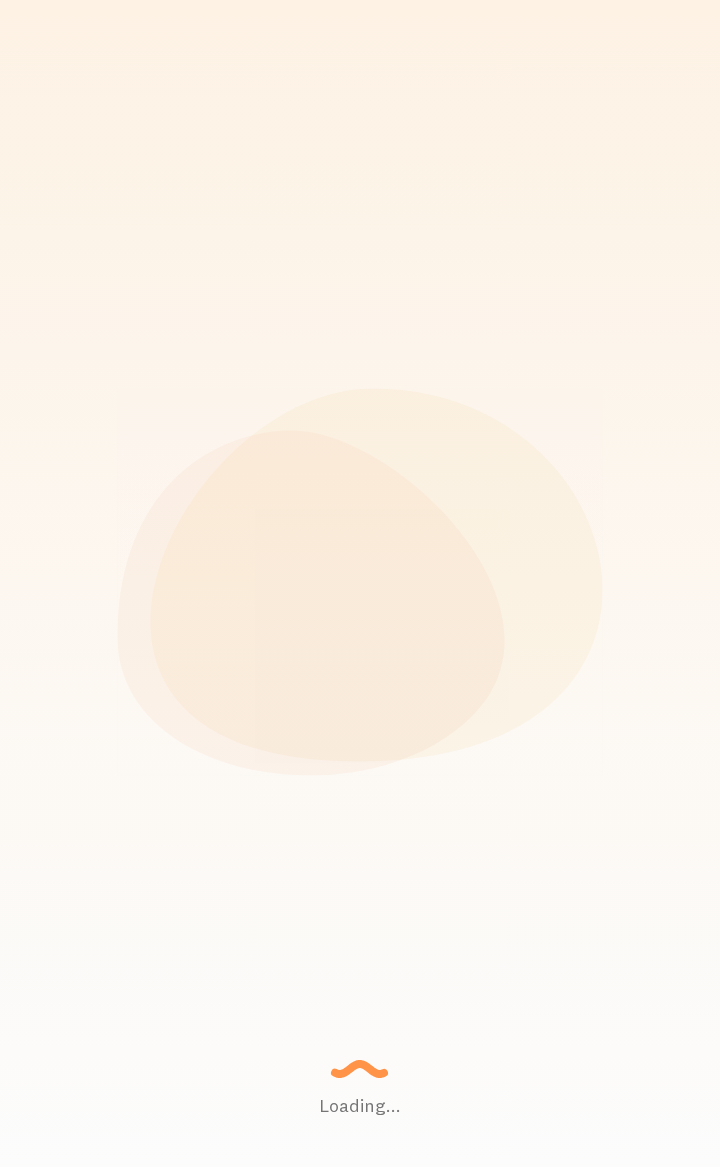 scroll, scrollTop: 0, scrollLeft: 0, axis: both 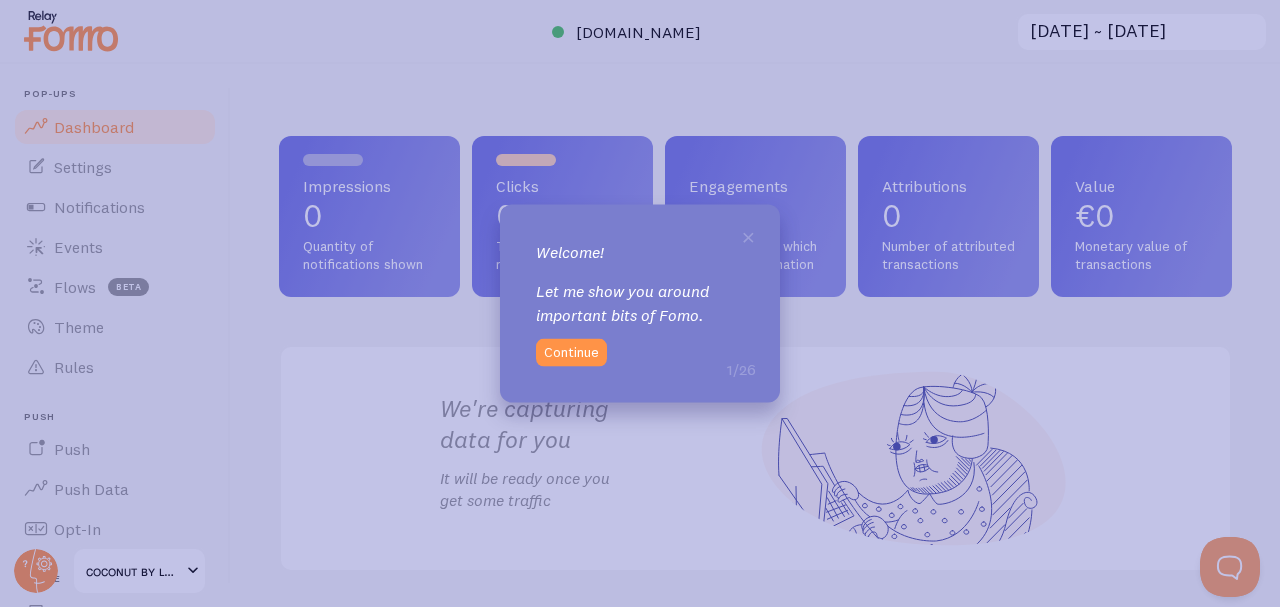 click on "Continue" at bounding box center (571, 353) 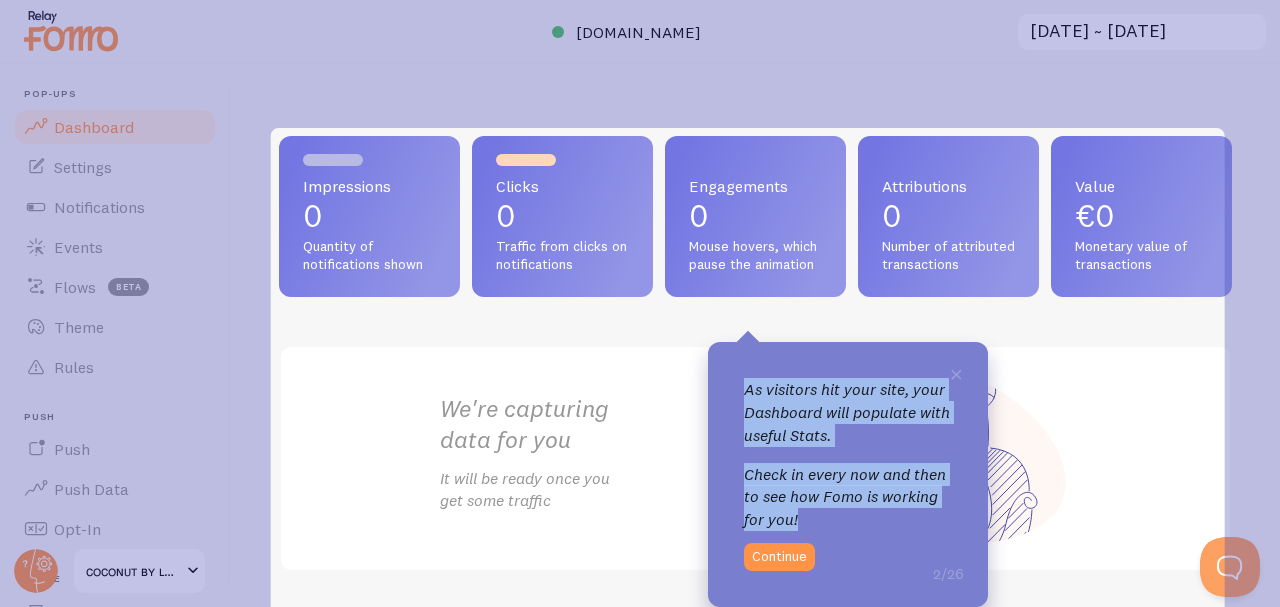 click on "Continue" at bounding box center [779, 557] 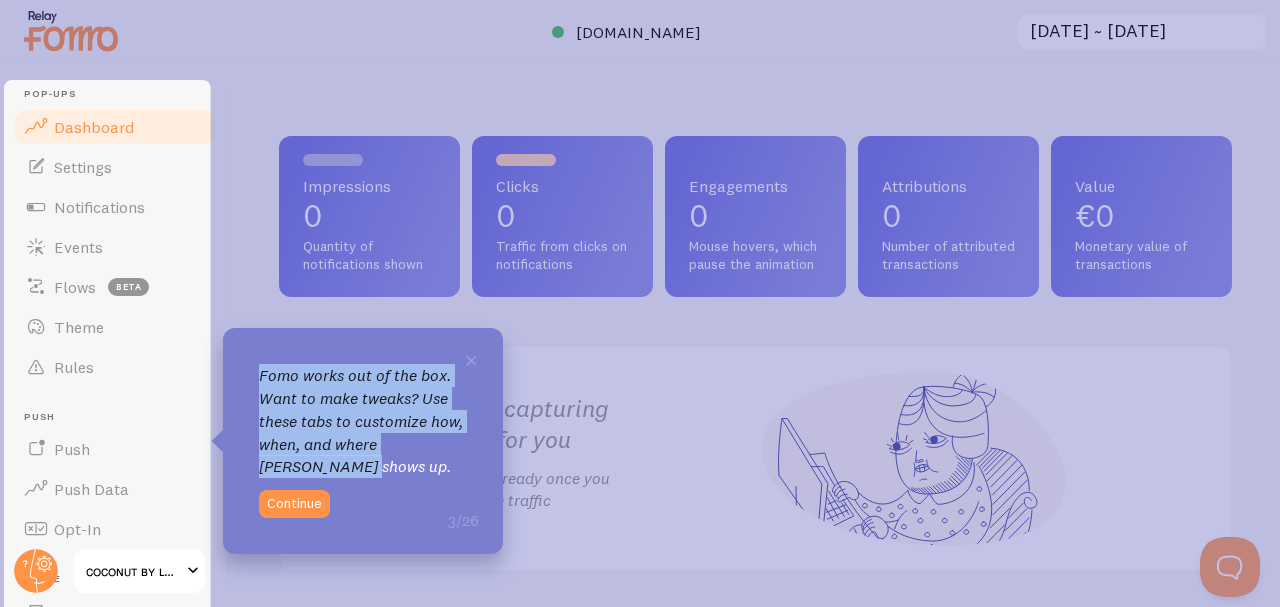 click on "Continue" at bounding box center [294, 504] 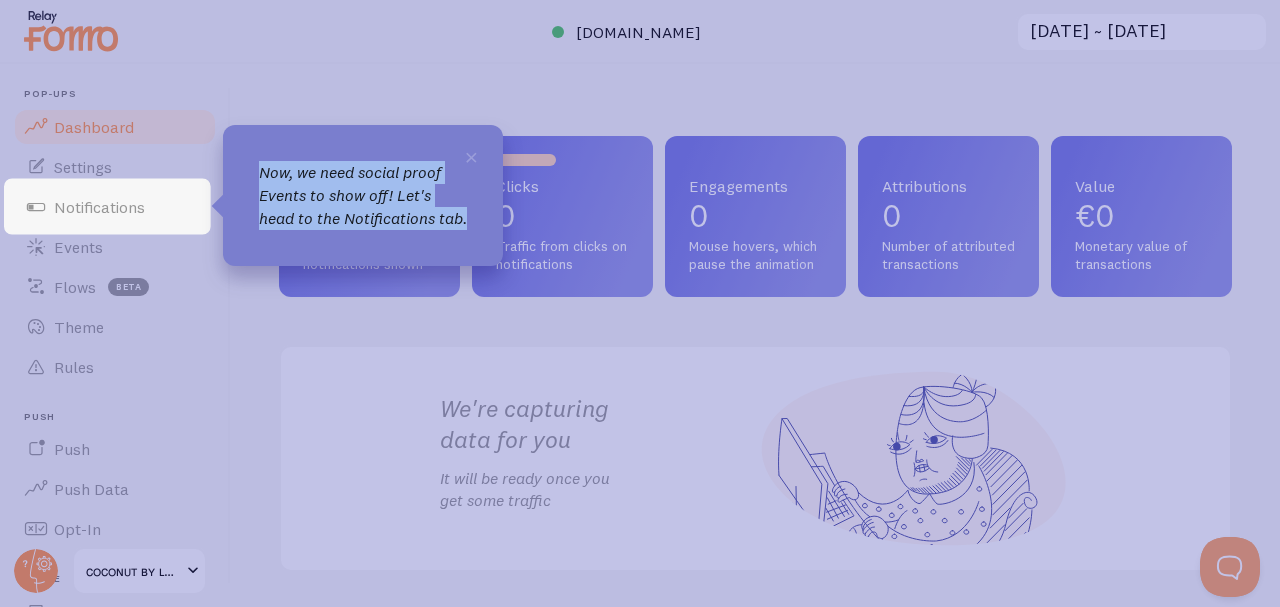 click on "Notifications" at bounding box center [115, 207] 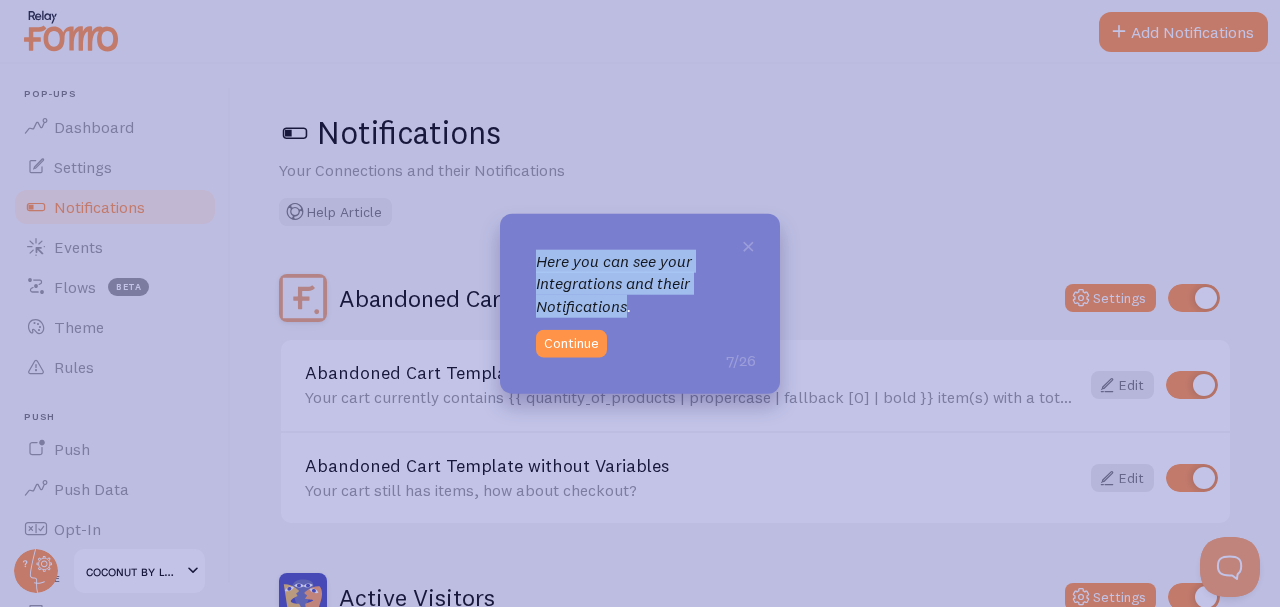 click on "Continue" at bounding box center (571, 344) 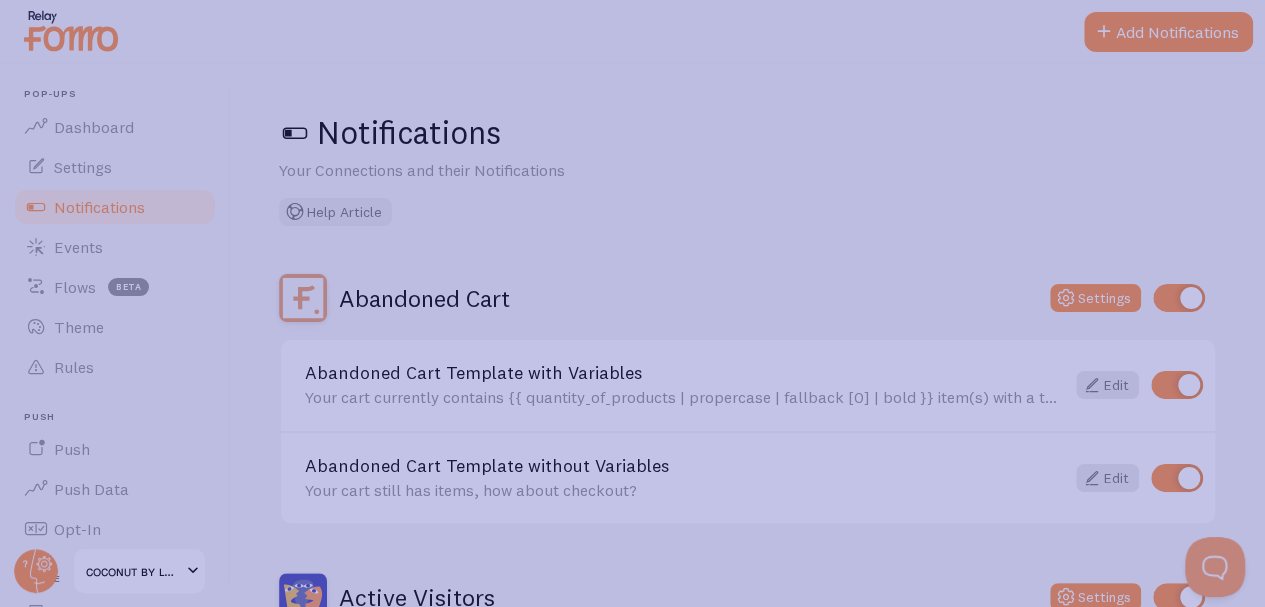 click 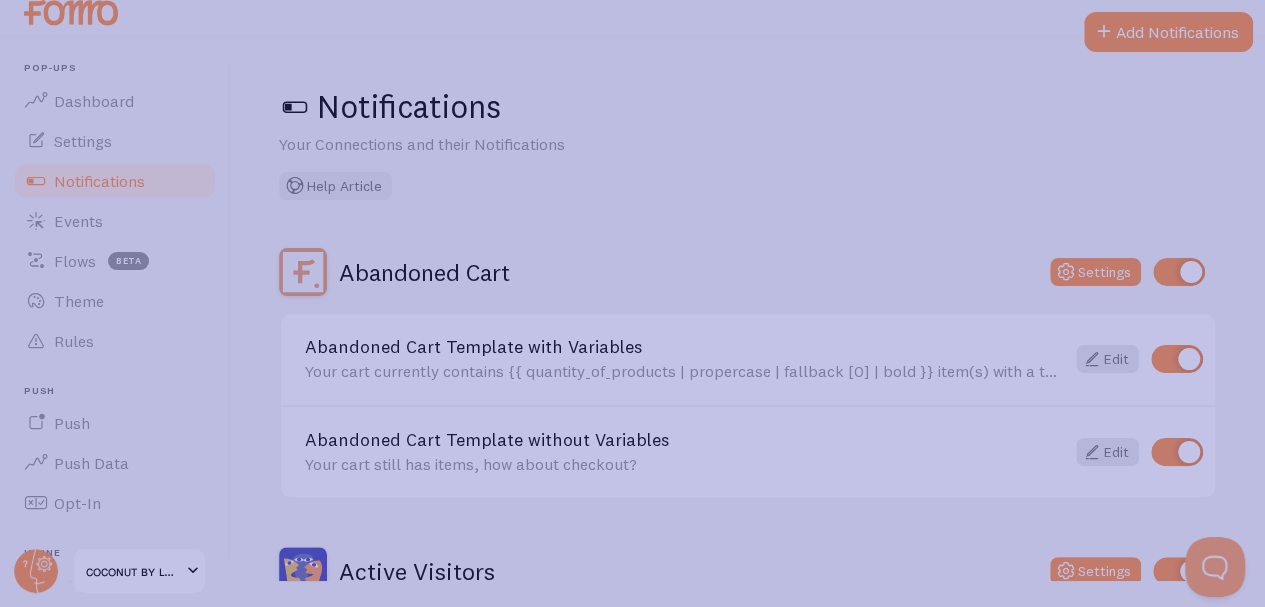 scroll, scrollTop: 0, scrollLeft: 0, axis: both 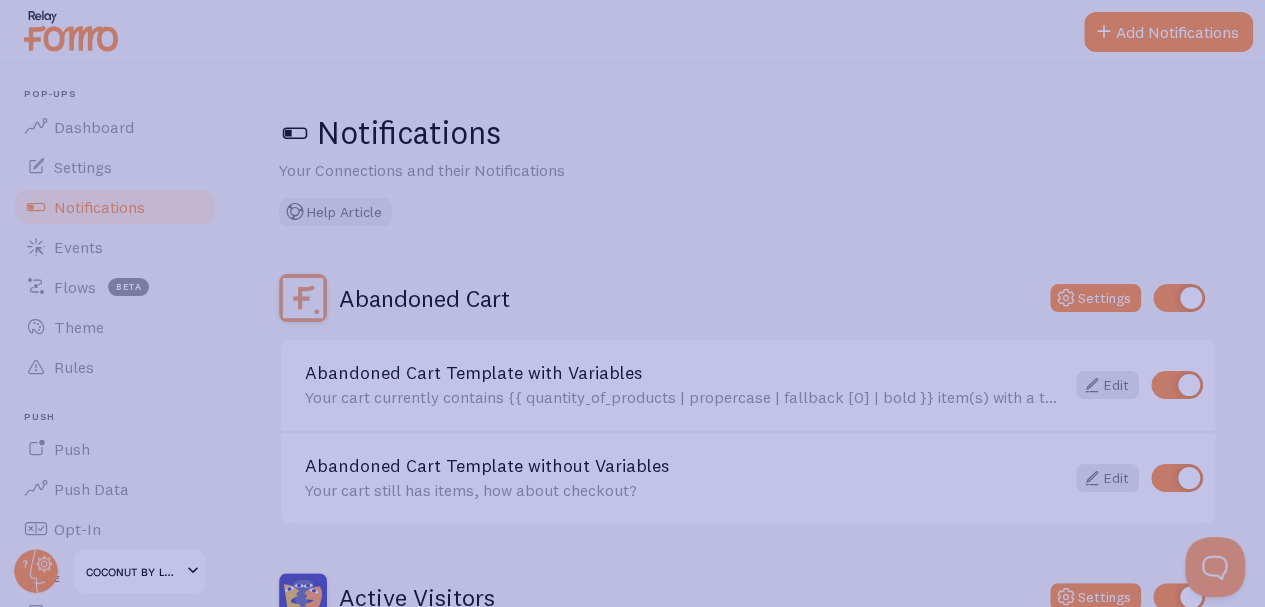 click 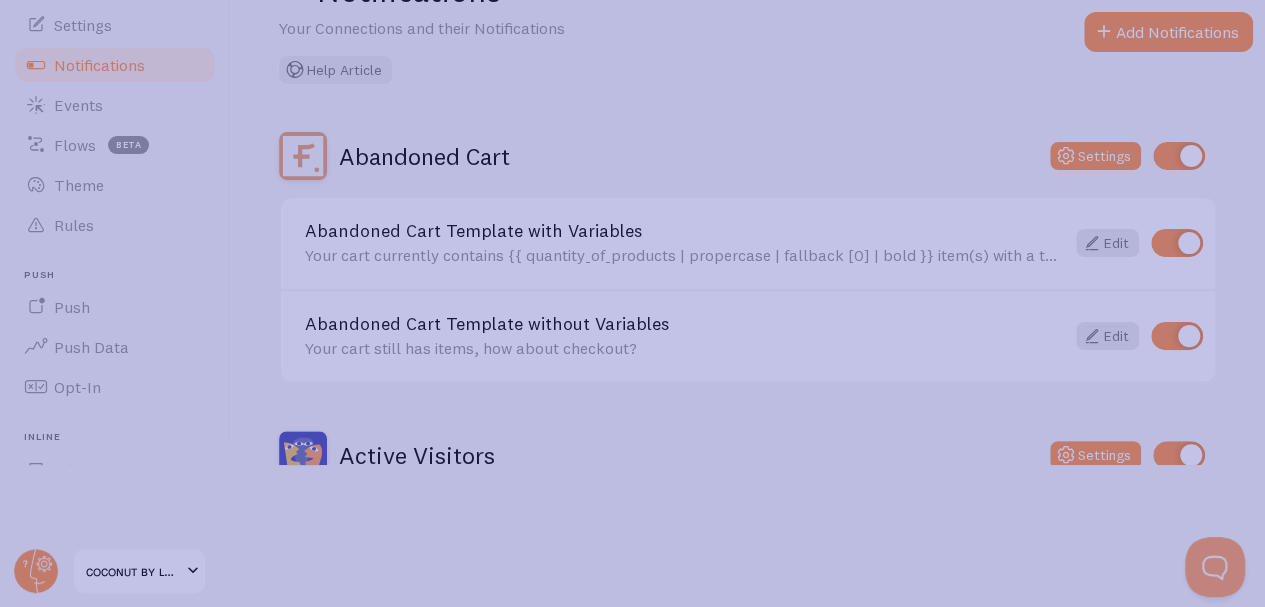 scroll, scrollTop: 174, scrollLeft: 0, axis: vertical 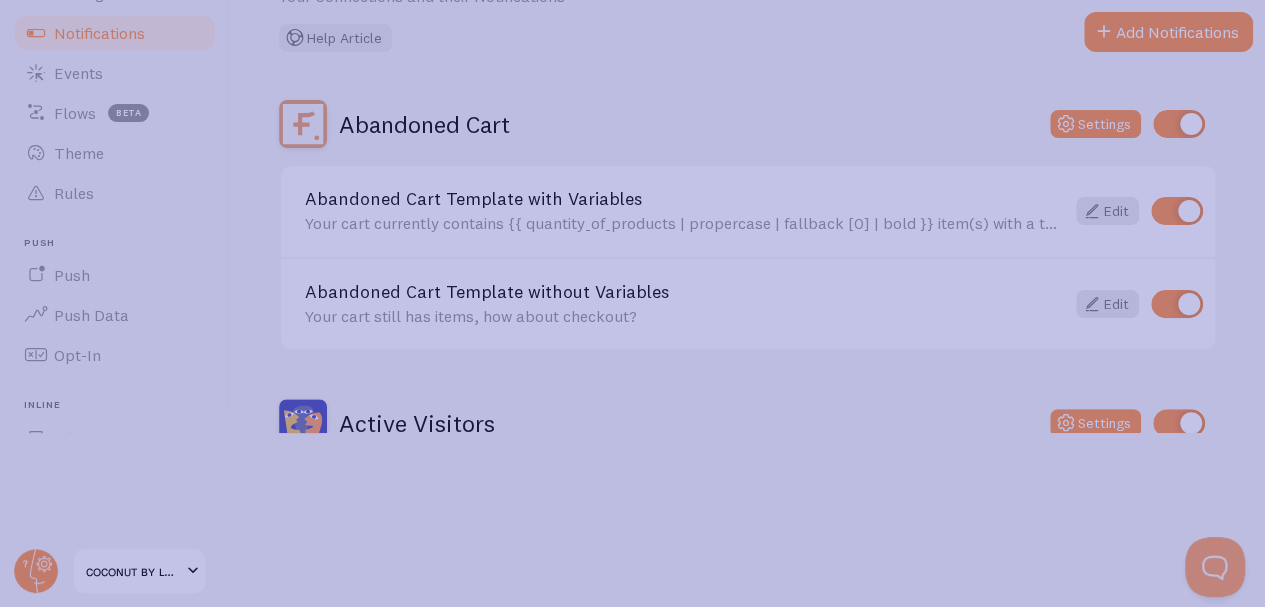 click 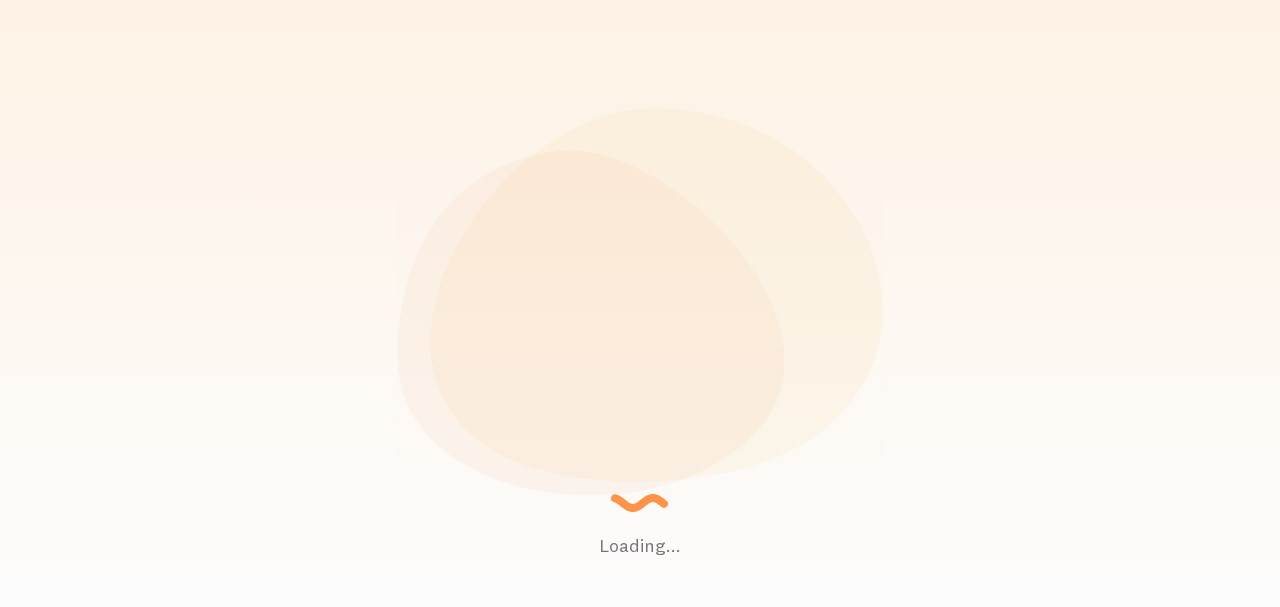 scroll, scrollTop: 0, scrollLeft: 0, axis: both 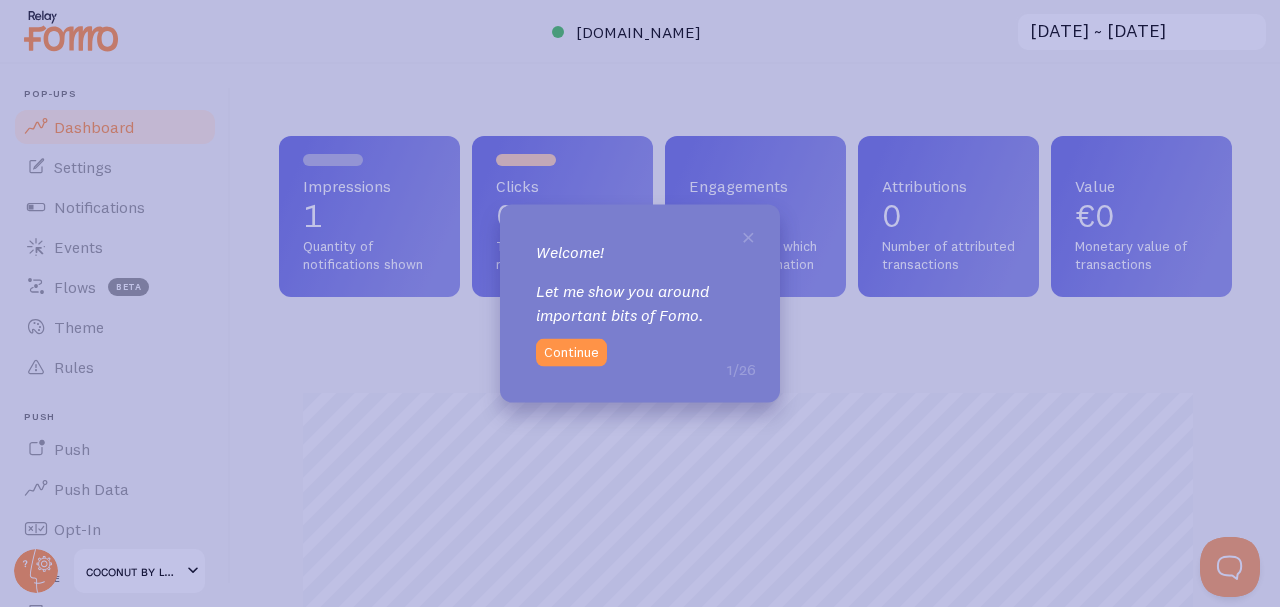 click on "×" at bounding box center (748, 235) 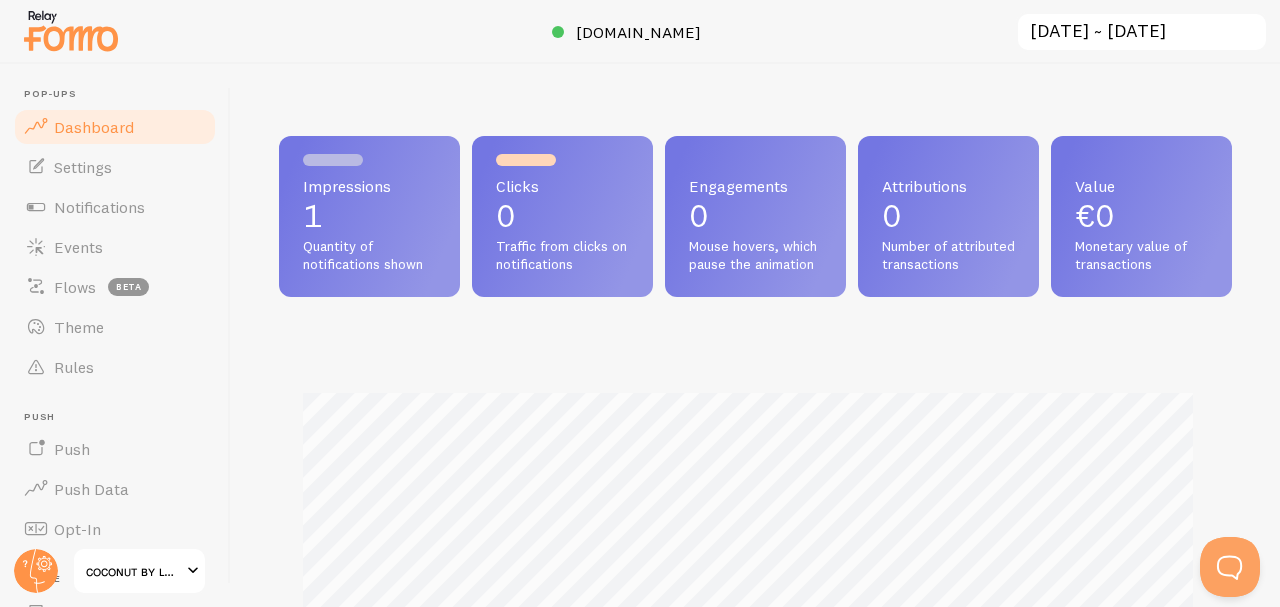 click on "Settings" at bounding box center [115, 167] 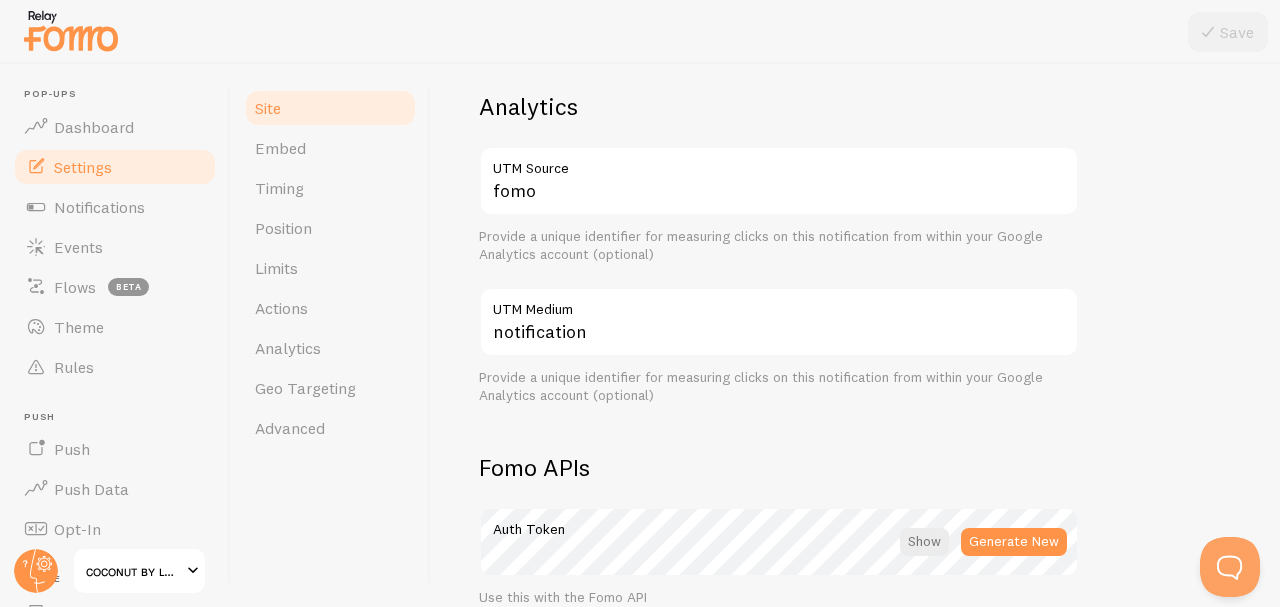 scroll, scrollTop: 798, scrollLeft: 0, axis: vertical 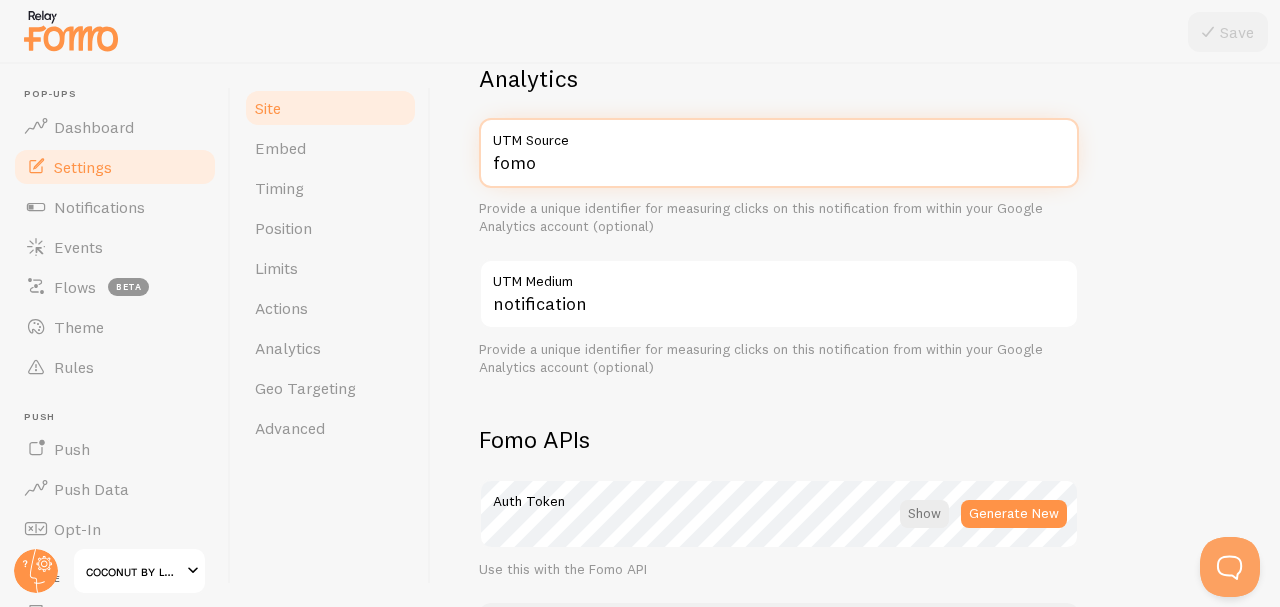 click on "fomo" at bounding box center (779, 153) 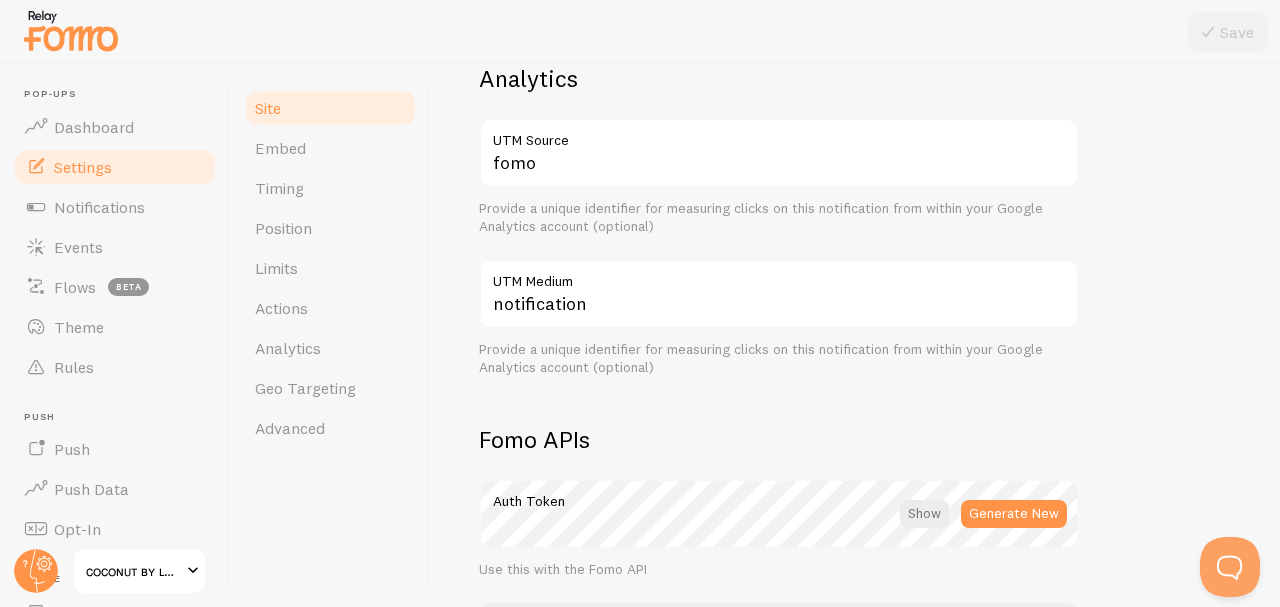 click on "Provide a unique identifier for measuring clicks on this notification from within your Google Analytics account (optional)" at bounding box center [779, 217] 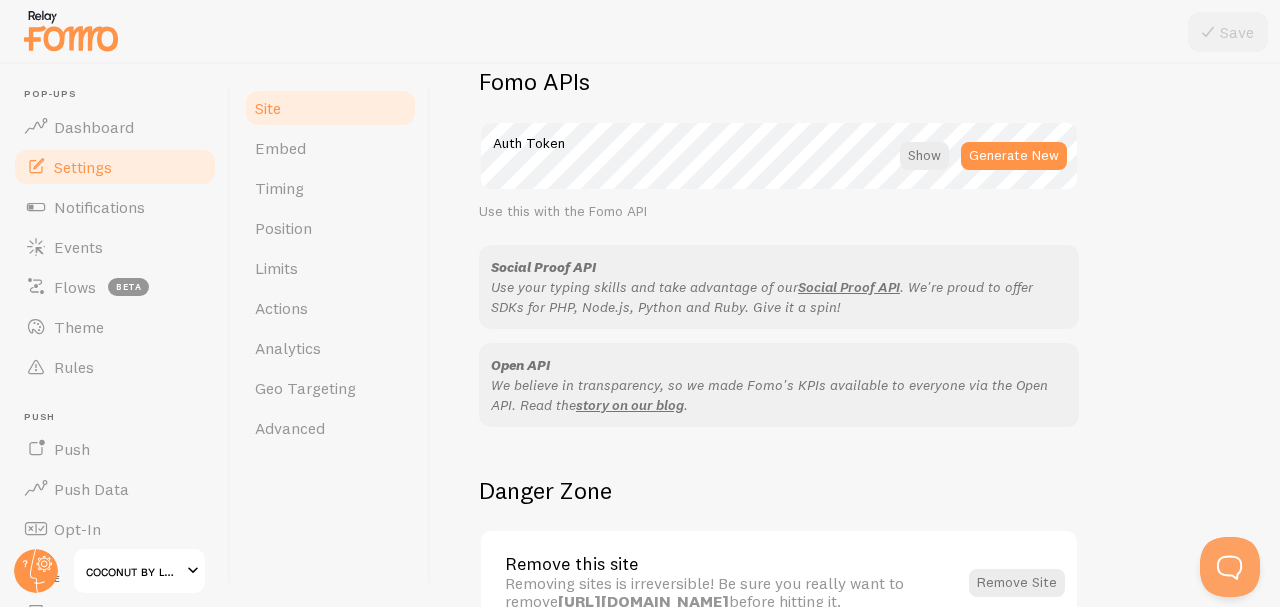 scroll, scrollTop: 1280, scrollLeft: 0, axis: vertical 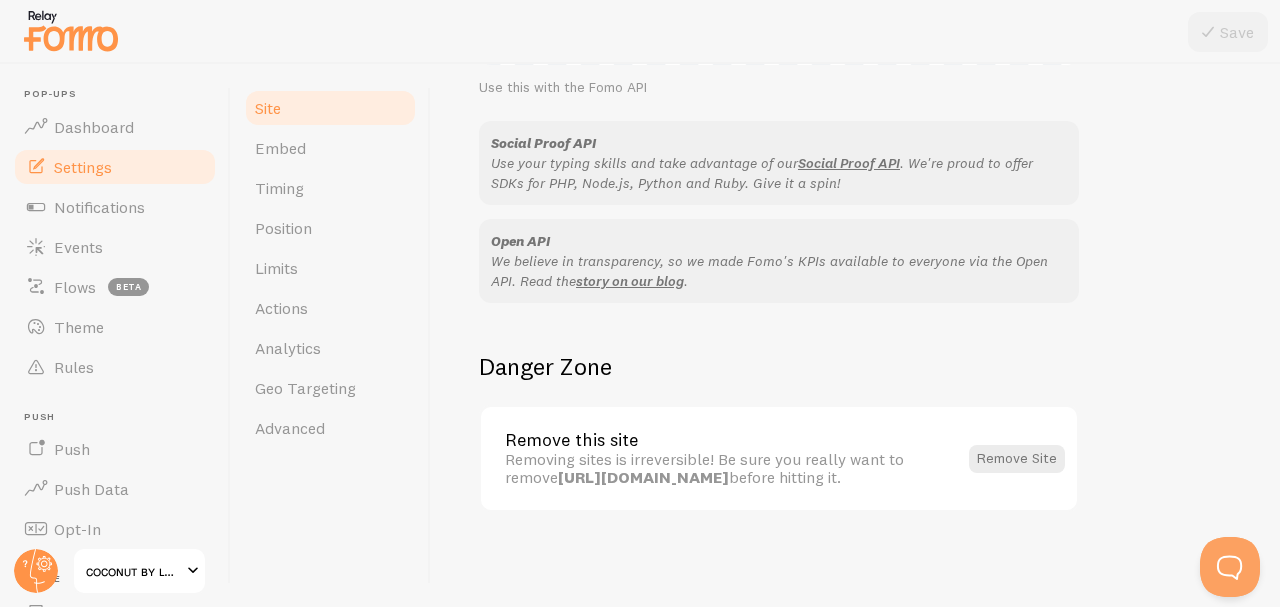 click on "Position" at bounding box center (330, 228) 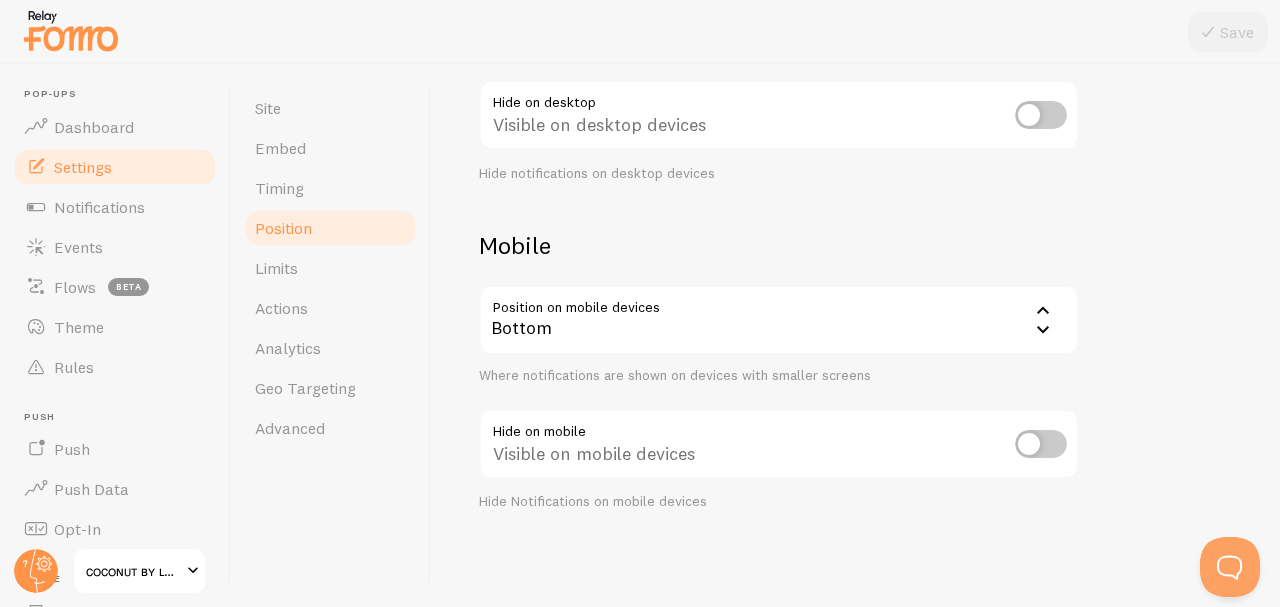 scroll, scrollTop: 0, scrollLeft: 0, axis: both 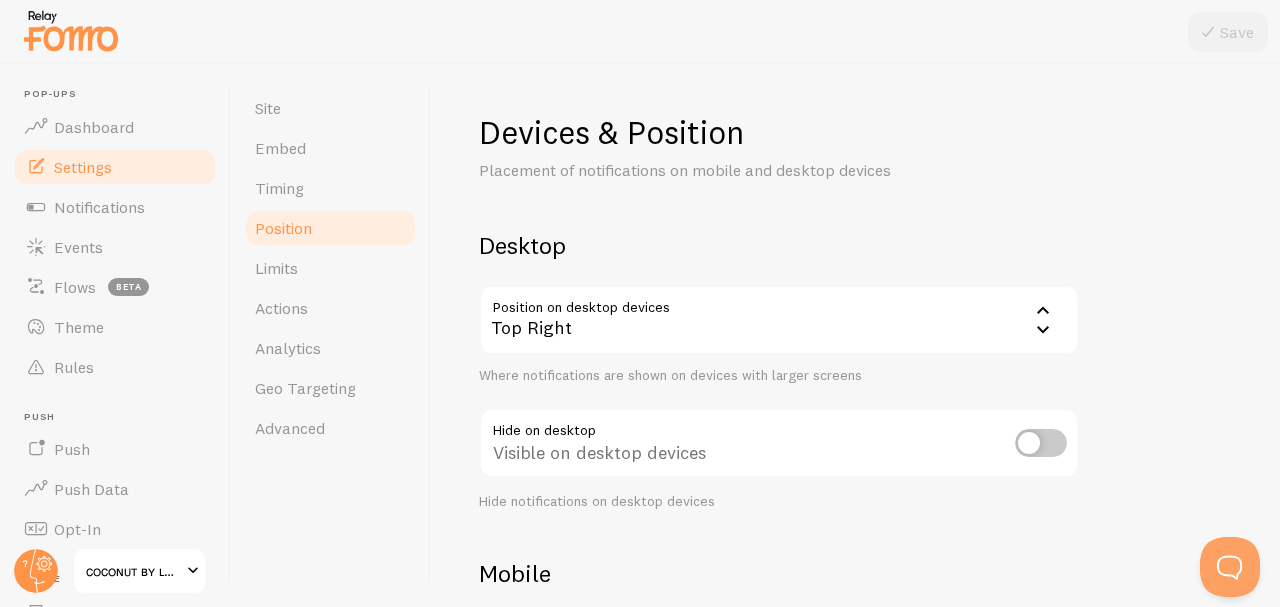 click on "Top Right" at bounding box center [779, 320] 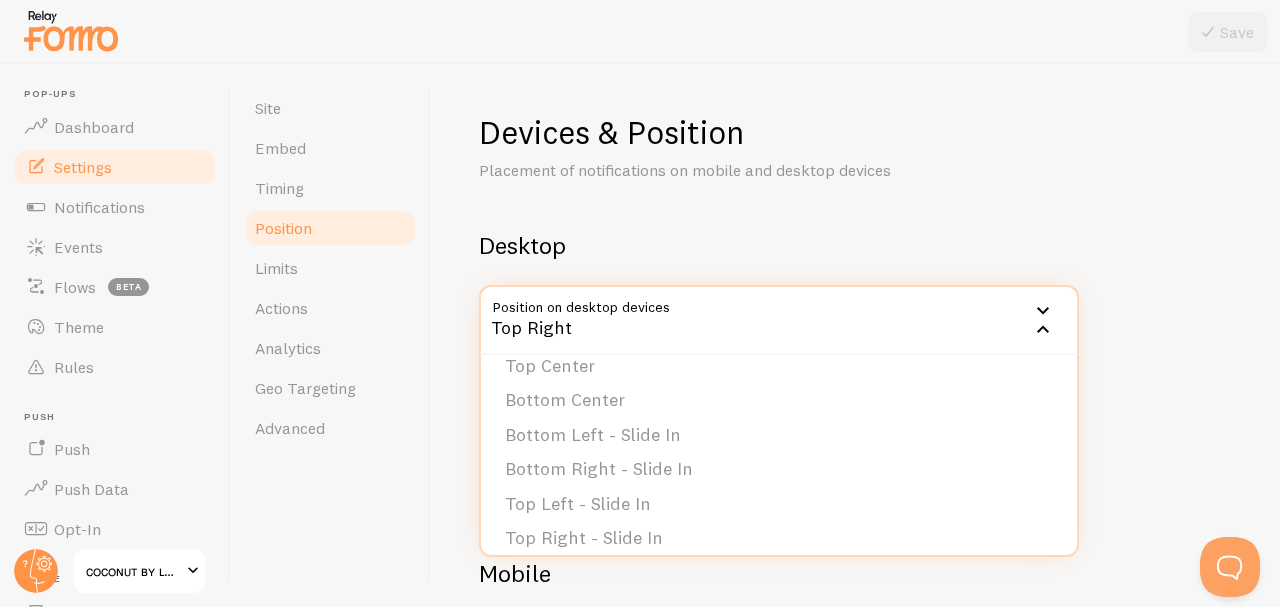 scroll, scrollTop: 169, scrollLeft: 0, axis: vertical 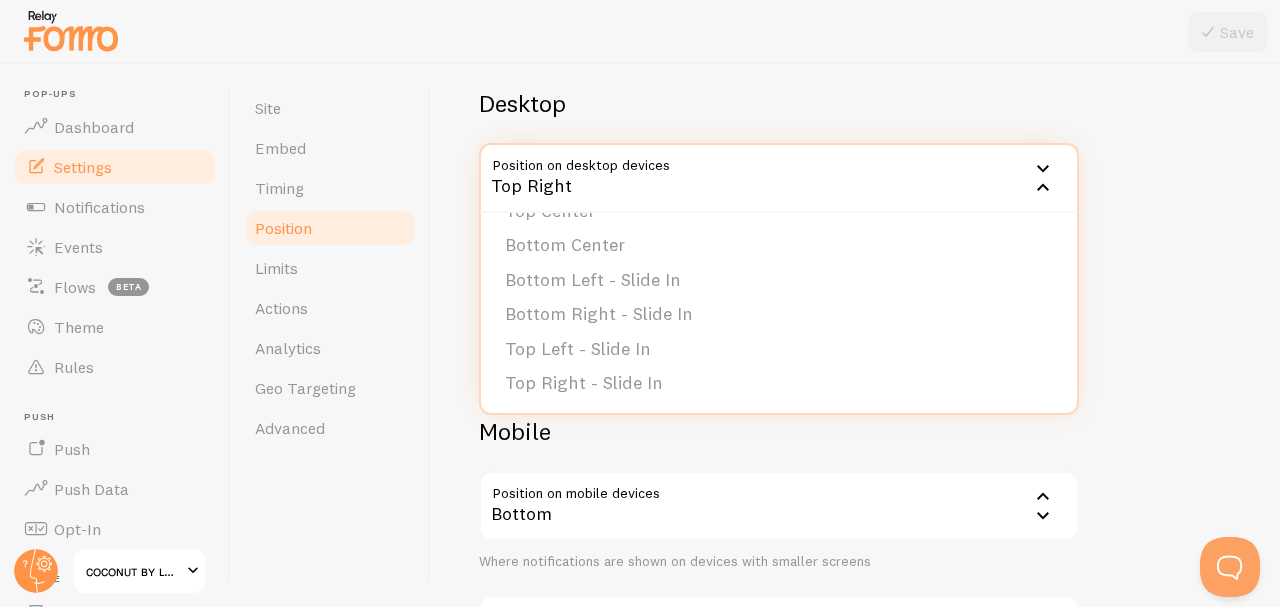 click on "Bottom Right - Slide In" at bounding box center (779, 314) 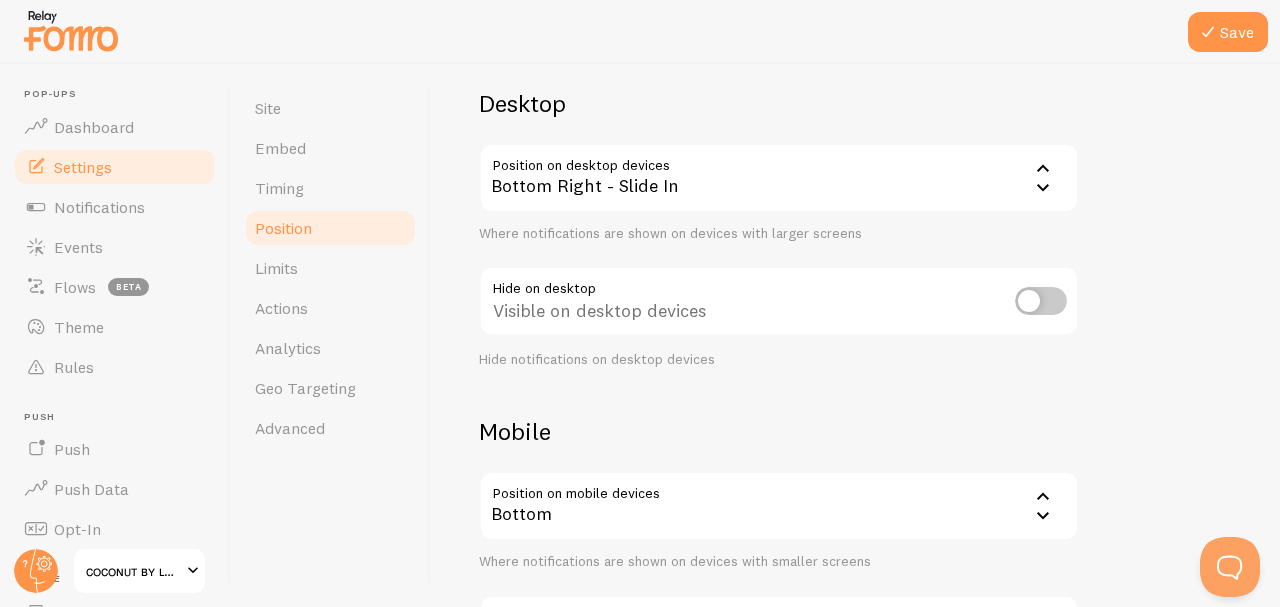click on "Bottom" at bounding box center (779, 506) 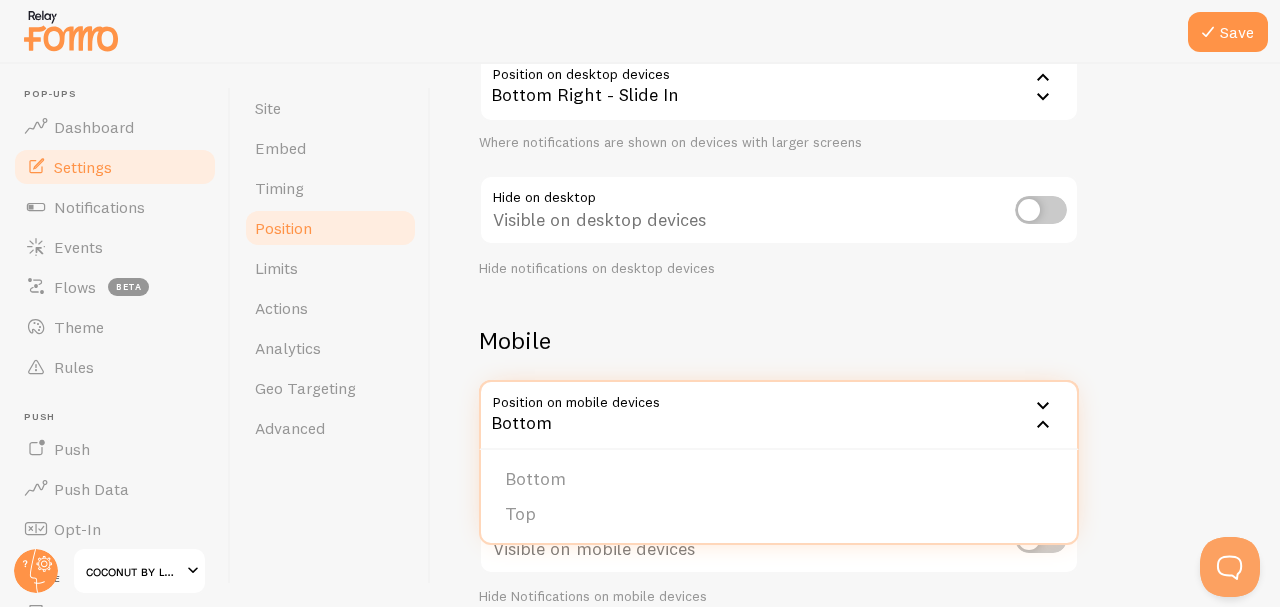 scroll, scrollTop: 327, scrollLeft: 0, axis: vertical 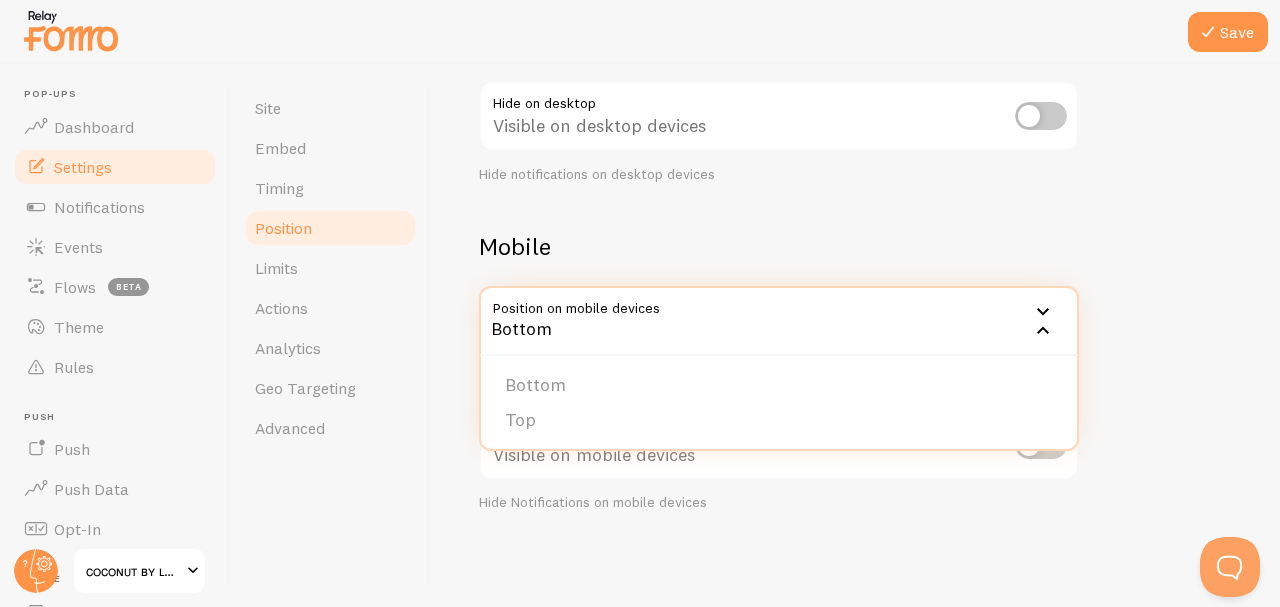 click on "Bottom" at bounding box center [779, 385] 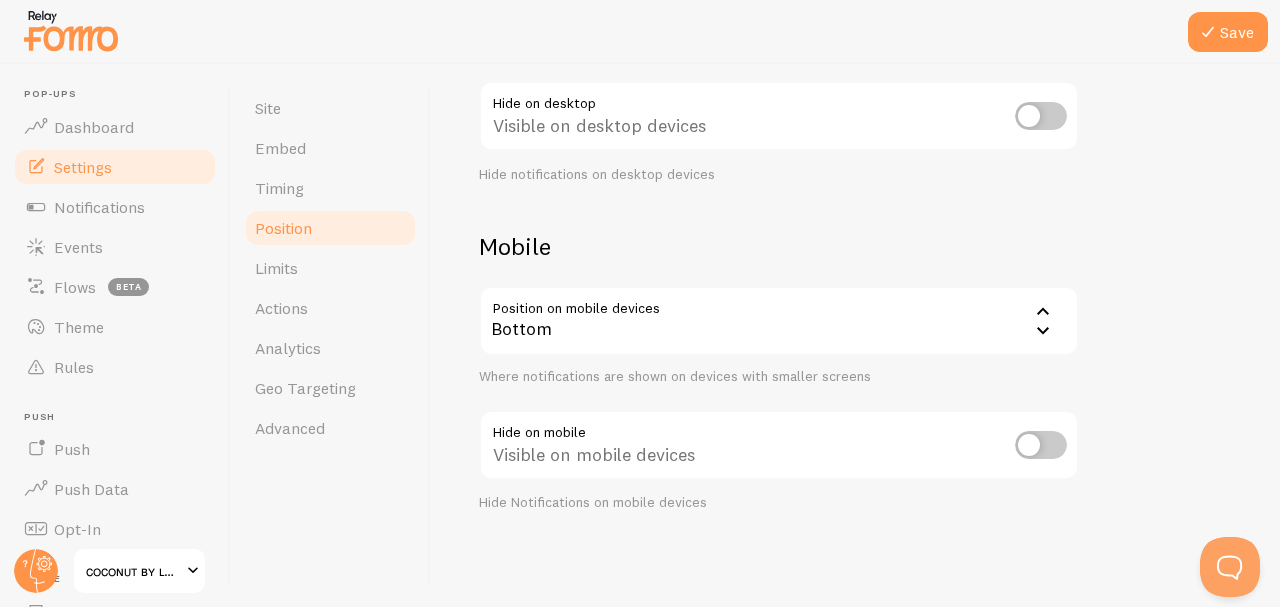 click at bounding box center [1041, 116] 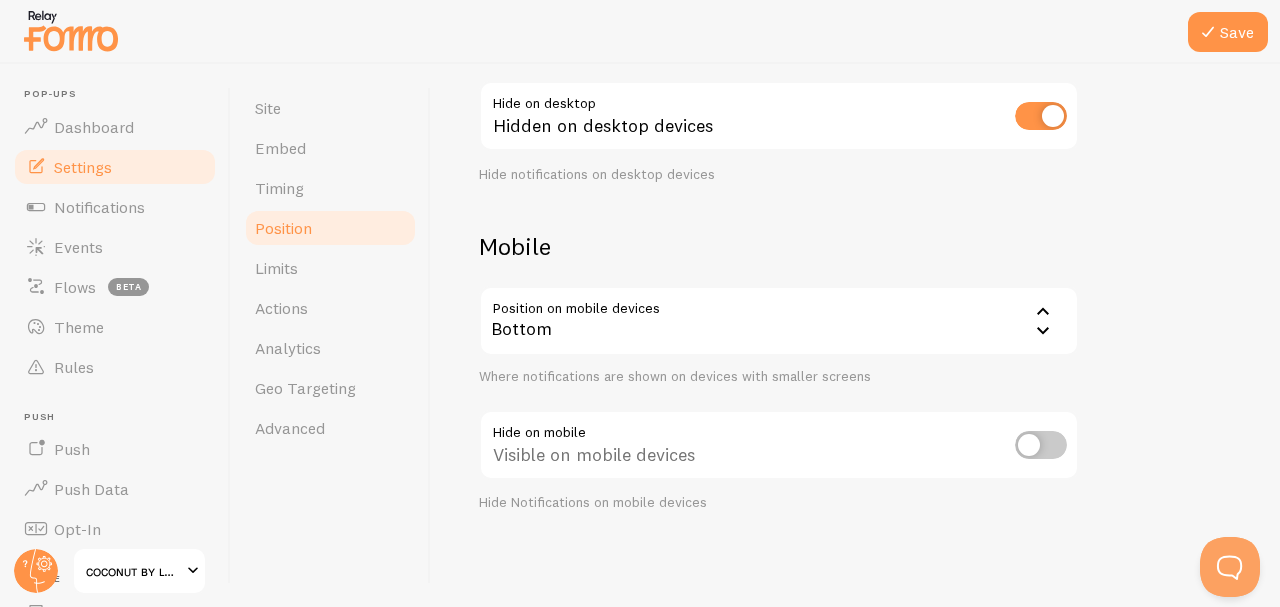 click at bounding box center [1041, 445] 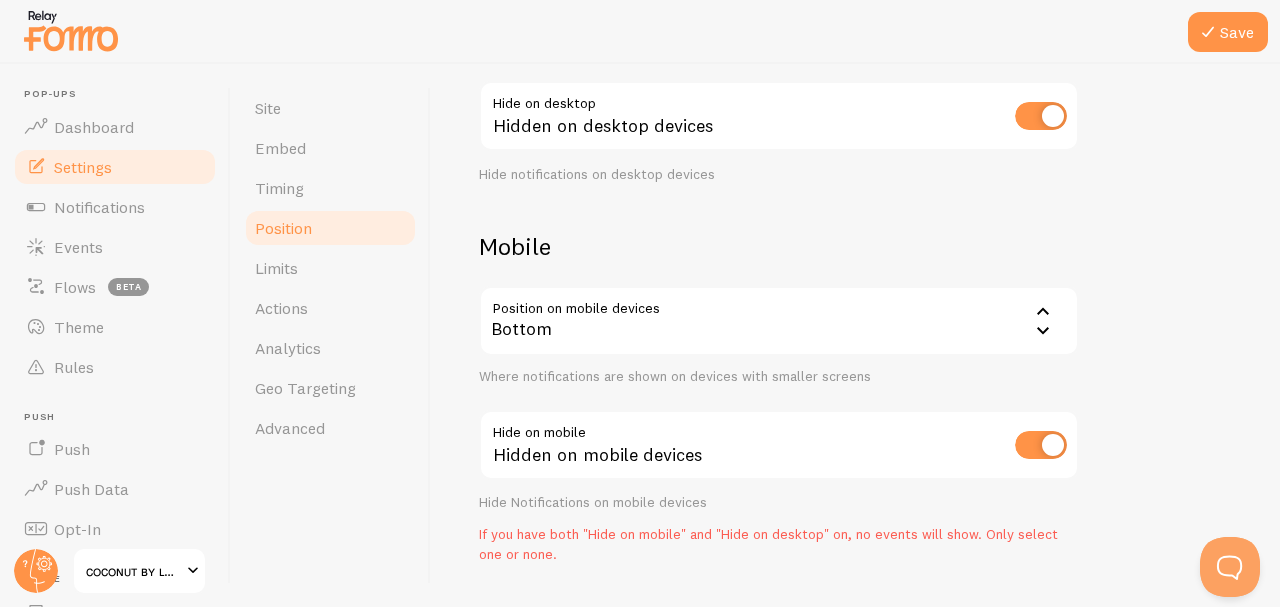 click on "Save" at bounding box center [1228, 32] 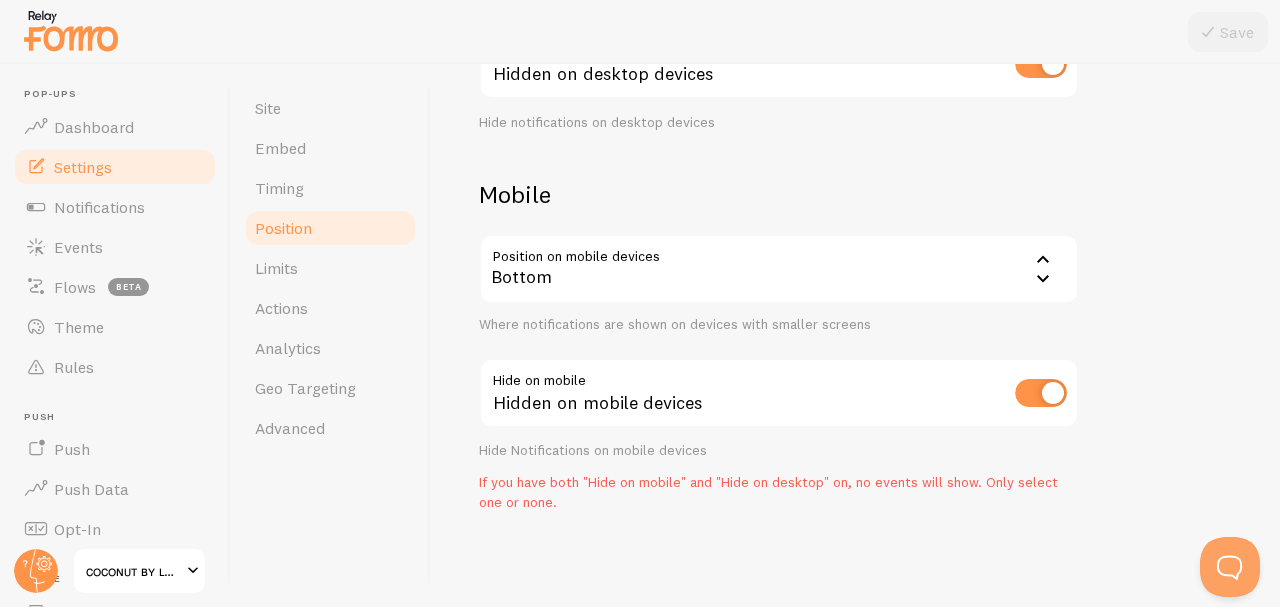 click at bounding box center (1041, 393) 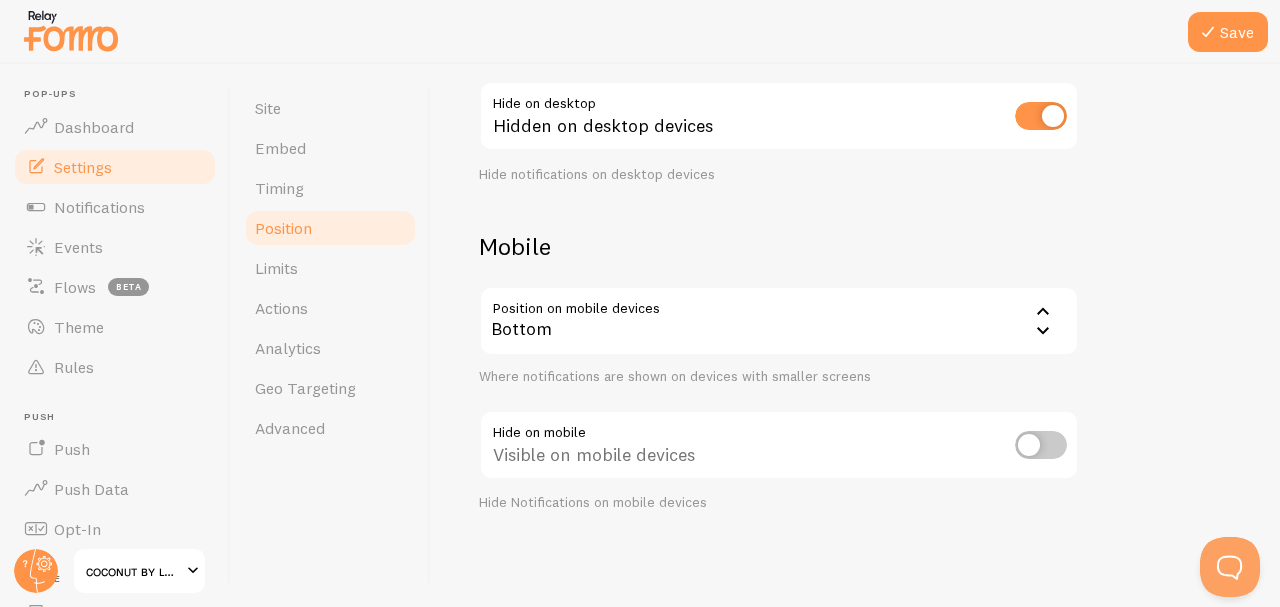 click on "Devices & Position
Placement of notifications on mobile and desktop devices
Desktop
Position on desktop devices   bottom_right_horizontal   Bottom Right - Slide In       Bottom Left  Bottom Right  Top Left  Top Right  Top Center  Bottom Center  Bottom Left - Slide In  Bottom Right - Slide In  Top Left - Slide In  Top Right - Slide In    Where notifications are shown on devices with larger screens       Hide on desktop   Hidden on desktop devices   Hide notifications on desktop devices
Mobile
Position on mobile devices   bottom   Bottom       Bottom  Top    Where notifications are shown on devices with smaller screens       Hide on mobile   Visible on mobile devices   Hide Notifications on mobile devices" at bounding box center (855, 148) 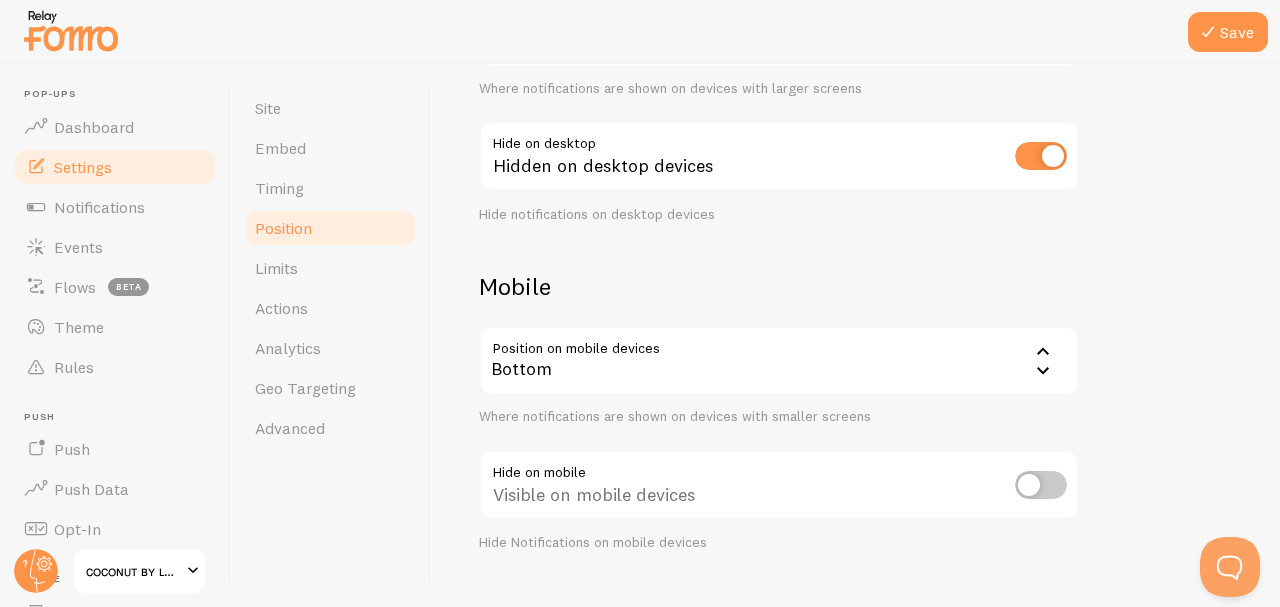 scroll, scrollTop: 282, scrollLeft: 0, axis: vertical 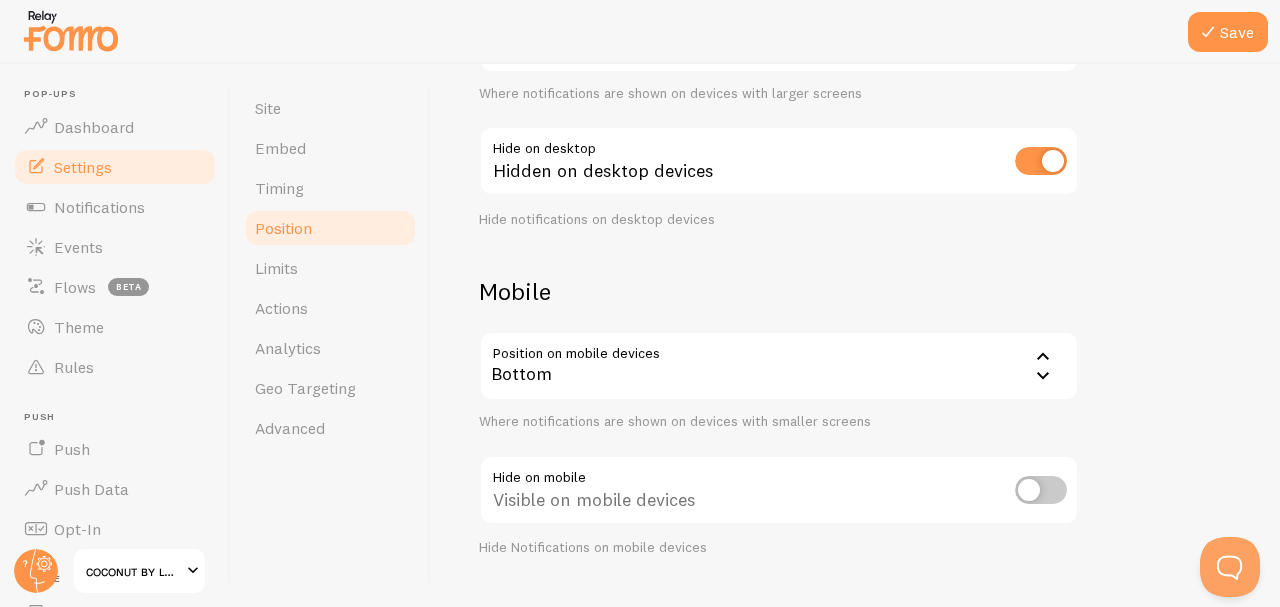 click at bounding box center [1041, 161] 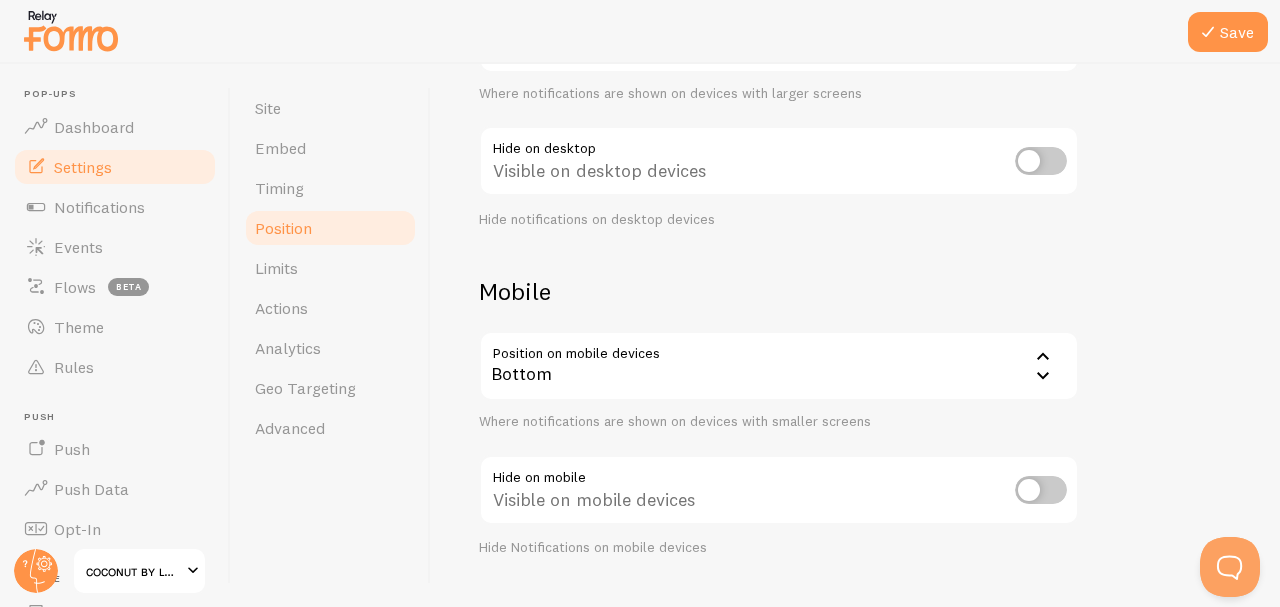click on "Save" at bounding box center [1228, 32] 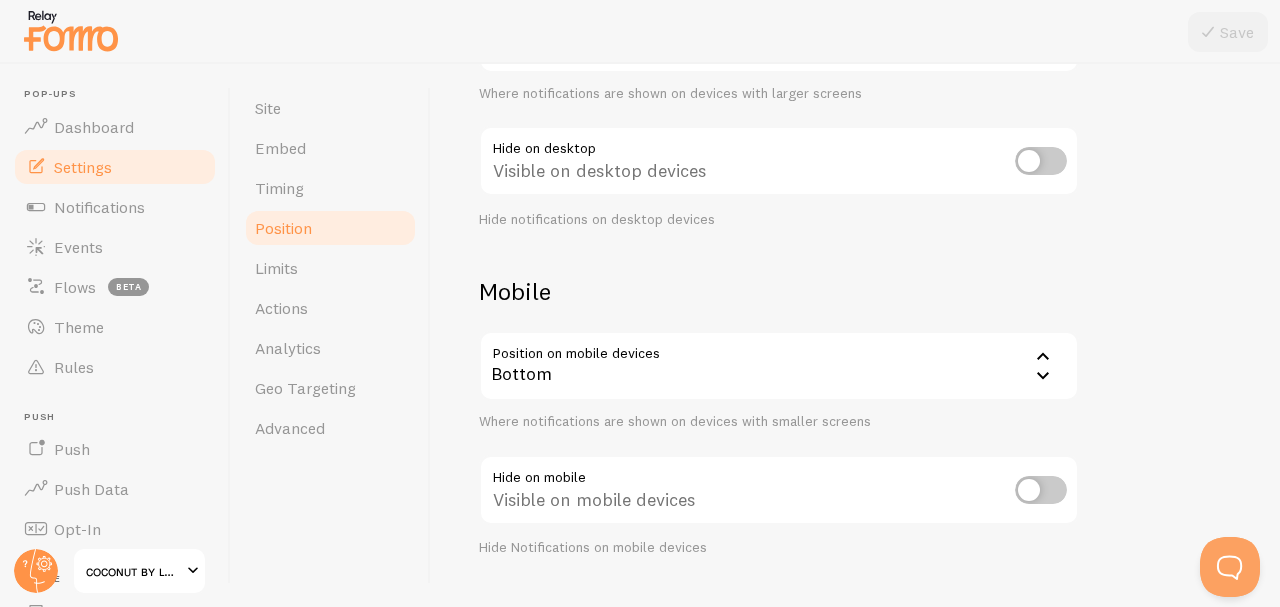 scroll, scrollTop: 327, scrollLeft: 0, axis: vertical 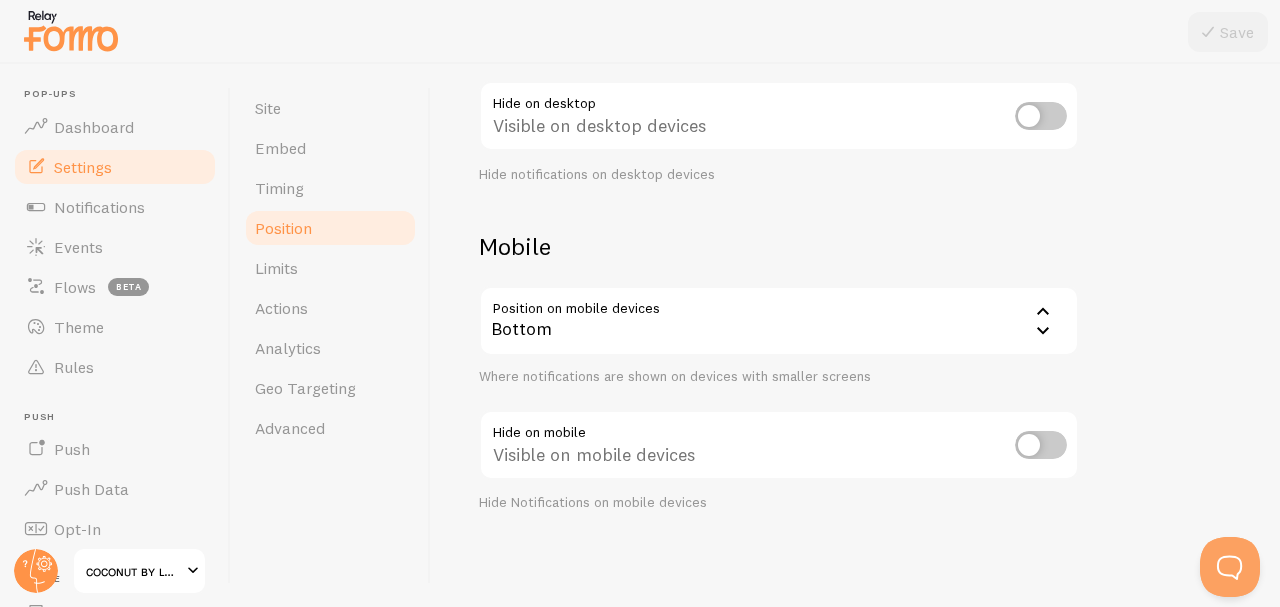 click on "Site" at bounding box center [330, 108] 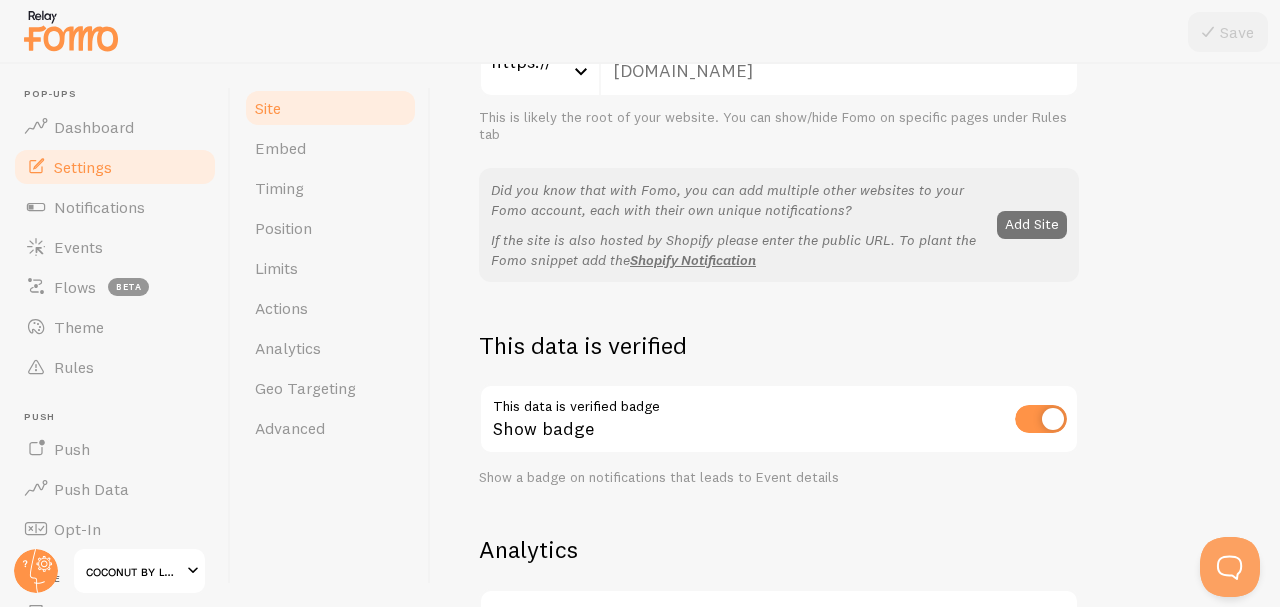 scroll, scrollTop: 0, scrollLeft: 0, axis: both 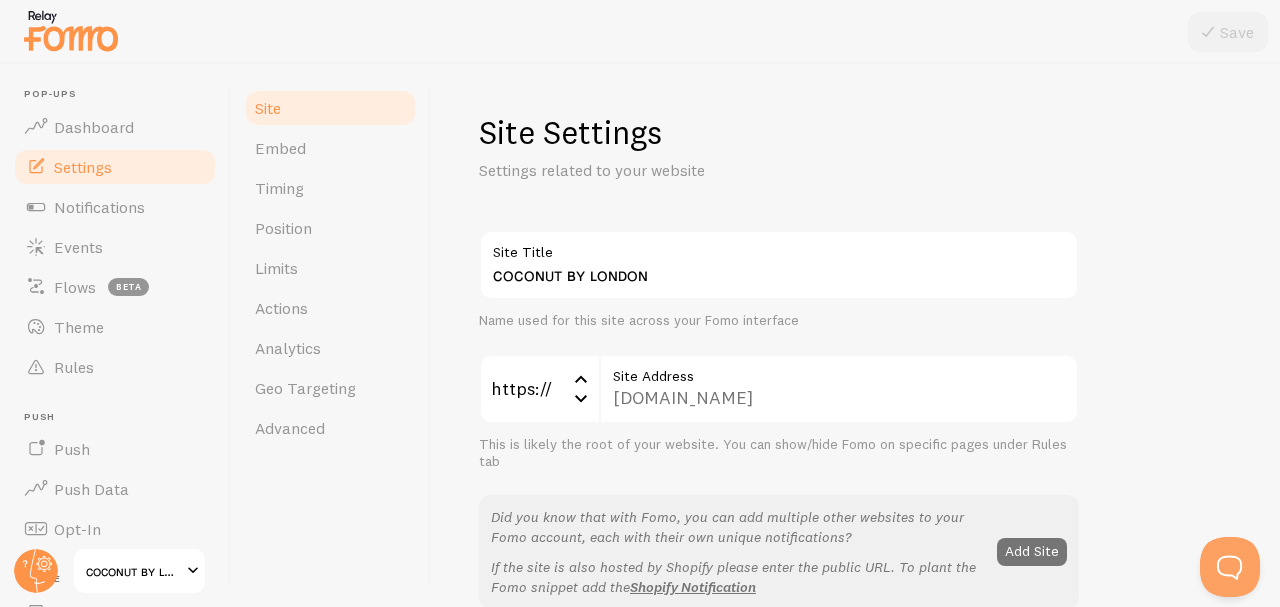 click on "Embed" at bounding box center (330, 148) 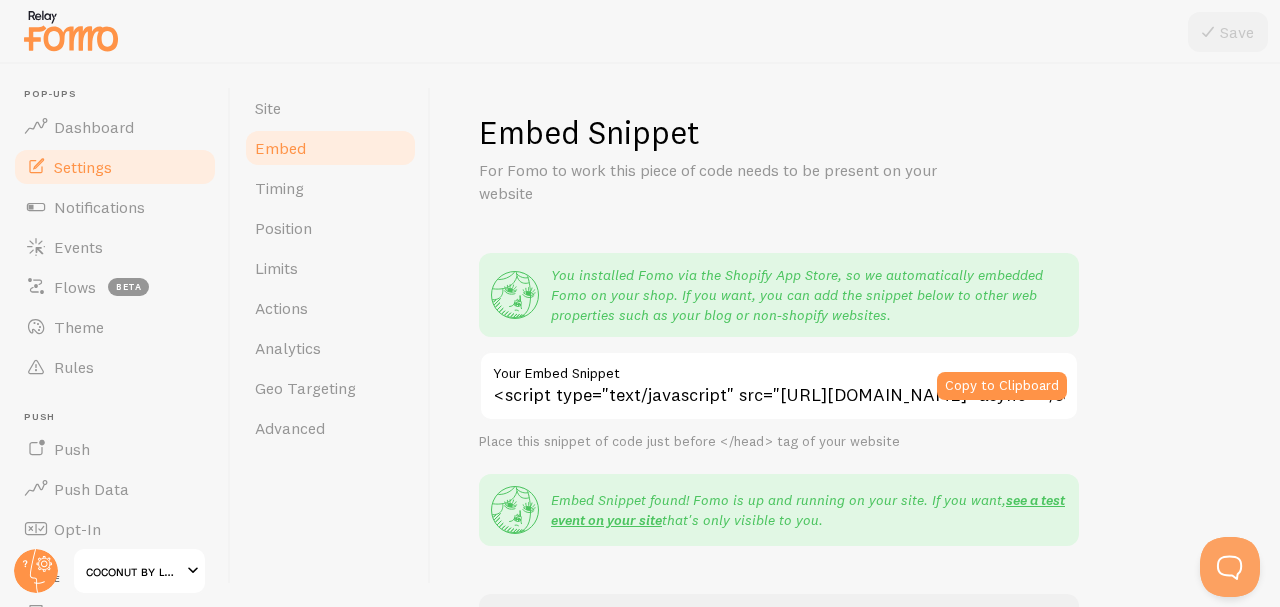 click on "Timing" at bounding box center (330, 188) 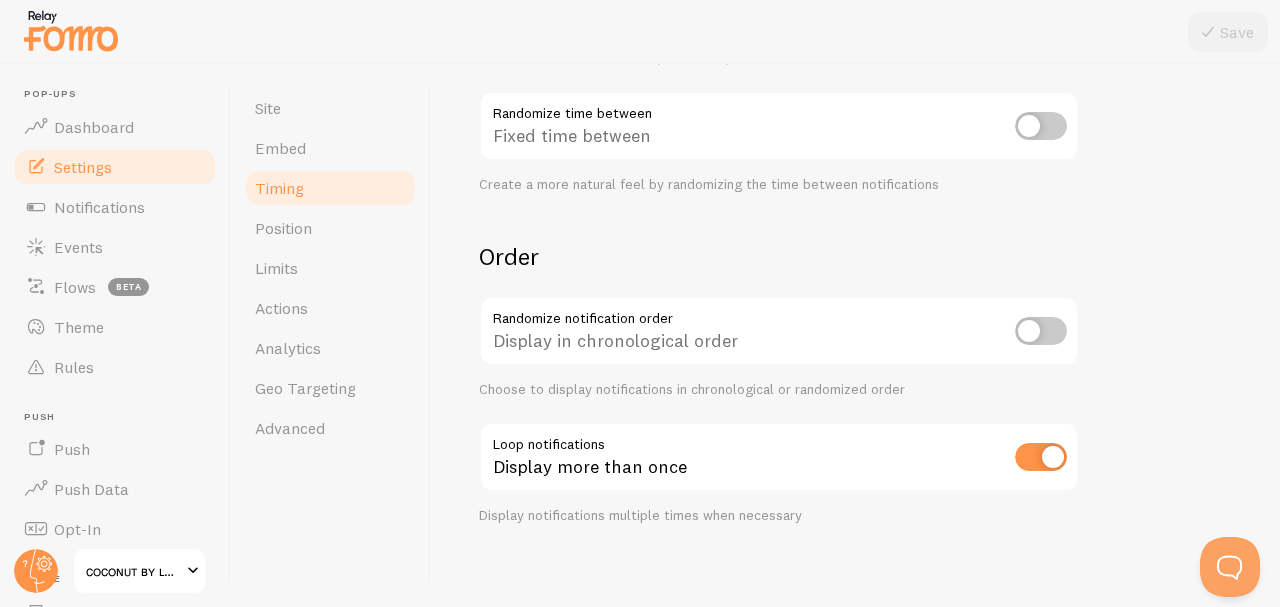 scroll, scrollTop: 570, scrollLeft: 0, axis: vertical 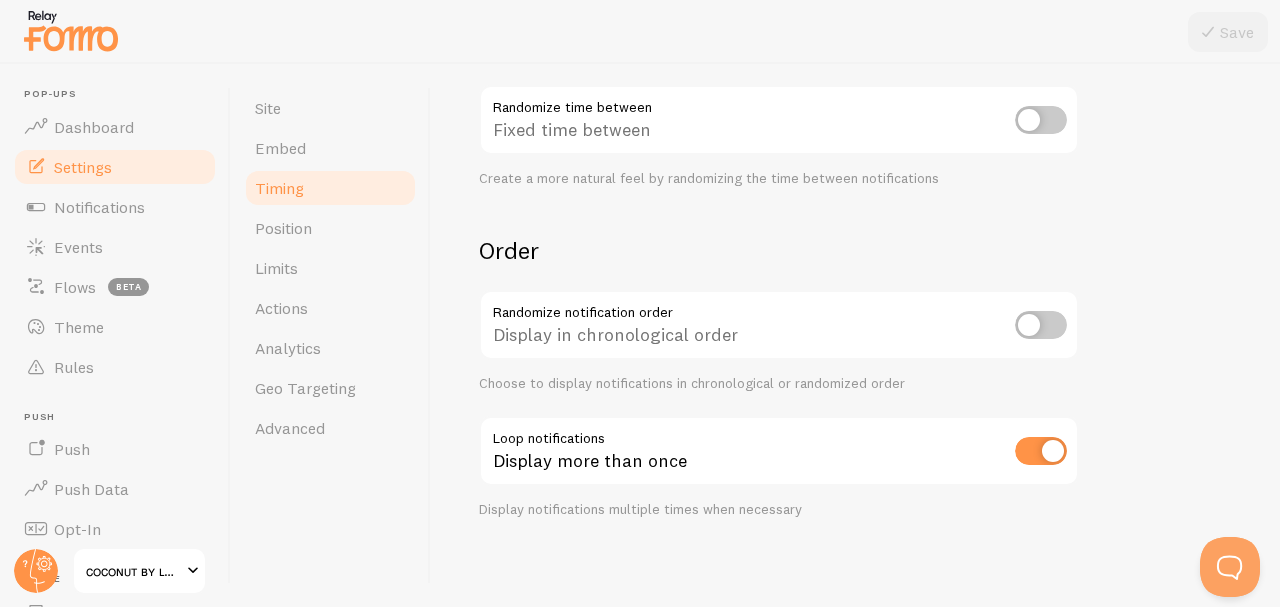 click on "Display in chronological order" at bounding box center [779, 326] 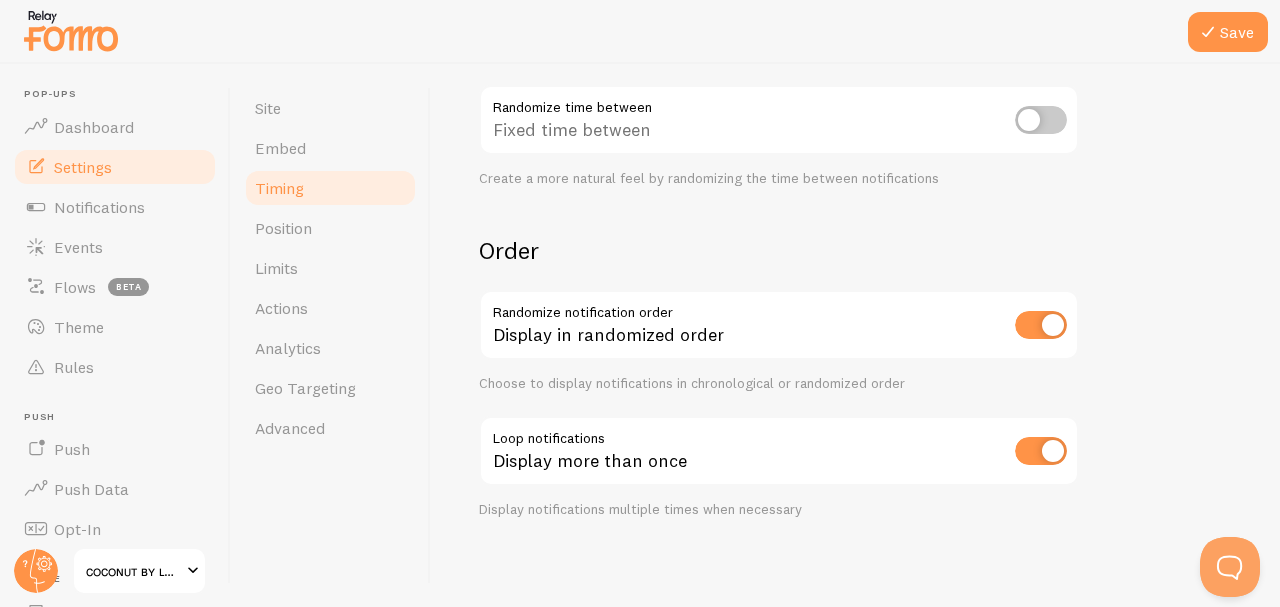 click at bounding box center [1041, 325] 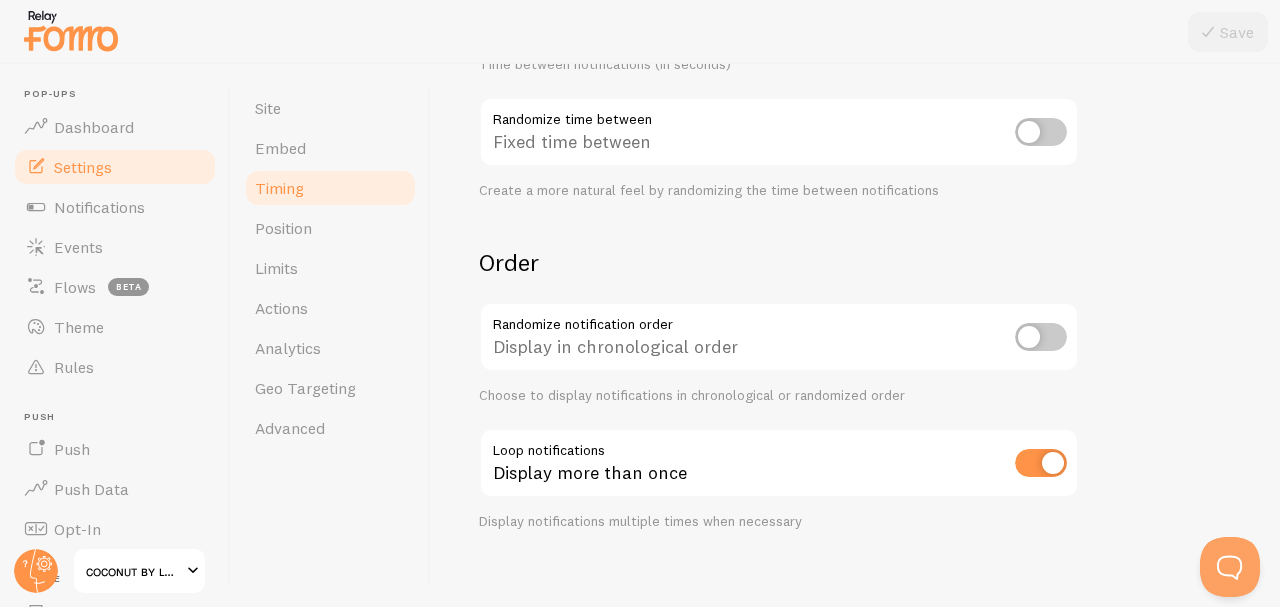 scroll, scrollTop: 548, scrollLeft: 0, axis: vertical 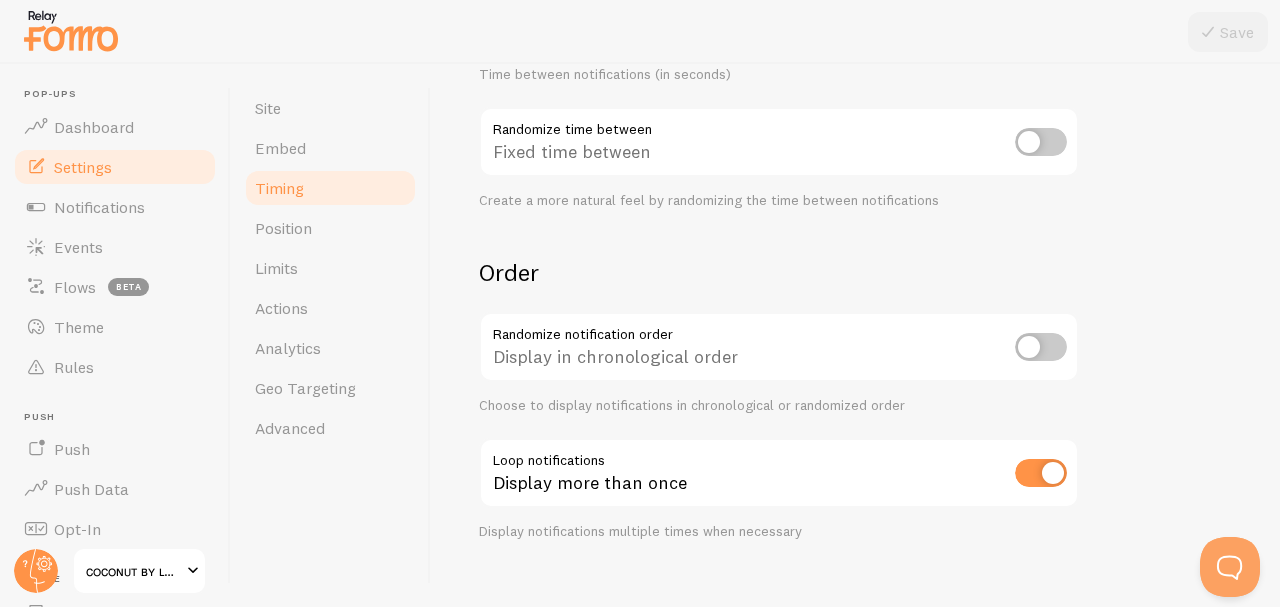 click on "Position" at bounding box center [330, 228] 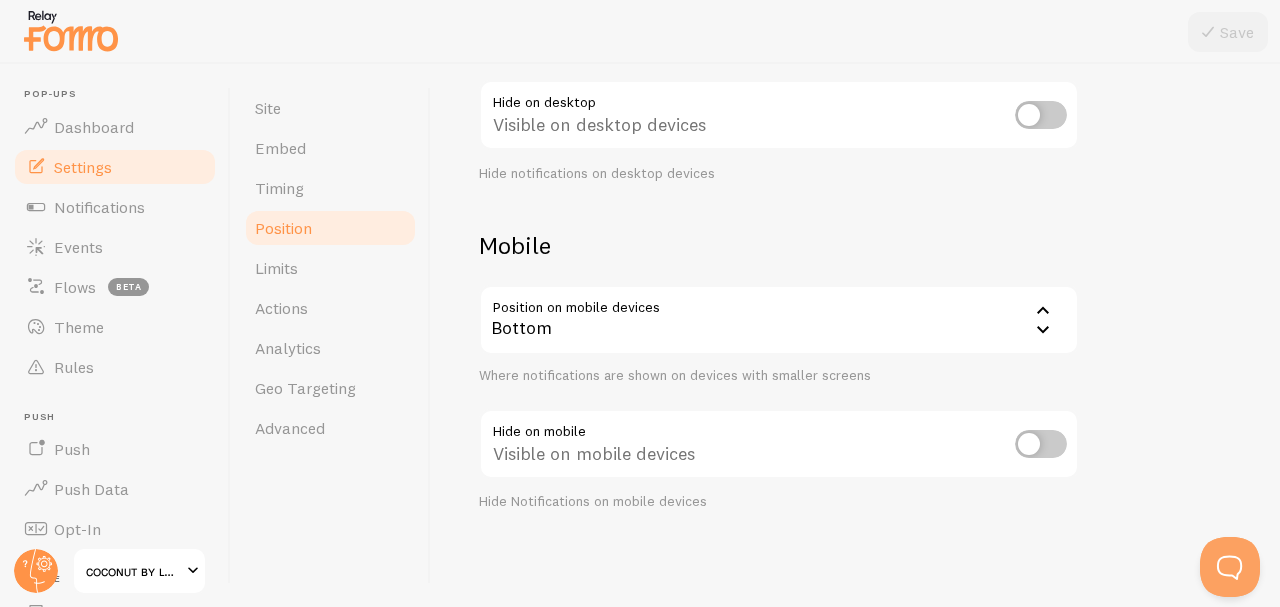 scroll, scrollTop: 0, scrollLeft: 0, axis: both 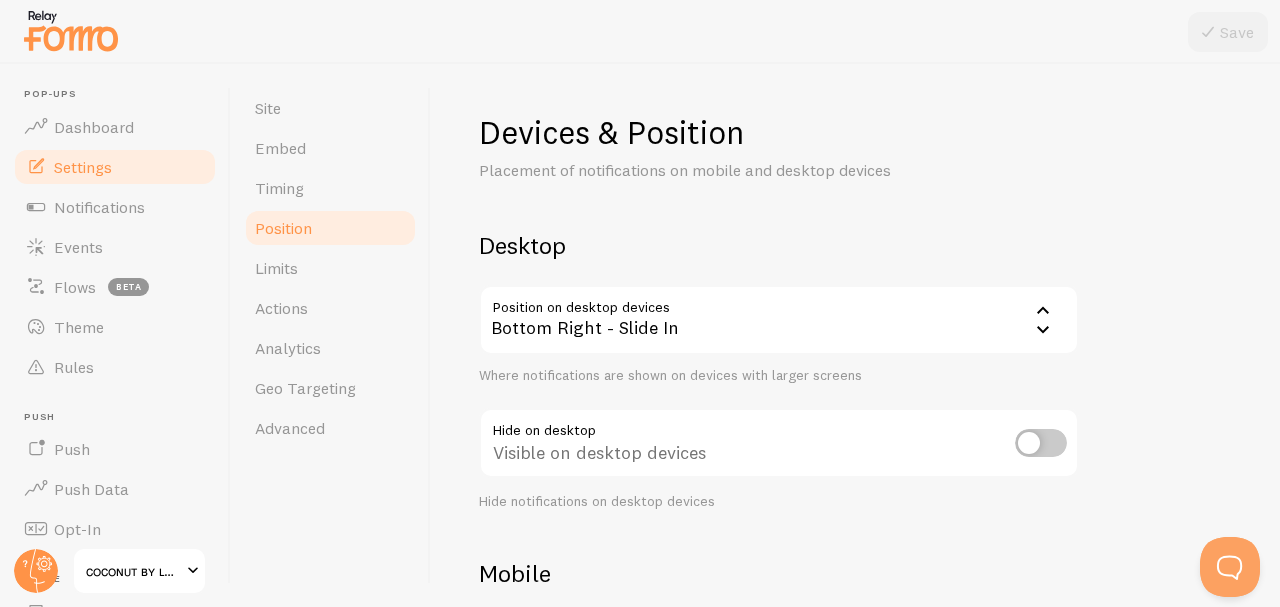 click on "Limits" at bounding box center (330, 268) 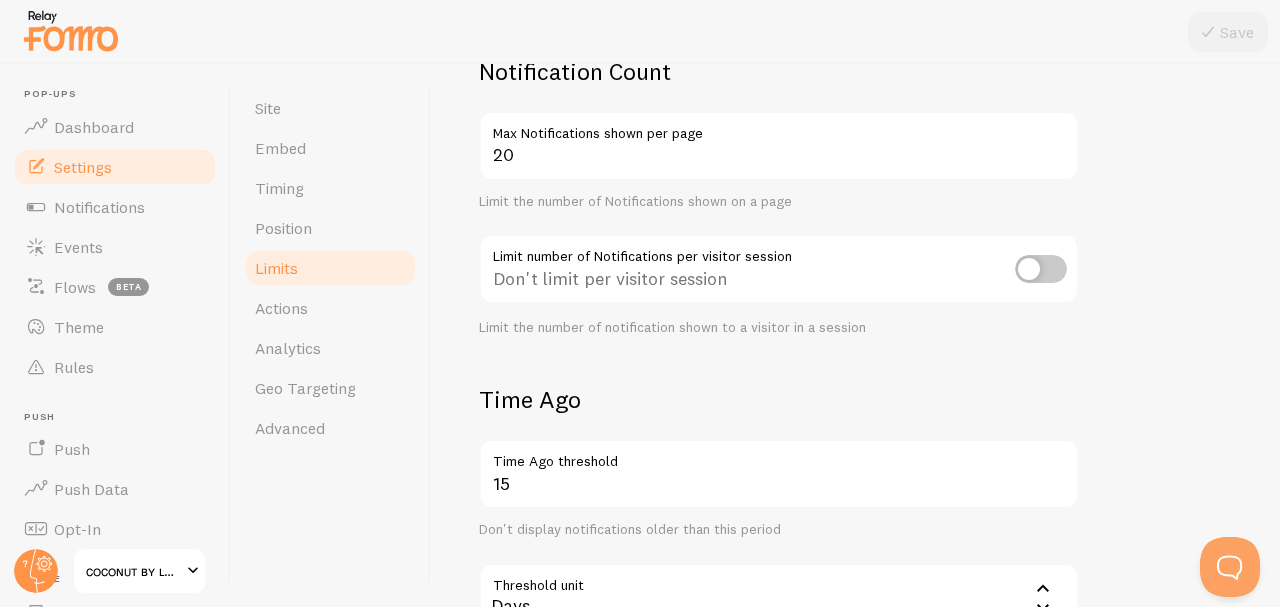 scroll, scrollTop: 182, scrollLeft: 0, axis: vertical 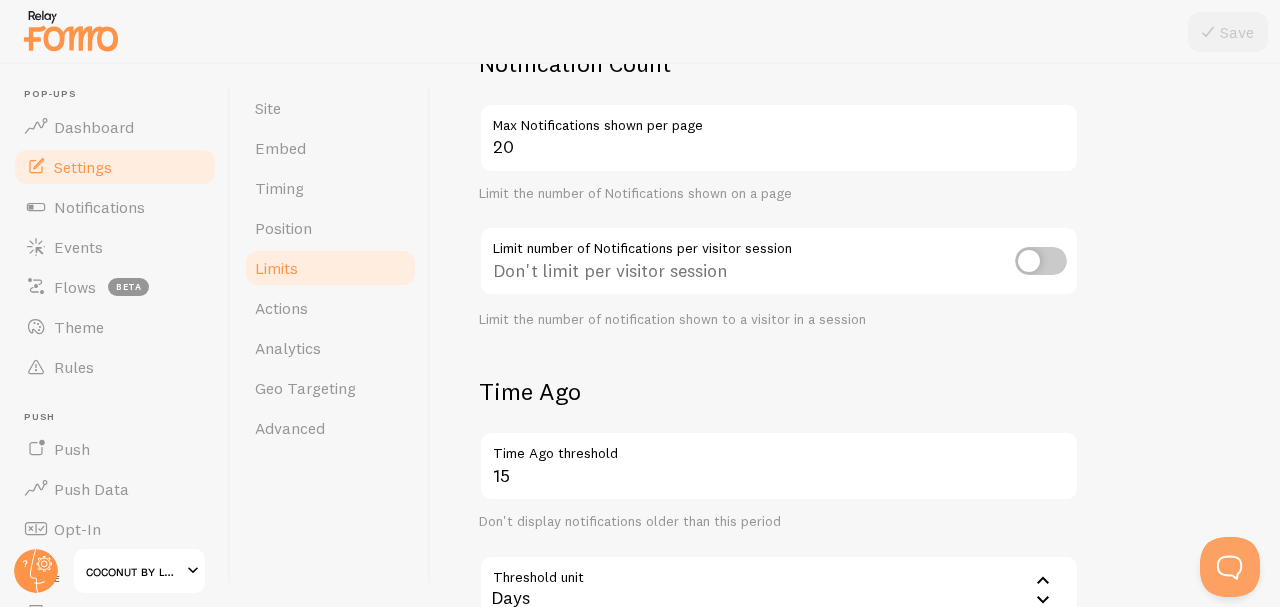 click at bounding box center (1041, 261) 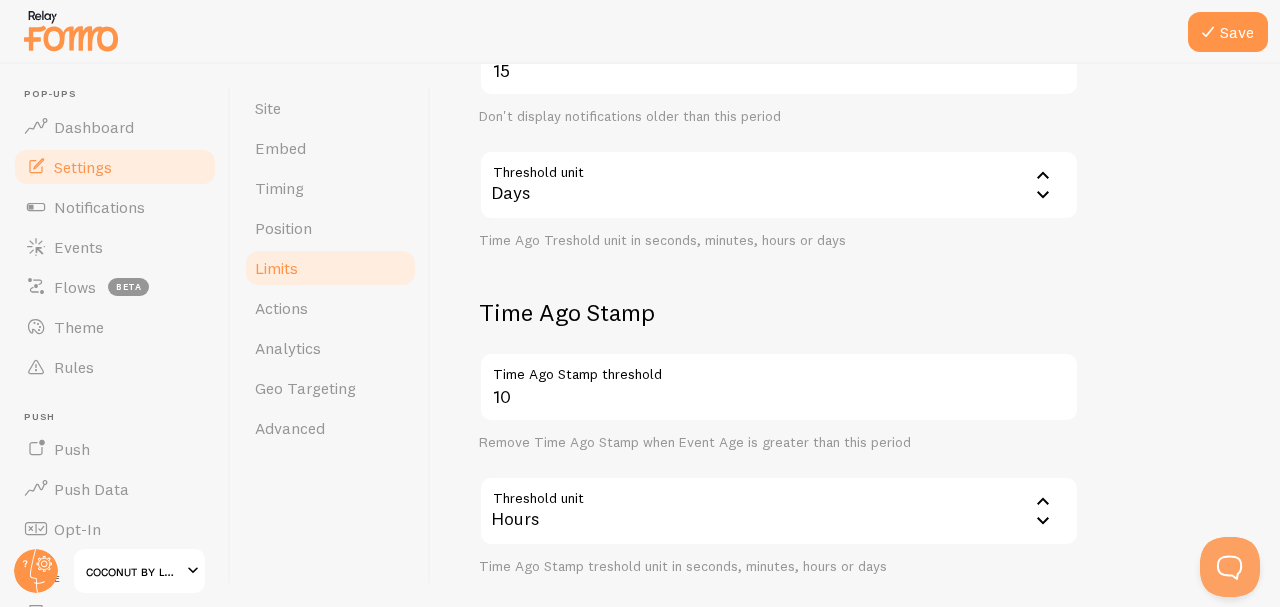 scroll, scrollTop: 836, scrollLeft: 0, axis: vertical 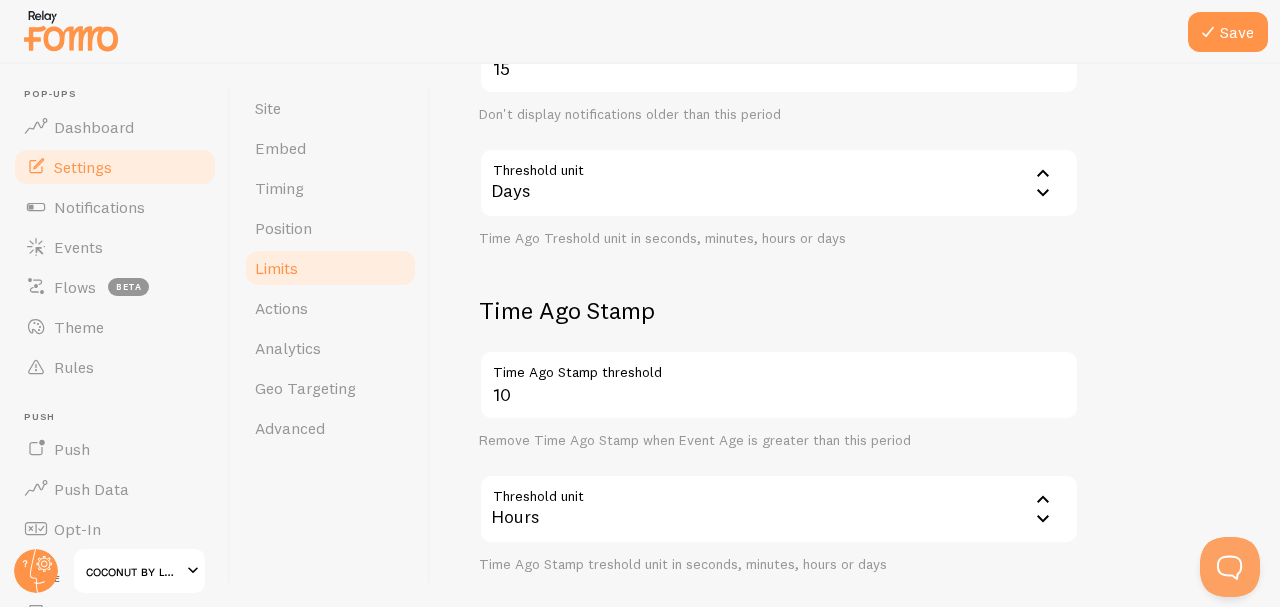 click on "Save" at bounding box center [1228, 32] 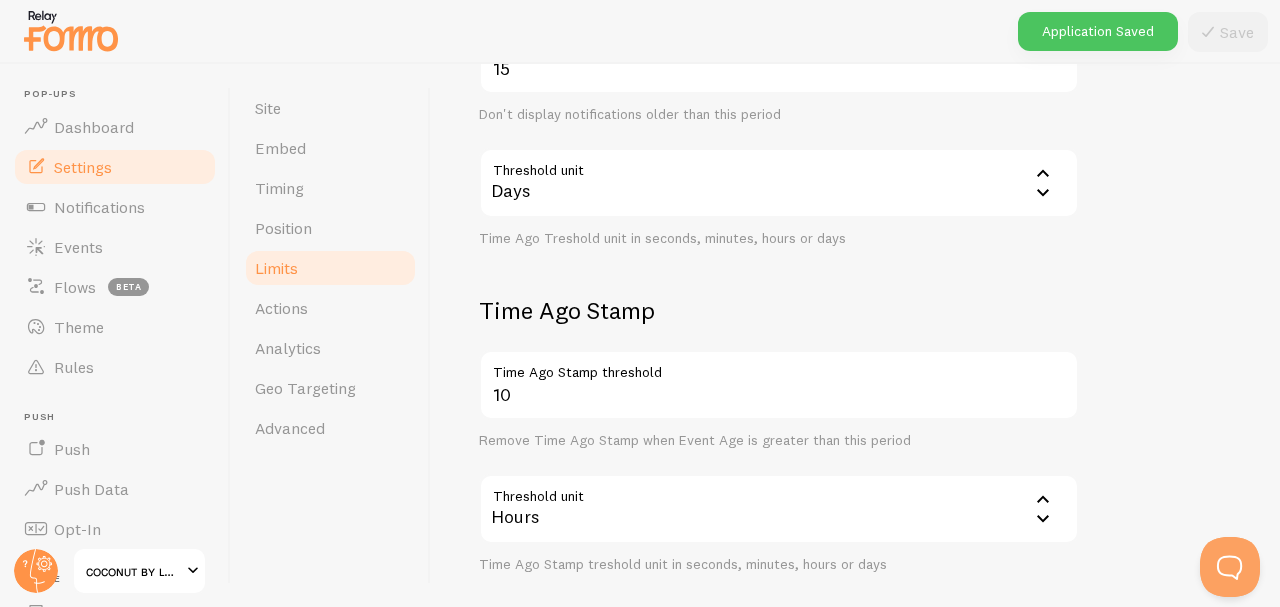 click on "Actions" at bounding box center [281, 308] 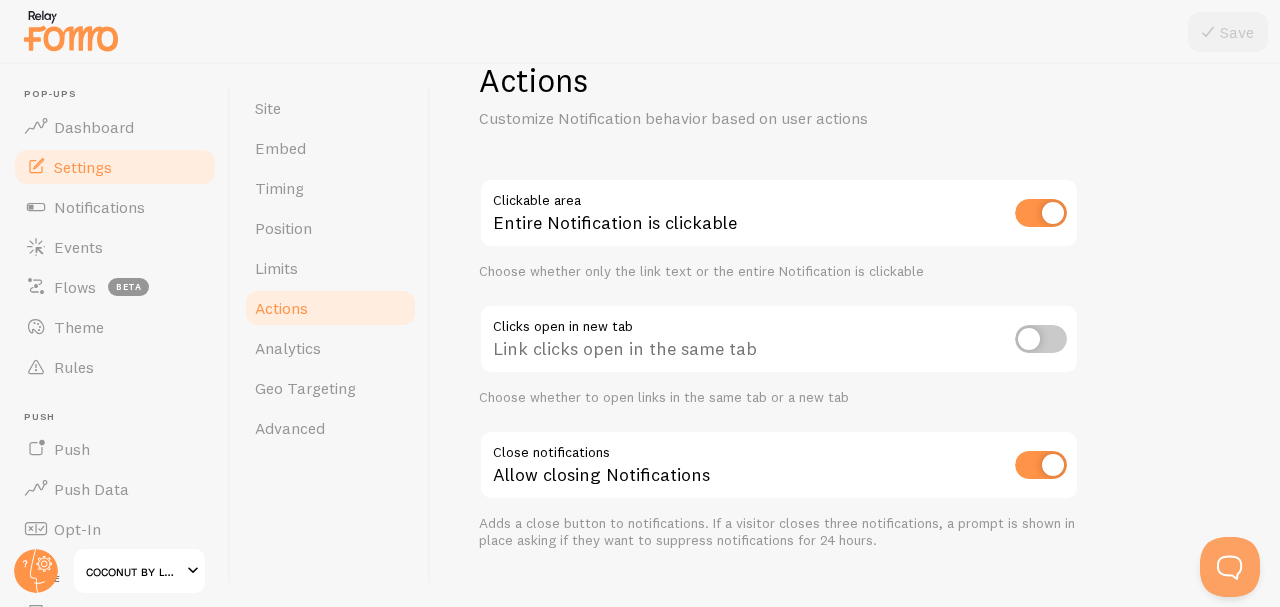 scroll, scrollTop: 90, scrollLeft: 0, axis: vertical 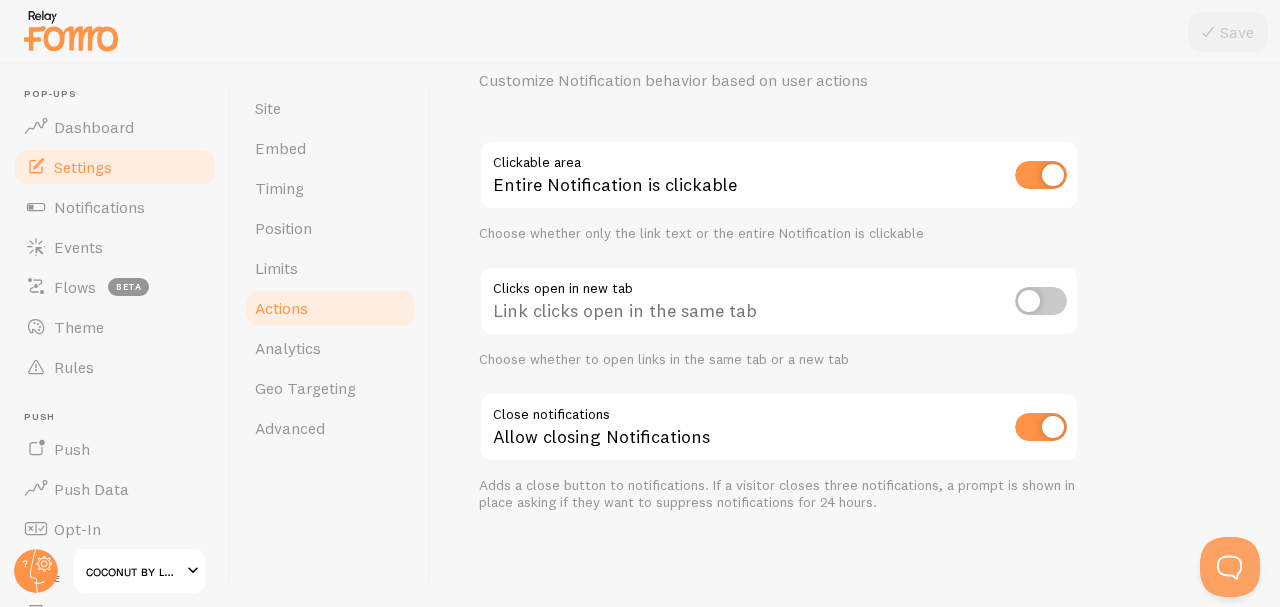 click at bounding box center [1041, 301] 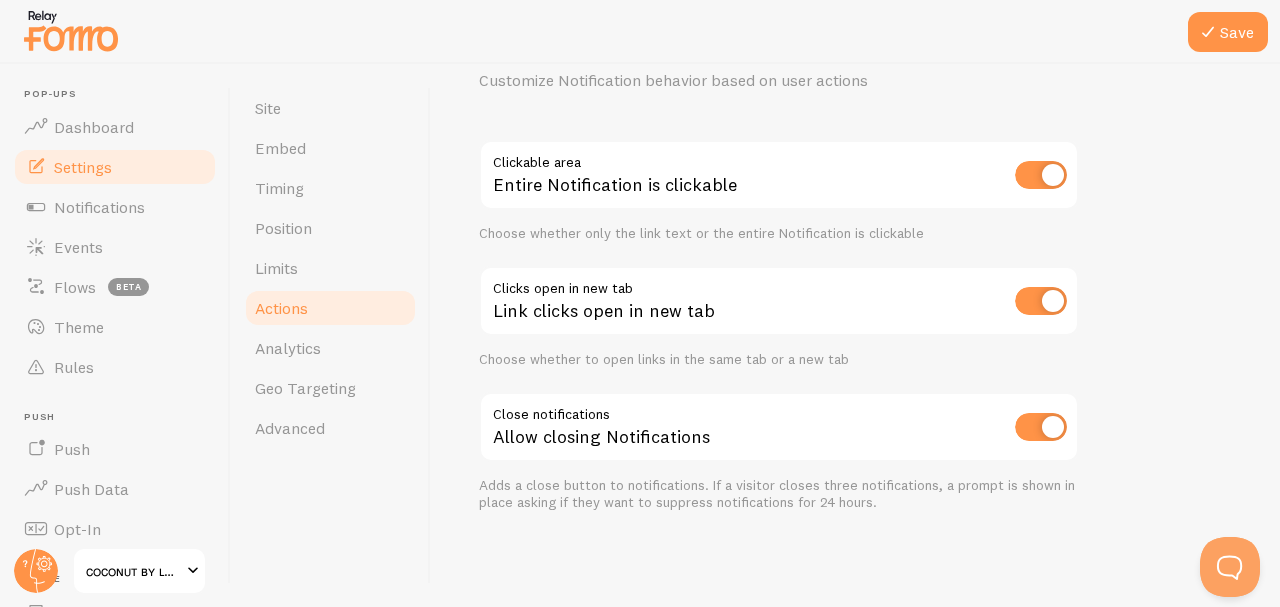 click on "Save" at bounding box center (1228, 32) 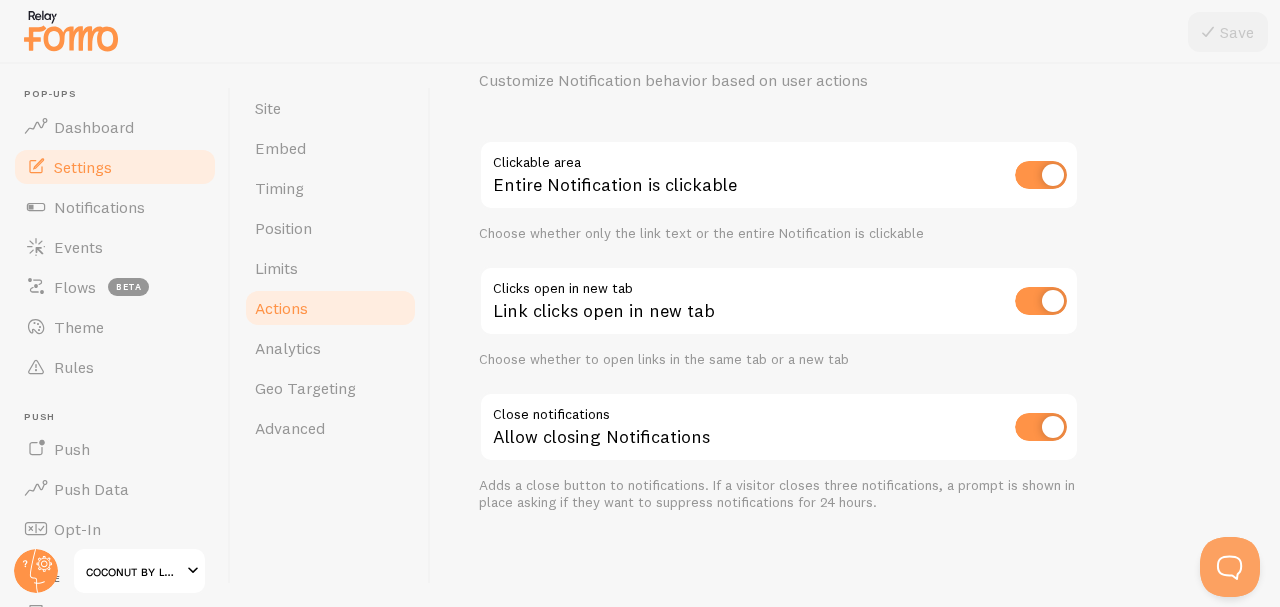 click on "Analytics" at bounding box center (330, 348) 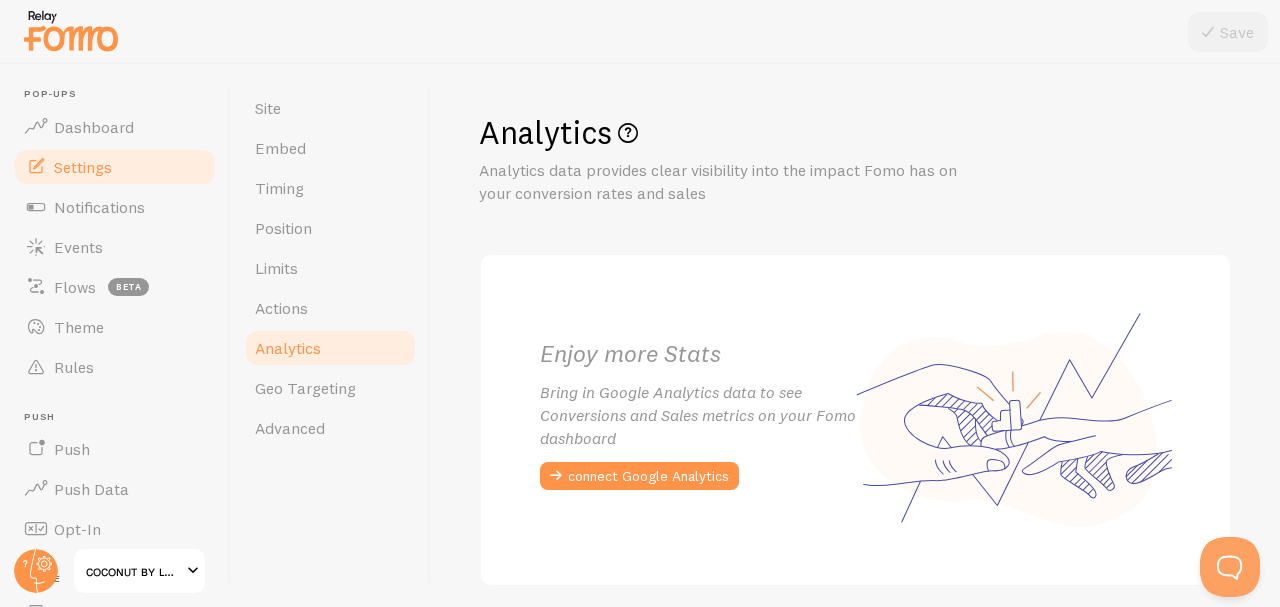 click on "Advanced" at bounding box center (330, 428) 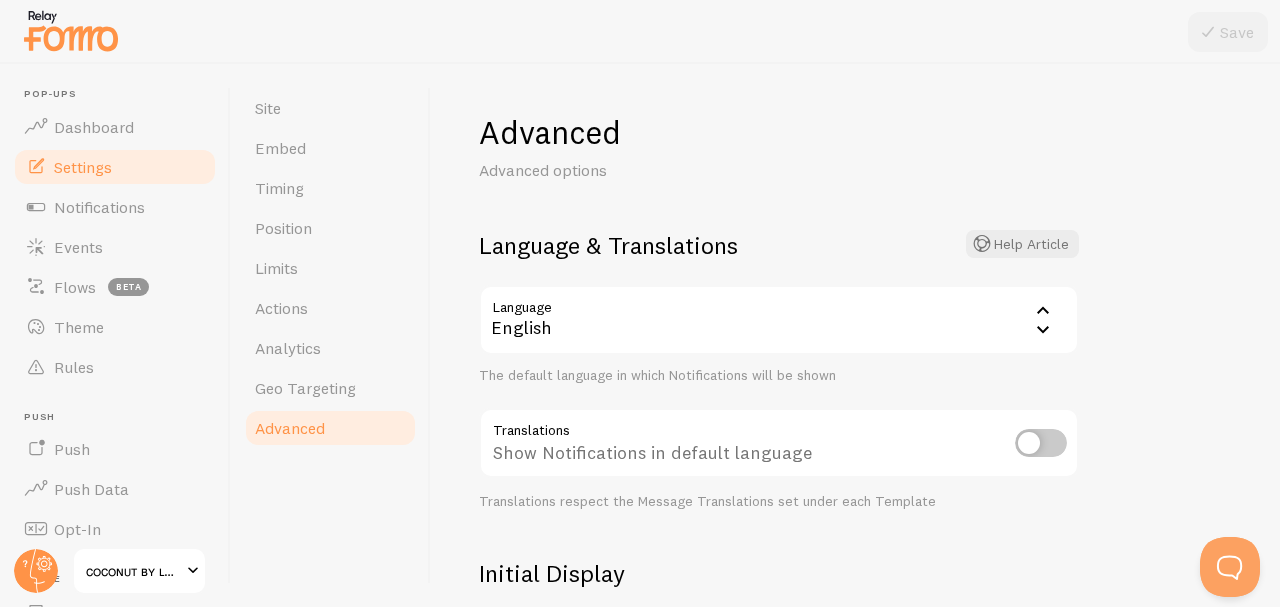 click on "English" at bounding box center [779, 320] 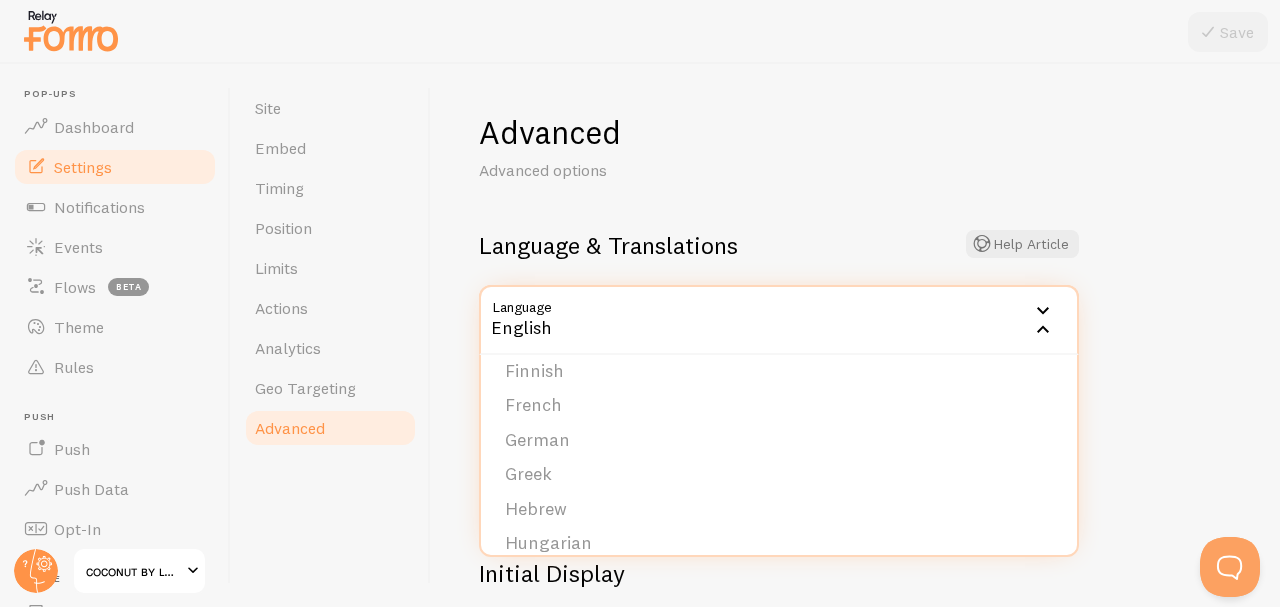 scroll, scrollTop: 276, scrollLeft: 0, axis: vertical 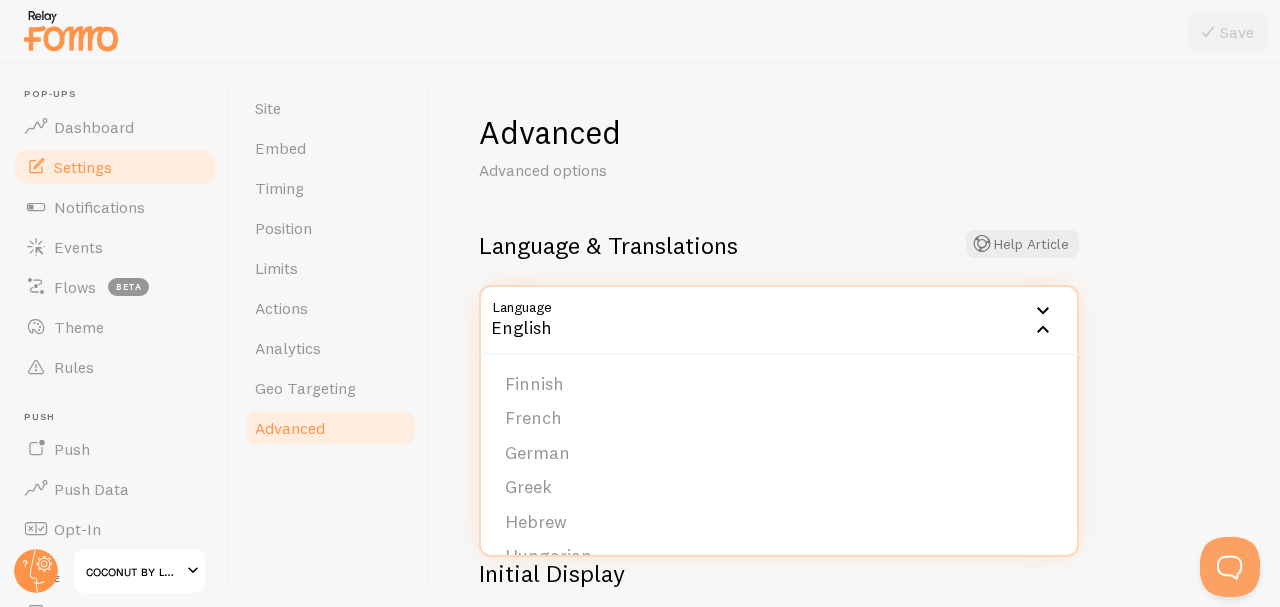 click on "French" at bounding box center (779, 418) 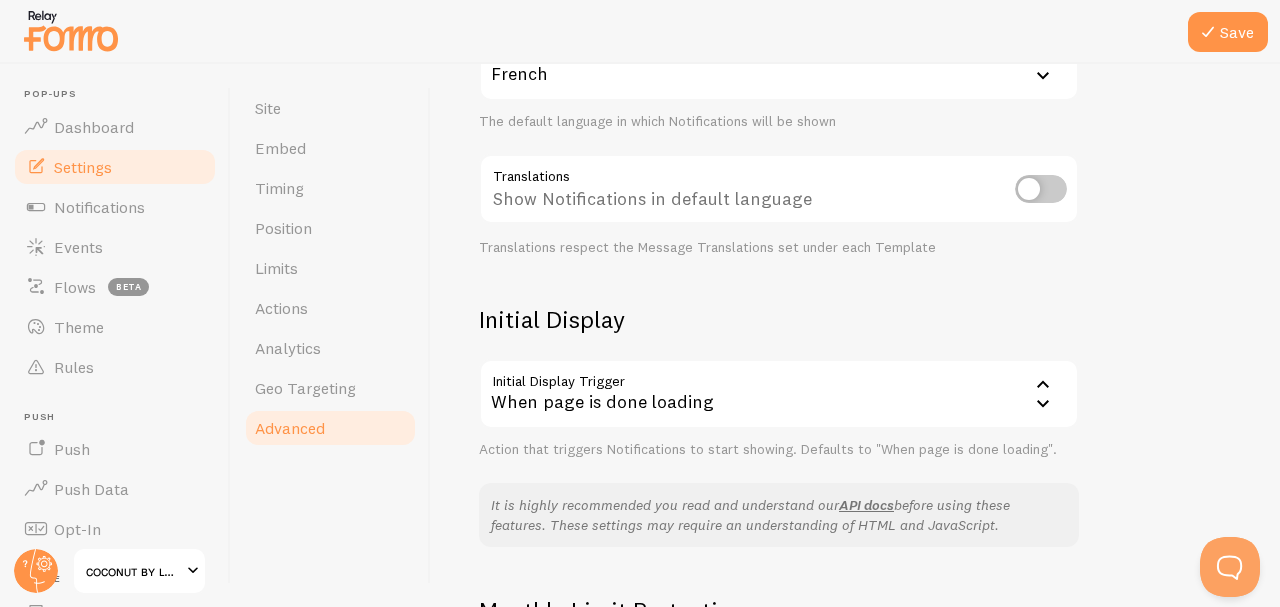 scroll, scrollTop: 264, scrollLeft: 0, axis: vertical 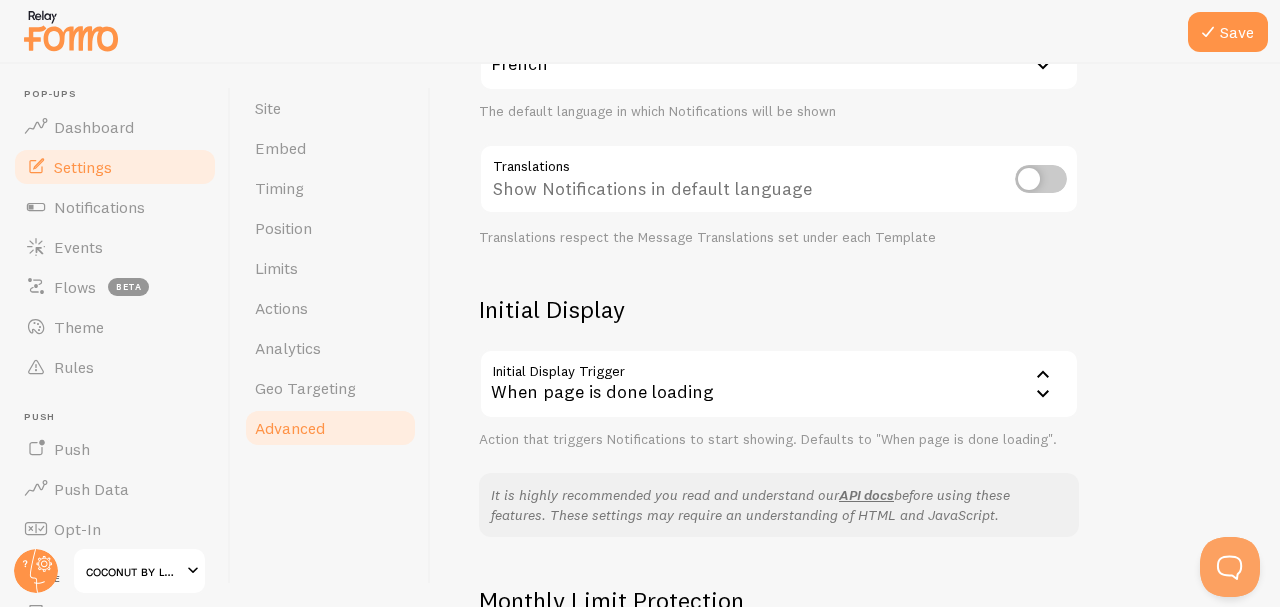click on "When page is done loading" at bounding box center [779, 384] 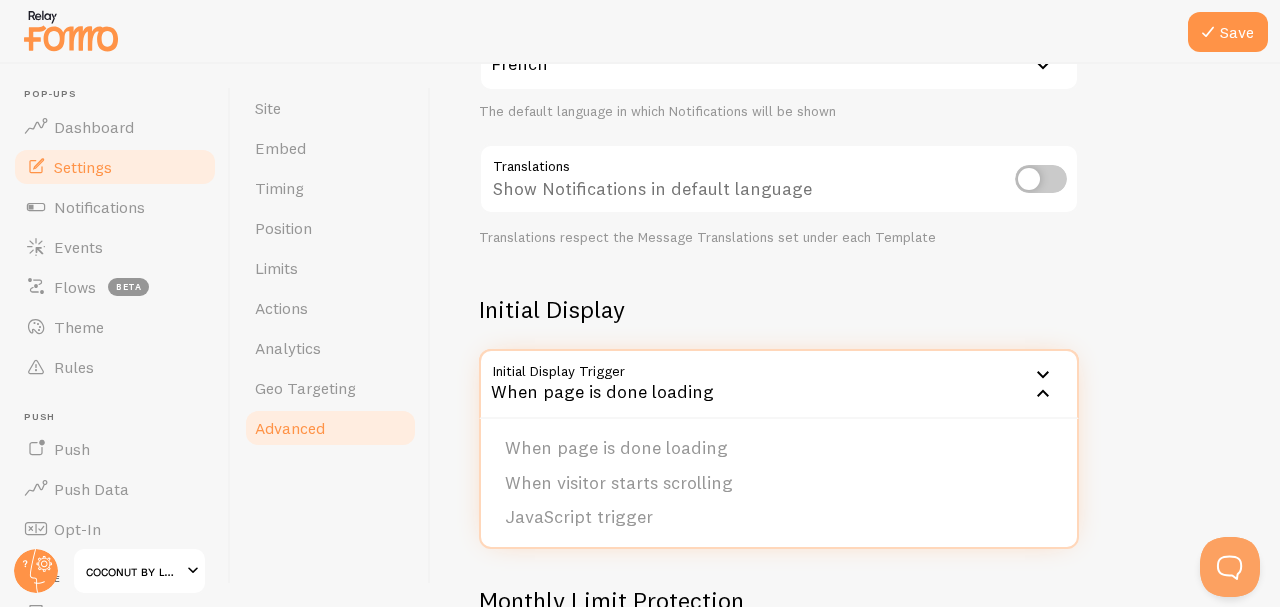 click at bounding box center [1041, 179] 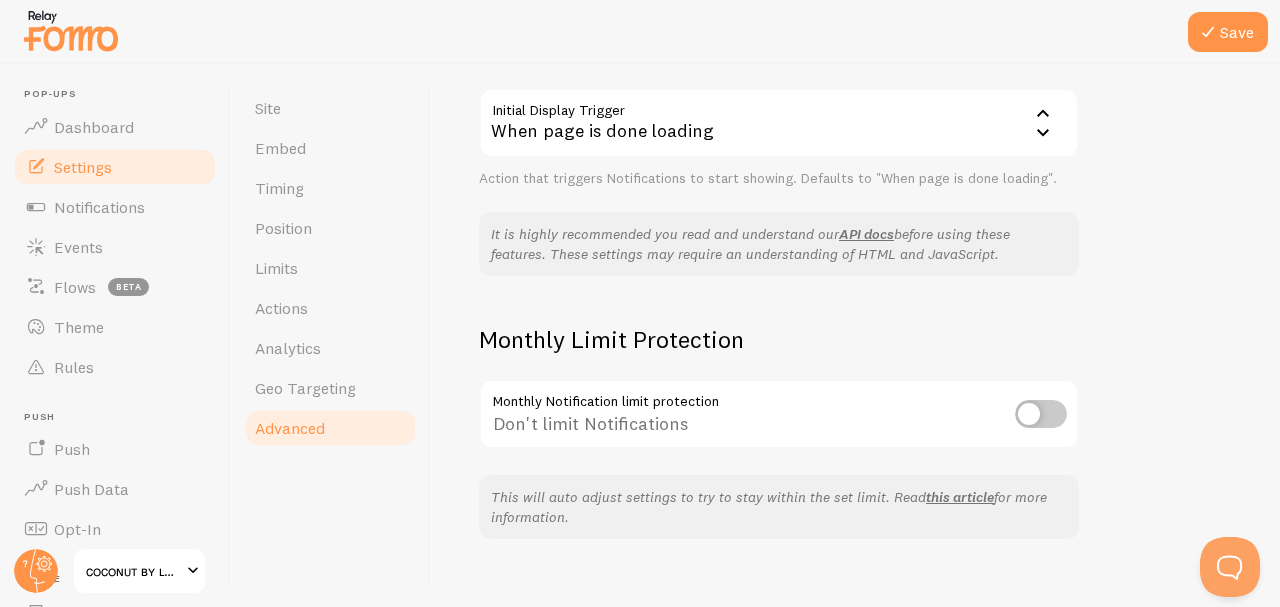 scroll, scrollTop: 552, scrollLeft: 0, axis: vertical 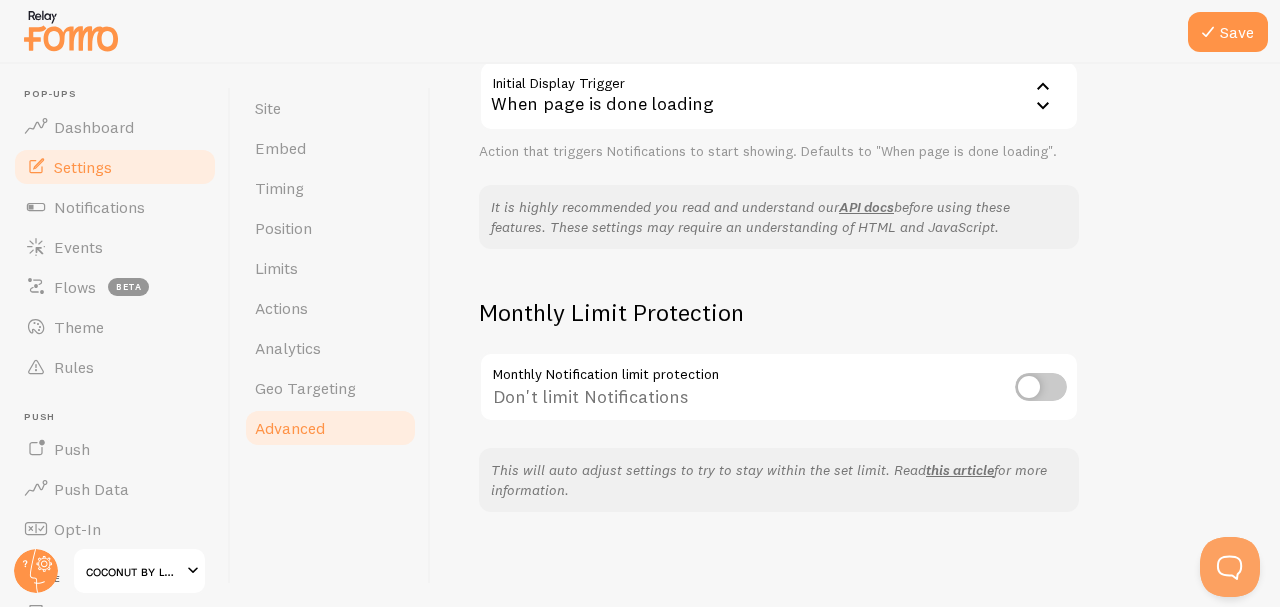 click on "Save" at bounding box center [1228, 32] 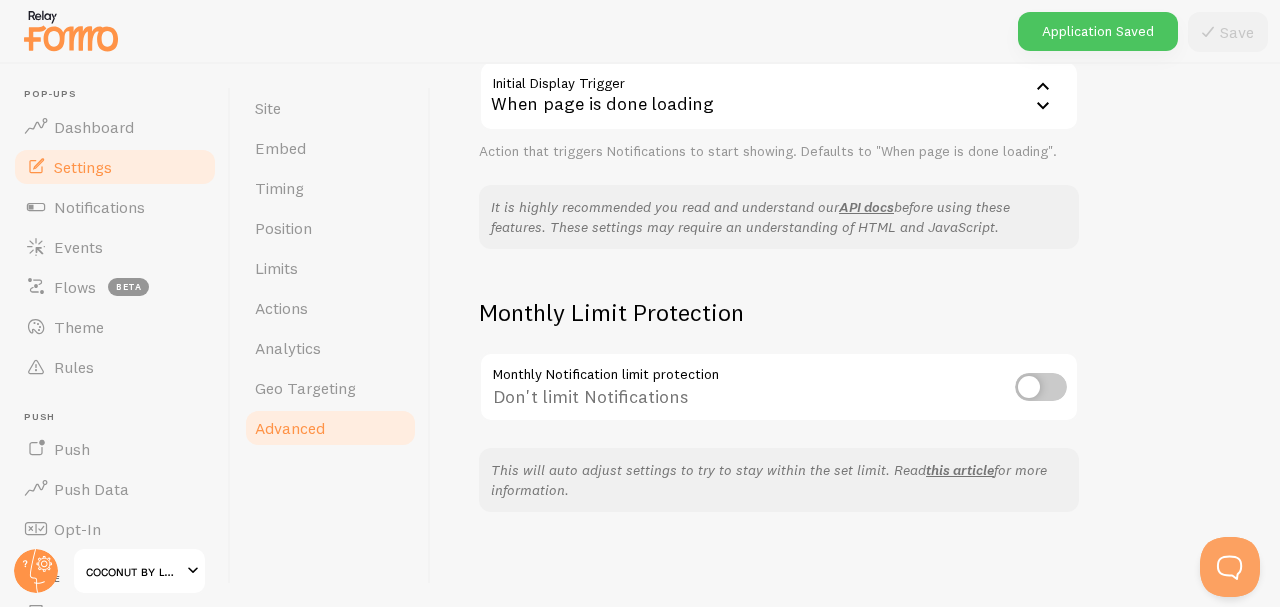 click on "Advanced" at bounding box center [290, 428] 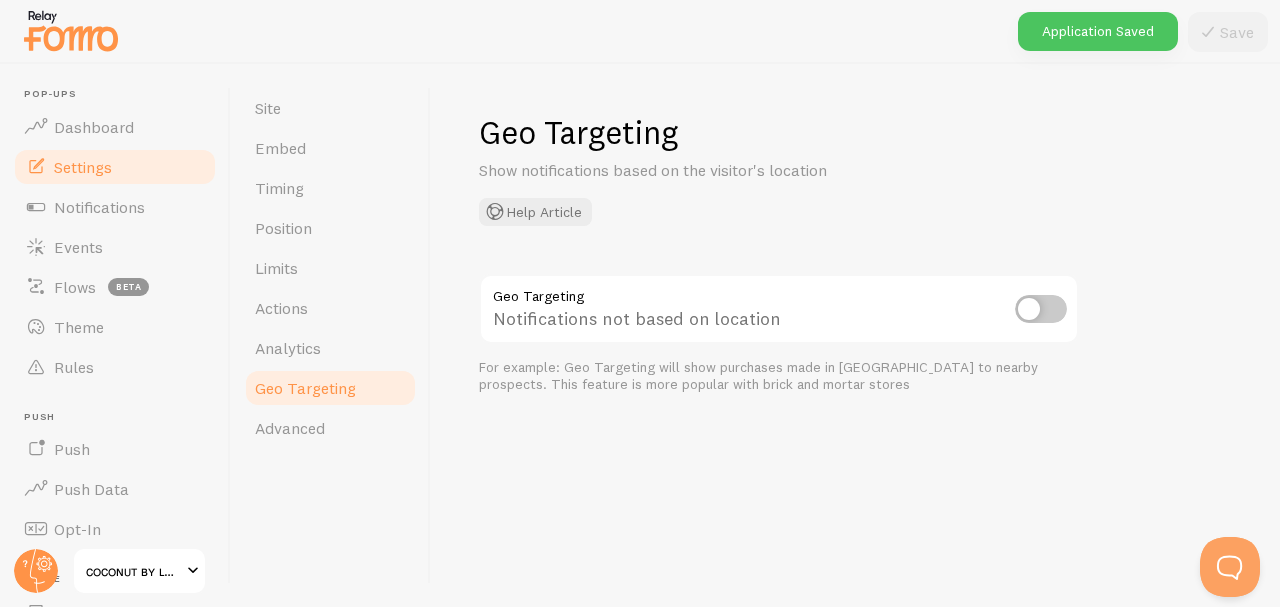 scroll, scrollTop: 0, scrollLeft: 0, axis: both 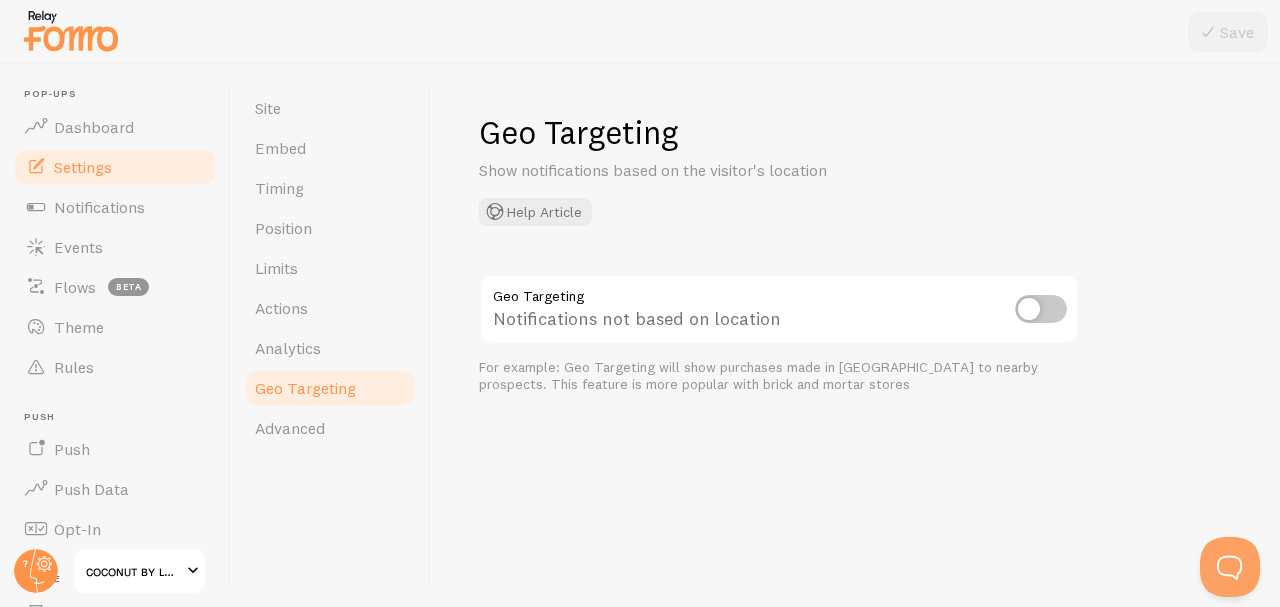 click at bounding box center [1041, 309] 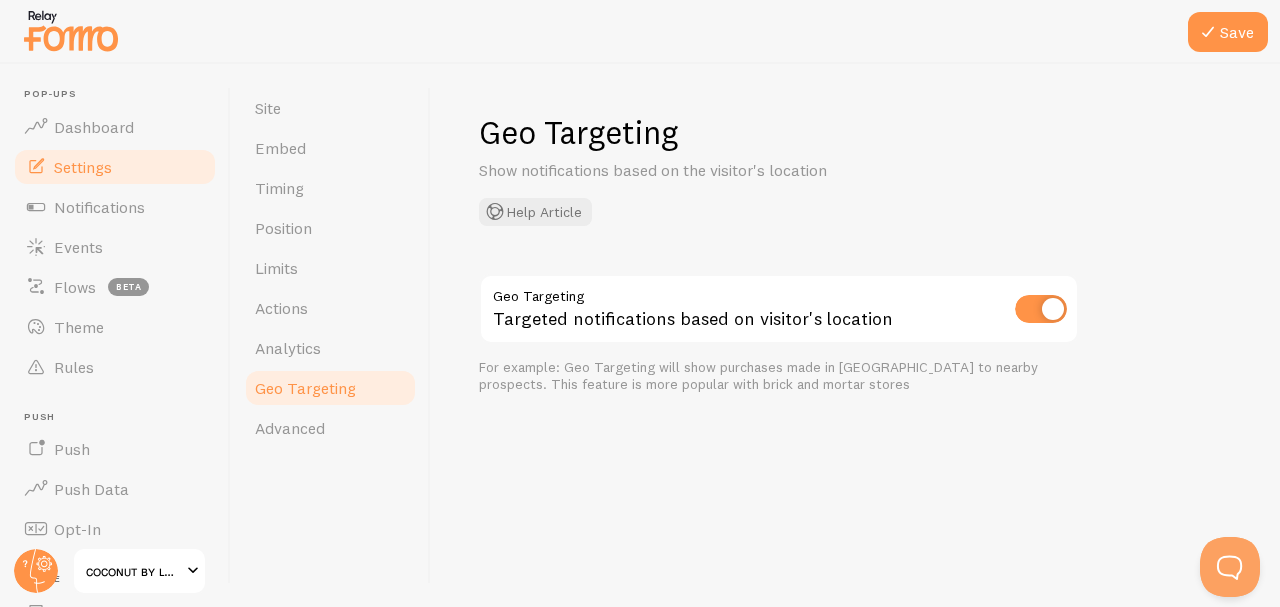 click on "Save" at bounding box center (1228, 32) 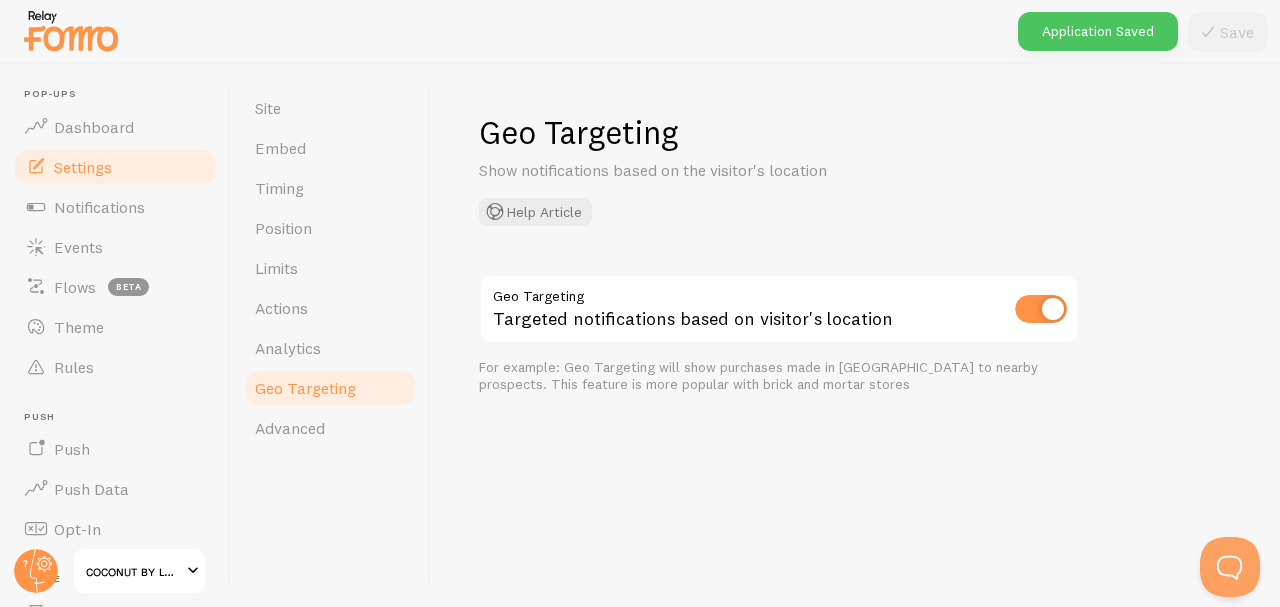 click on "Analytics" at bounding box center [330, 348] 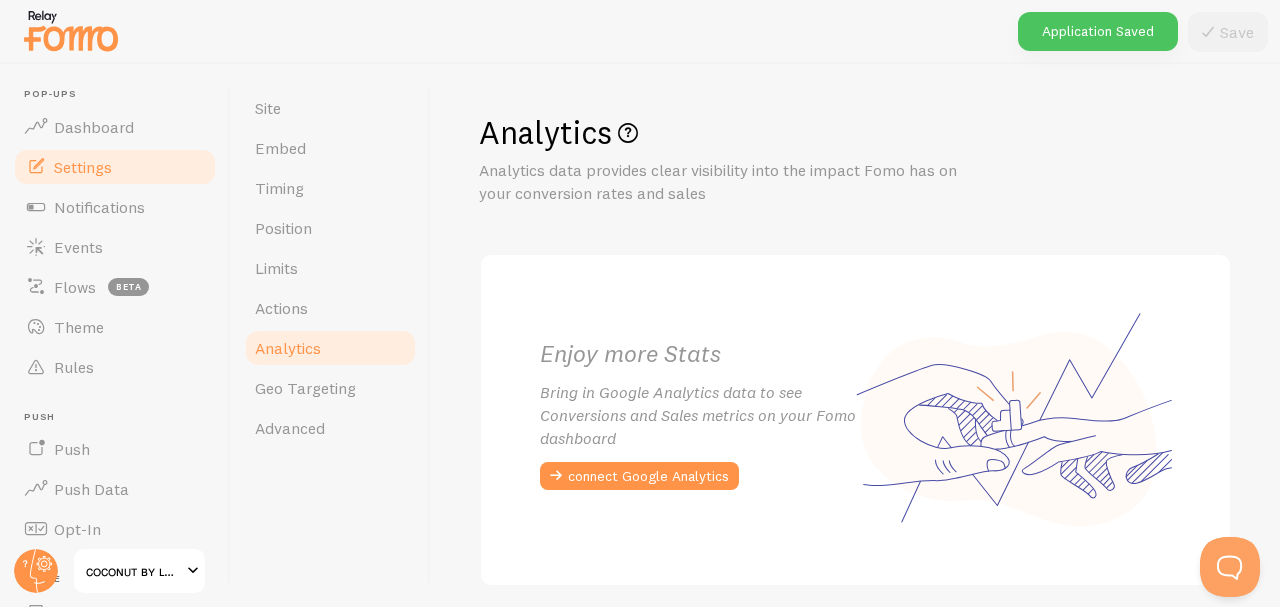 click on "Actions" at bounding box center [330, 308] 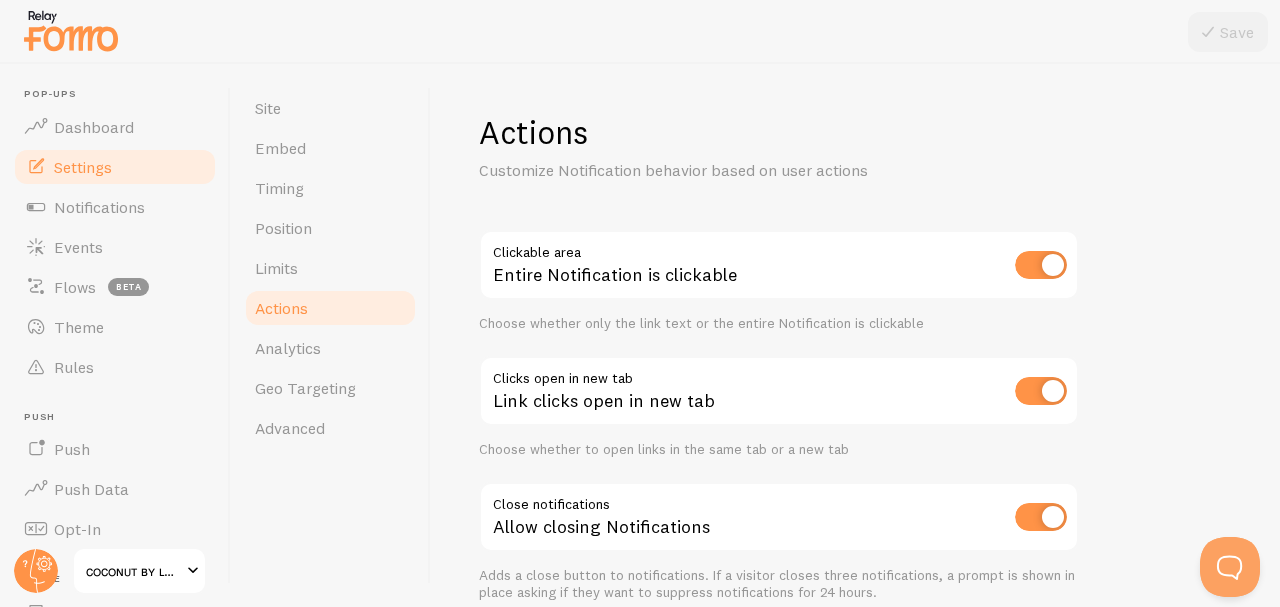 click on "Limits" at bounding box center (330, 268) 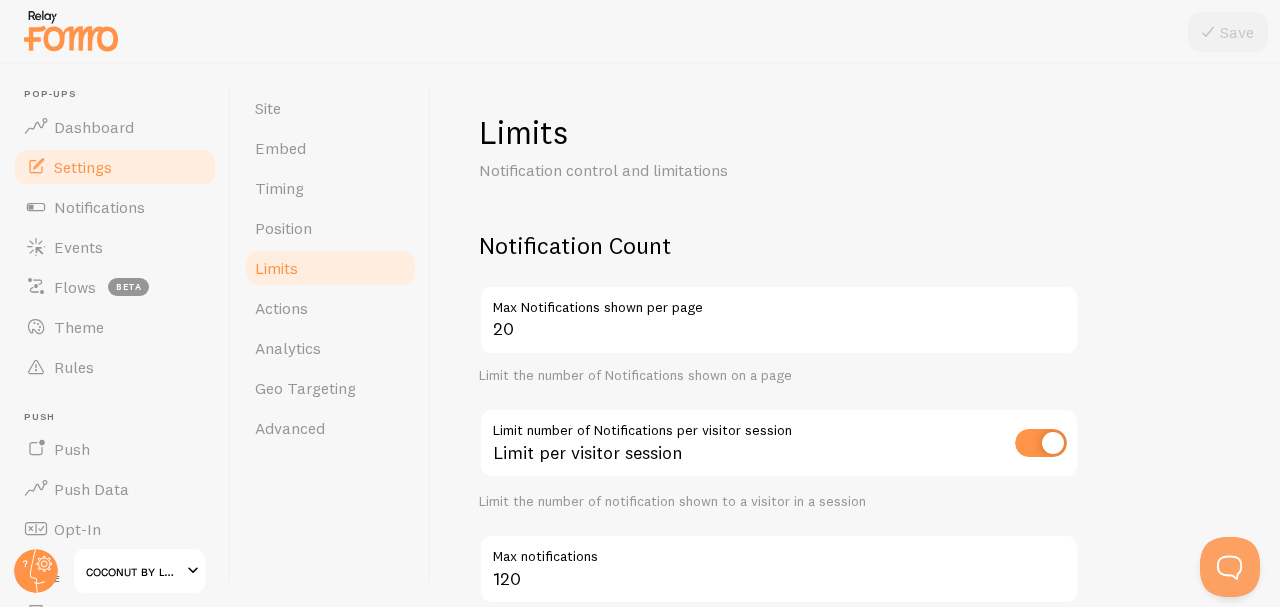 click on "Position" at bounding box center [330, 228] 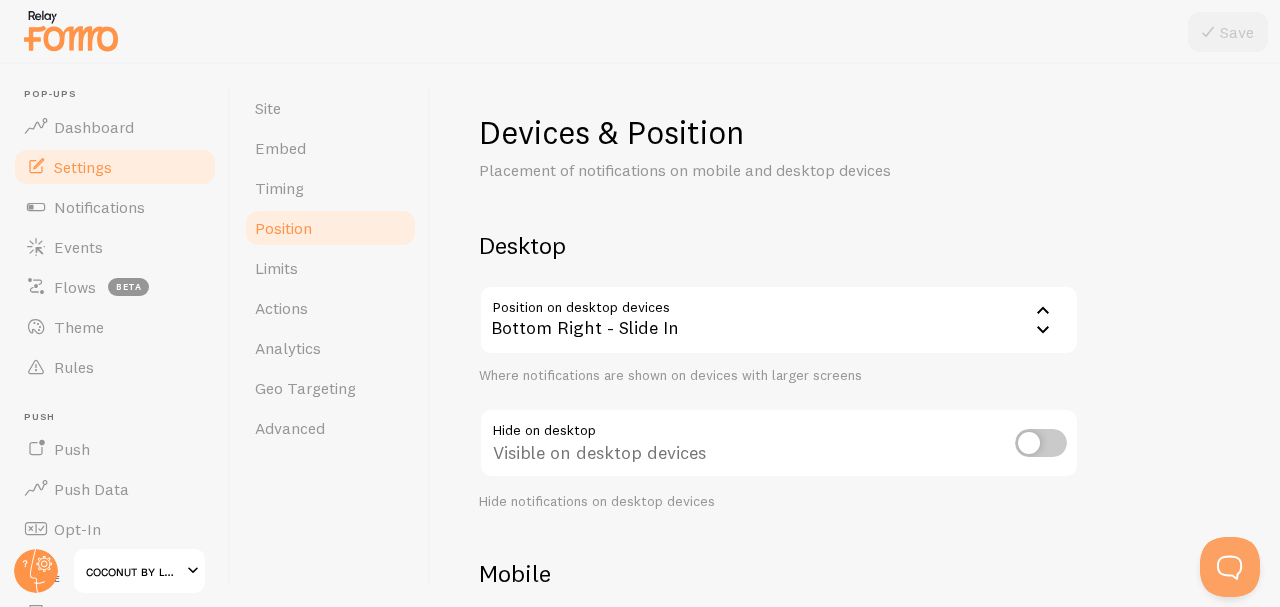 click on "Timing" at bounding box center [330, 188] 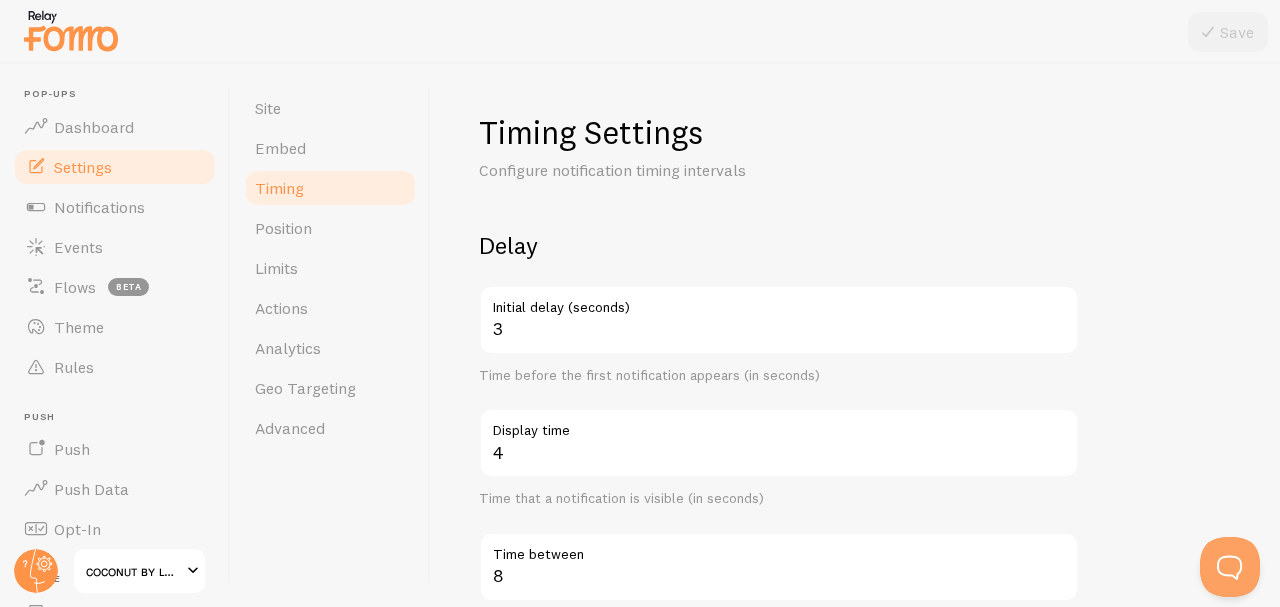 click on "Notifications" at bounding box center (99, 207) 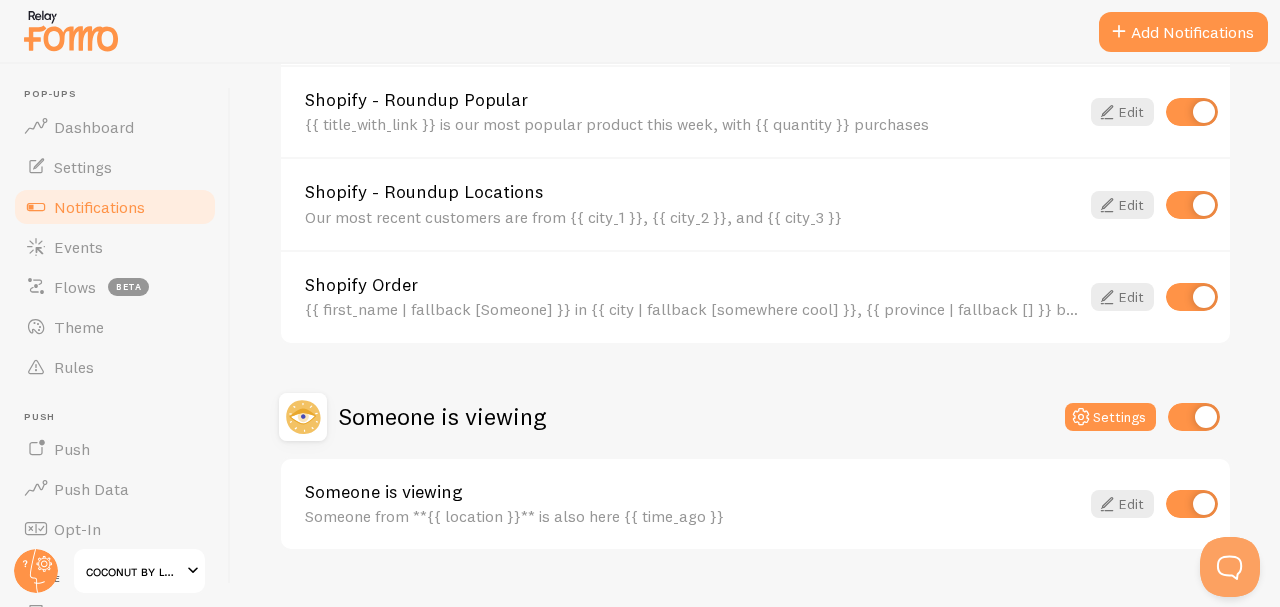 scroll, scrollTop: 1004, scrollLeft: 0, axis: vertical 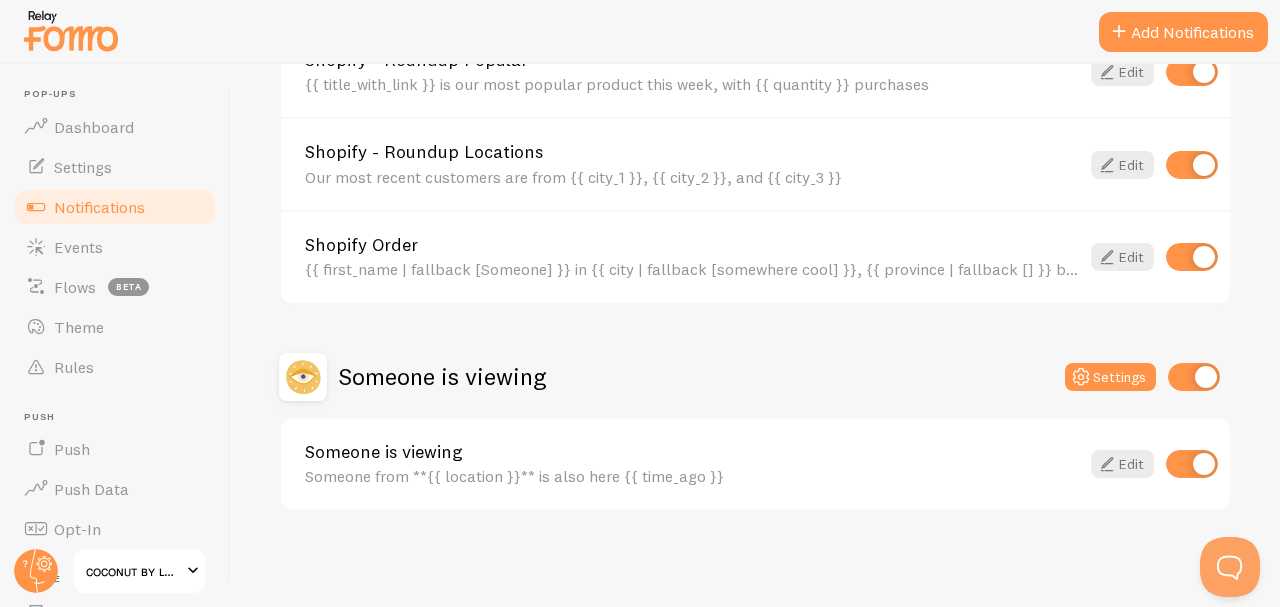 click at bounding box center (1192, 257) 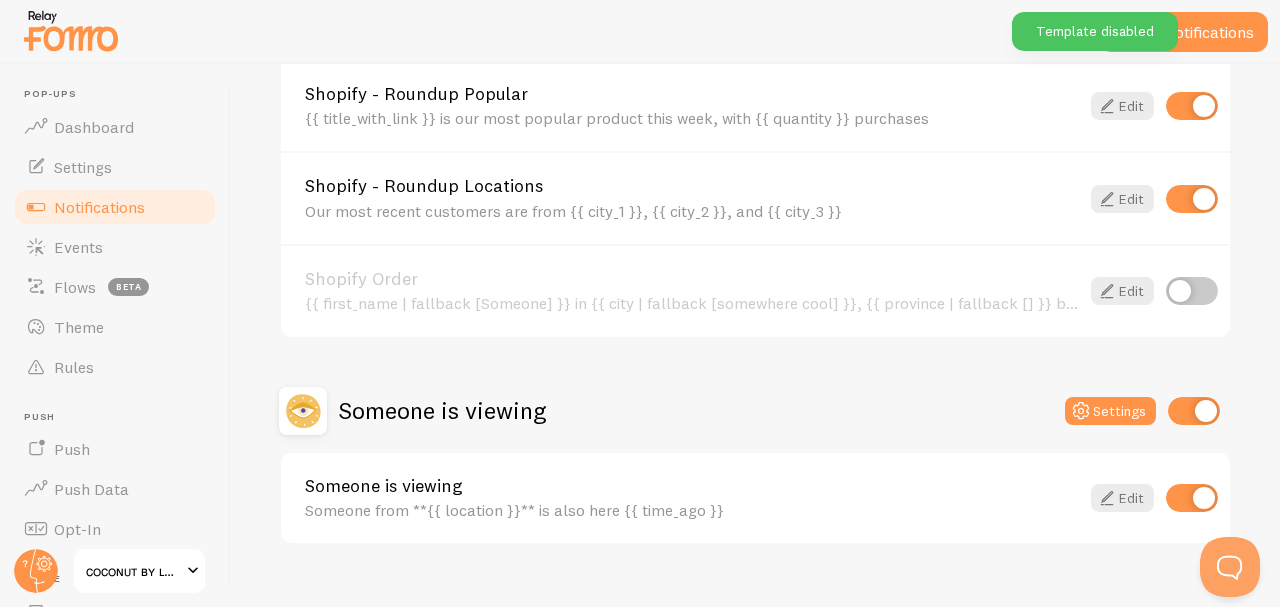 scroll, scrollTop: 954, scrollLeft: 0, axis: vertical 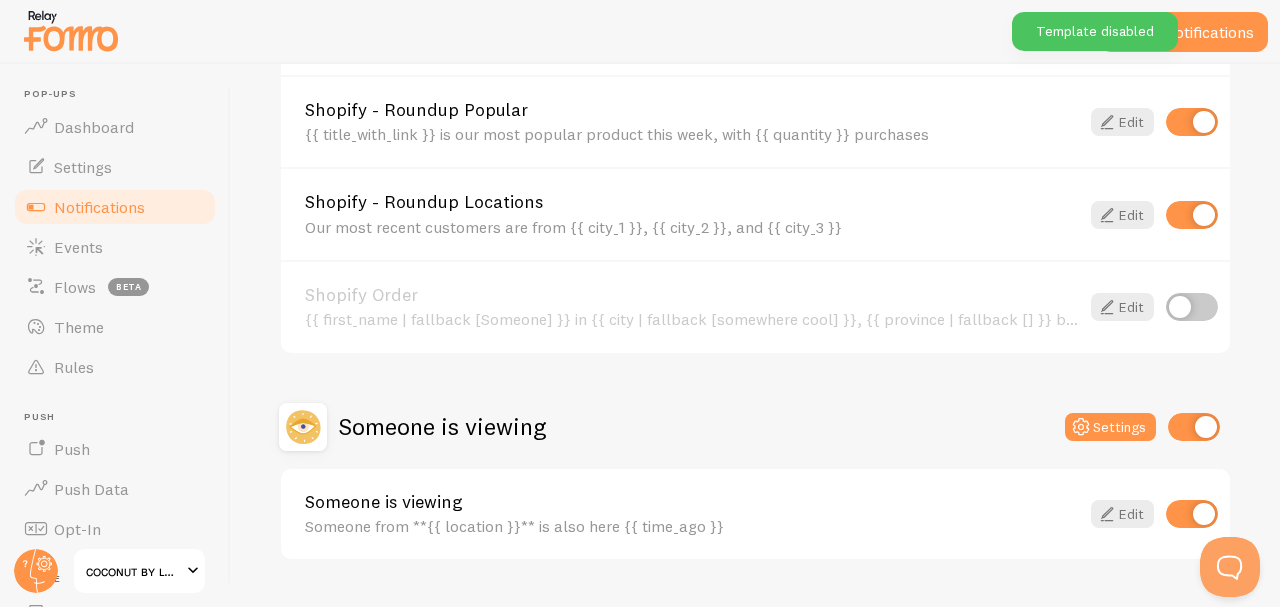 click on "Add Notifications" at bounding box center [1183, 32] 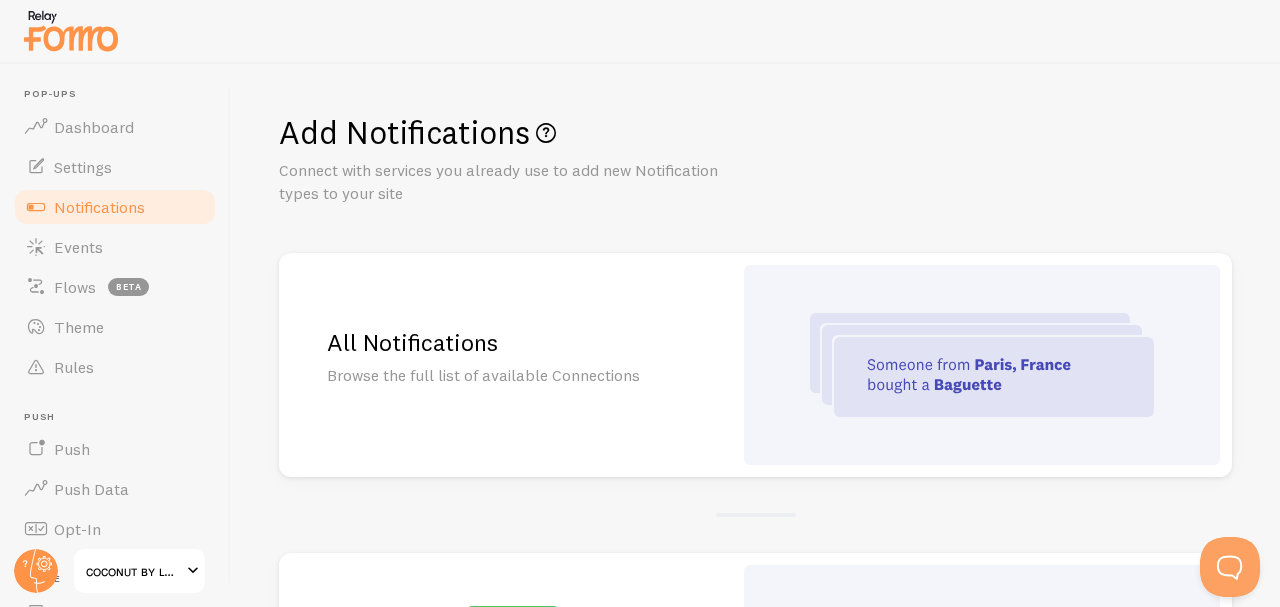 click at bounding box center [982, 365] 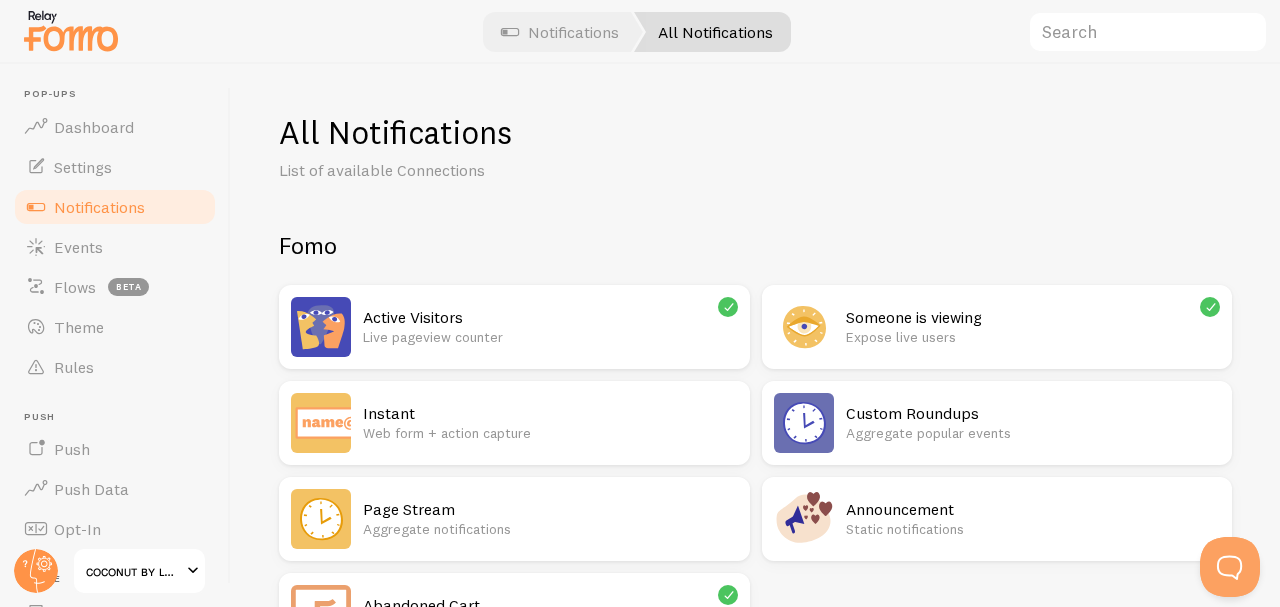 click on "Live pageview counter" at bounding box center (550, 337) 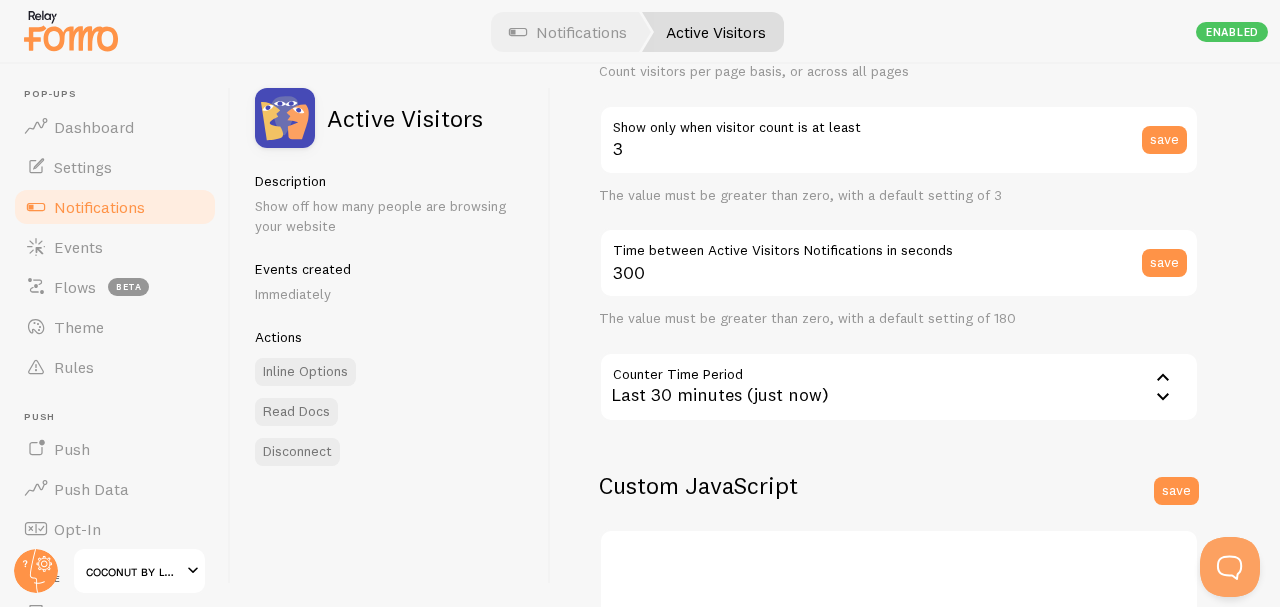 scroll, scrollTop: 0, scrollLeft: 0, axis: both 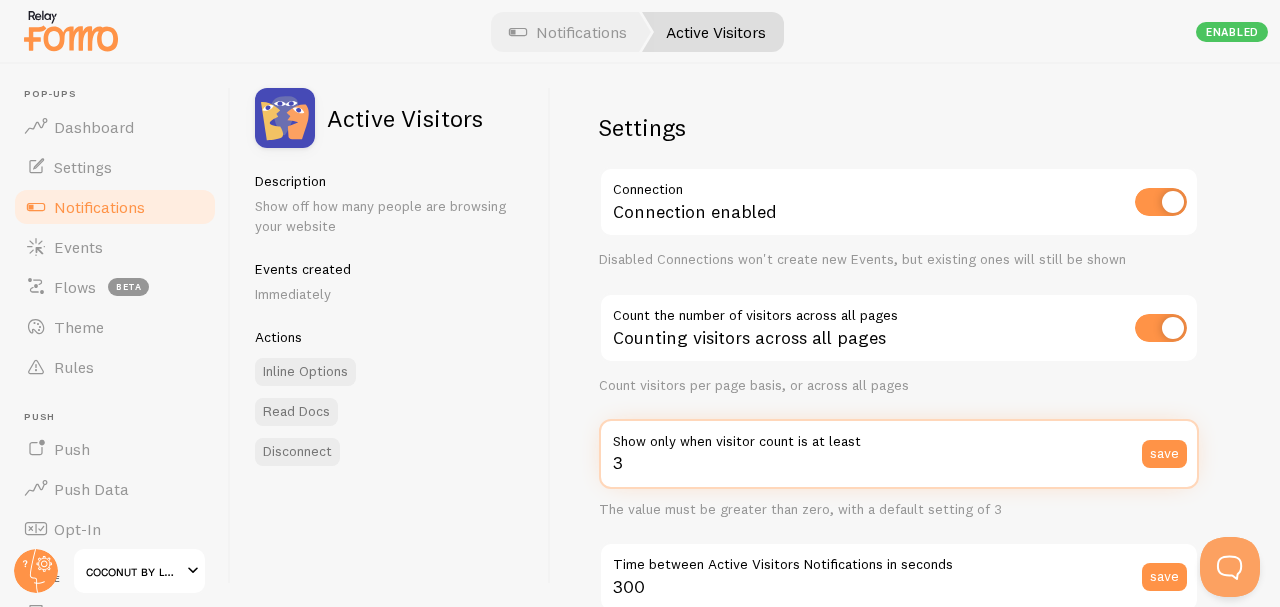 click on "3" at bounding box center (899, 454) 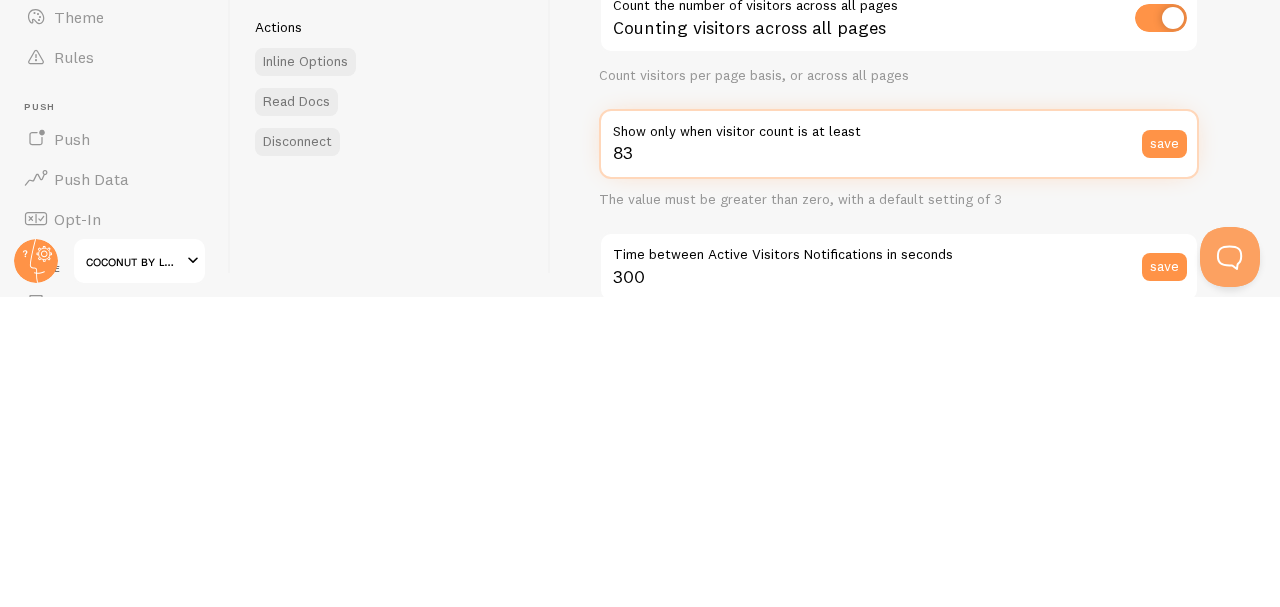 type on "83" 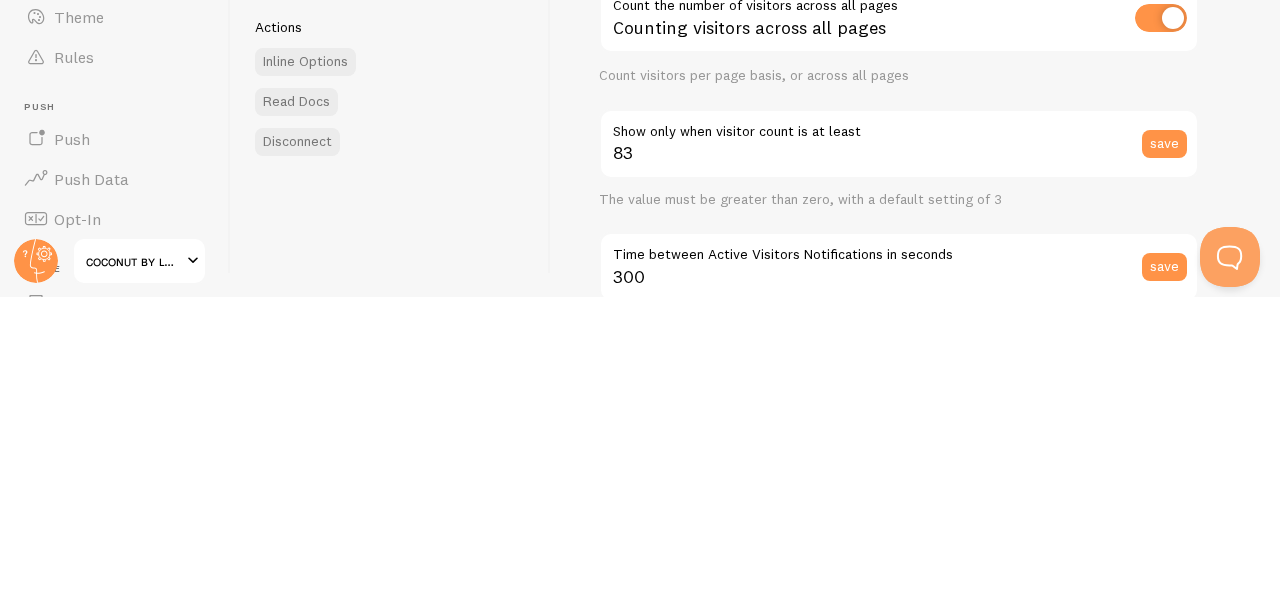 click on "save" at bounding box center (1164, 454) 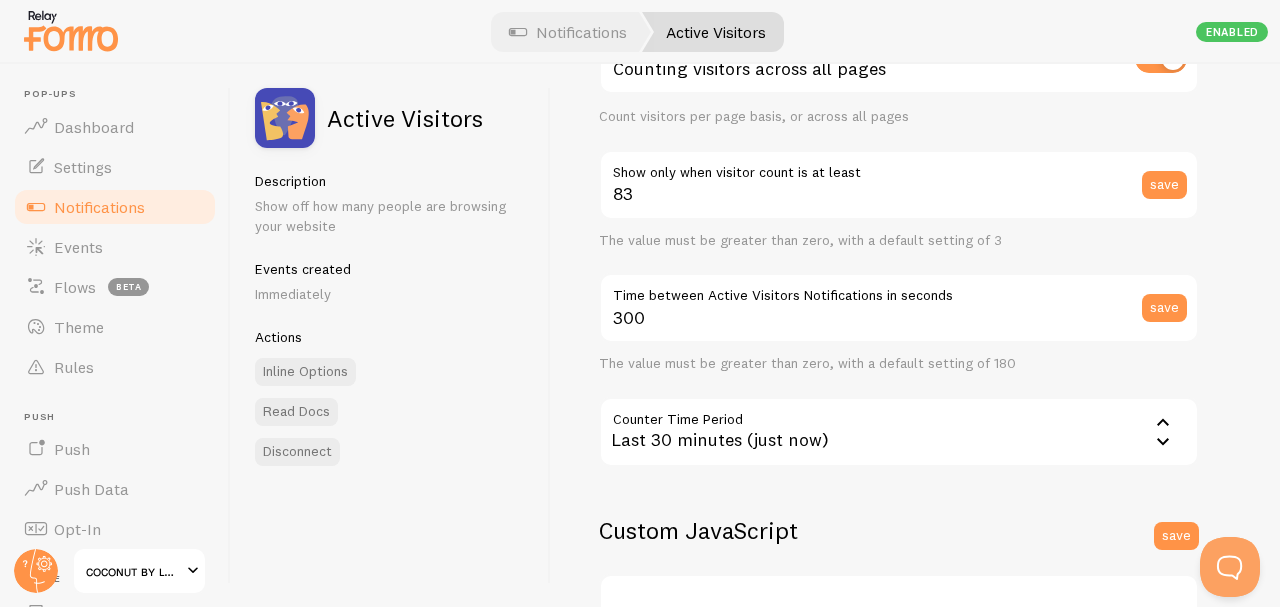 scroll, scrollTop: 280, scrollLeft: 0, axis: vertical 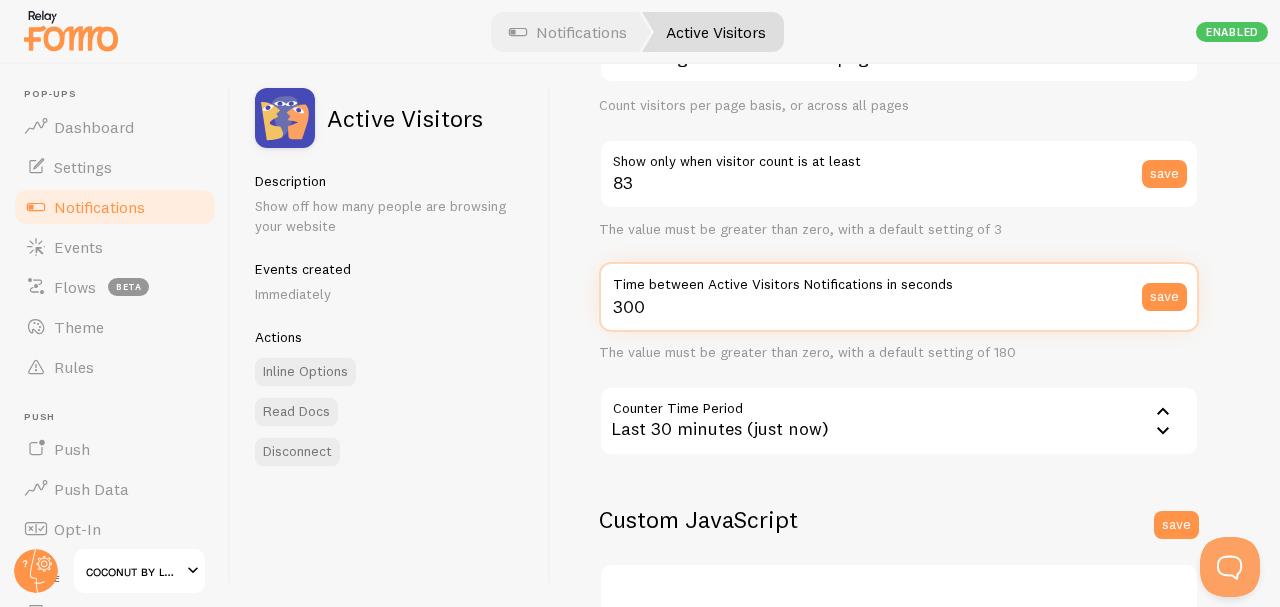 click on "300" at bounding box center (899, 297) 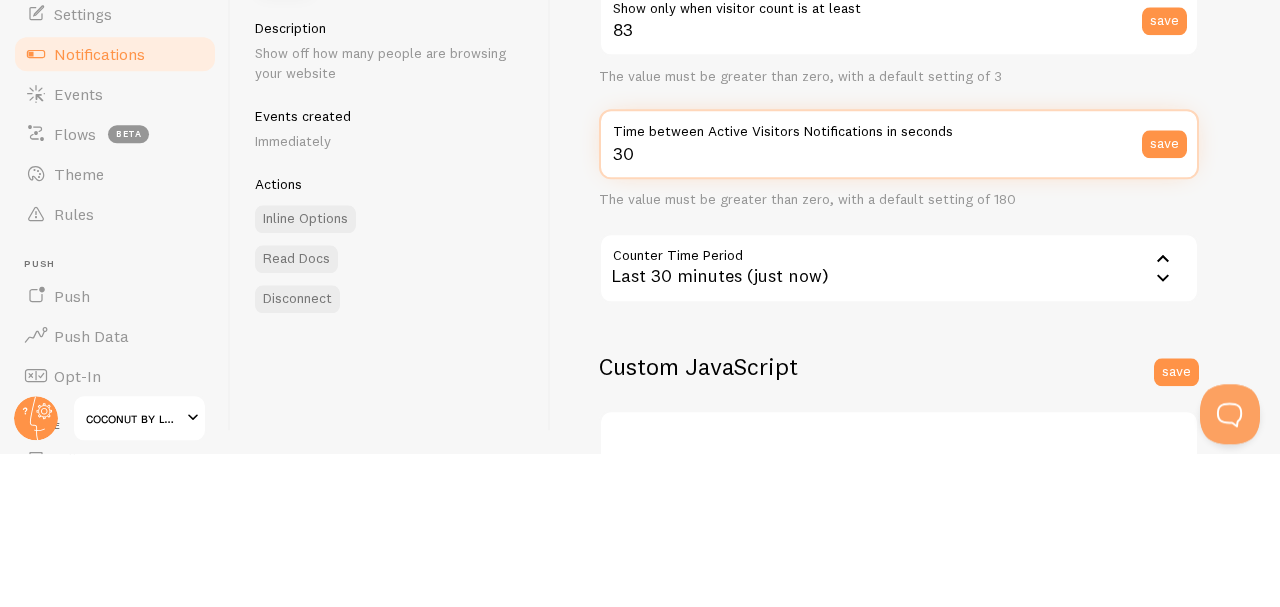 type on "30" 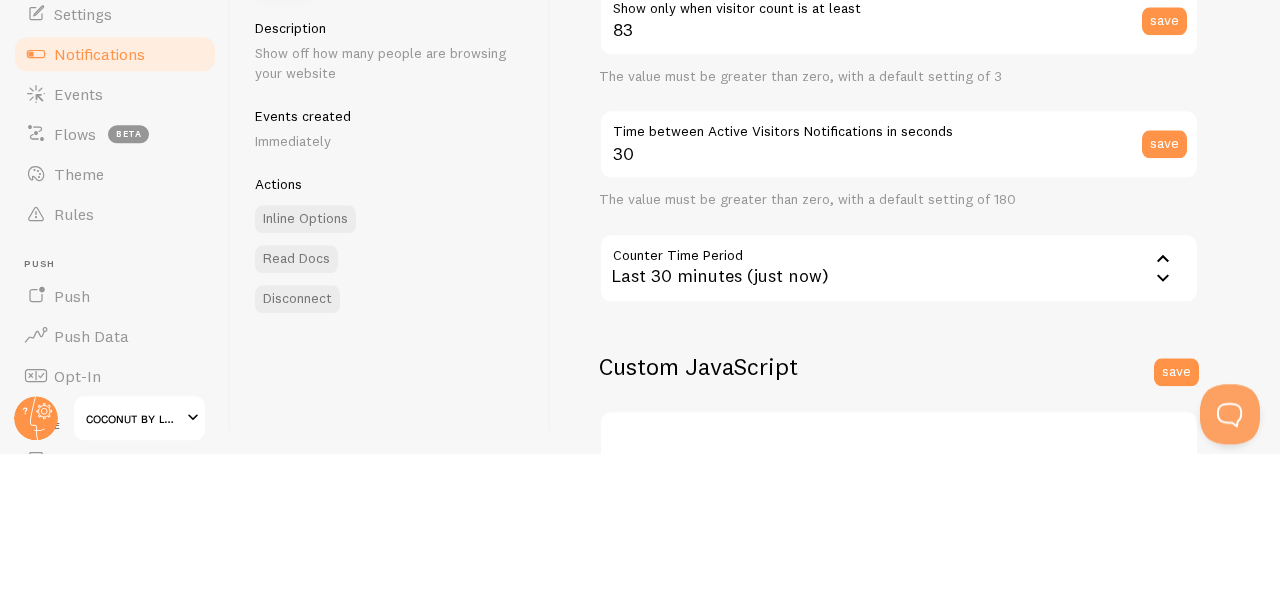 click on "save" at bounding box center (1164, 297) 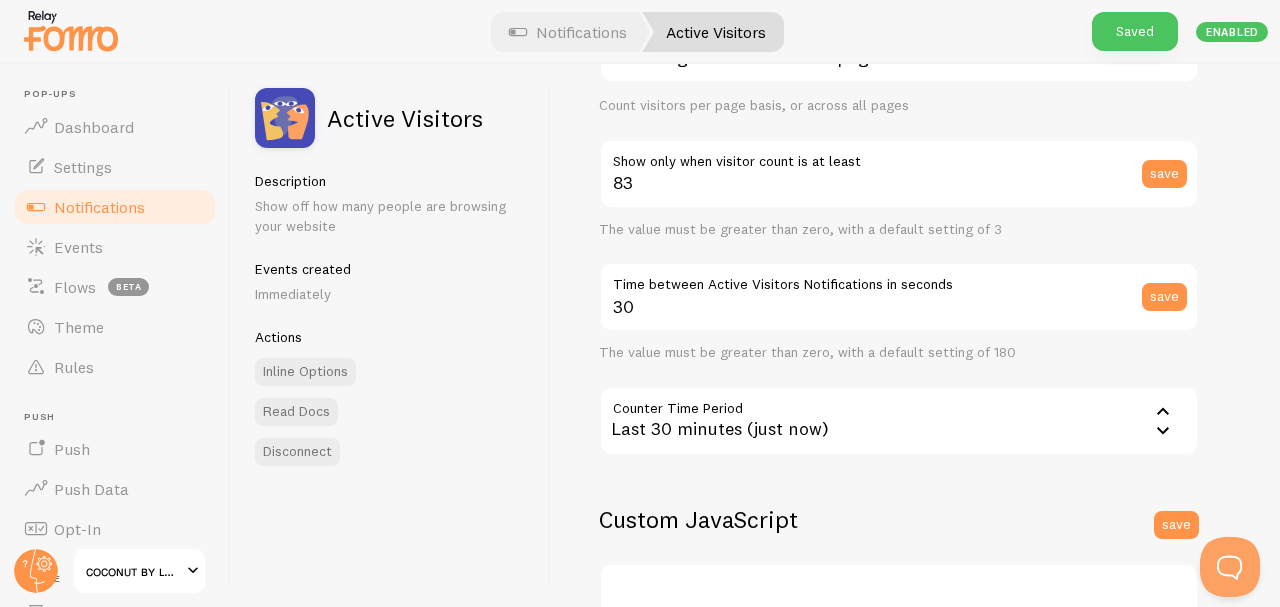 click on "save" at bounding box center [1164, 174] 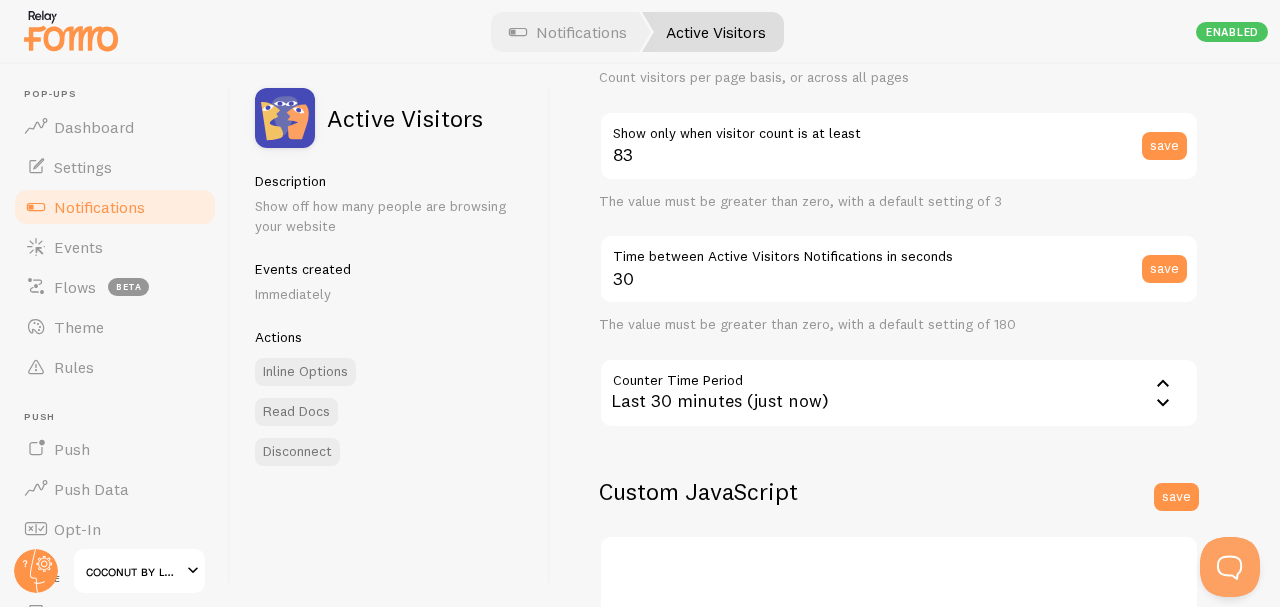 scroll, scrollTop: 306, scrollLeft: 0, axis: vertical 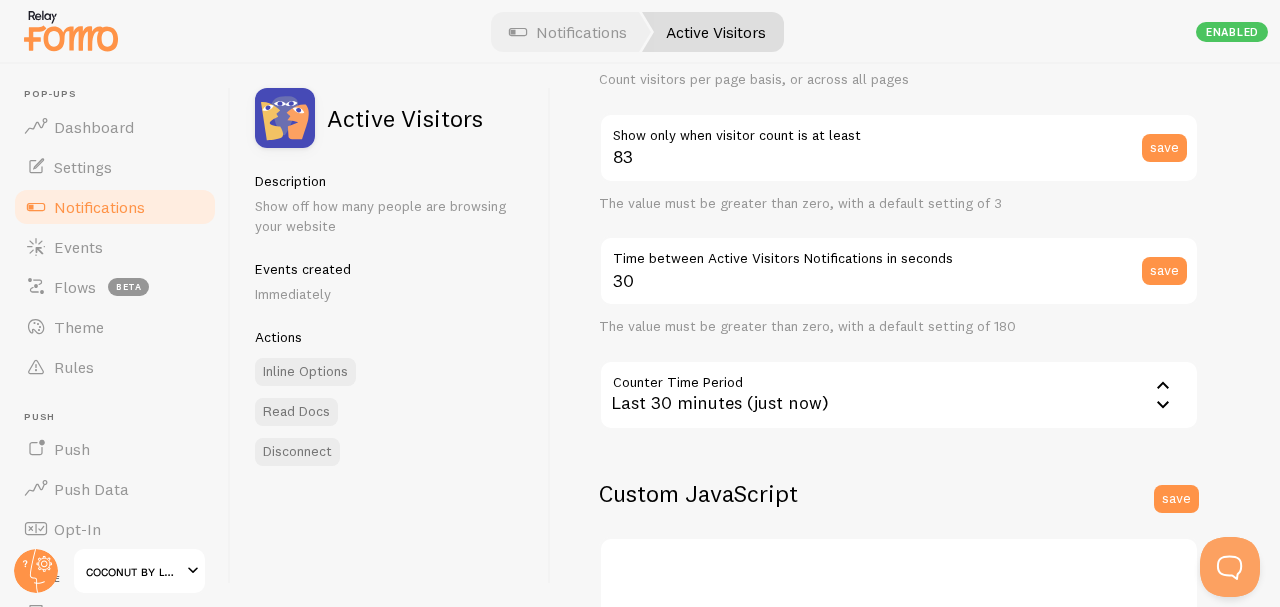 click on "Last 30 minutes (just now)" at bounding box center (899, 395) 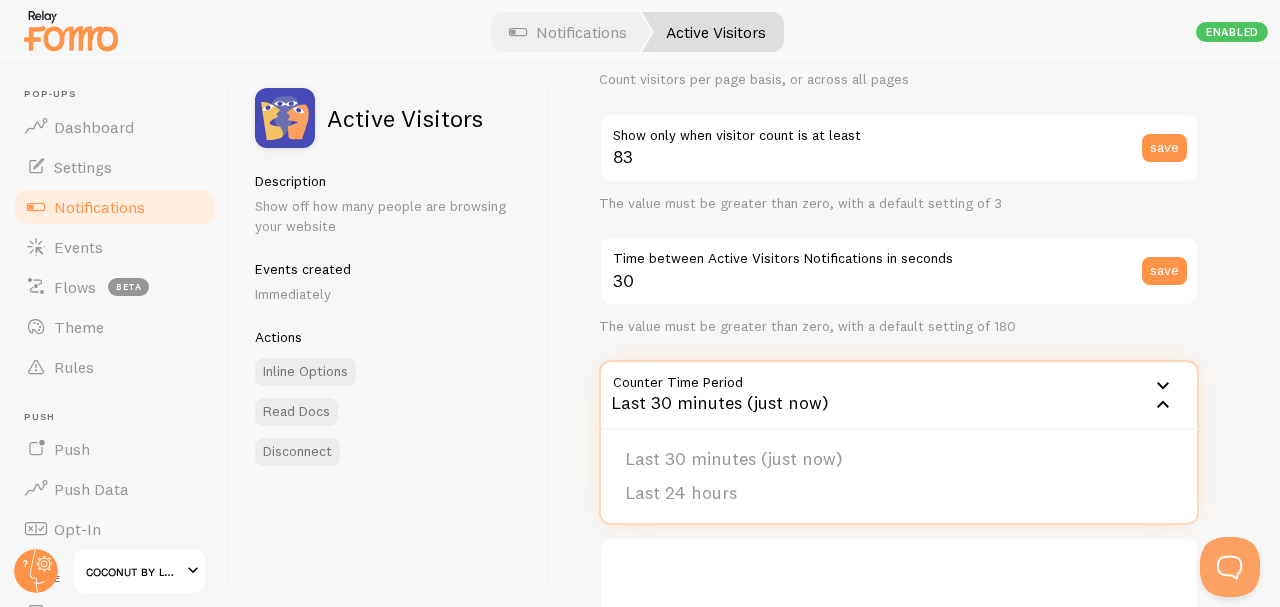 click on "Last 30 minutes (just now)" at bounding box center [899, 395] 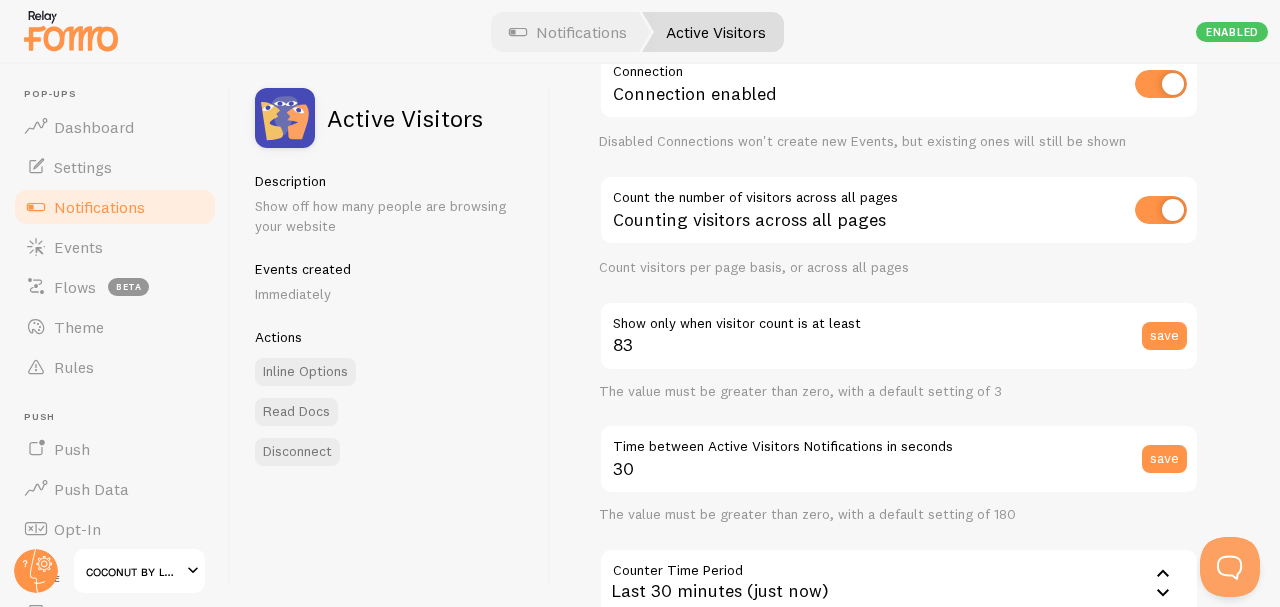 scroll, scrollTop: 0, scrollLeft: 0, axis: both 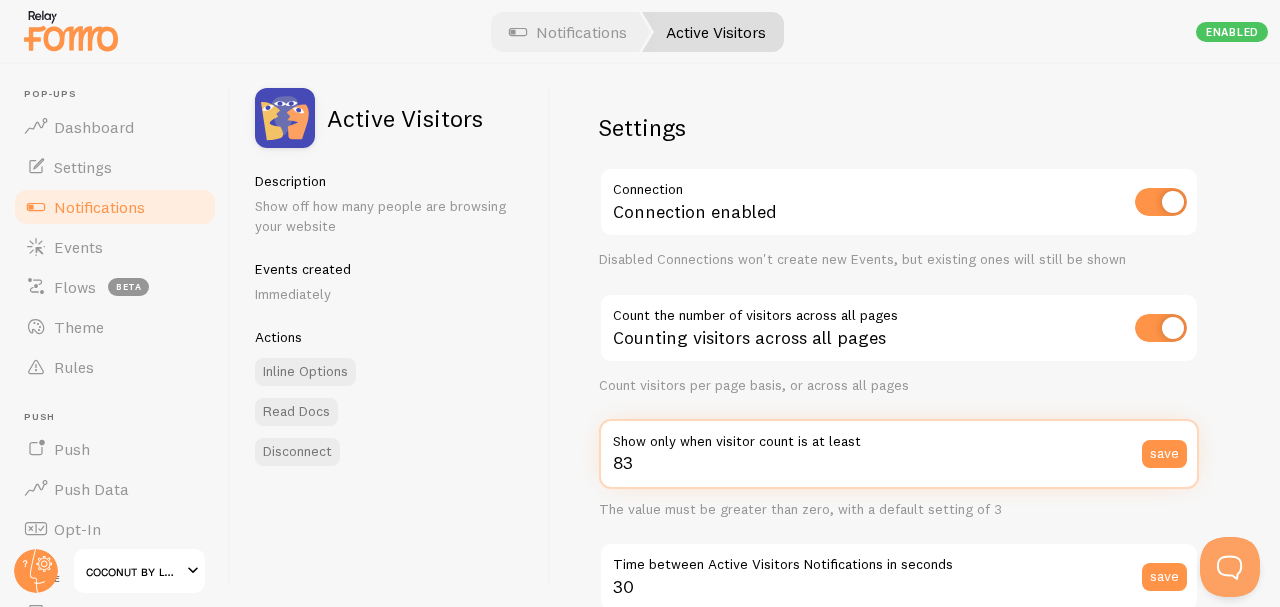 click on "83" at bounding box center [899, 454] 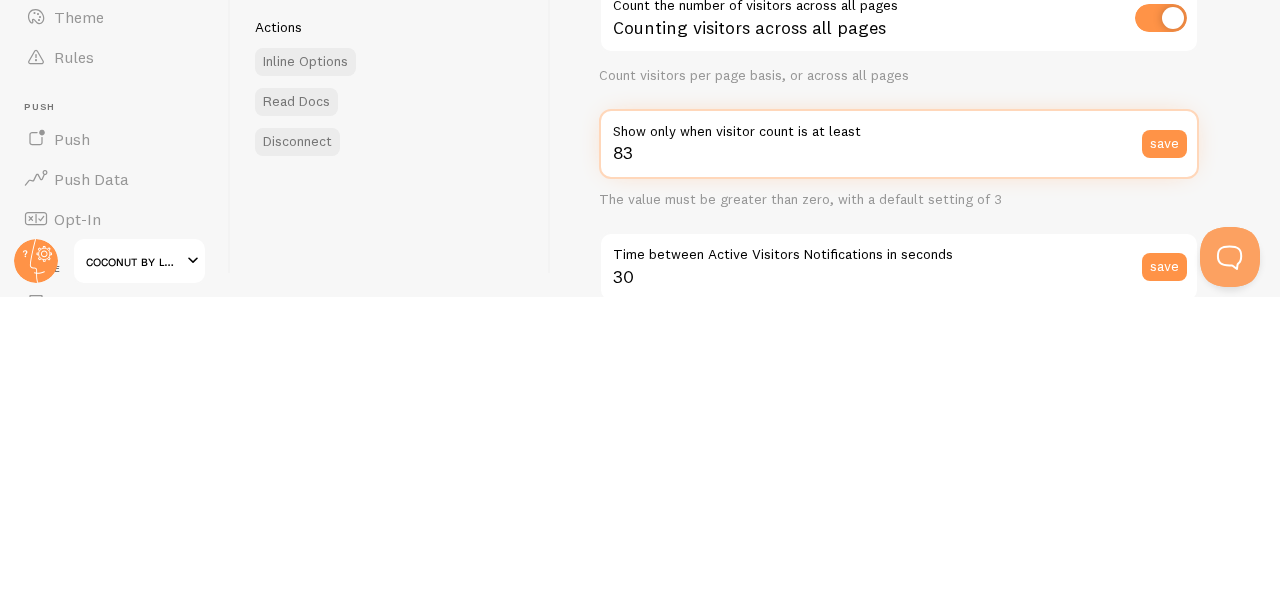 type on "8" 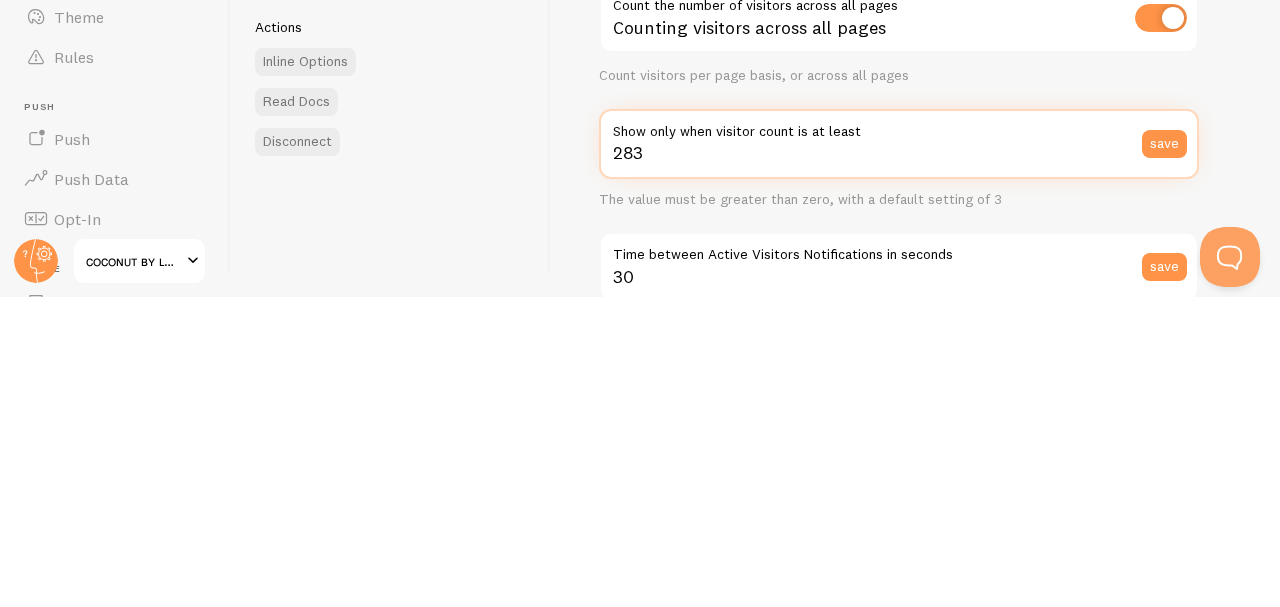 type on "283" 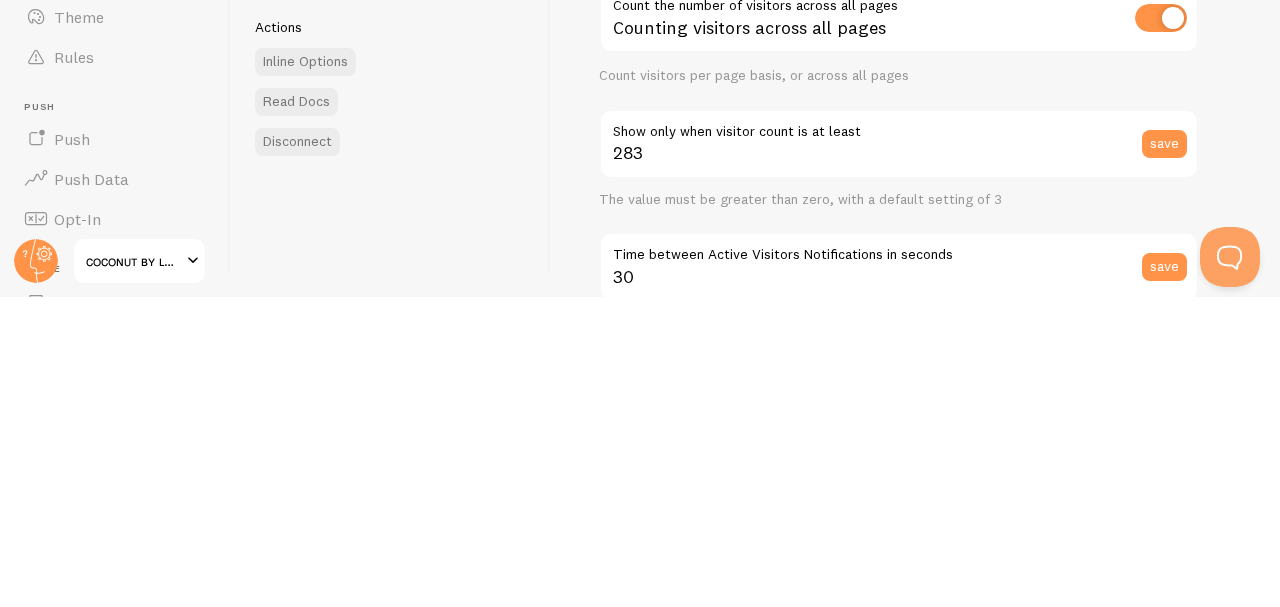 click on "save" at bounding box center [1164, 454] 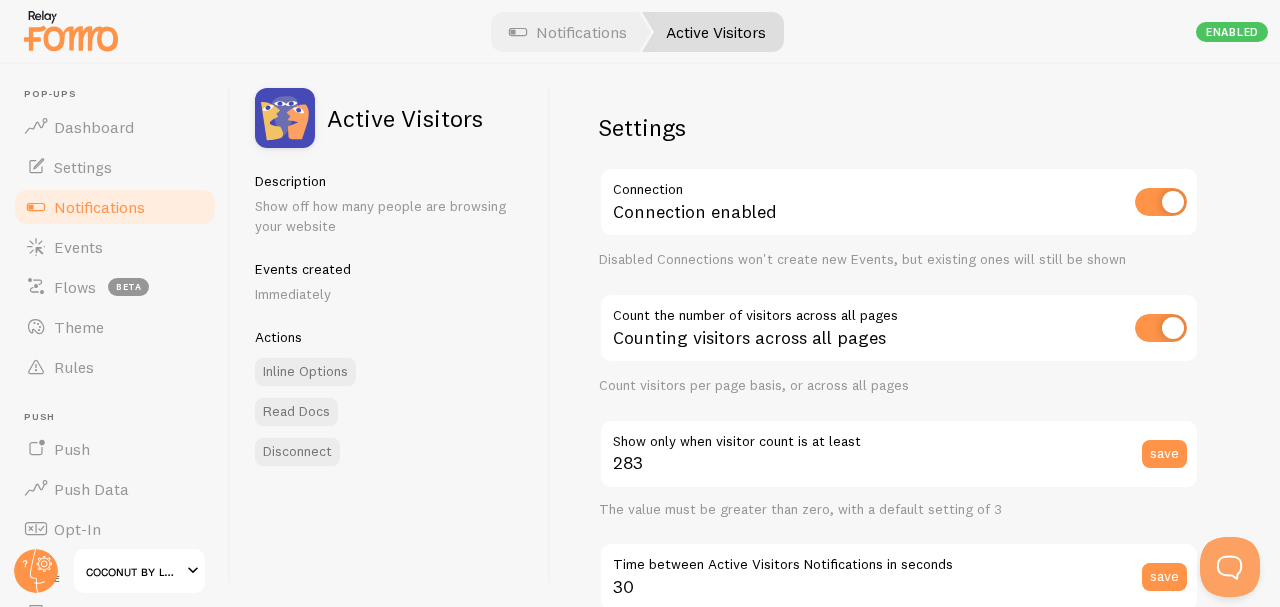 click on "Notifications" at bounding box center [568, 32] 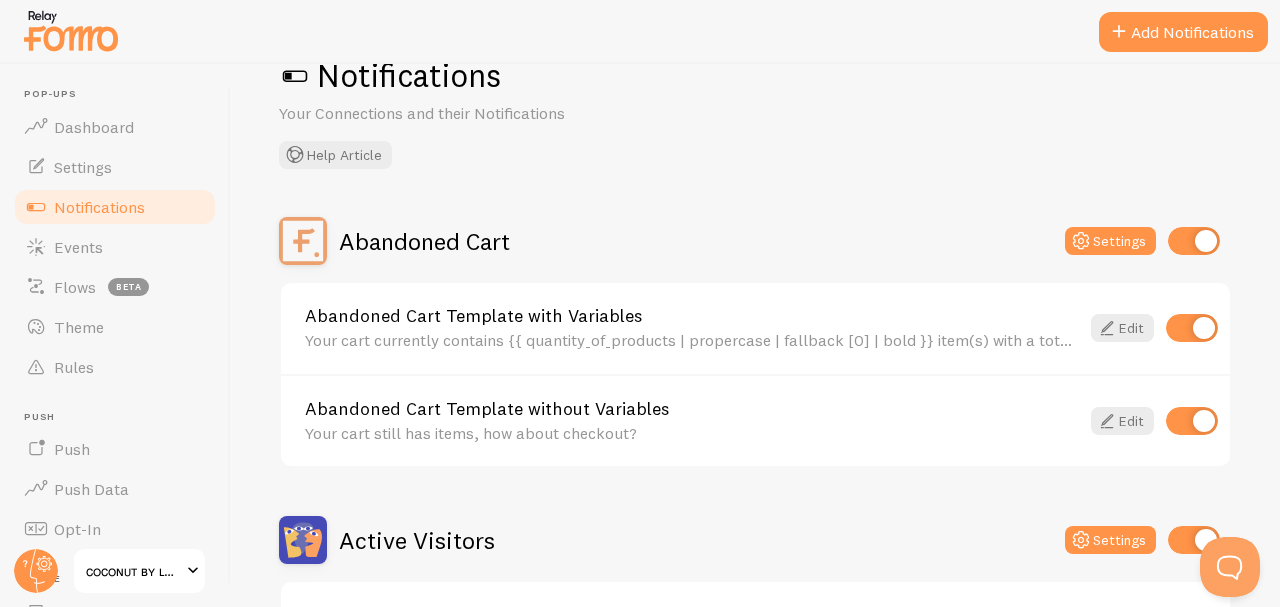 scroll, scrollTop: 0, scrollLeft: 0, axis: both 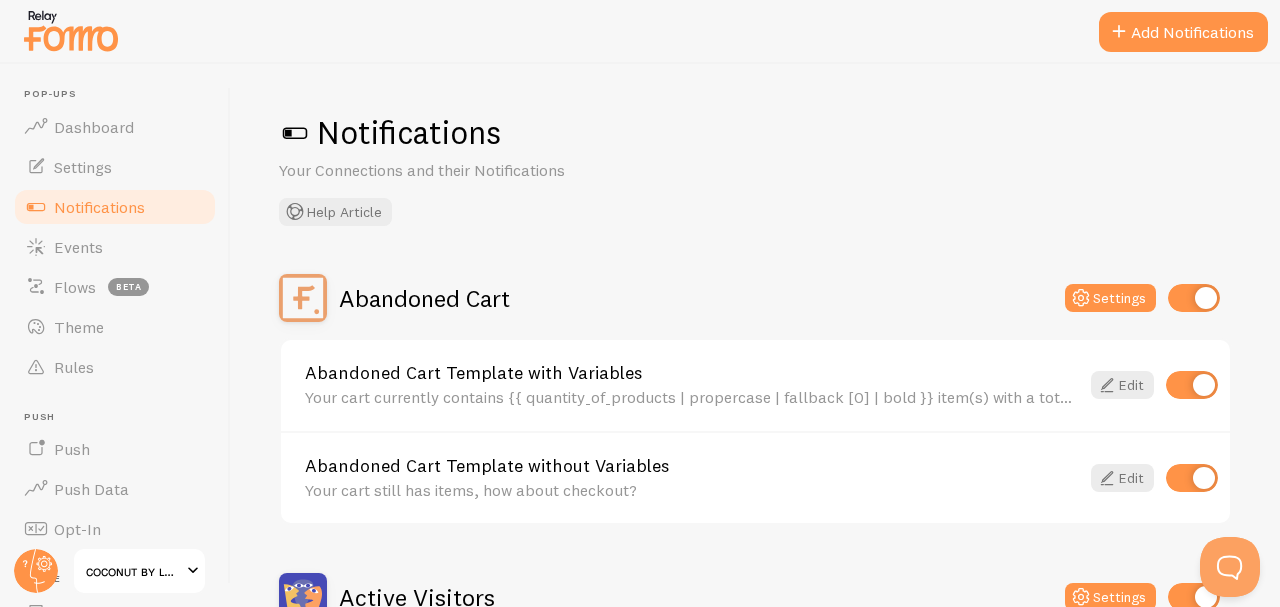 click on "Events" at bounding box center [115, 247] 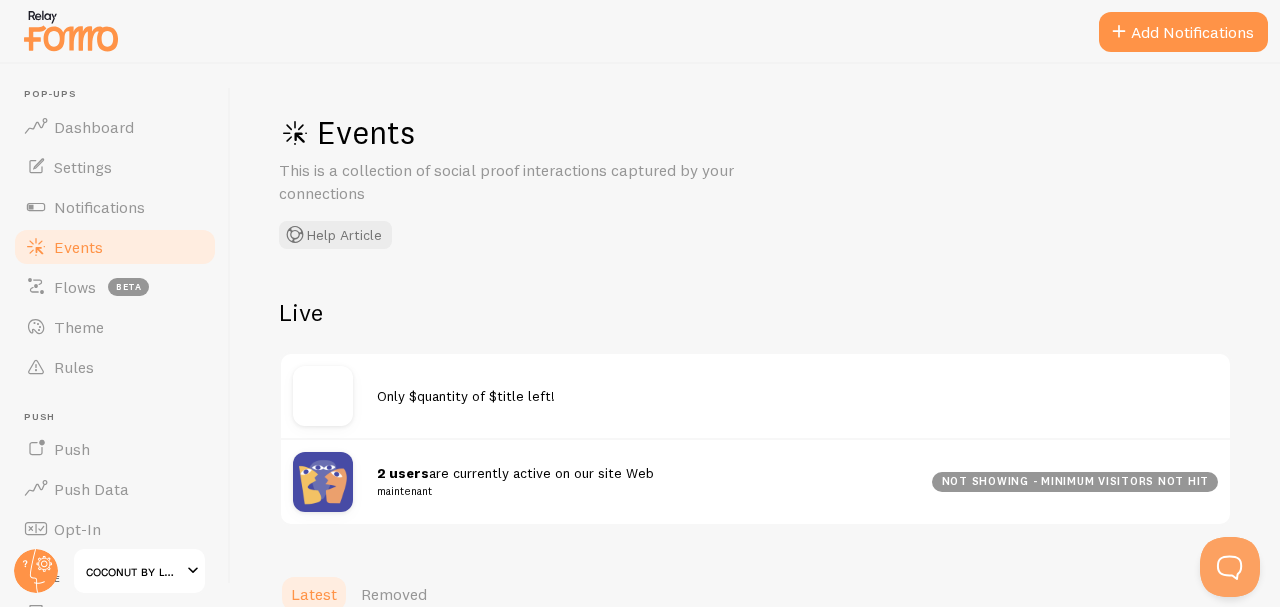 click on "2 users  are currently active on our site Web maintenant
not showing - minimum visitors not hit" at bounding box center [755, 481] 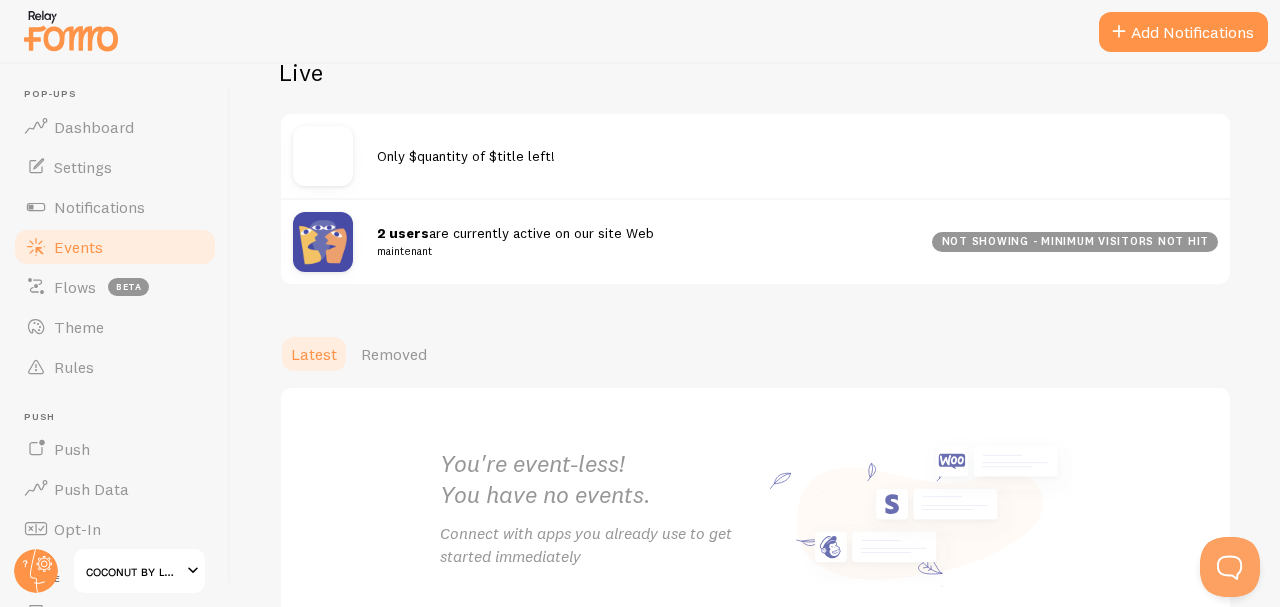 scroll, scrollTop: 0, scrollLeft: 0, axis: both 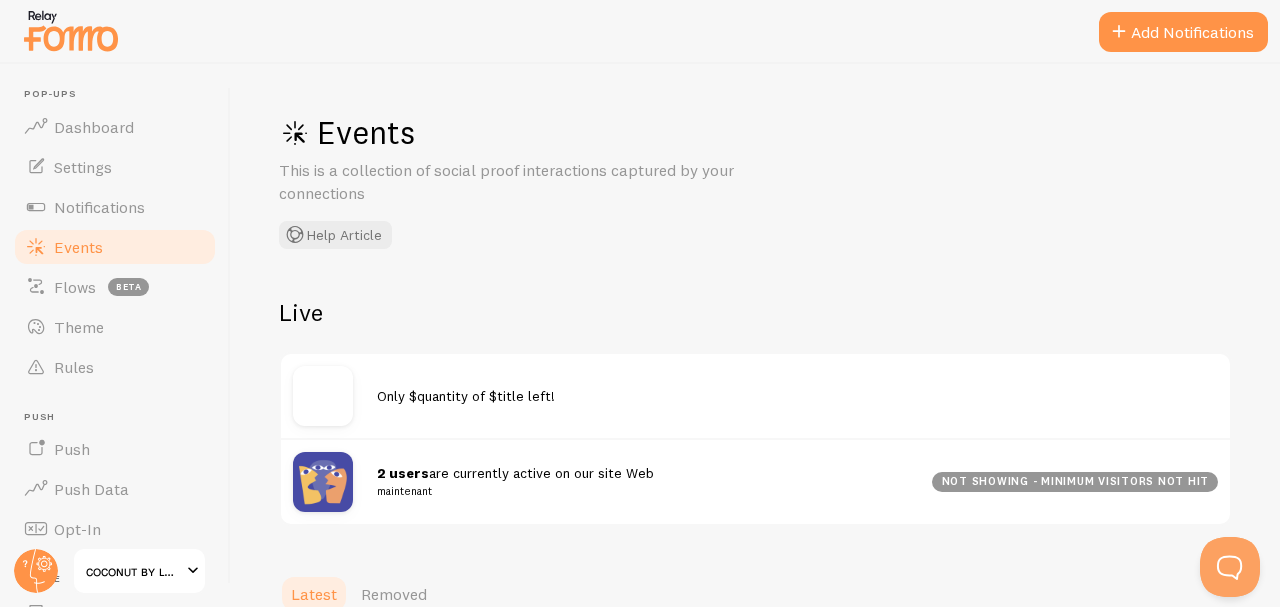 click on "Add Notifications" at bounding box center (1183, 32) 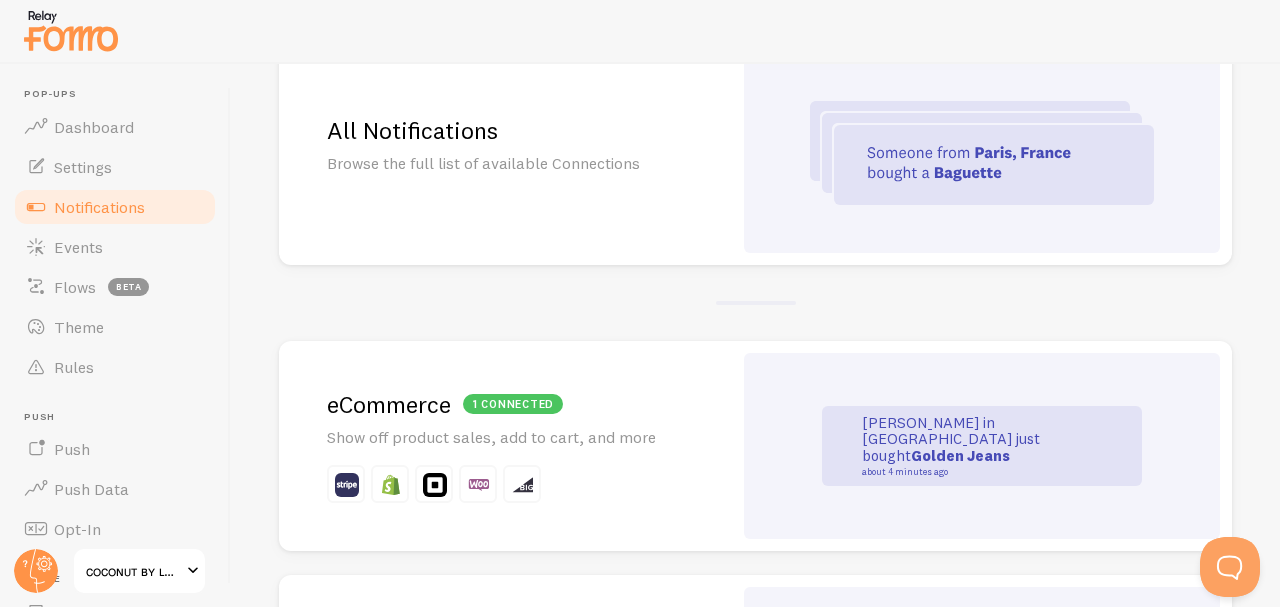 scroll, scrollTop: 214, scrollLeft: 0, axis: vertical 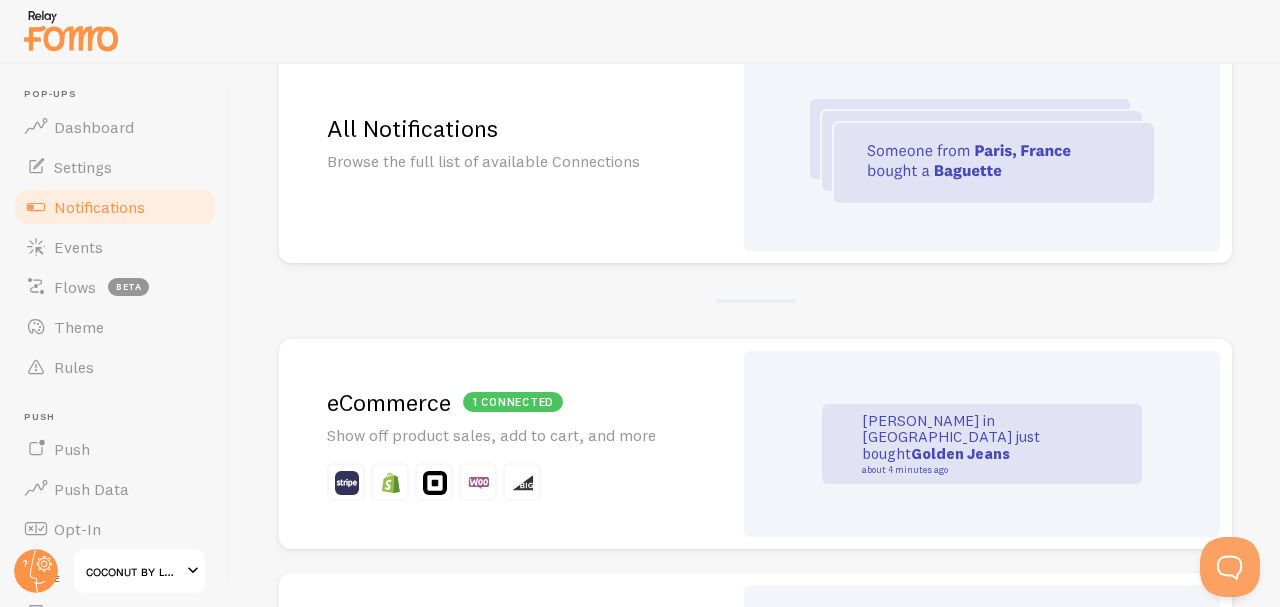 click at bounding box center (982, 151) 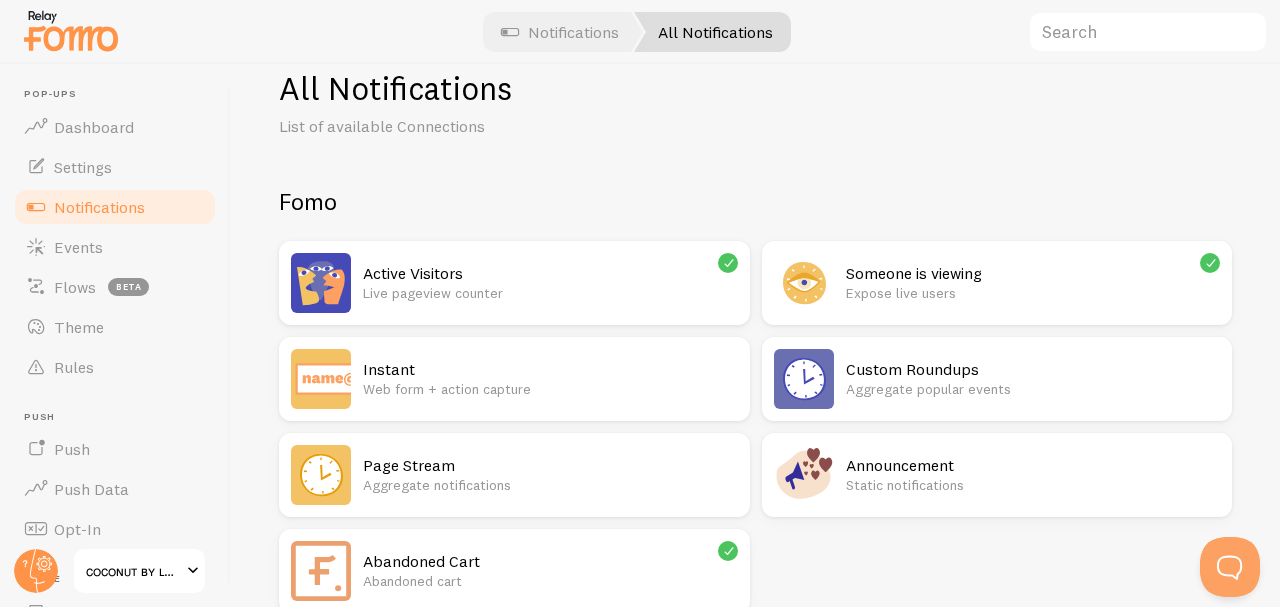 scroll, scrollTop: 0, scrollLeft: 0, axis: both 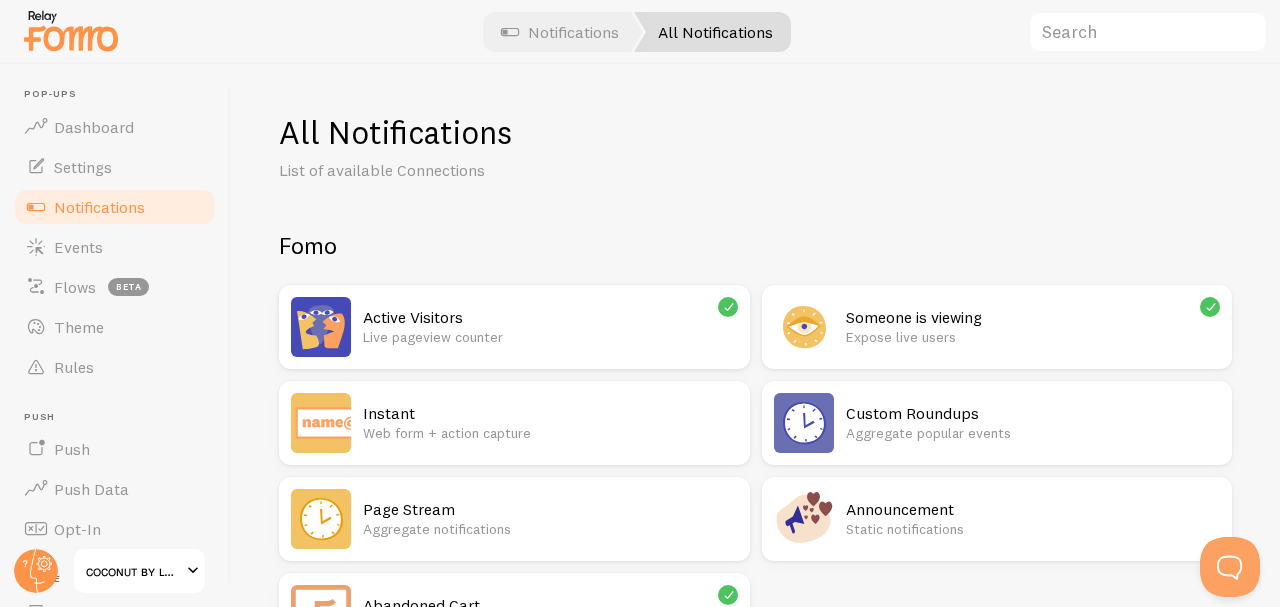 click on "Aggregate popular events" at bounding box center [1033, 433] 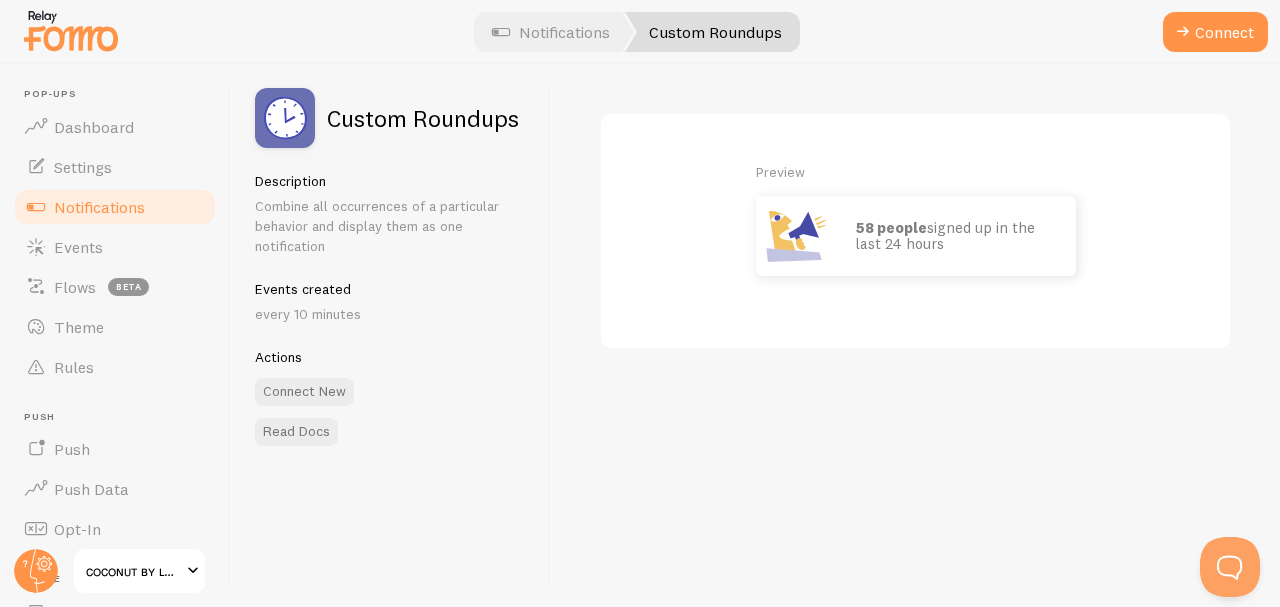 click on "58 people  signed up in the last 24 hours" at bounding box center (956, 236) 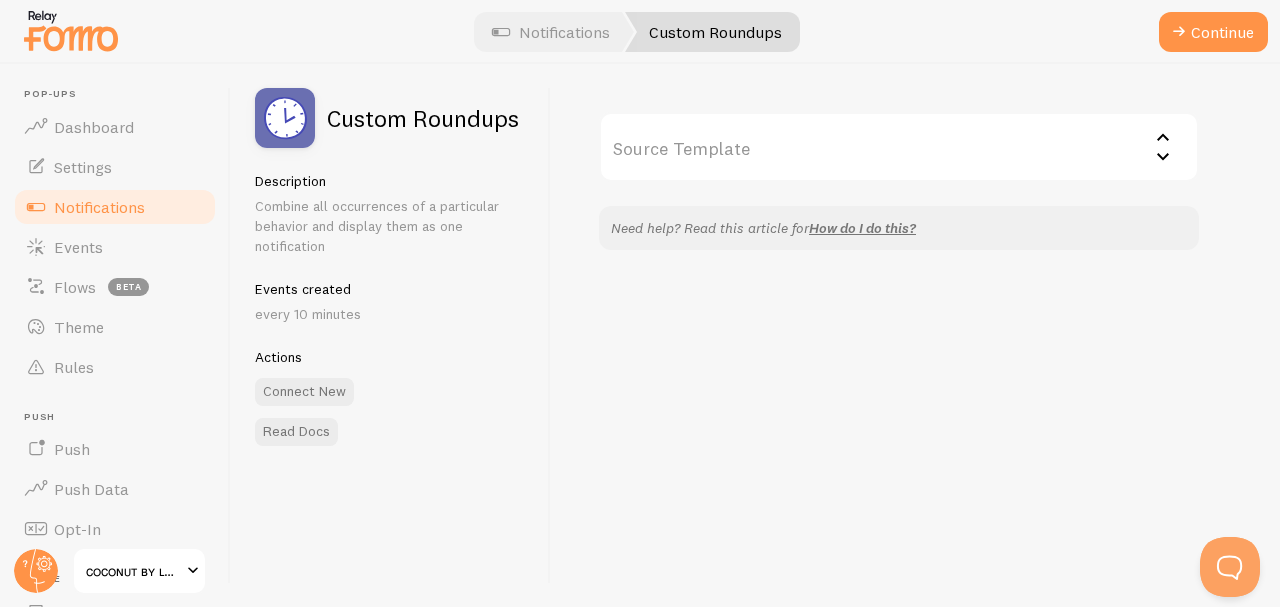 click on "Source Template" at bounding box center [899, 147] 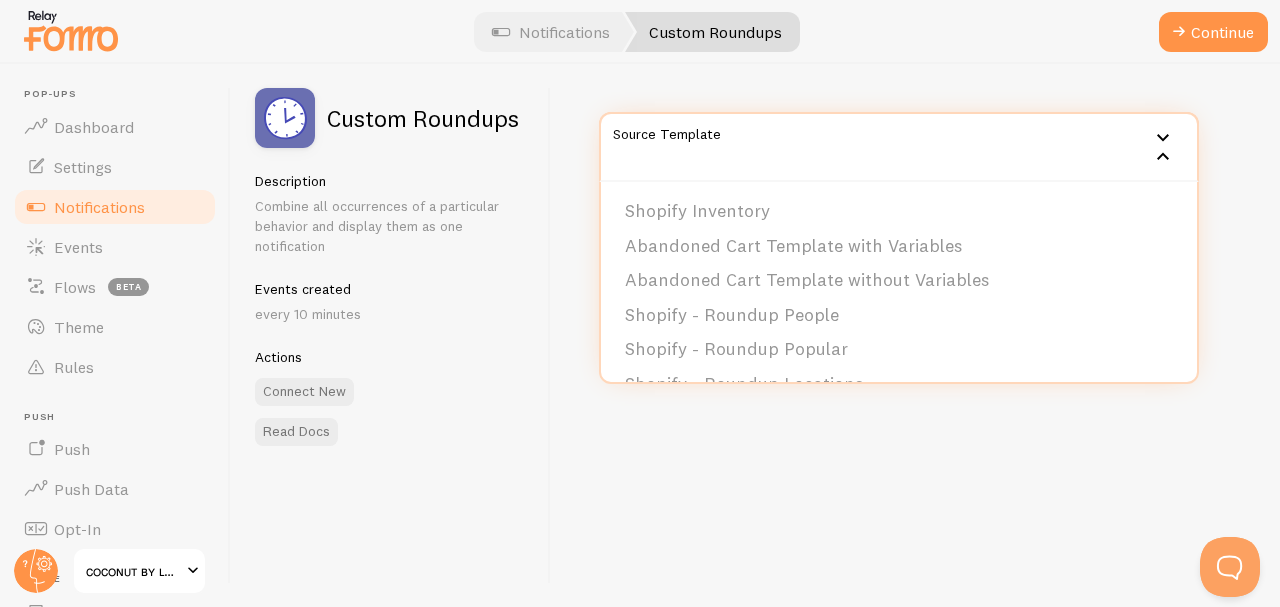 click on "Source Template" at bounding box center [899, 147] 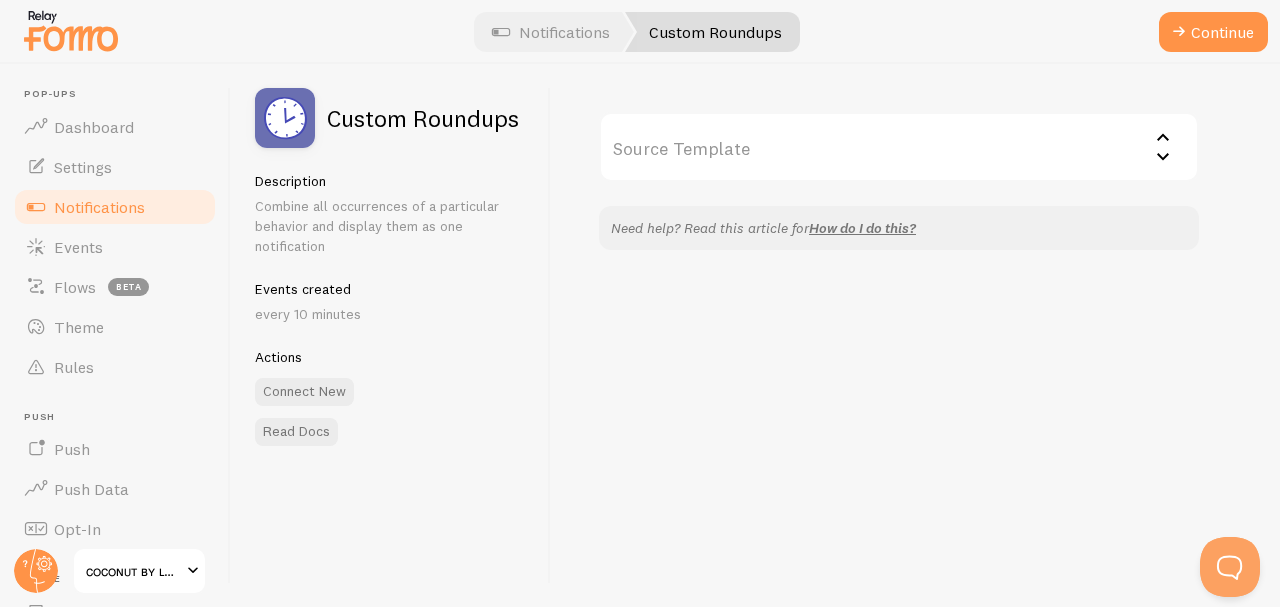 click on "Source Template" at bounding box center (899, 147) 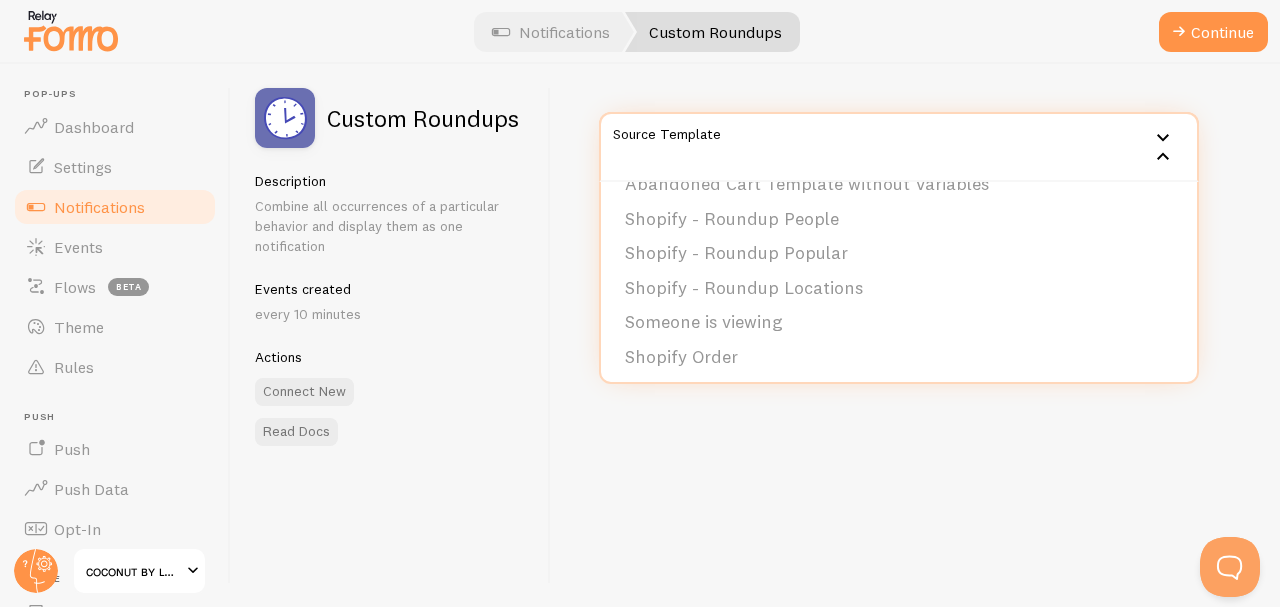 scroll, scrollTop: 100, scrollLeft: 0, axis: vertical 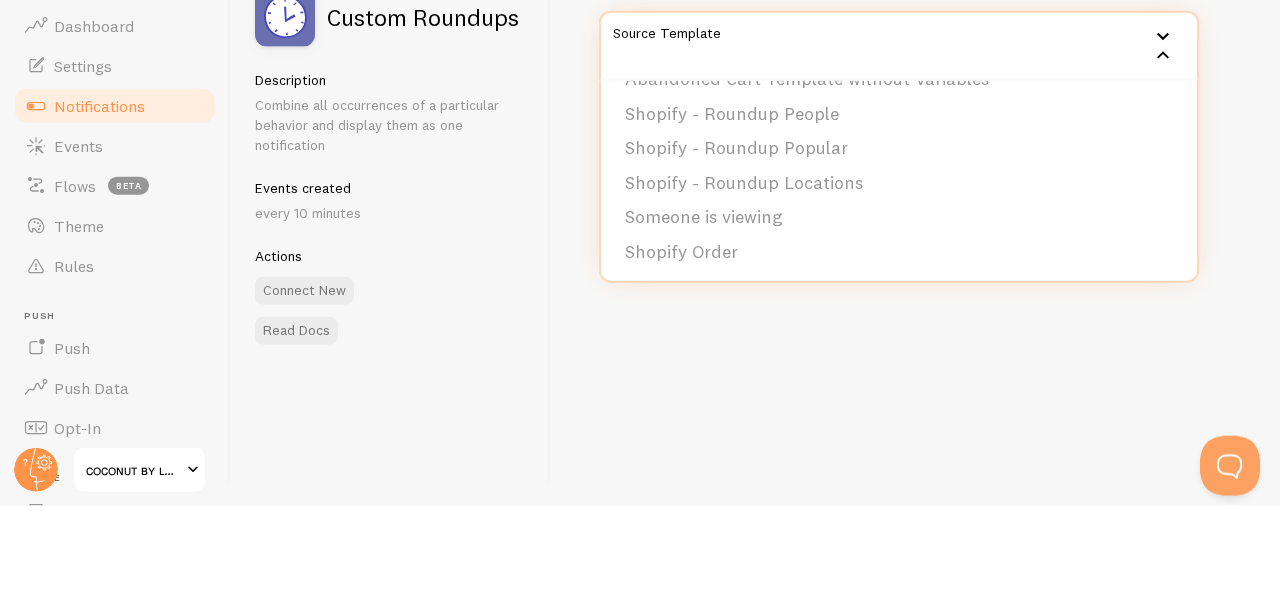 click on "Shopify Order" at bounding box center [899, 353] 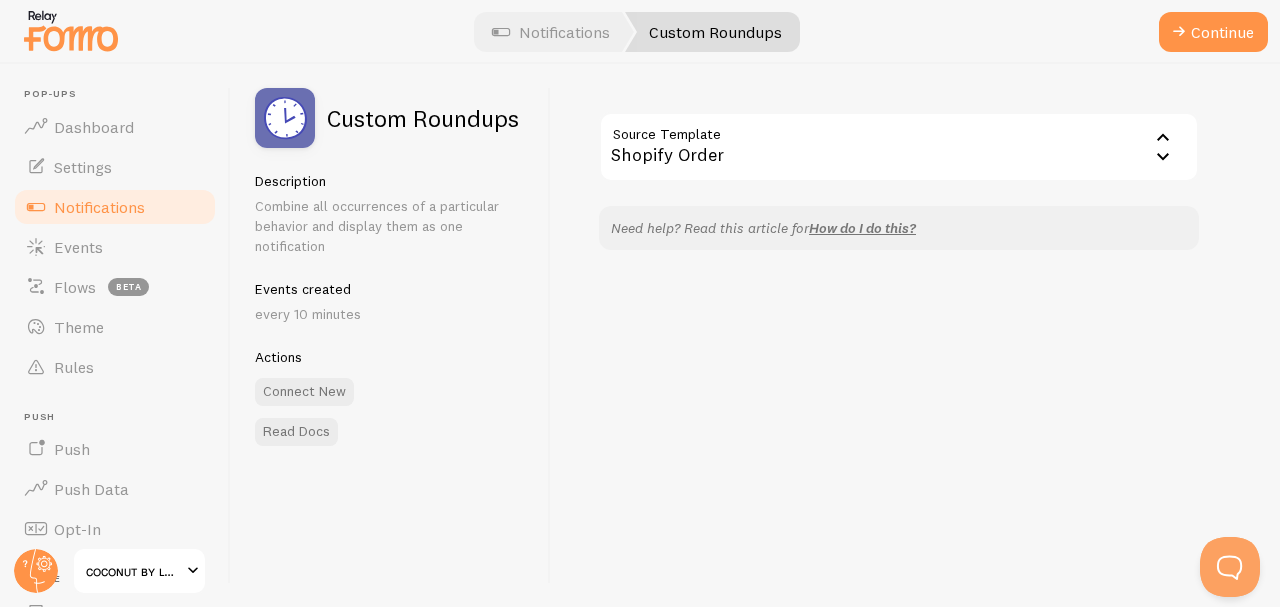 click on "Continue" at bounding box center [1213, 32] 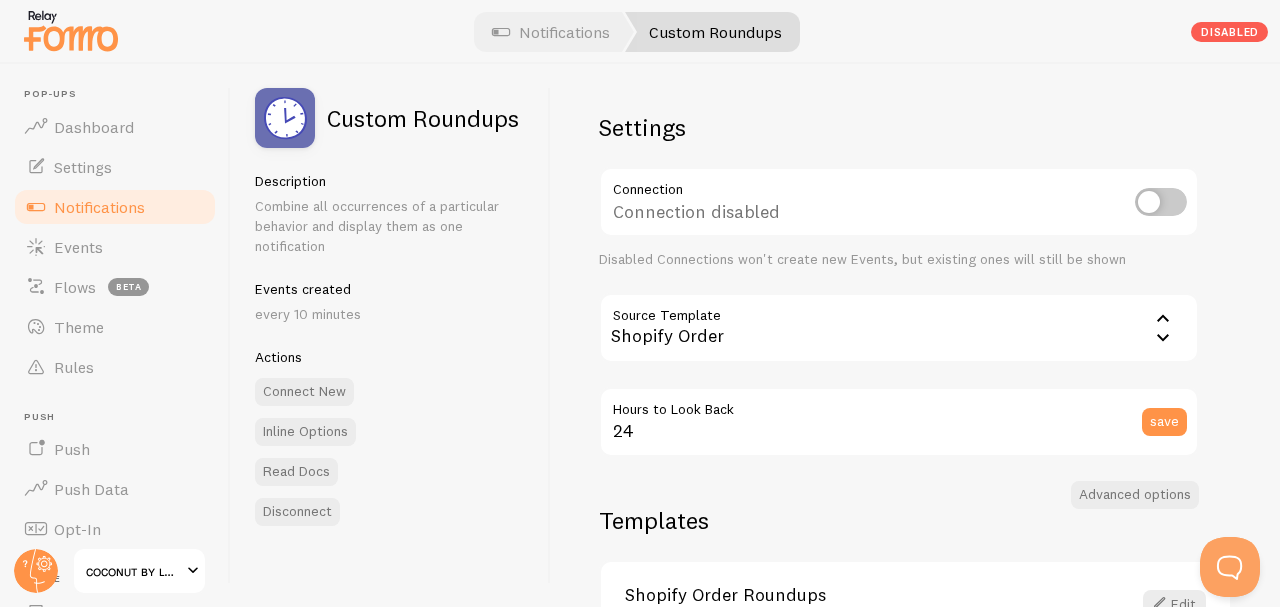 click on "Shopify Order" at bounding box center [899, 328] 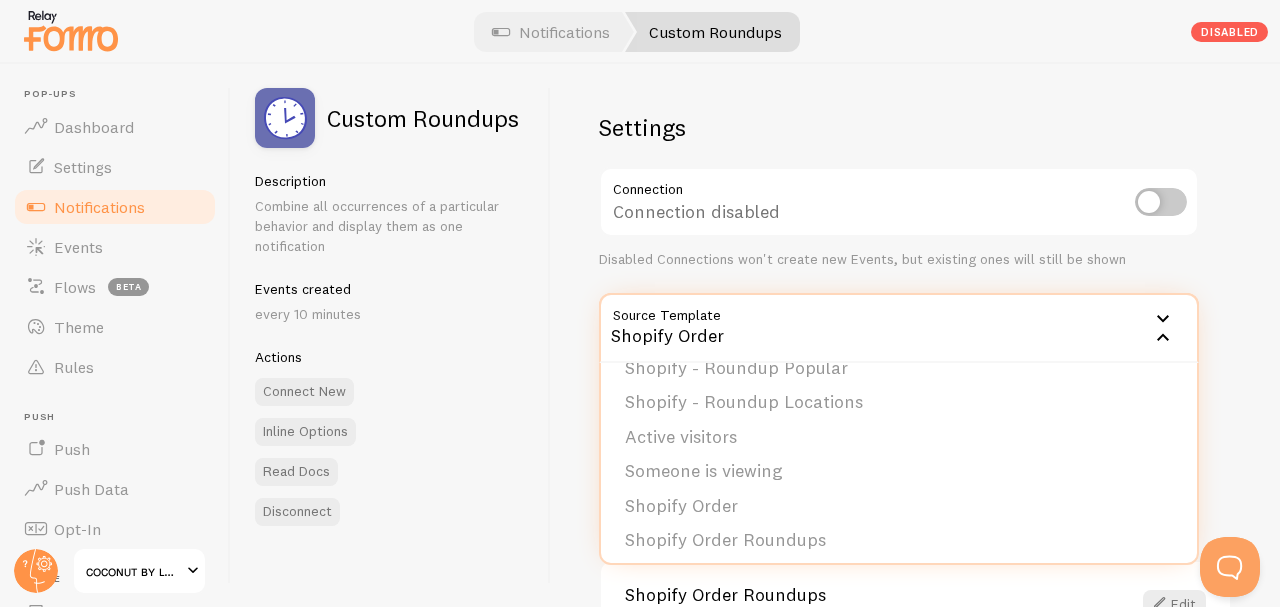 scroll, scrollTop: 169, scrollLeft: 0, axis: vertical 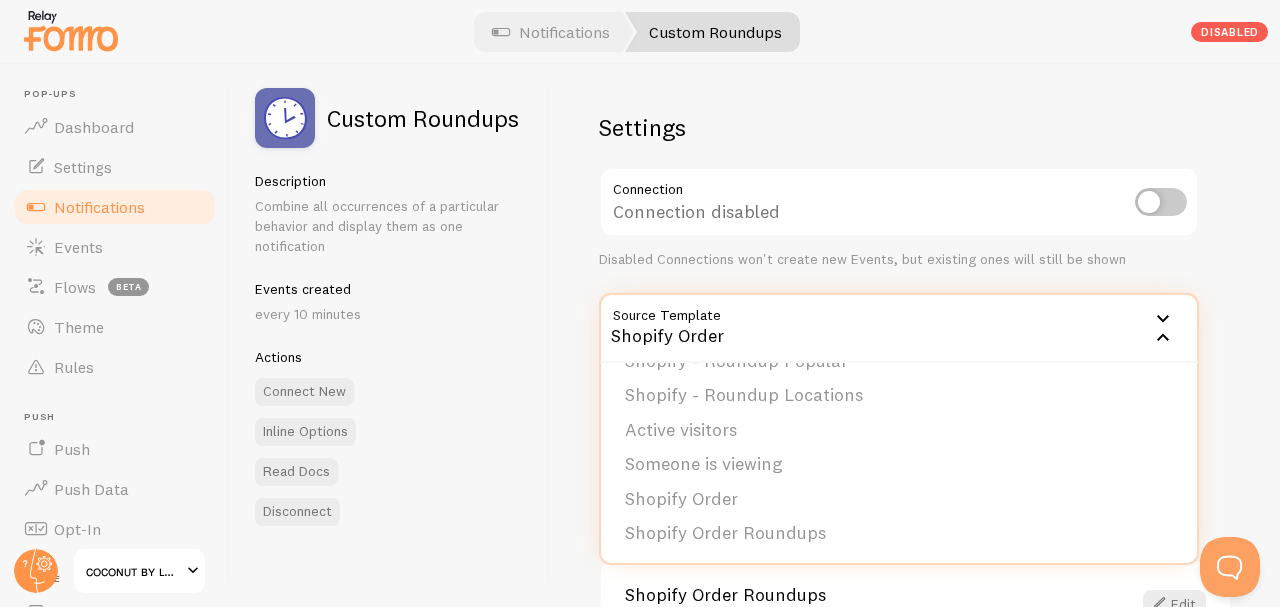 click on "Shopify - Roundup Locations" at bounding box center (899, 395) 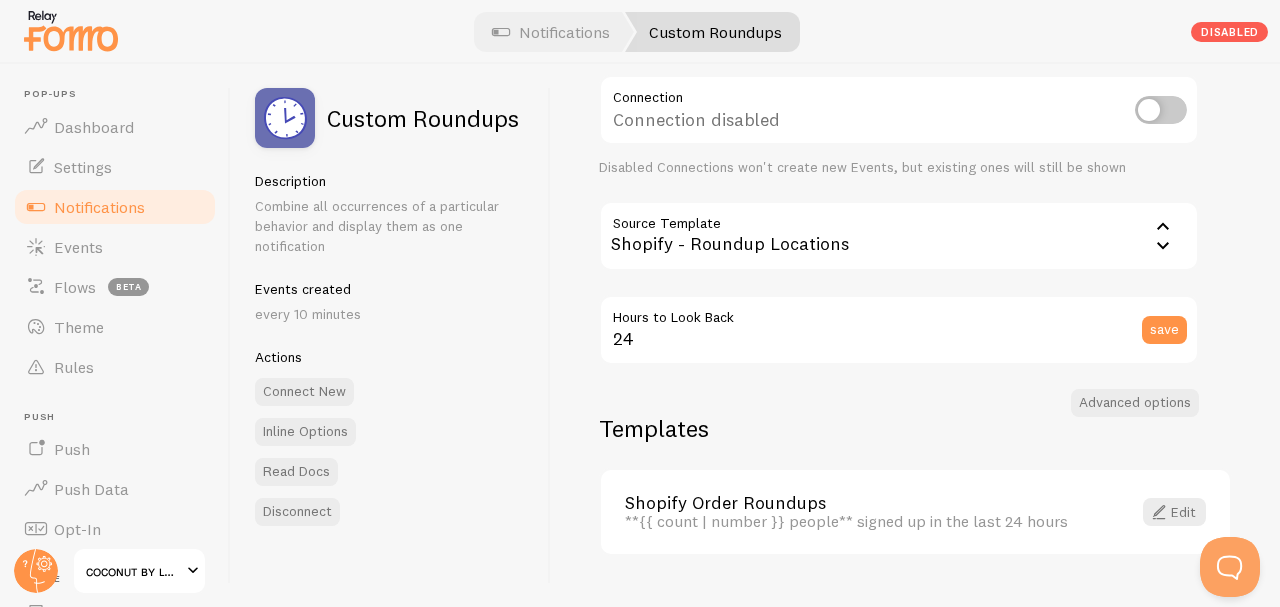 scroll, scrollTop: 136, scrollLeft: 0, axis: vertical 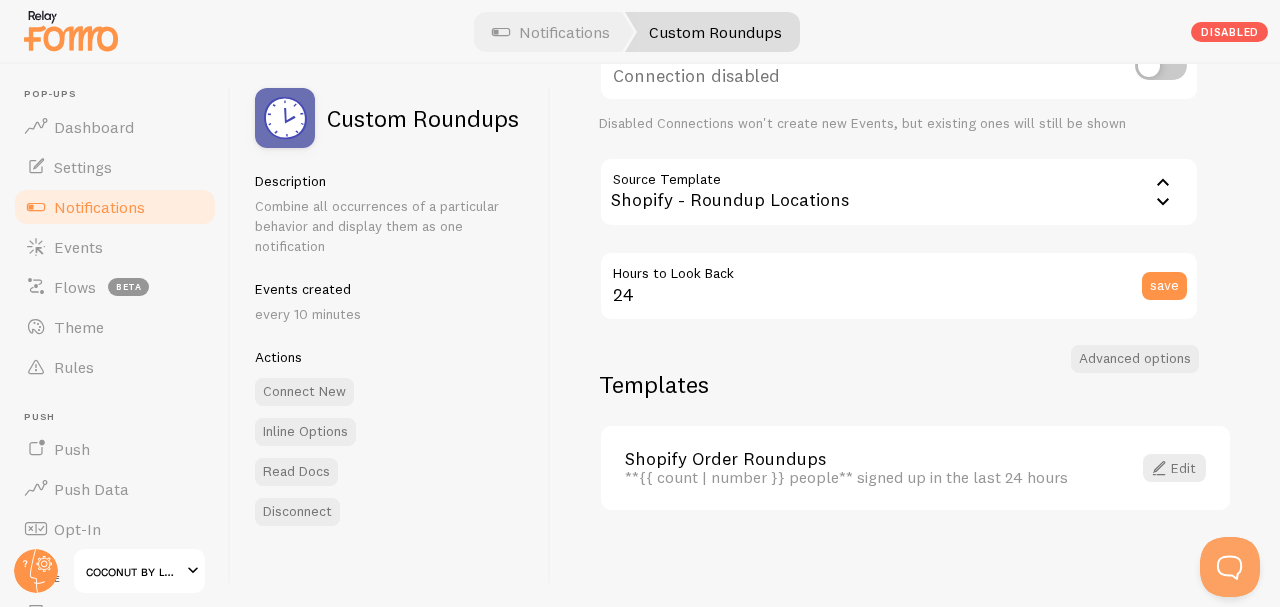 click on "save" at bounding box center [1164, 286] 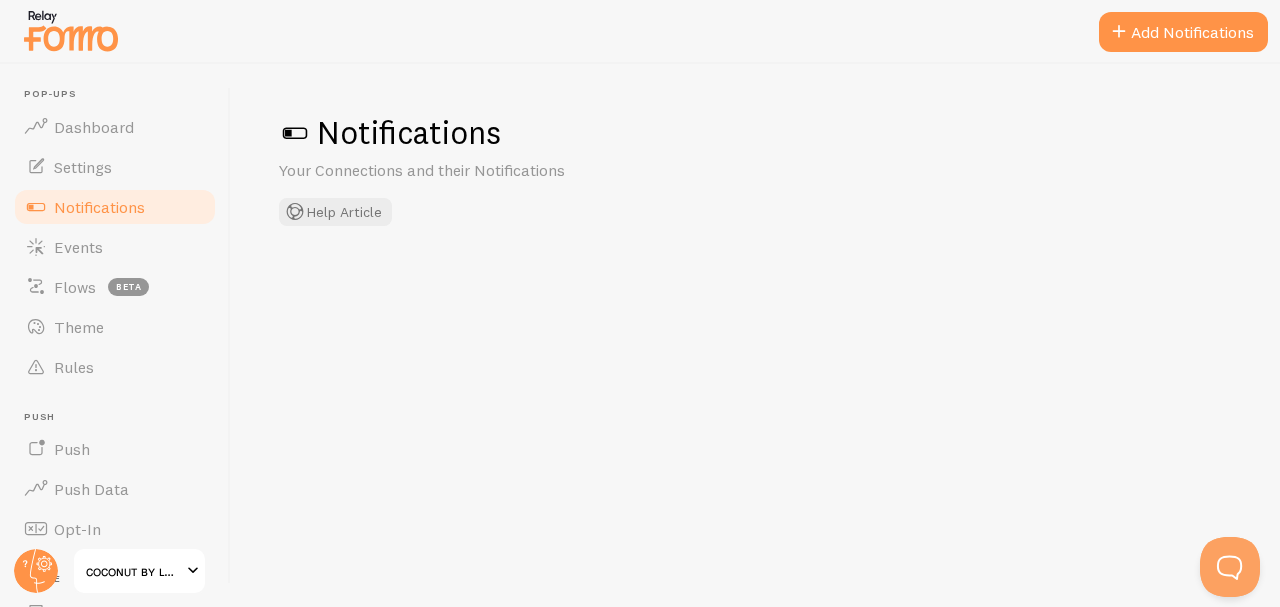checkbox on "false" 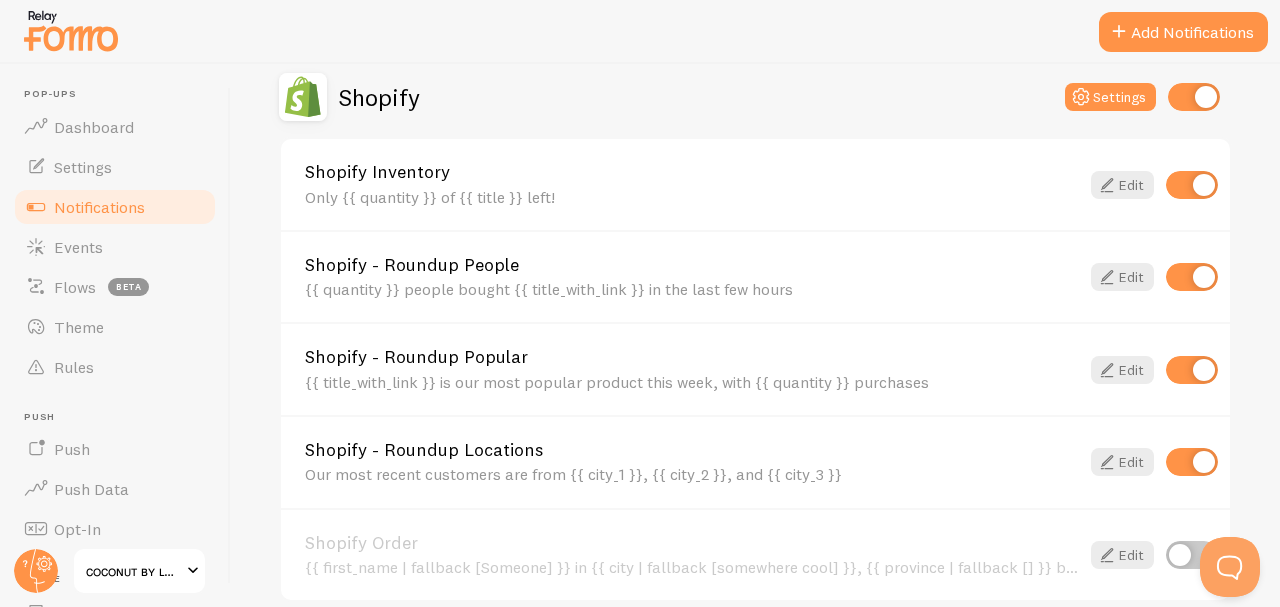 scroll, scrollTop: 1210, scrollLeft: 0, axis: vertical 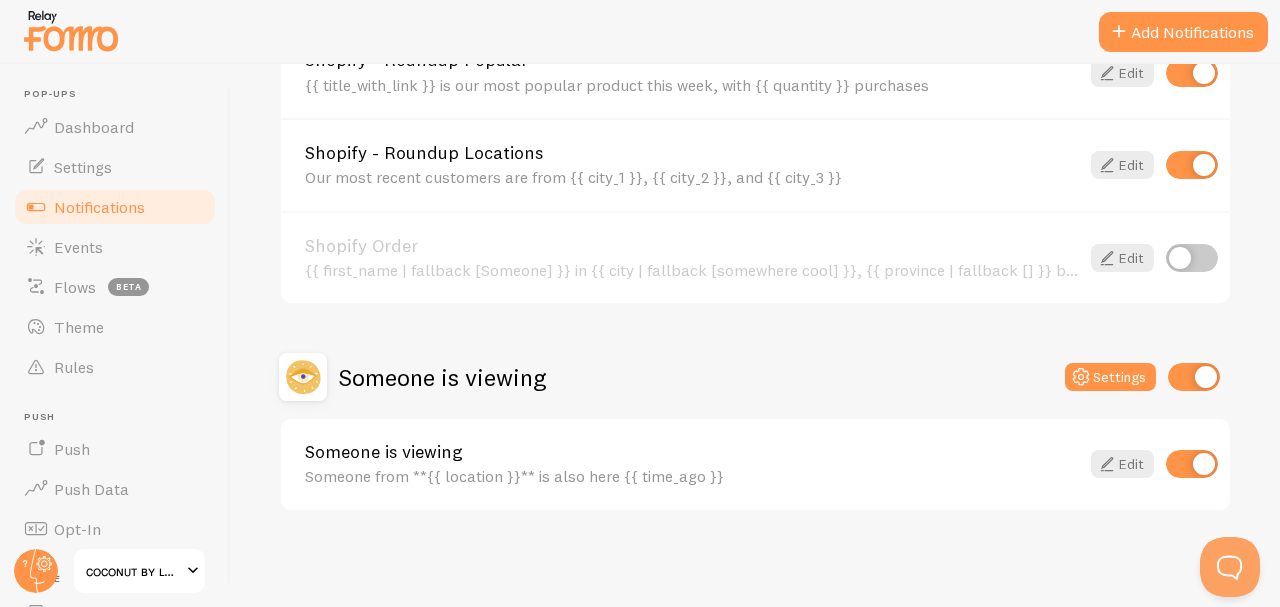 click on "Events" at bounding box center (115, 247) 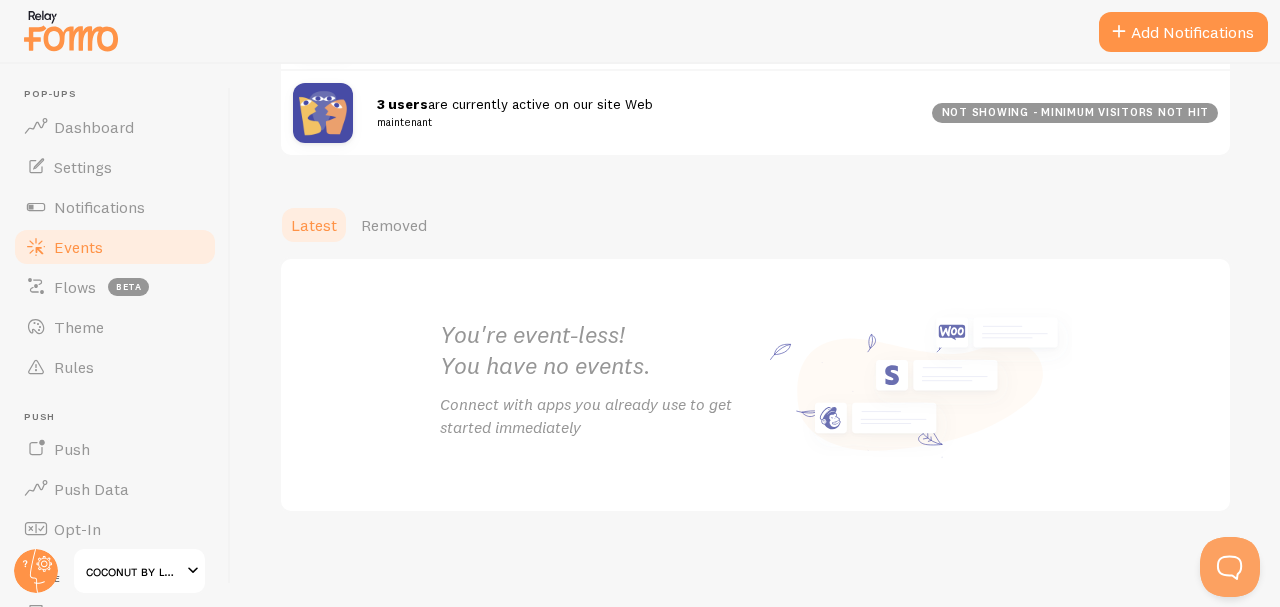 scroll, scrollTop: 370, scrollLeft: 0, axis: vertical 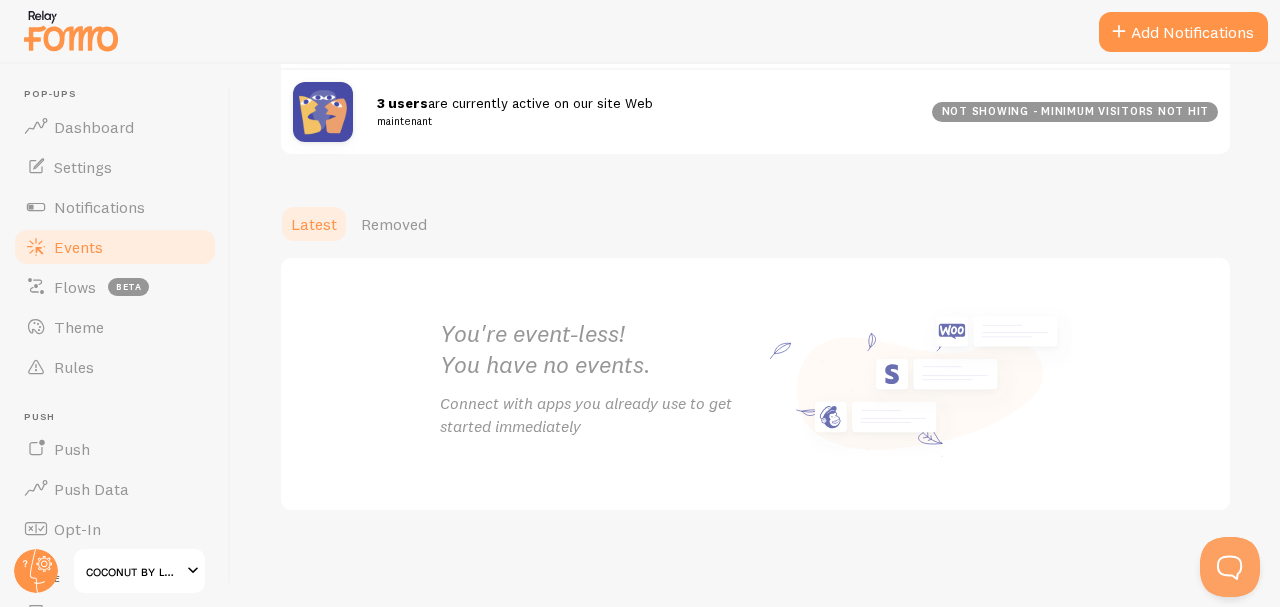 click on "Removed" at bounding box center (394, 224) 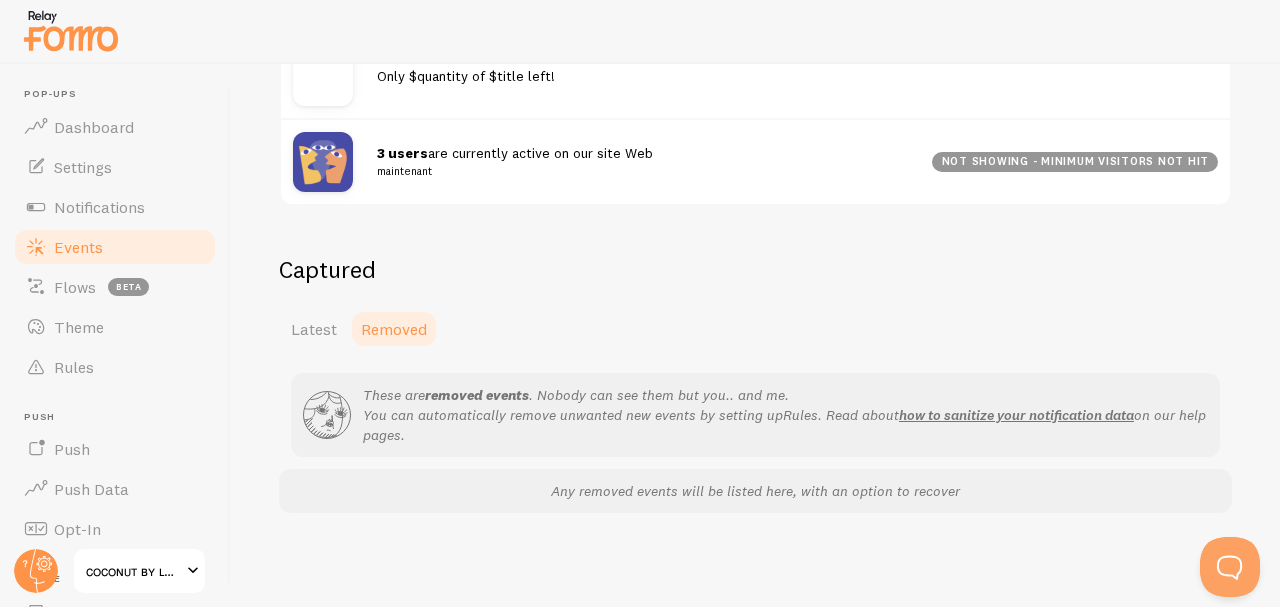 scroll, scrollTop: 321, scrollLeft: 0, axis: vertical 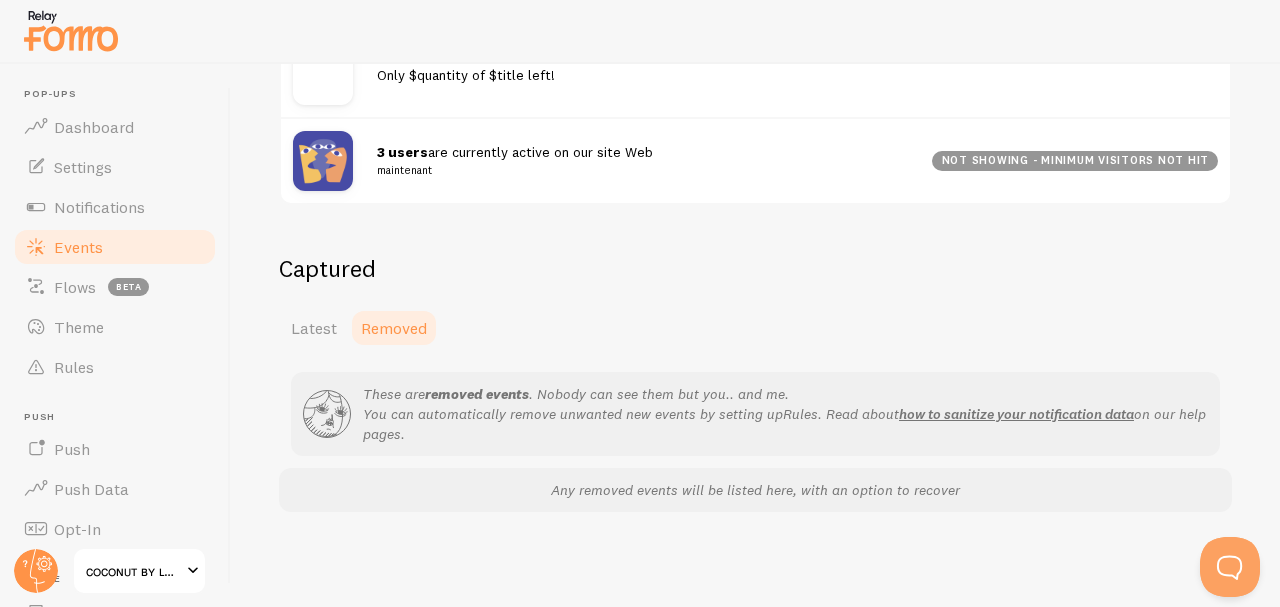 click on "Theme" at bounding box center [115, 327] 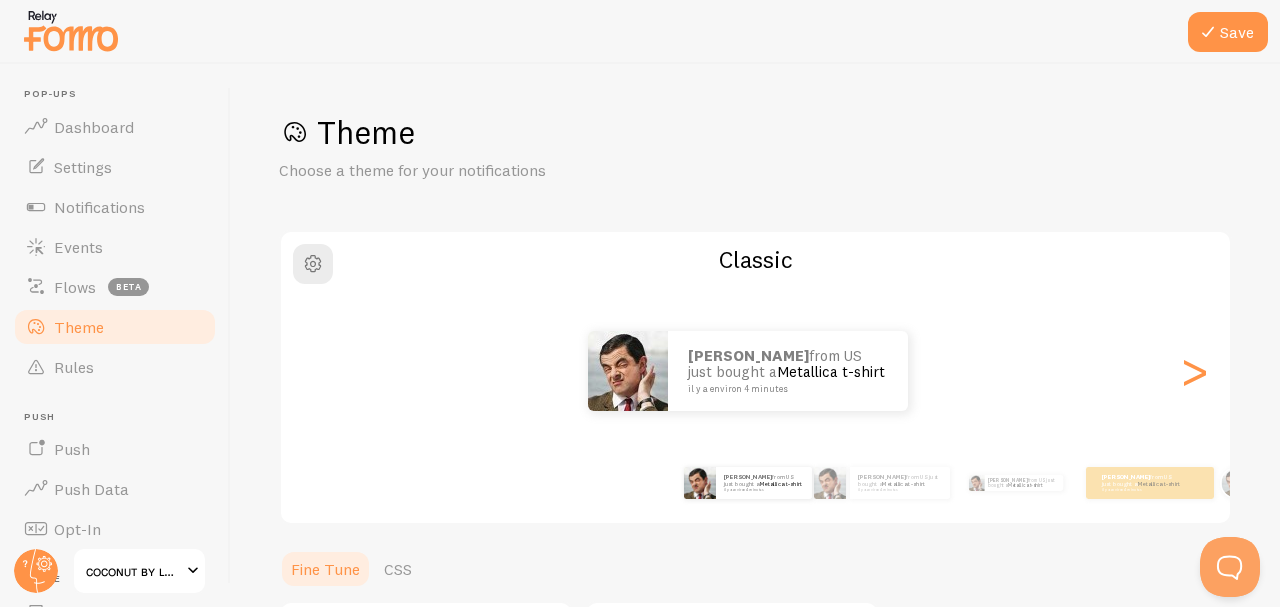 click on "beta" at bounding box center [128, 287] 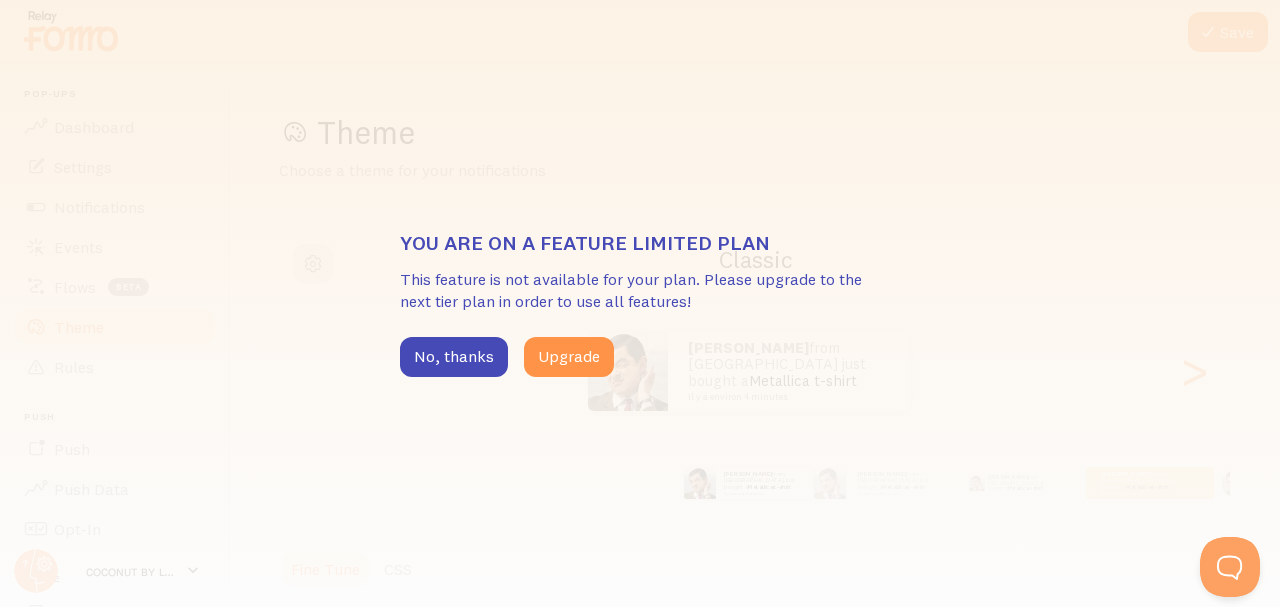 click on "No, thanks" at bounding box center (454, 357) 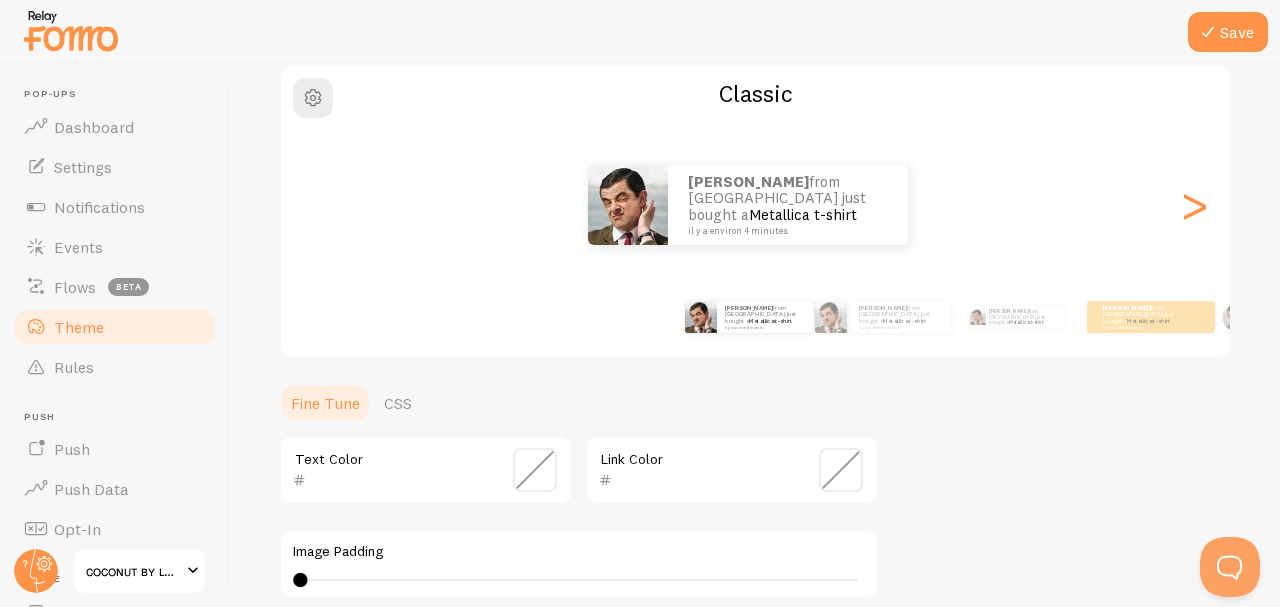 scroll, scrollTop: 164, scrollLeft: 0, axis: vertical 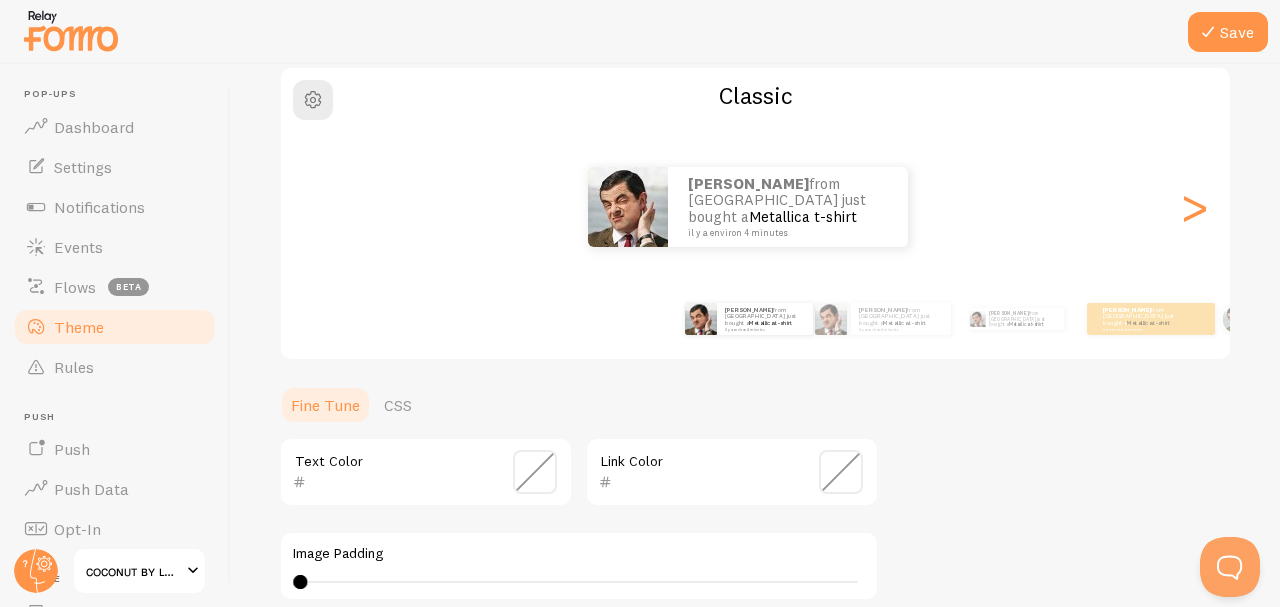 click on ">" at bounding box center [1194, 207] 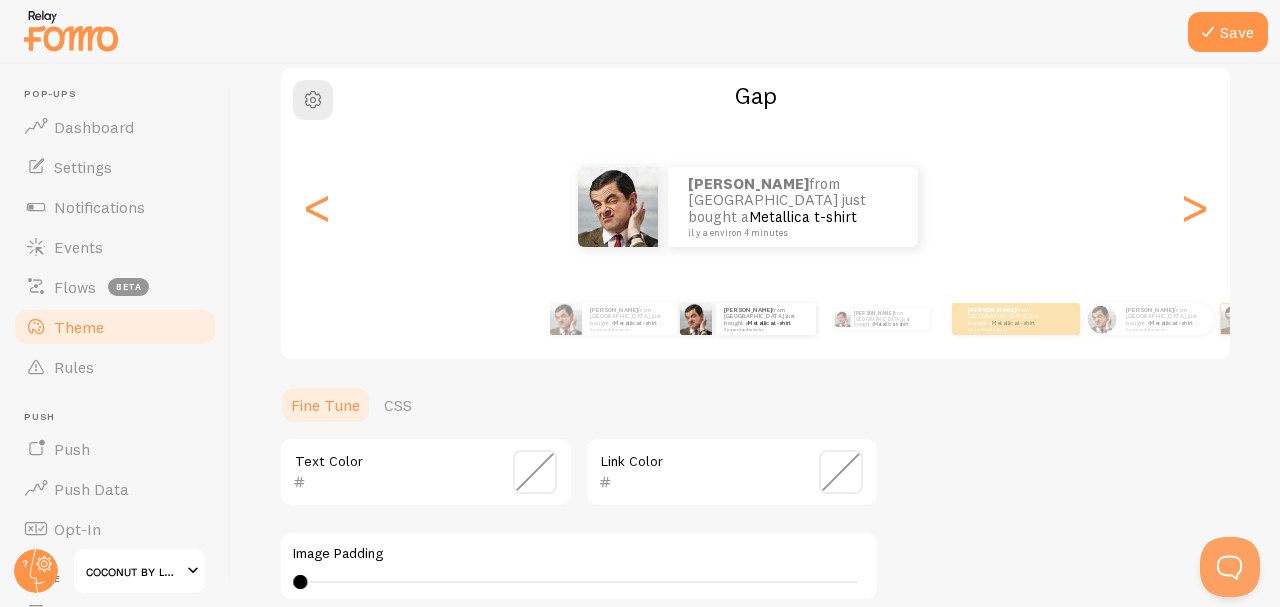 click on ">" at bounding box center (1194, 207) 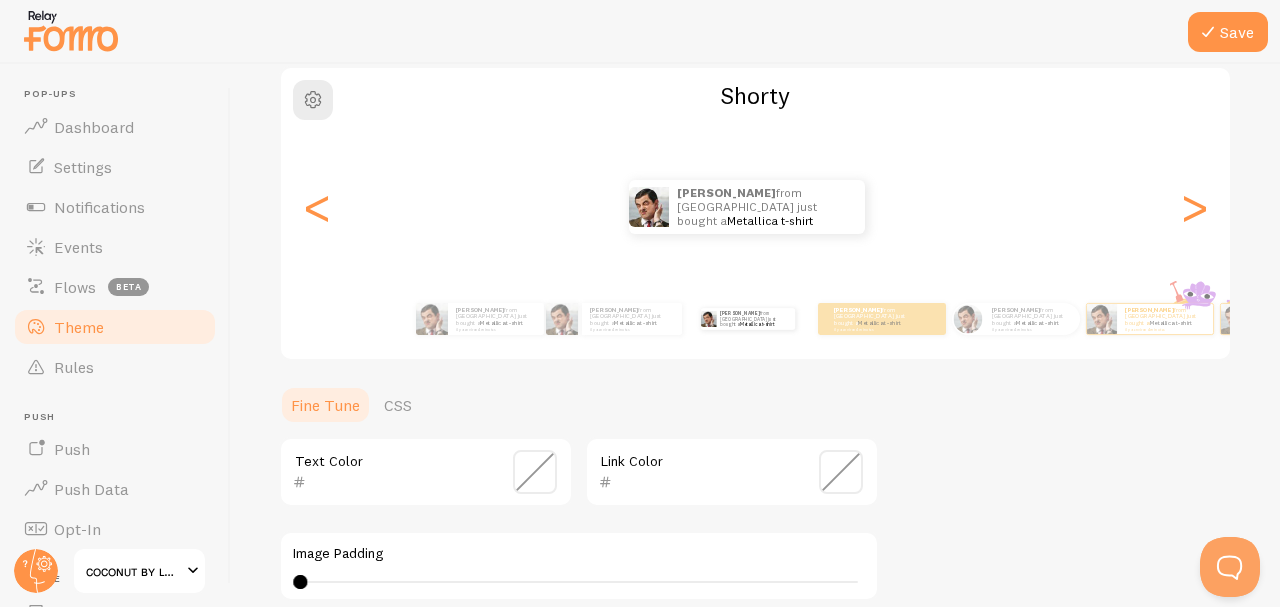 click on ">" at bounding box center [1194, 207] 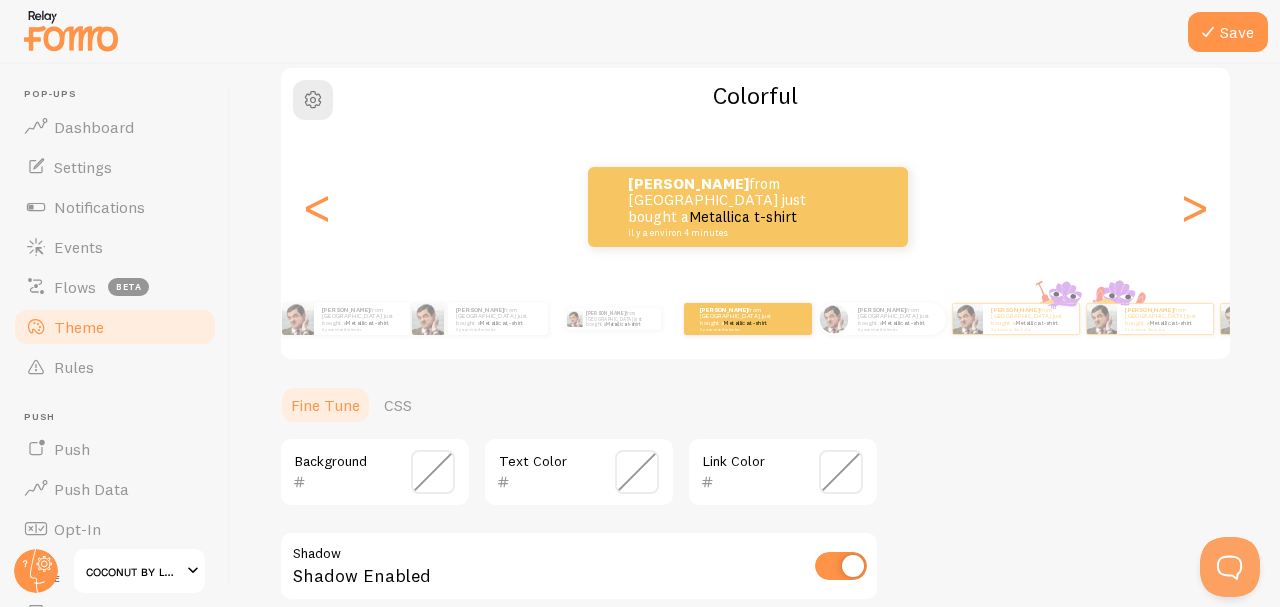 click on ">" at bounding box center (1194, 207) 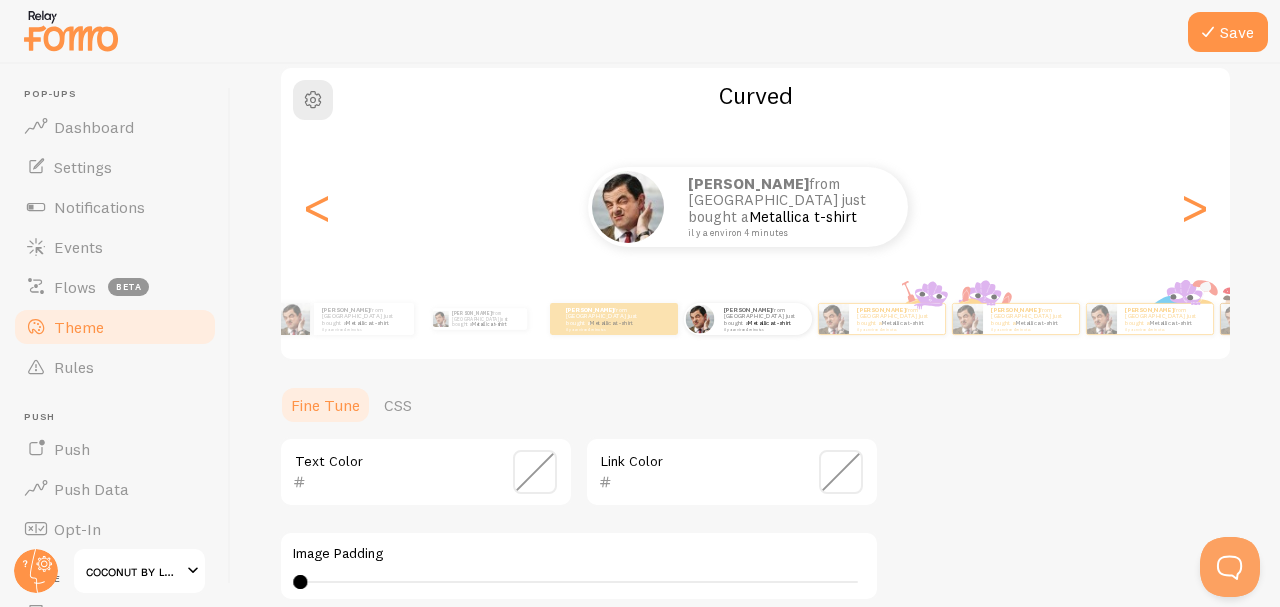 click on ">" at bounding box center [1194, 207] 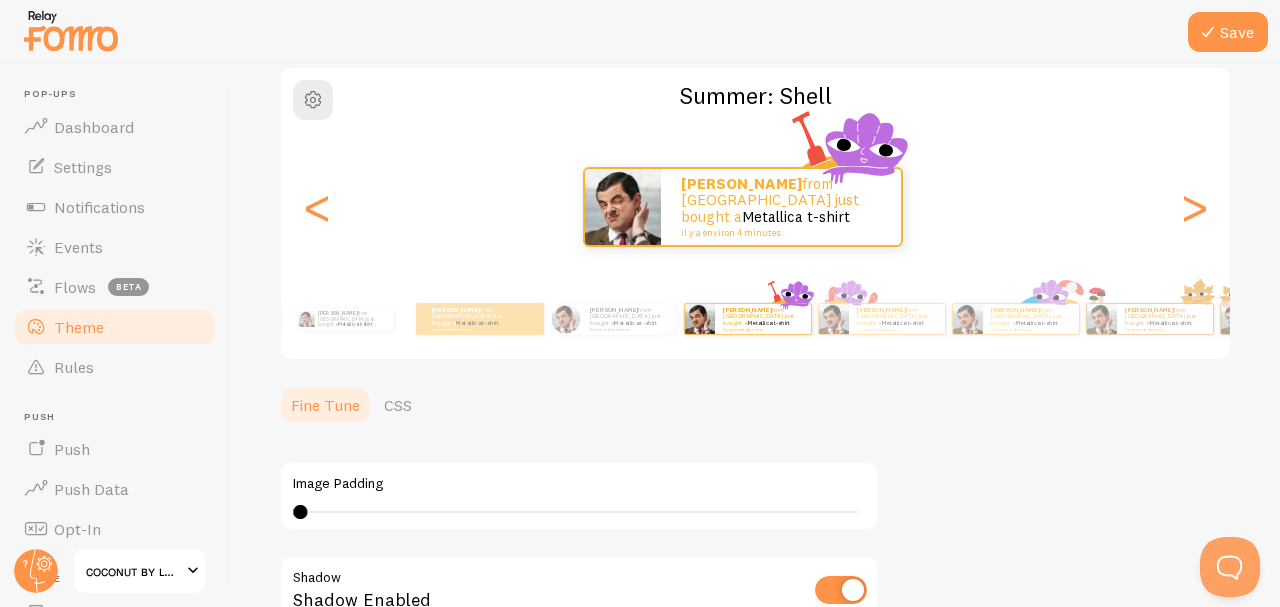 click on ">" at bounding box center [1194, 207] 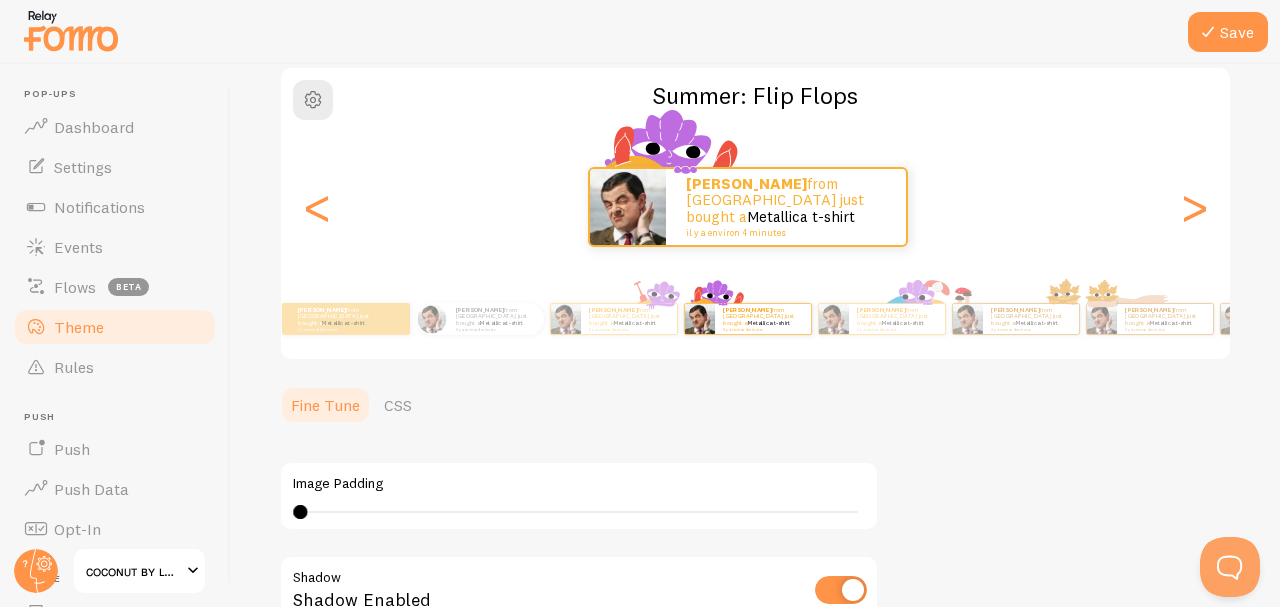click on ">" at bounding box center [1194, 207] 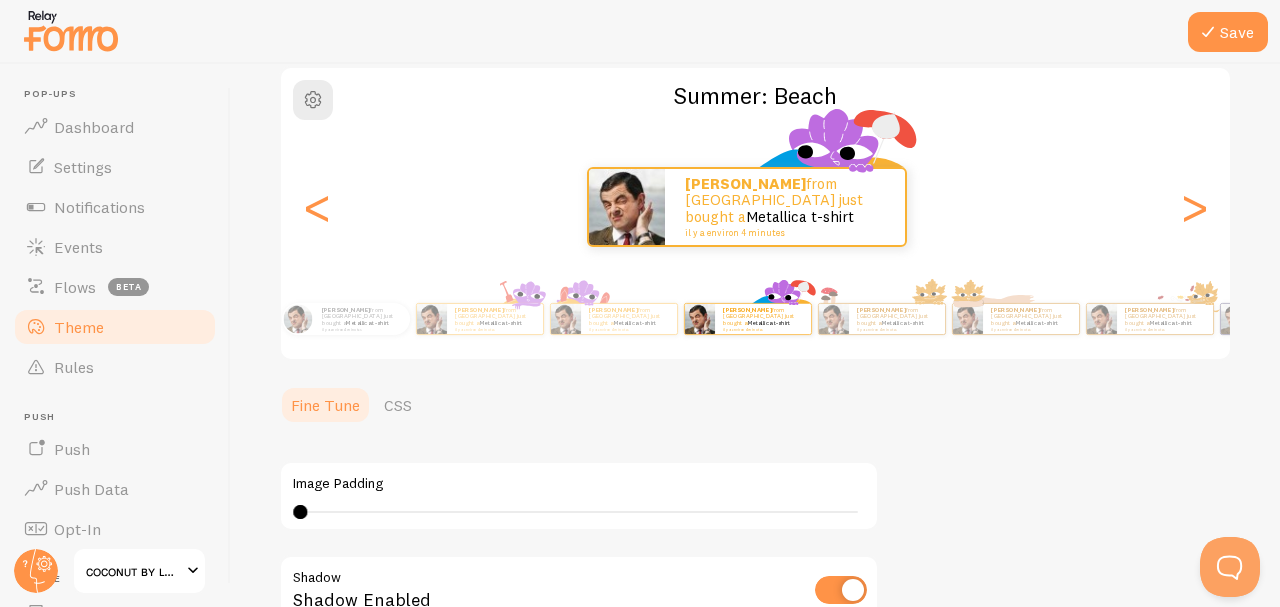click on ">" at bounding box center (1194, 207) 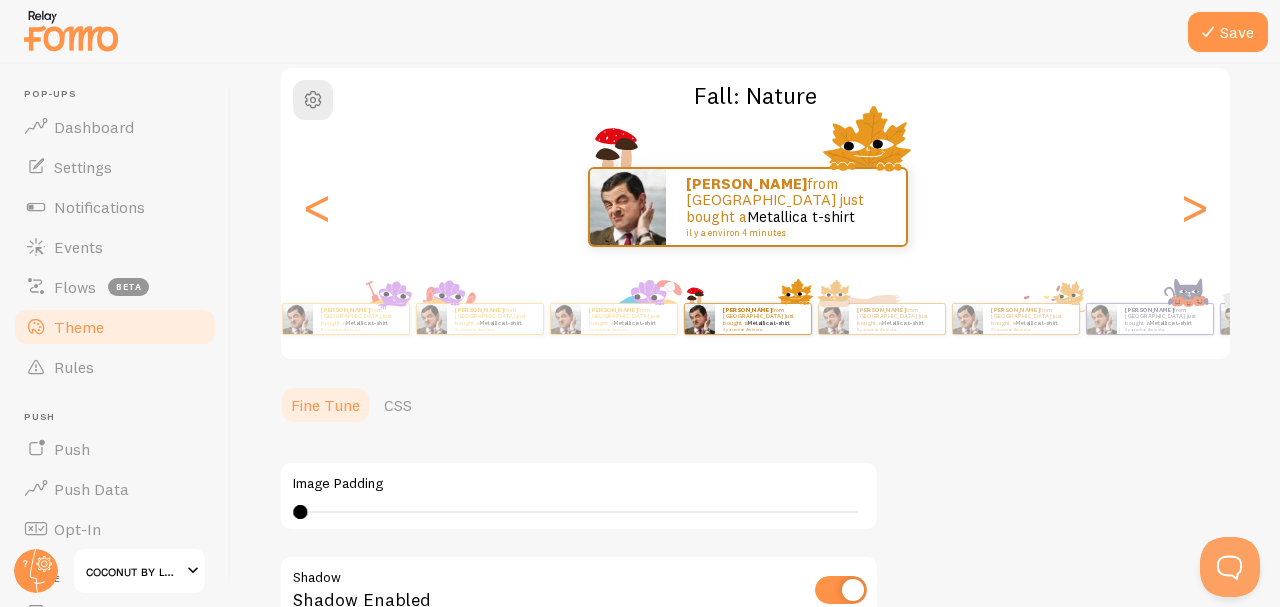 click on ">" at bounding box center [1194, 207] 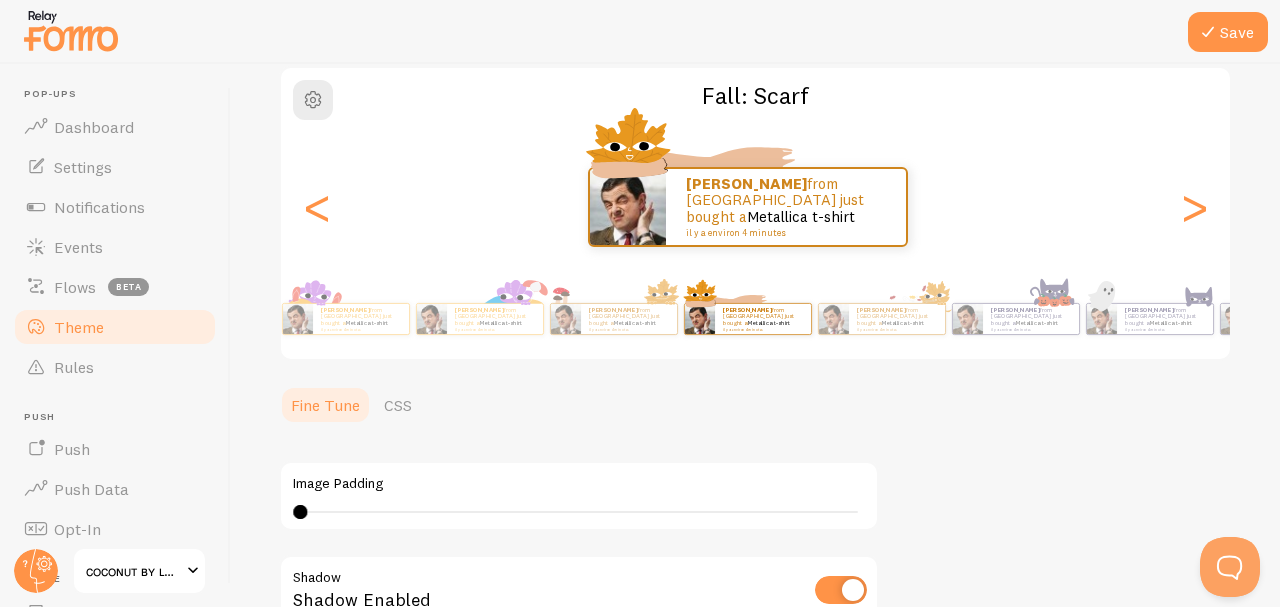 click on "<" at bounding box center [317, 207] 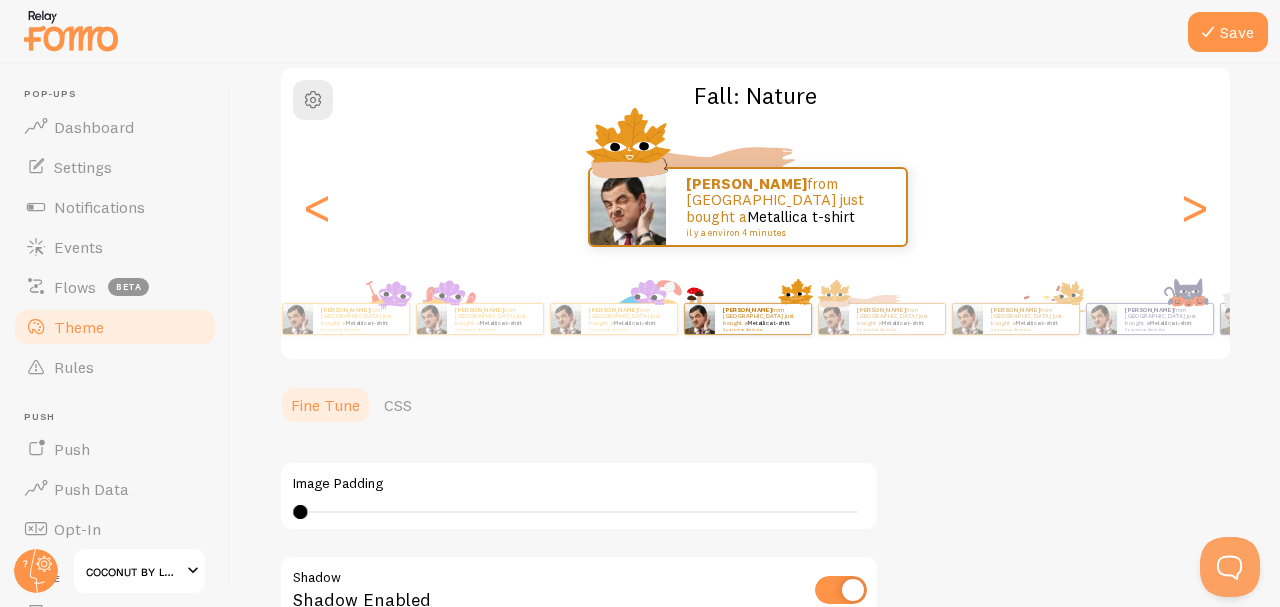 click on "<" at bounding box center [317, 207] 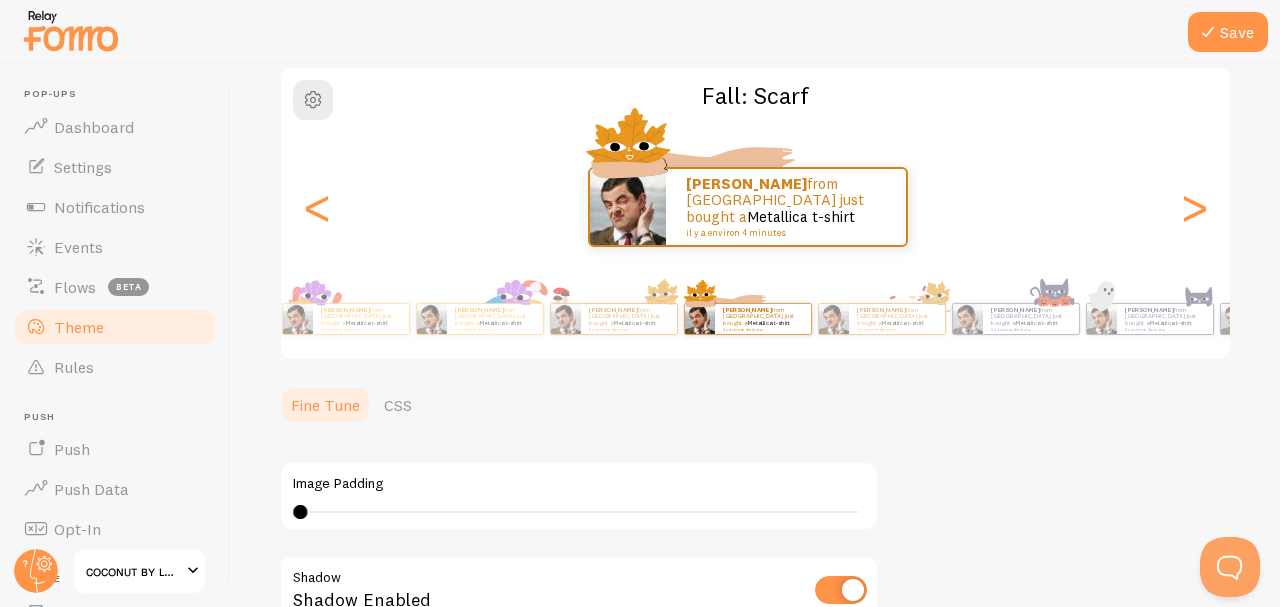 click on "<" at bounding box center (317, 207) 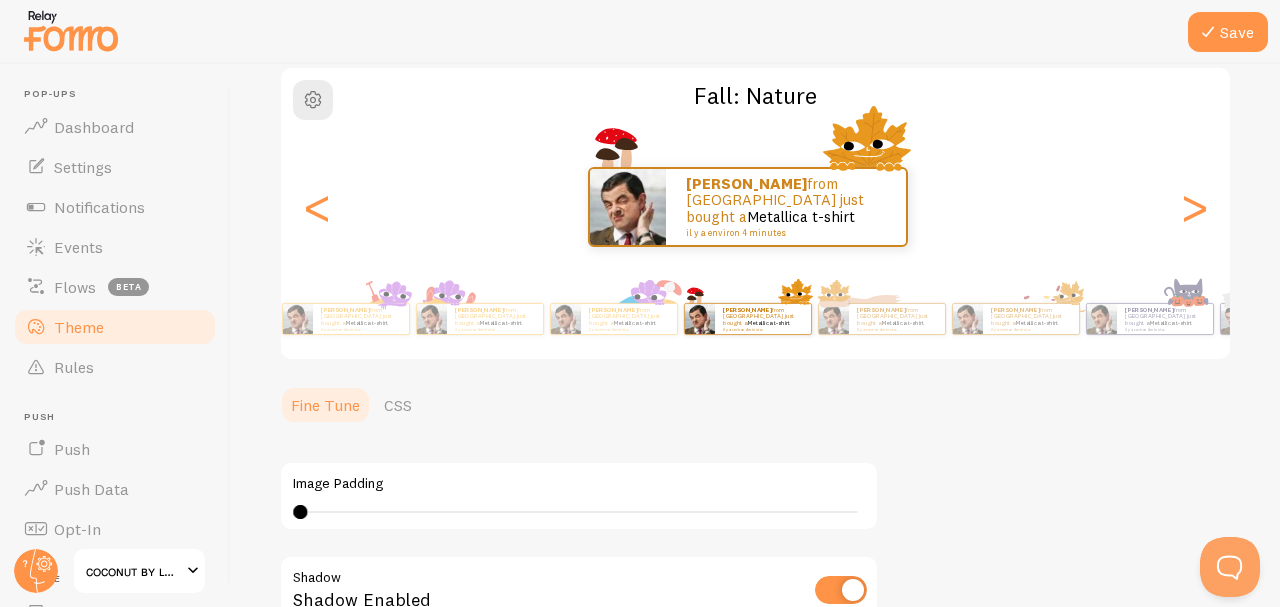 click on "<" at bounding box center [317, 207] 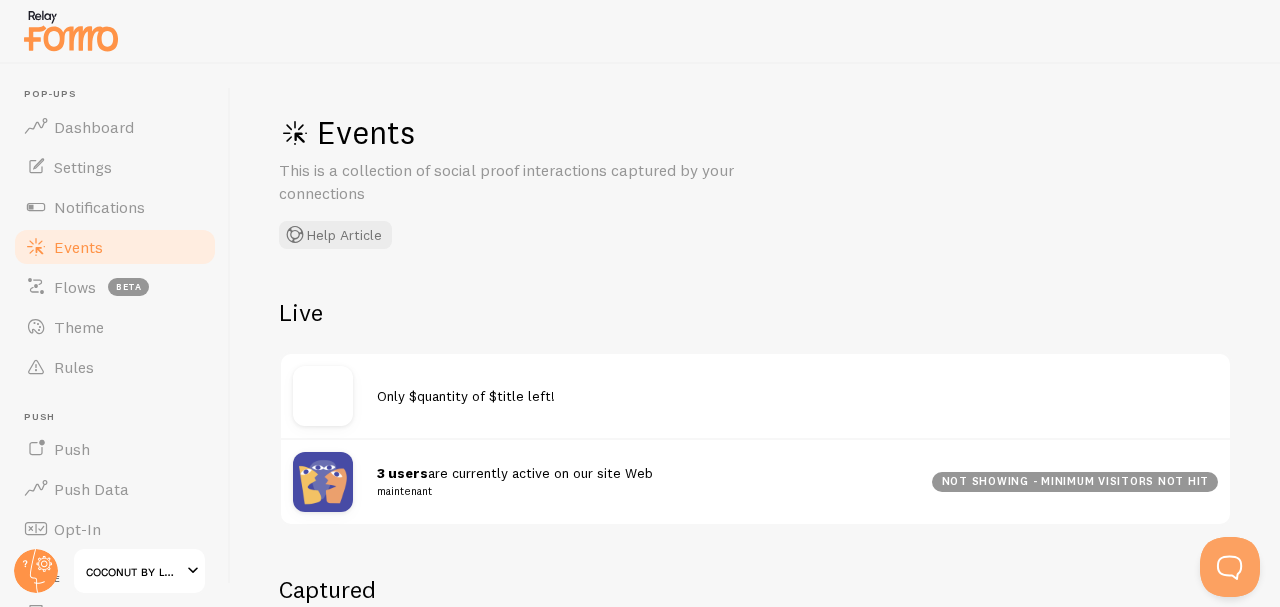 click on "Theme" at bounding box center [79, 327] 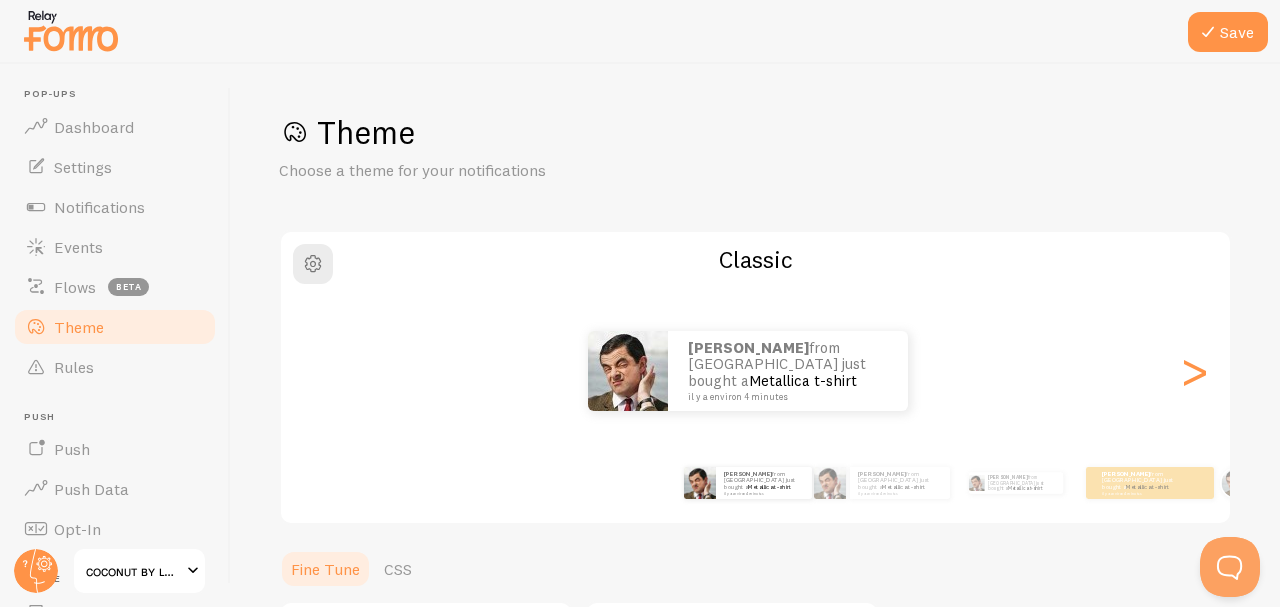 click on "Metallica t-shirt" at bounding box center (903, 487) 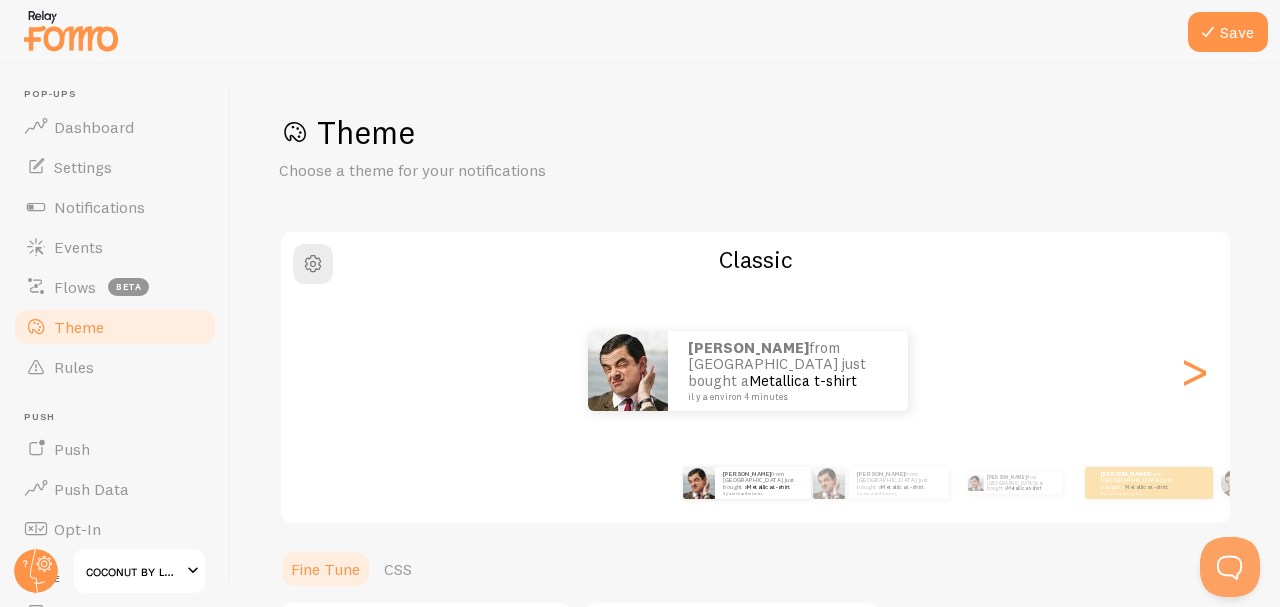 click on "Metallica t-shirt" at bounding box center (902, 487) 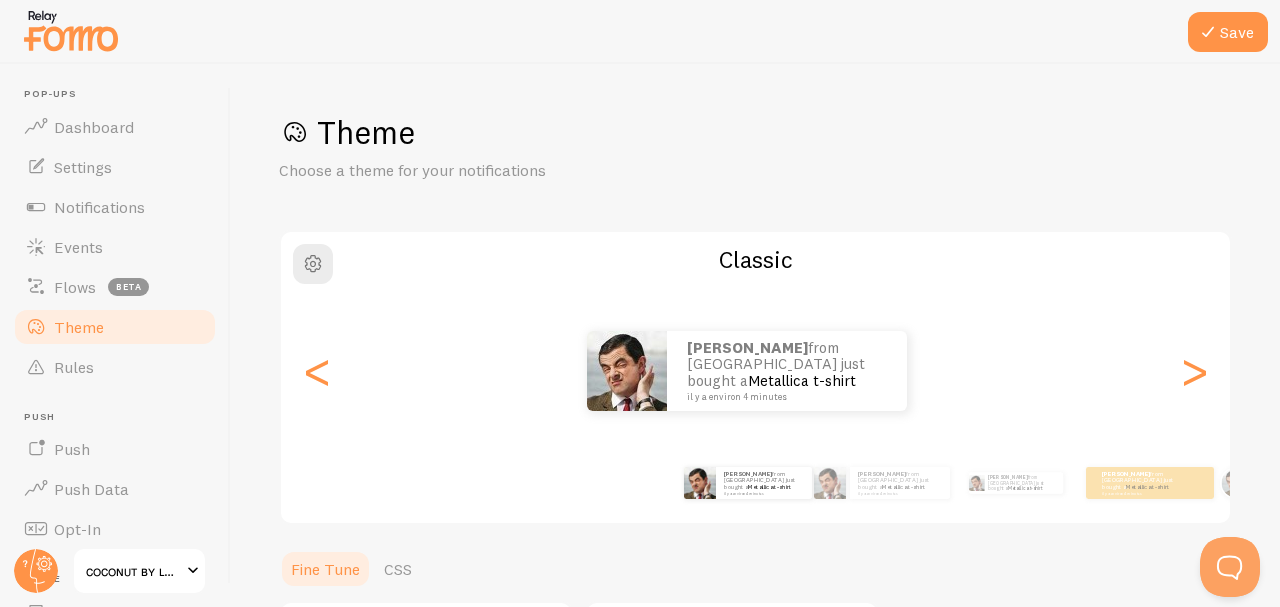 click on ">" at bounding box center [1194, 371] 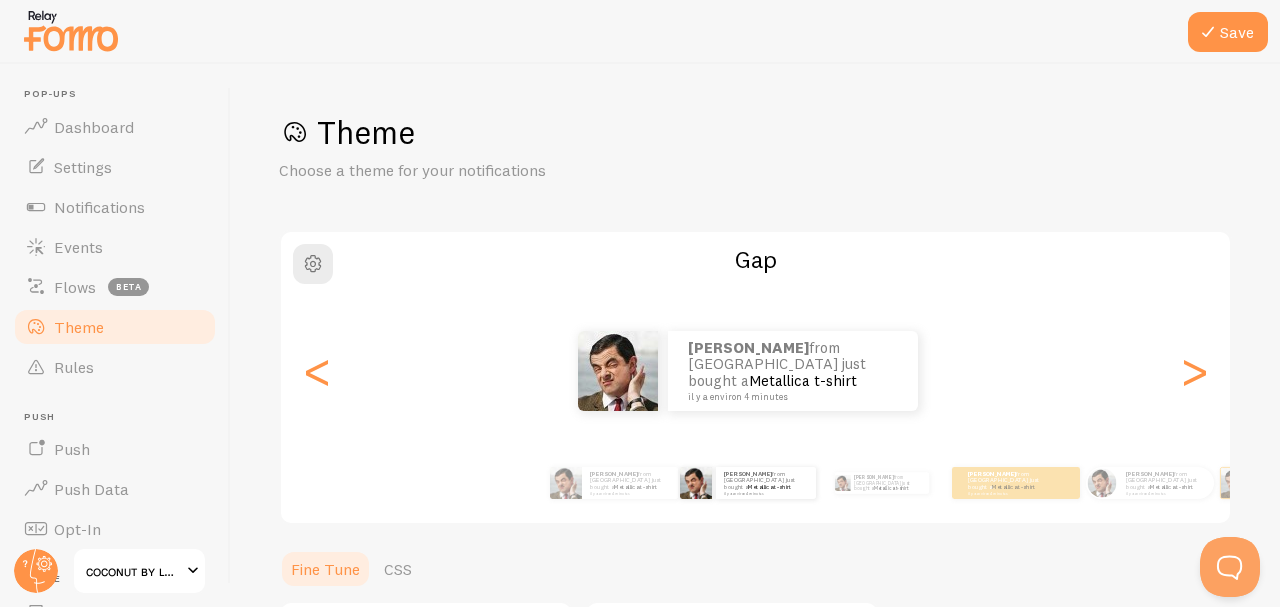 click on "<" at bounding box center [317, 371] 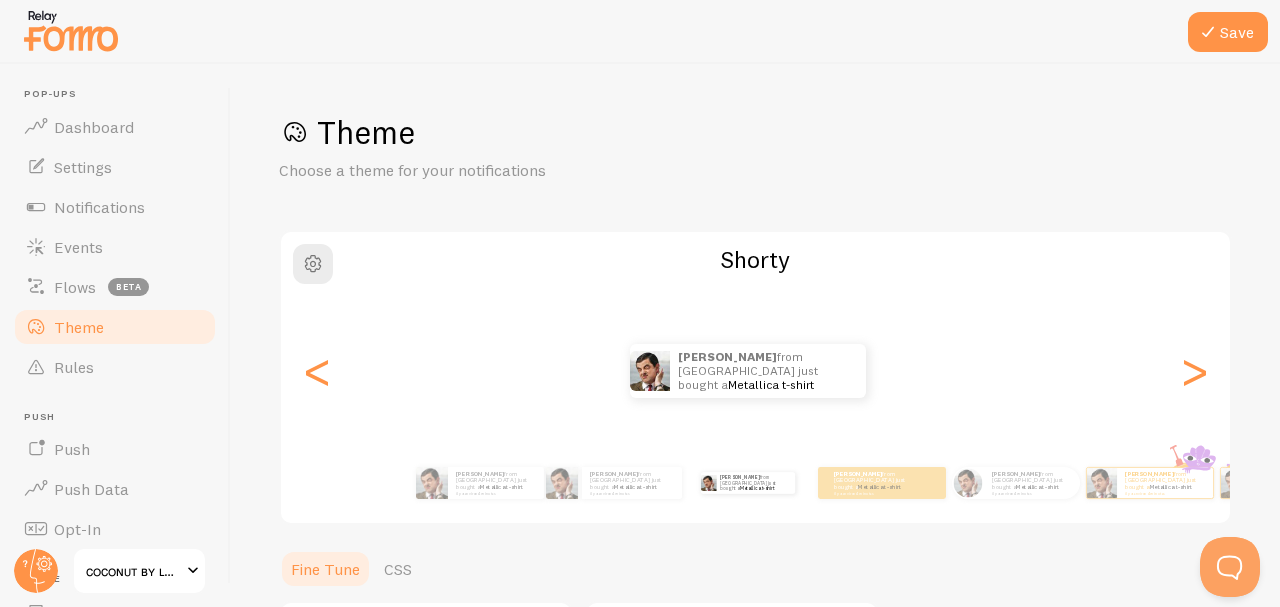 click on ">" at bounding box center (1194, 371) 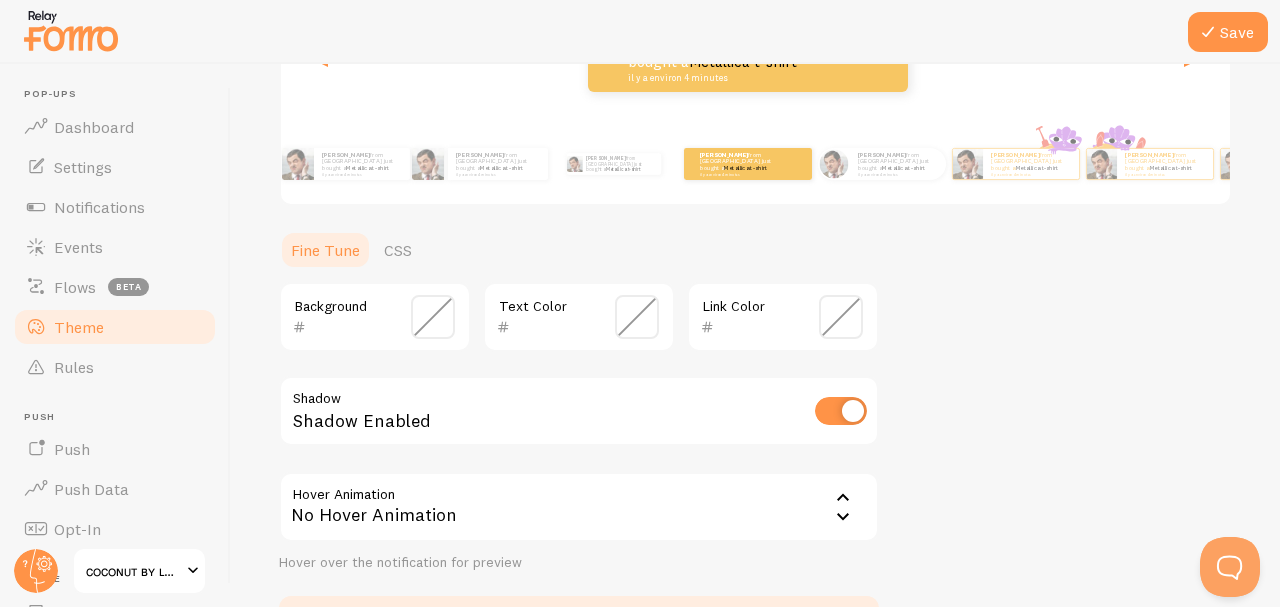 scroll, scrollTop: 219, scrollLeft: 0, axis: vertical 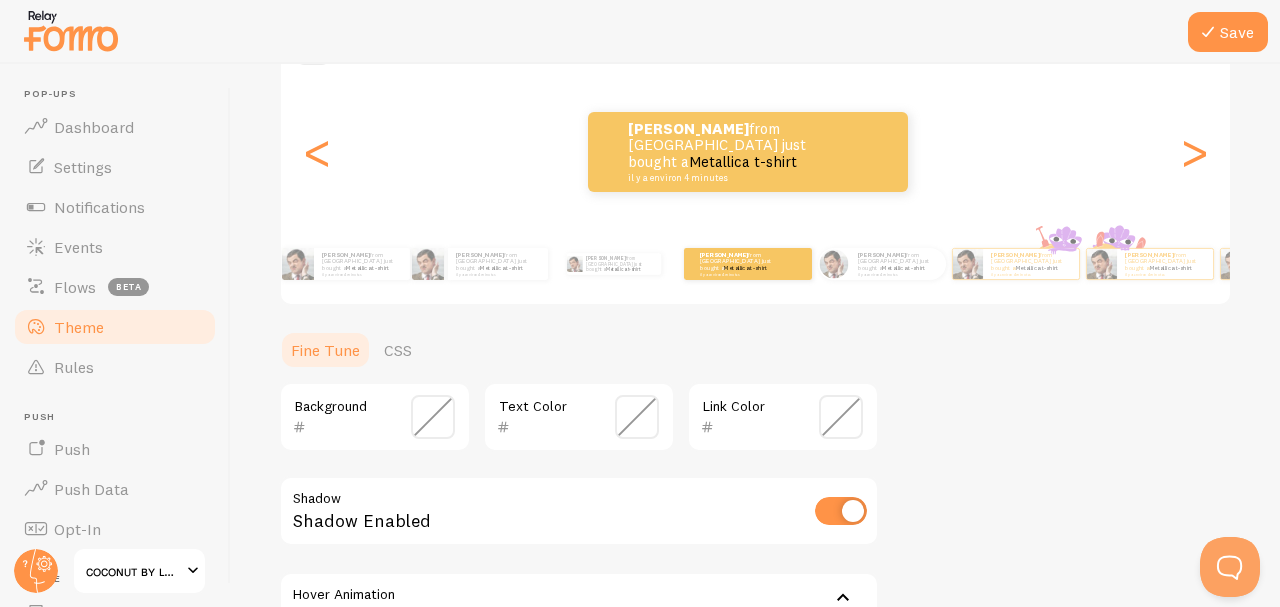 click at bounding box center [433, 417] 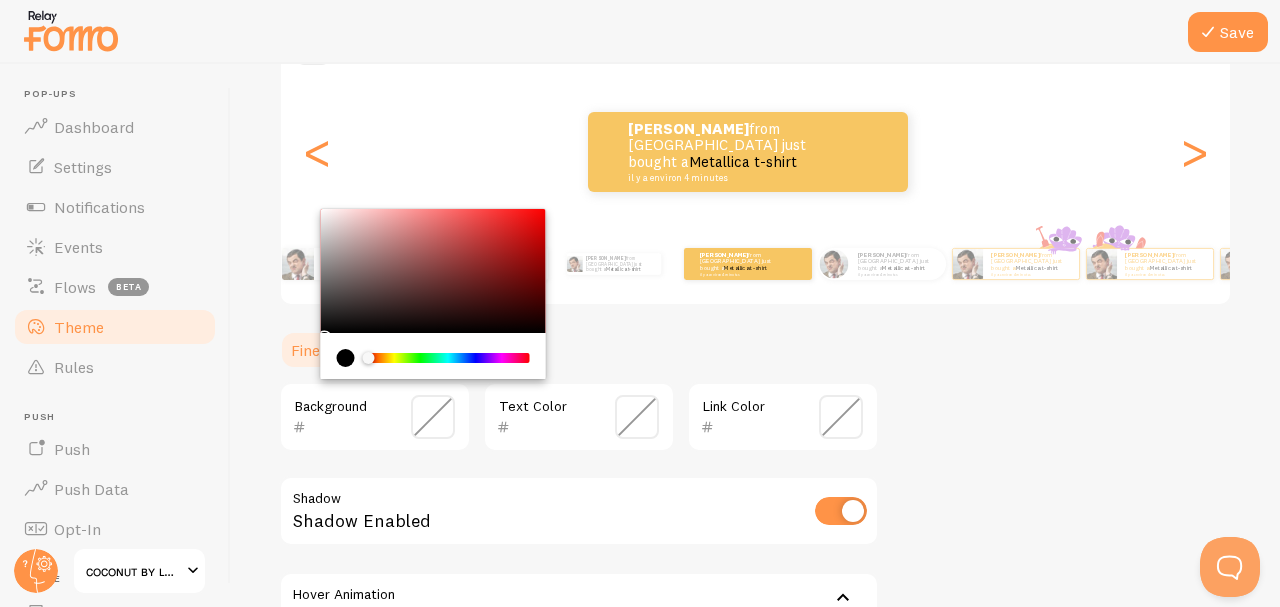 click at bounding box center (346, 427) 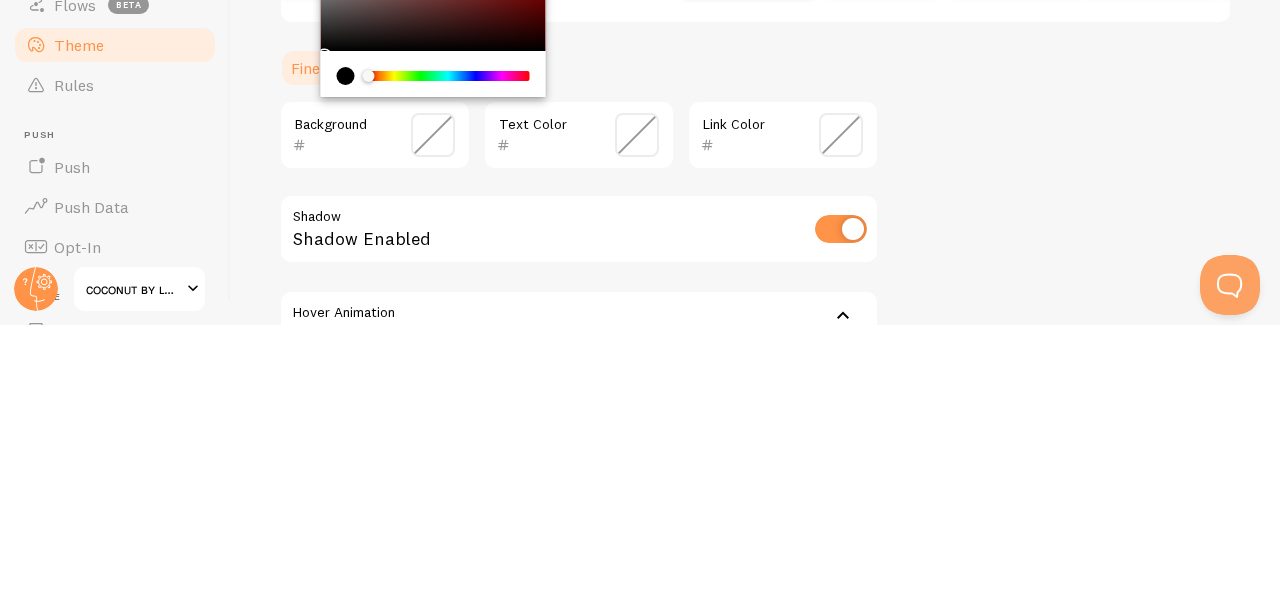 type on "f" 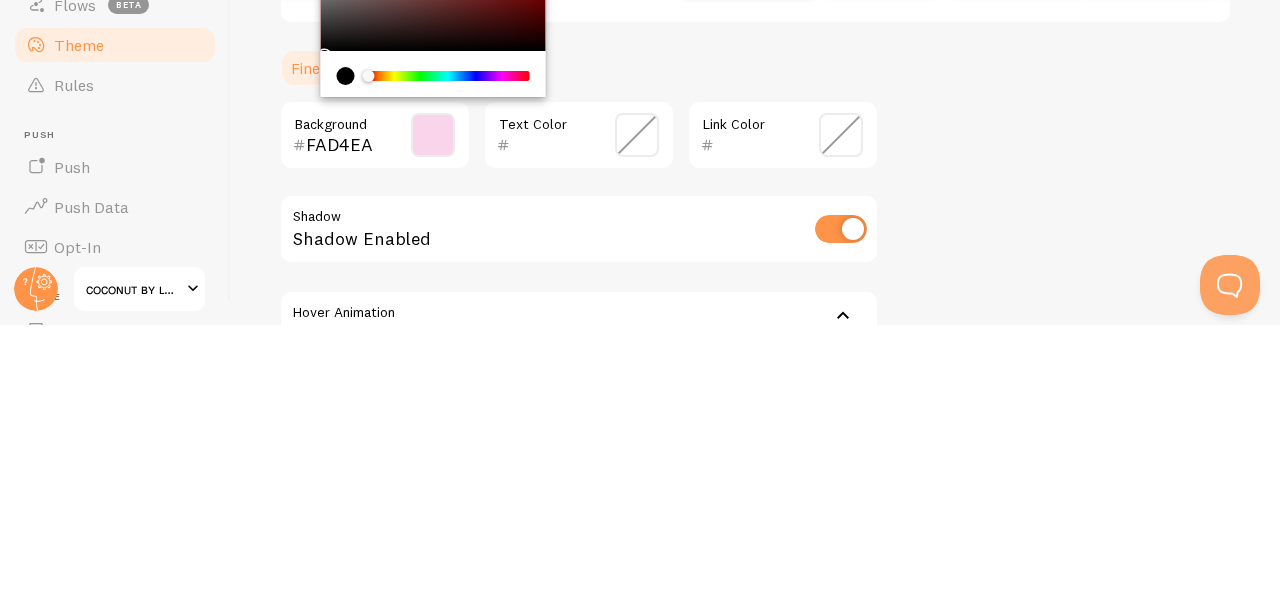 type on "FAD4EA" 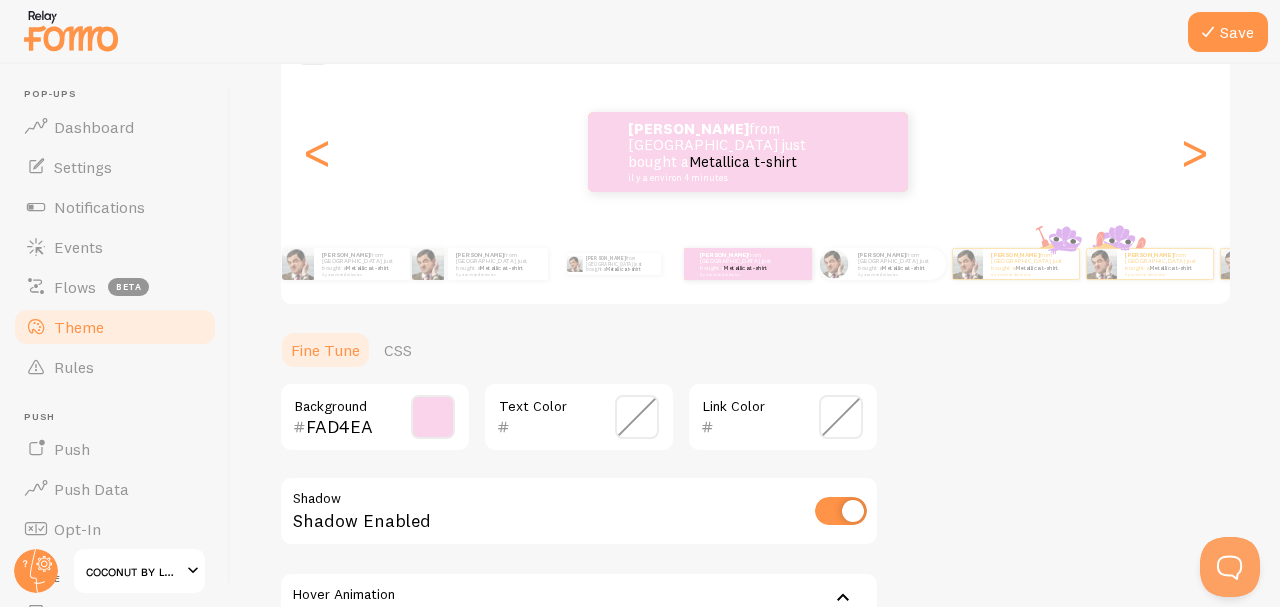 click at bounding box center (637, 417) 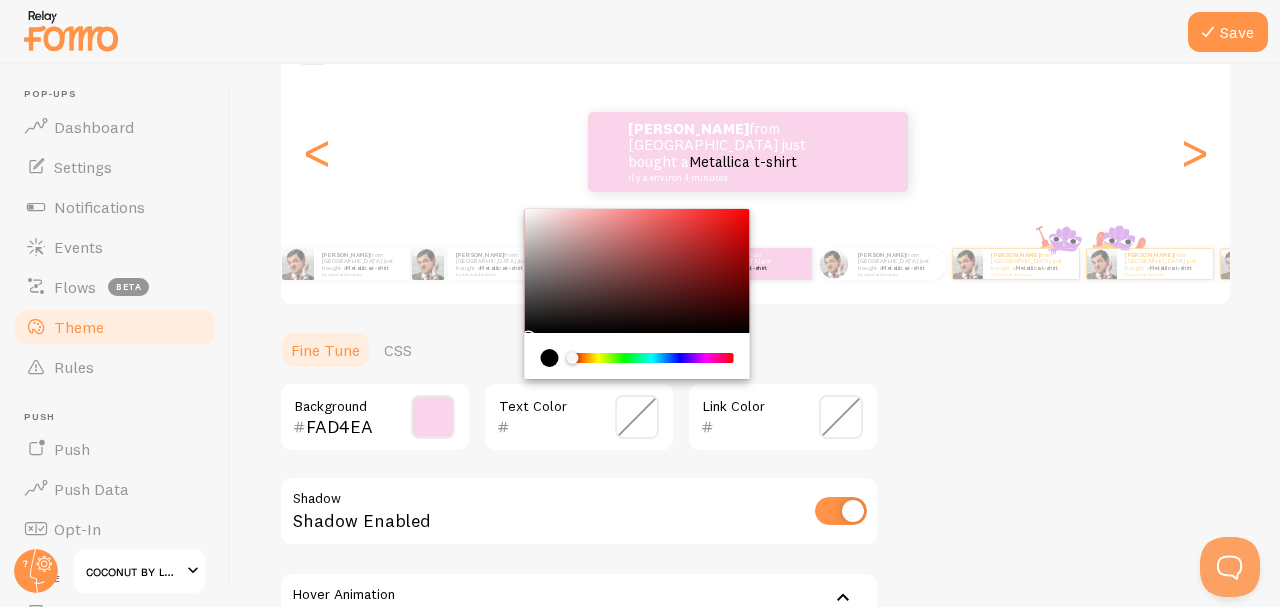 click at bounding box center [550, 358] 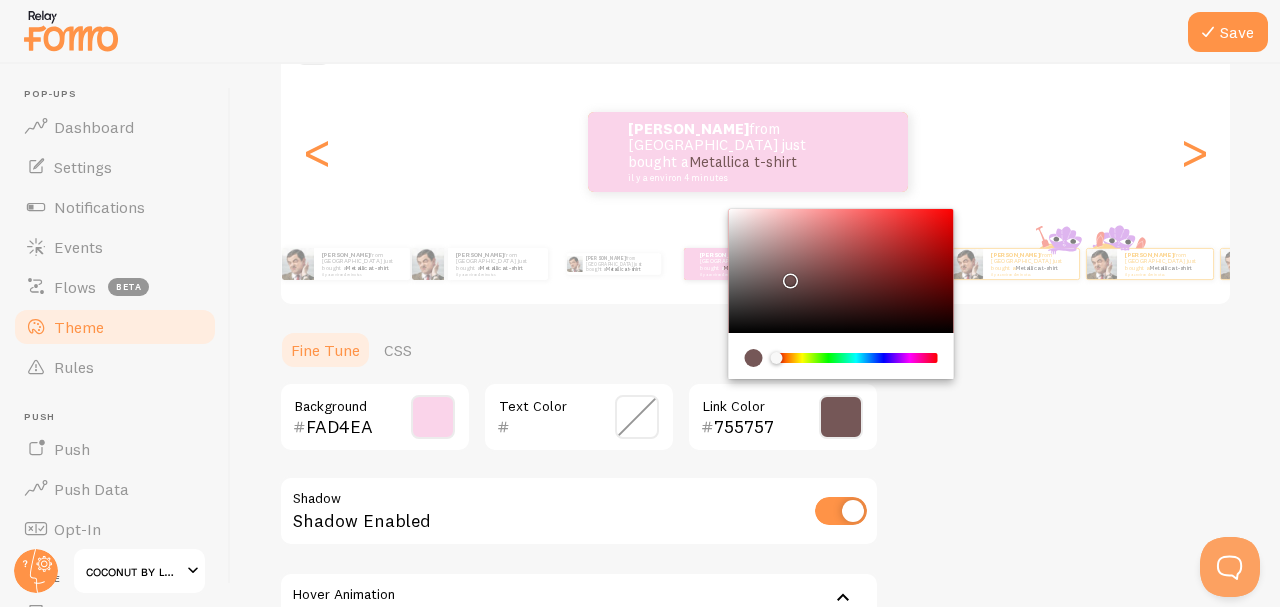type on "000000" 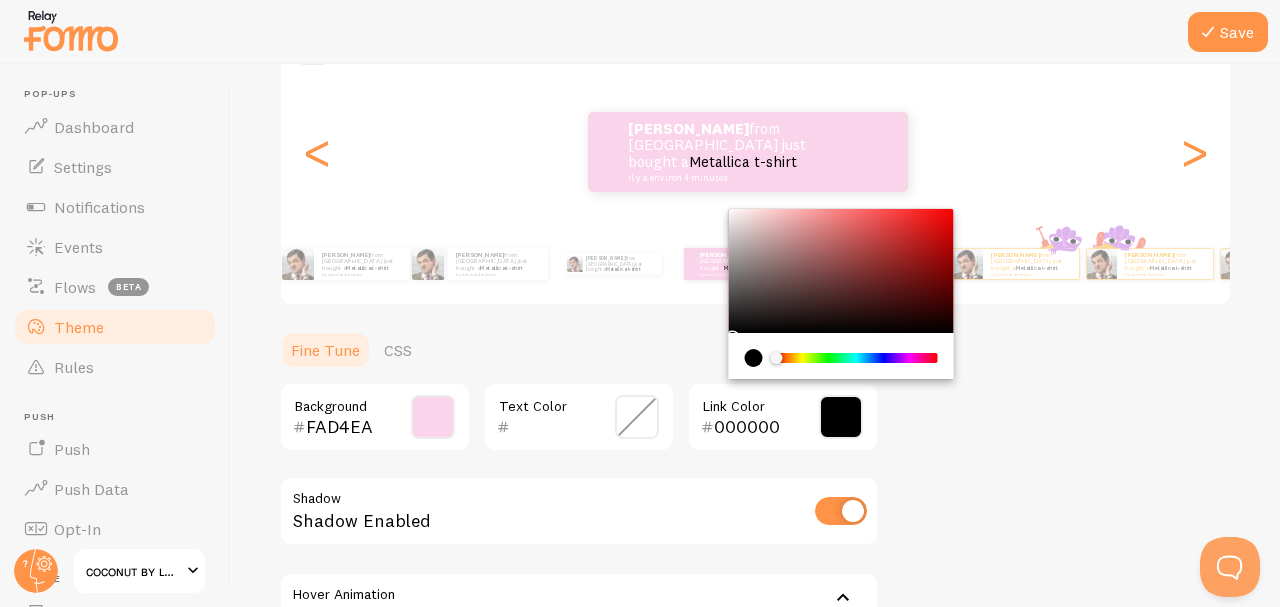 scroll, scrollTop: 228, scrollLeft: 0, axis: vertical 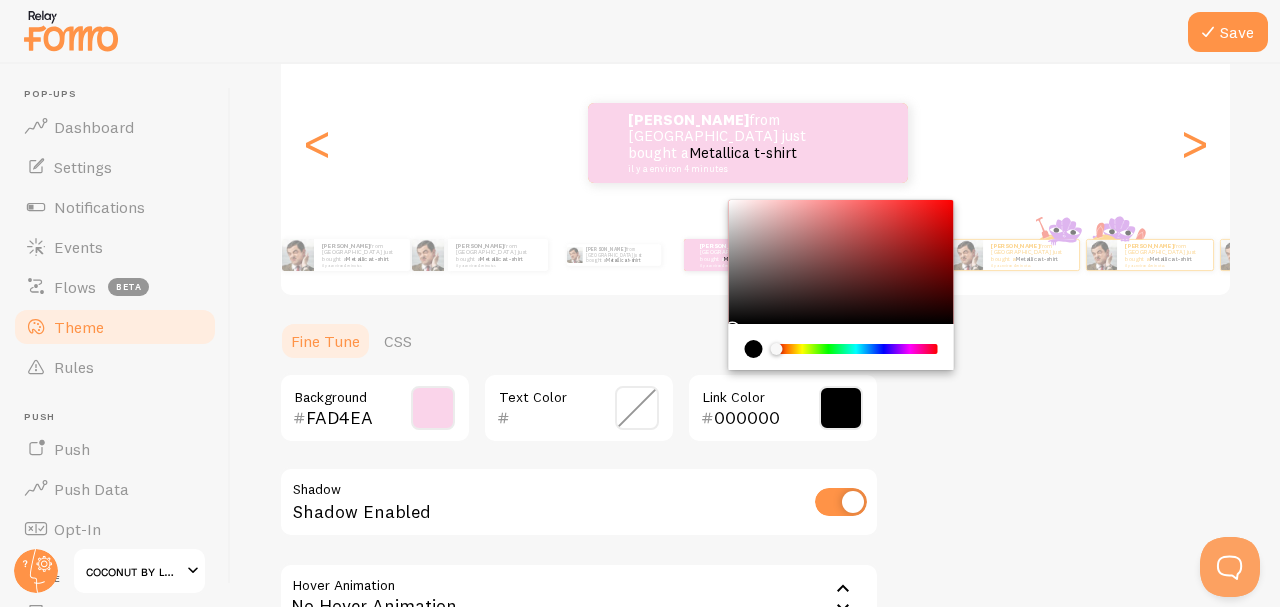 click at bounding box center (637, 408) 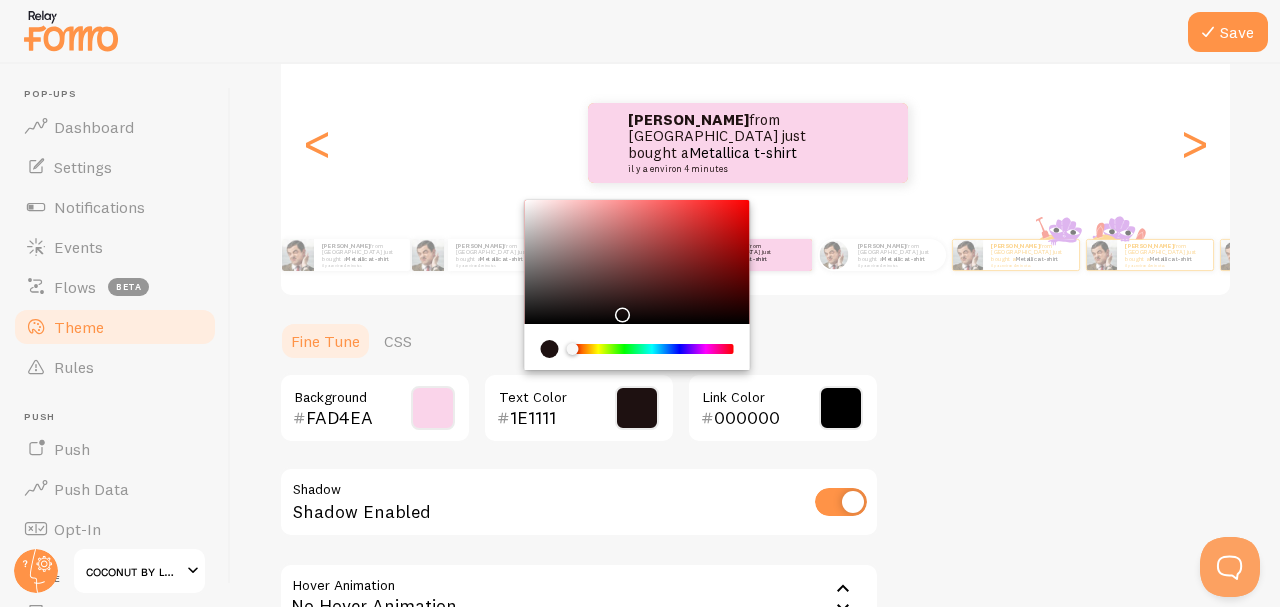 click on "Theme
Choose a theme for your notifications
Colorful
Yasmine  from [GEOGRAPHIC_DATA] just bought a  Metallica t-shirt   il y a environ 4 minutes   [PERSON_NAME]  from [GEOGRAPHIC_DATA] just bought a  Metallica t-shirt   il y a environ 4 minutes   [PERSON_NAME]  from [GEOGRAPHIC_DATA] just bought a  Metallica t-shirt   il y a environ 4 minutes   [PERSON_NAME]  from [GEOGRAPHIC_DATA] just bought a  Metallica t-shirt   il y a environ 4 minutes   [PERSON_NAME]  from [GEOGRAPHIC_DATA] just bought a  Metallica t-shirt   il y a environ 4 minutes   Yasmine  from [GEOGRAPHIC_DATA] just bought a  Metallica t-shirt   il y a environ 4 minutes   [PERSON_NAME]  from [GEOGRAPHIC_DATA] just bought a  Metallica t-shirt   il y a environ 4 minutes   [PERSON_NAME]  from [GEOGRAPHIC_DATA] just bought a  Metallica t-shirt   il y a environ 4 minutes   Yasmine  from [GEOGRAPHIC_DATA] just bought a  Metallica t-shirt   il y a environ 4 minutes   [PERSON_NAME]  from [GEOGRAPHIC_DATA] just bought a  Metallica t-shirt   il y a environ 4 minutes   [PERSON_NAME]  from [GEOGRAPHIC_DATA] just bought a  Metallica t-shirt   il y a environ 4 minutes" at bounding box center (755, 311) 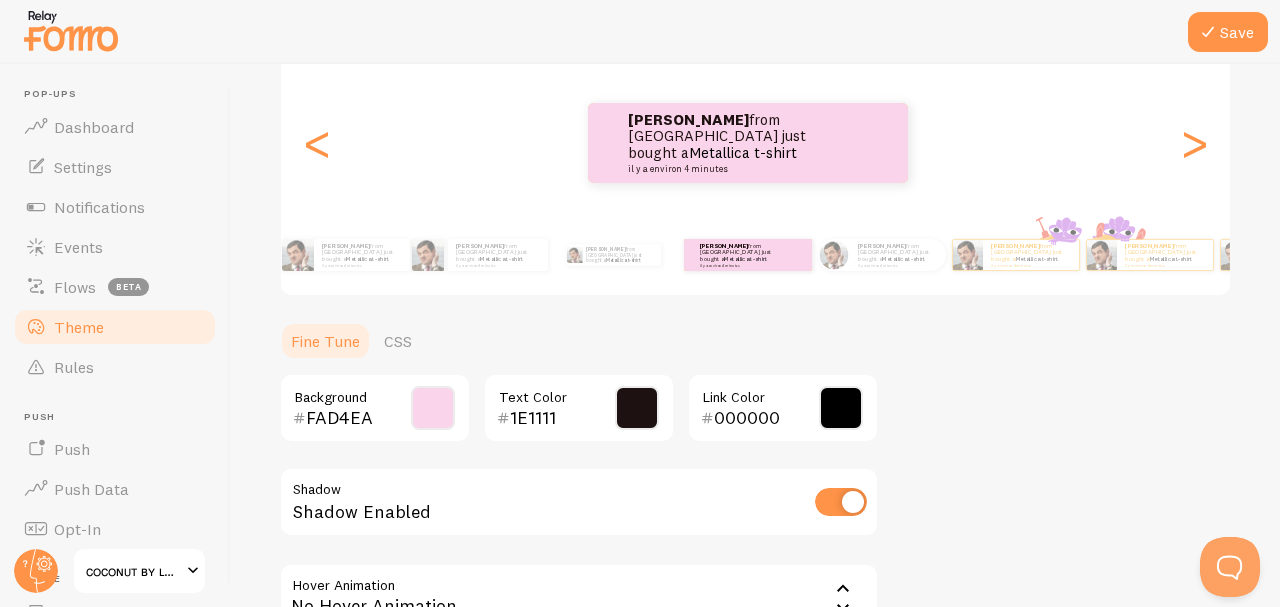 click at bounding box center [637, 408] 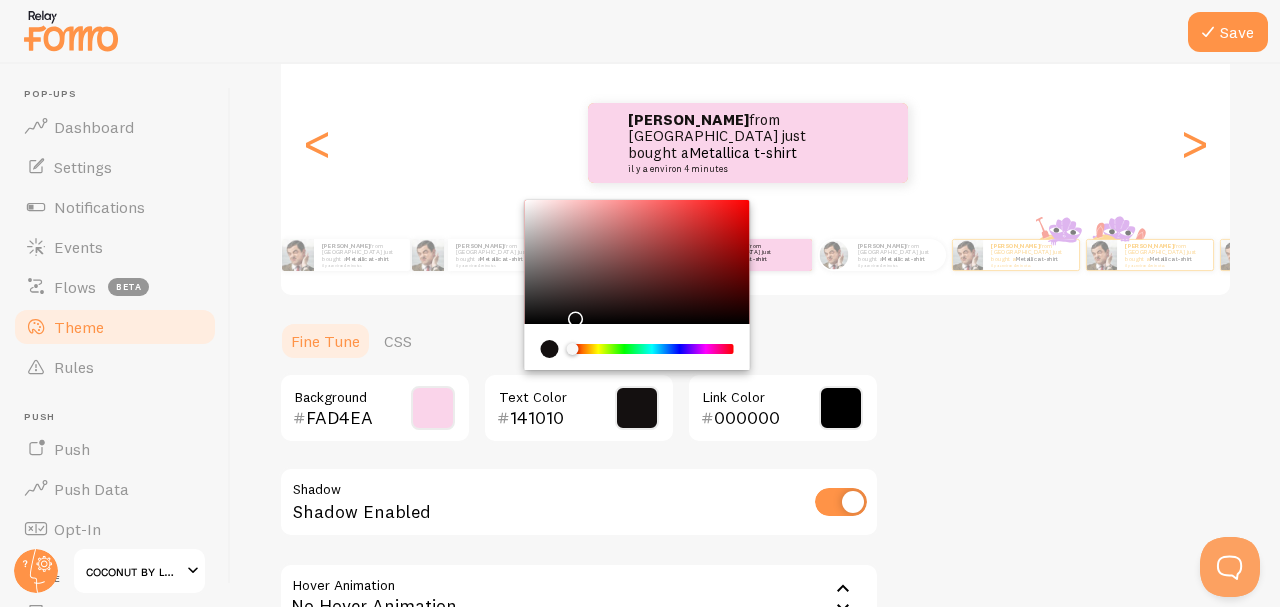 type on "000000" 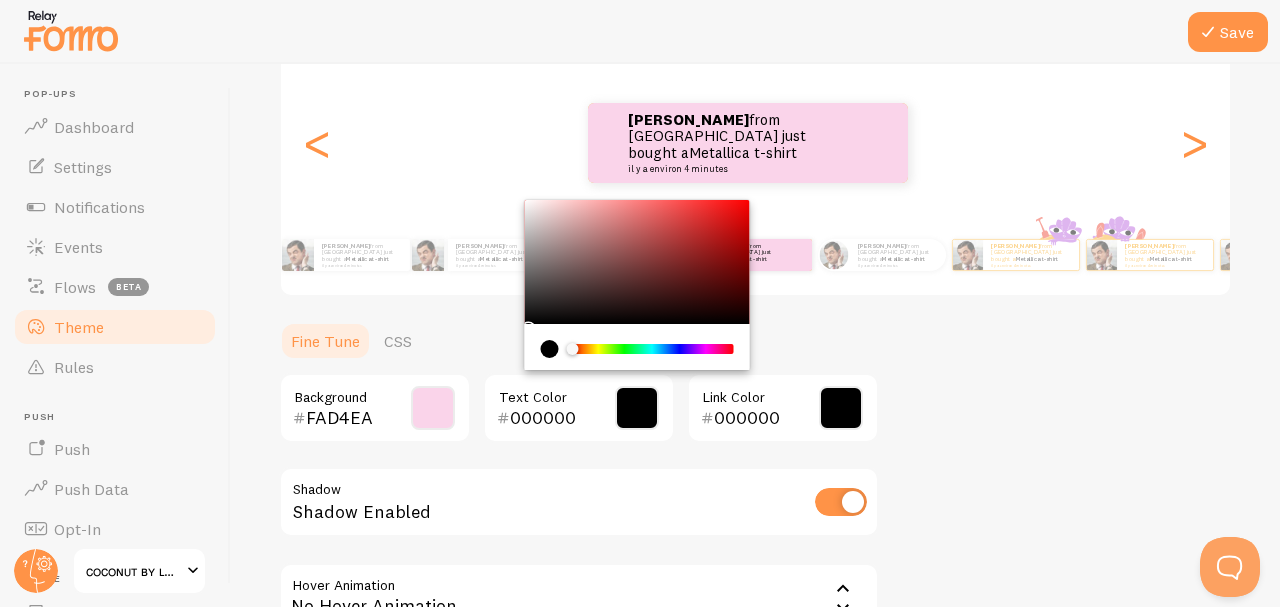 click on "Theme
Choose a theme for your notifications
Colorful
Yasmine  from [GEOGRAPHIC_DATA] just bought a  Metallica t-shirt   il y a environ 4 minutes   [PERSON_NAME]  from [GEOGRAPHIC_DATA] just bought a  Metallica t-shirt   il y a environ 4 minutes   [PERSON_NAME]  from [GEOGRAPHIC_DATA] just bought a  Metallica t-shirt   il y a environ 4 minutes   [PERSON_NAME]  from [GEOGRAPHIC_DATA] just bought a  Metallica t-shirt   il y a environ 4 minutes   [PERSON_NAME]  from [GEOGRAPHIC_DATA] just bought a  Metallica t-shirt   il y a environ 4 minutes   Yasmine  from [GEOGRAPHIC_DATA] just bought a  Metallica t-shirt   il y a environ 4 minutes   [PERSON_NAME]  from [GEOGRAPHIC_DATA] just bought a  Metallica t-shirt   il y a environ 4 minutes   [PERSON_NAME]  from [GEOGRAPHIC_DATA] just bought a  Metallica t-shirt   il y a environ 4 minutes   Yasmine  from [GEOGRAPHIC_DATA] just bought a  Metallica t-shirt   il y a environ 4 minutes   [PERSON_NAME]  from [GEOGRAPHIC_DATA] just bought a  Metallica t-shirt   il y a environ 4 minutes   [PERSON_NAME]  from [GEOGRAPHIC_DATA] just bought a  Metallica t-shirt   il y a environ 4 minutes" at bounding box center (755, 311) 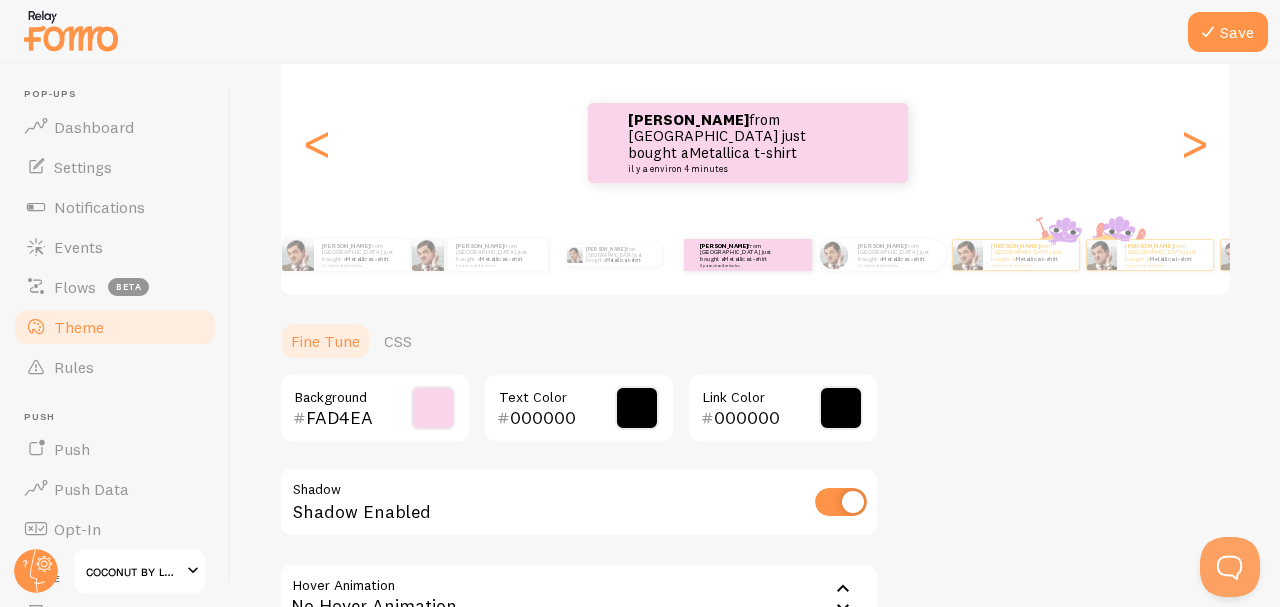 click at bounding box center (841, 408) 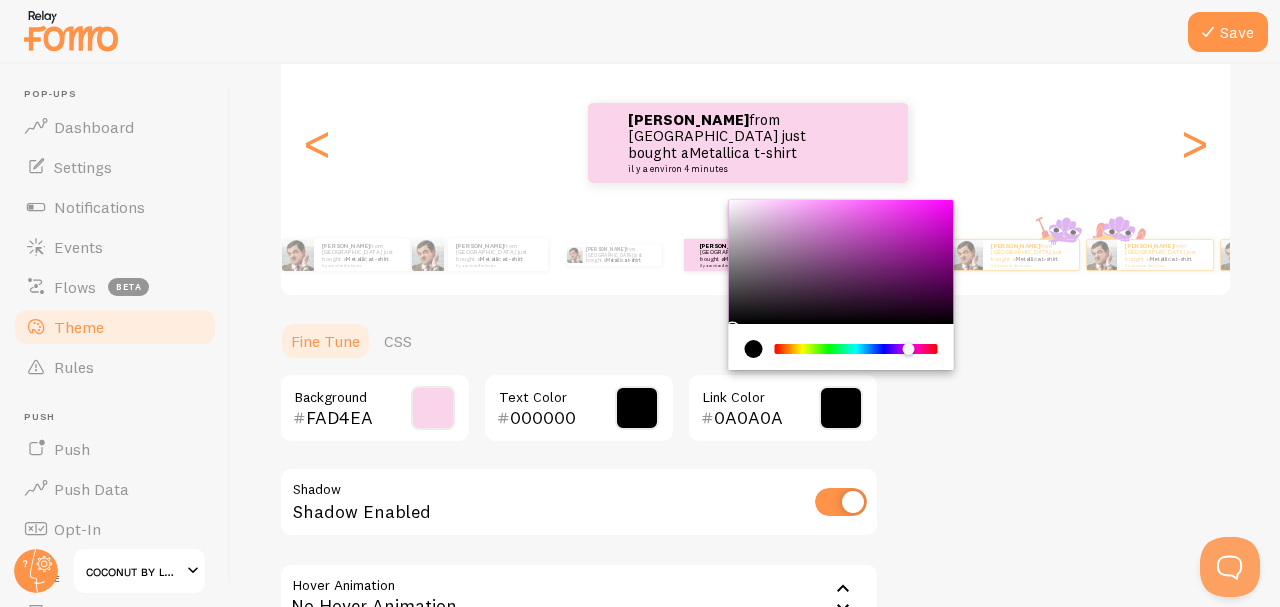 type on "000000" 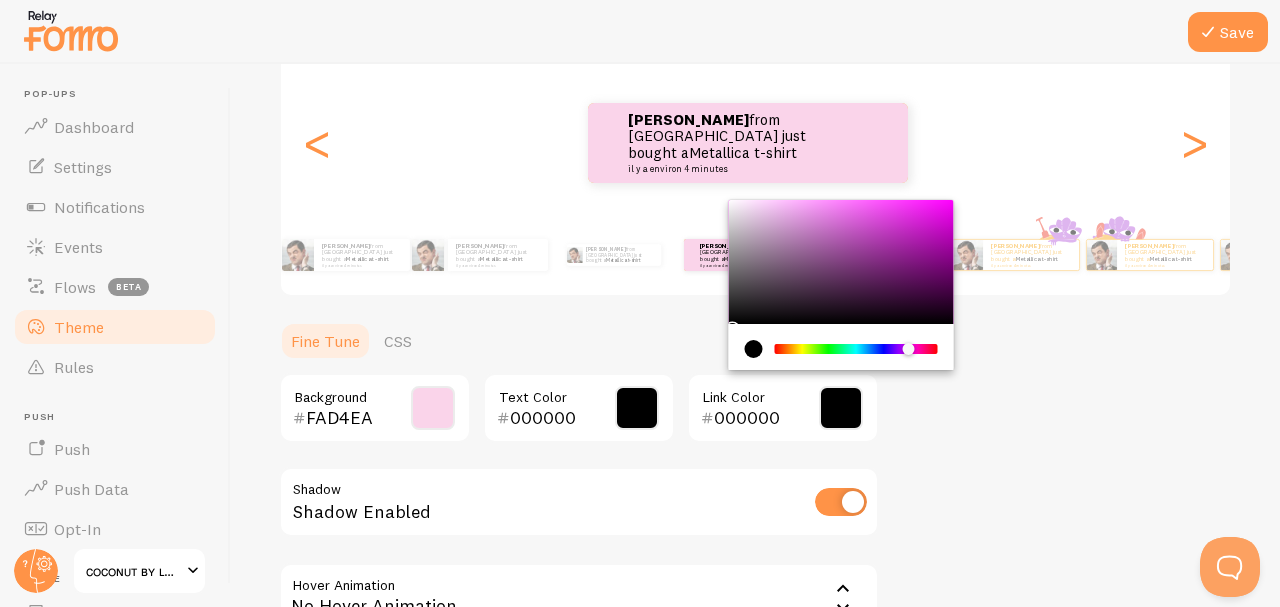 click at bounding box center (637, 408) 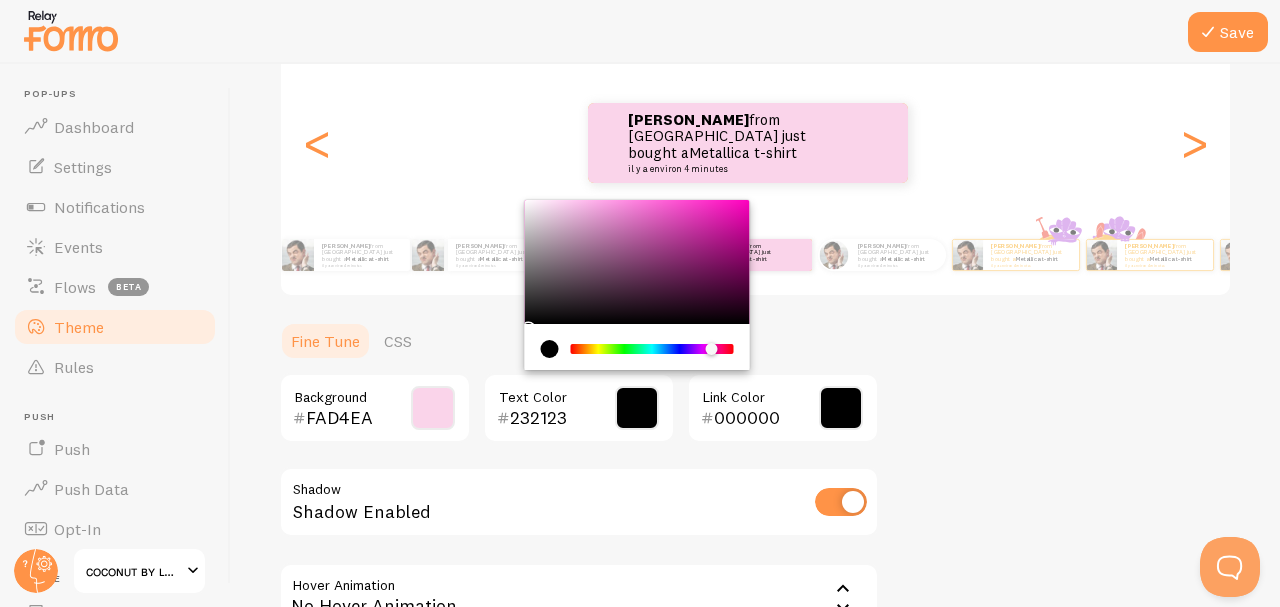 type on "000000" 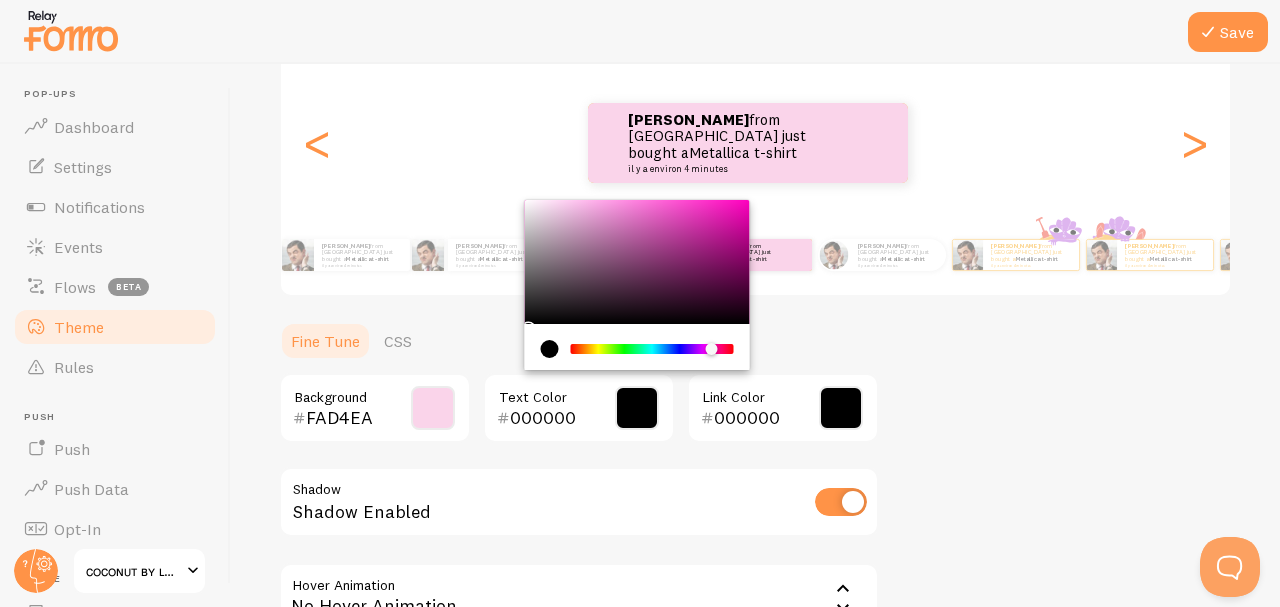 click on "[PERSON_NAME]  from [GEOGRAPHIC_DATA] just bought a  Metallica t-shirt   il y a environ 4 minutes" at bounding box center [748, 143] 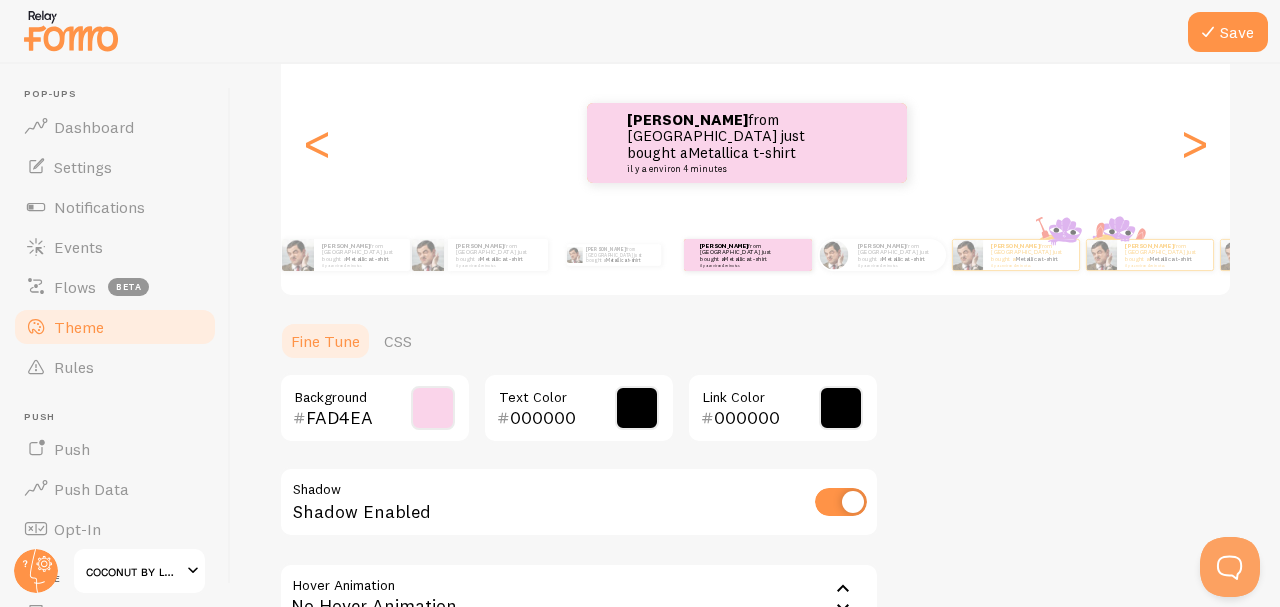click on ">" at bounding box center (1194, 143) 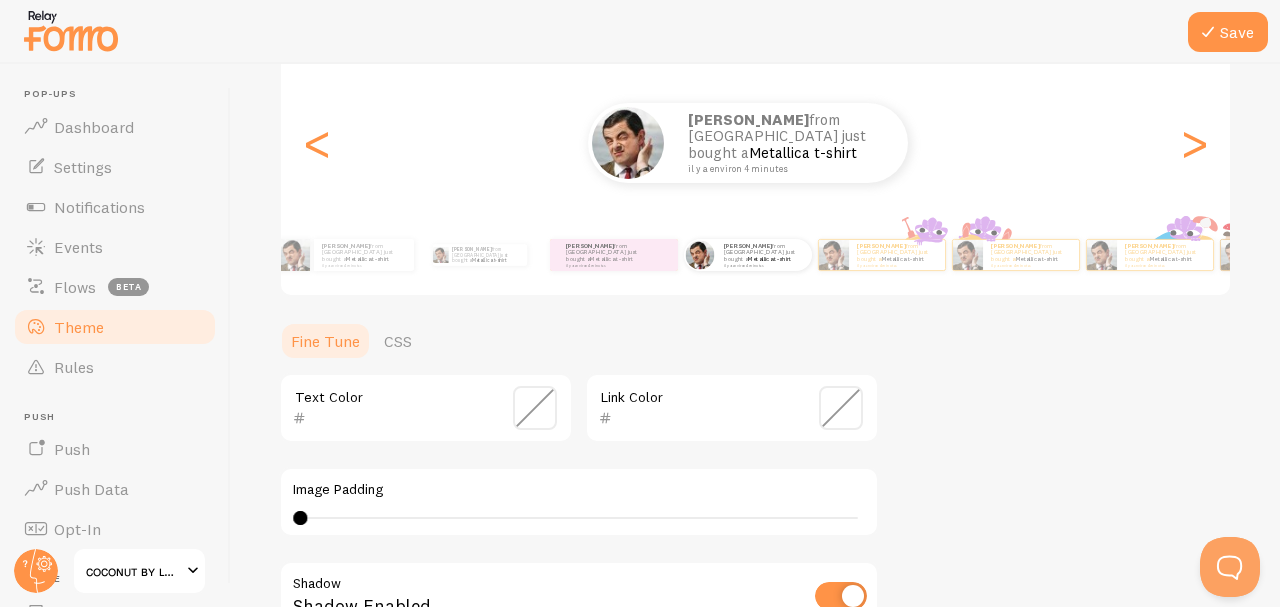 click on "il y a environ 4 minutes" at bounding box center [763, 265] 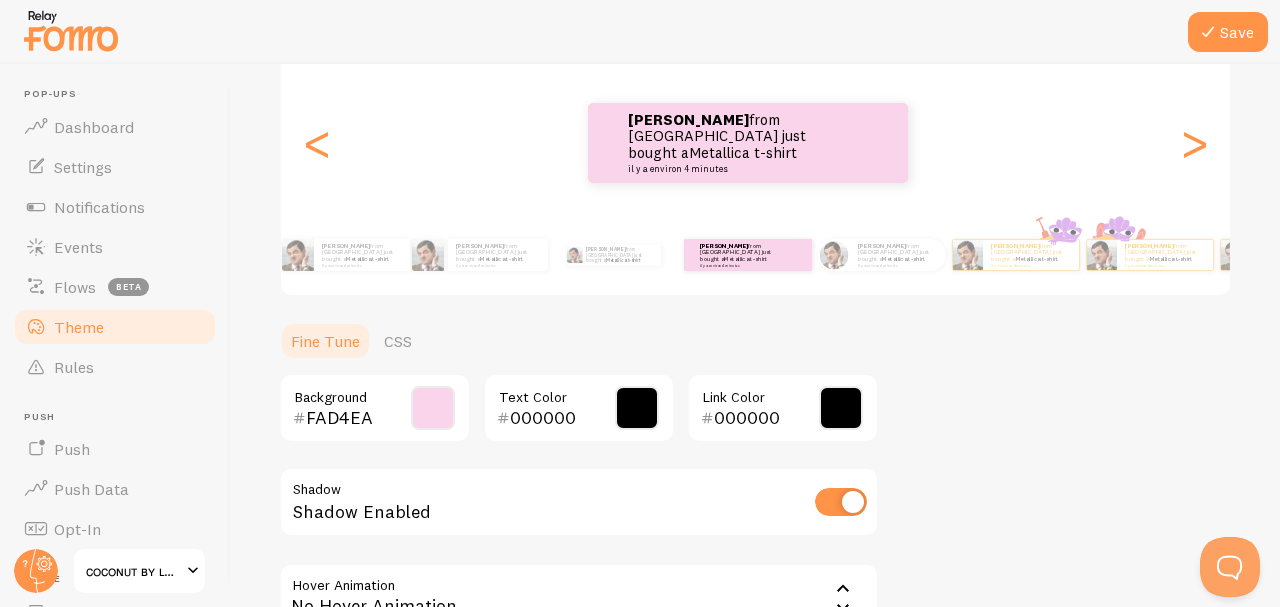 click on ">" at bounding box center [1194, 143] 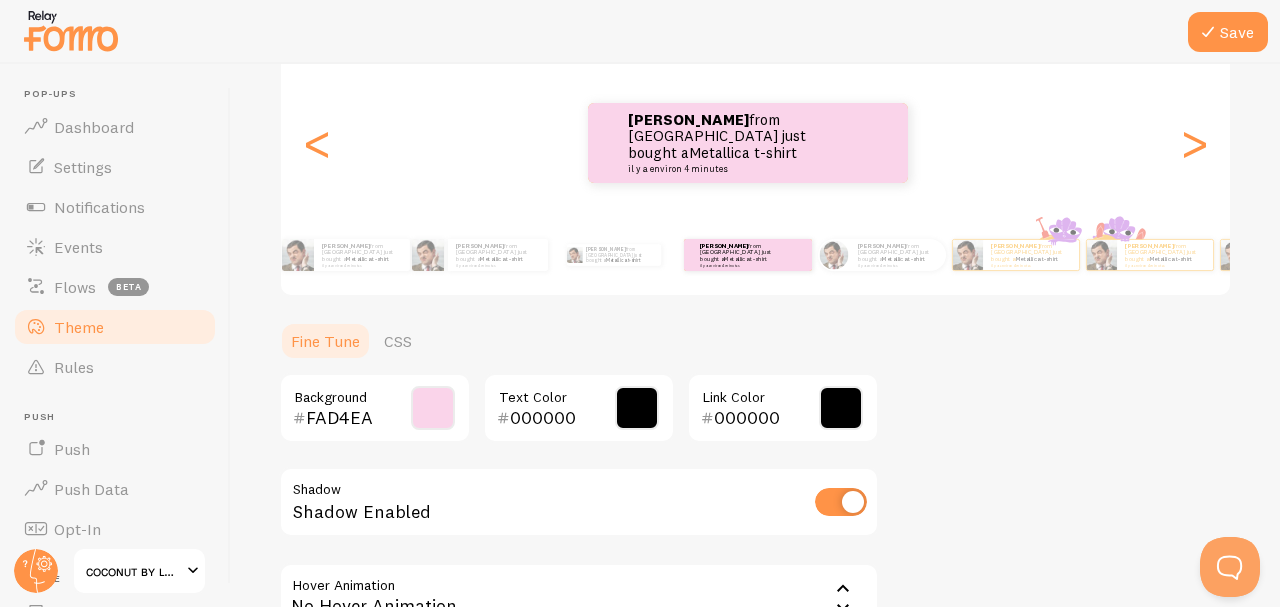 type 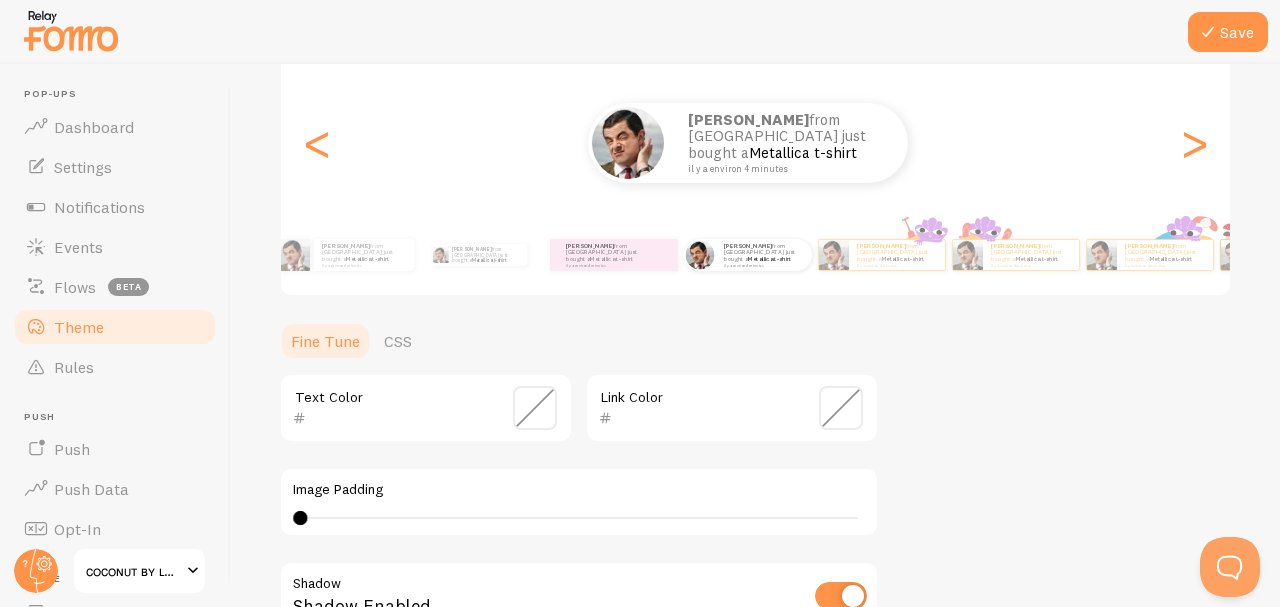 click on ">" at bounding box center [1194, 143] 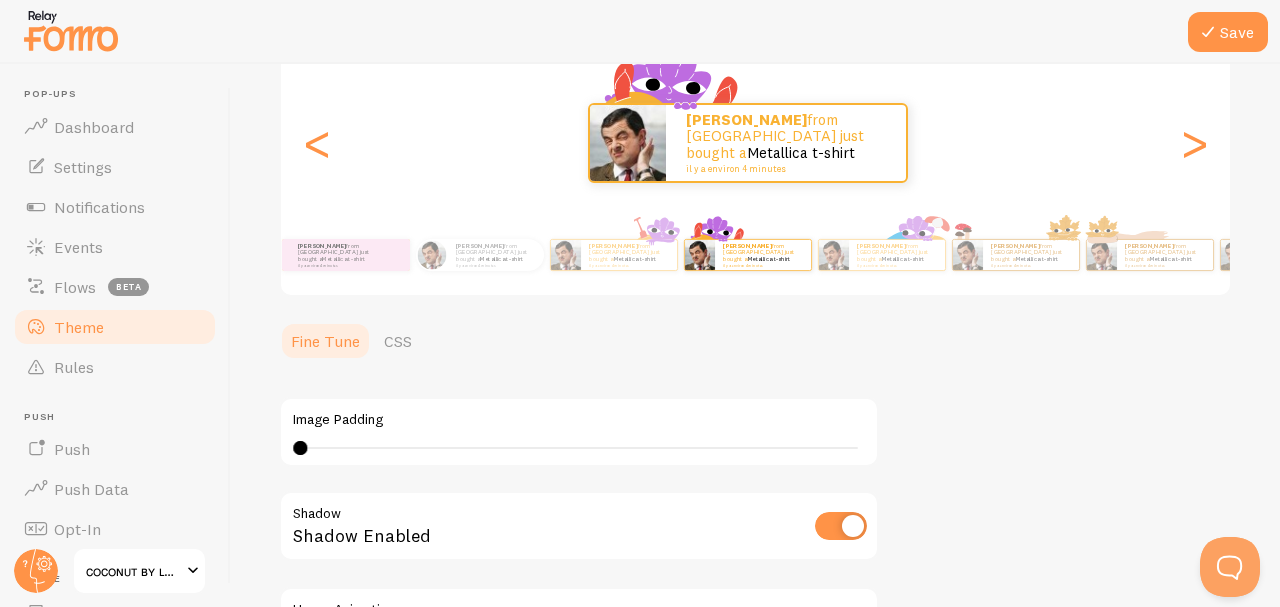 type on "0" 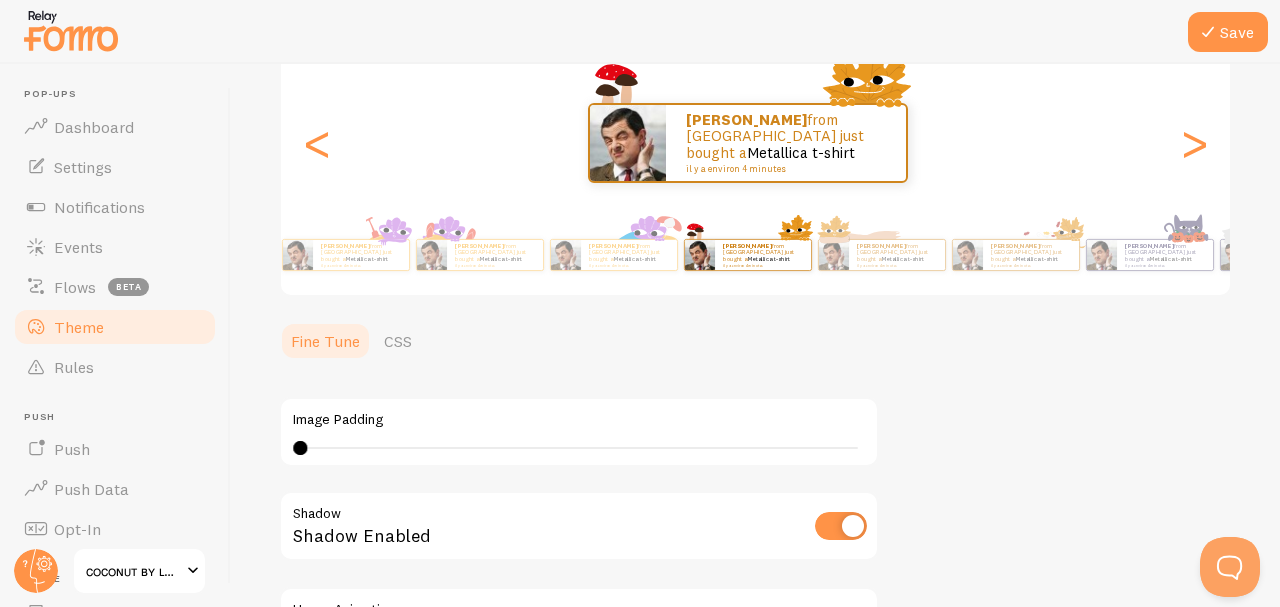click on ">" at bounding box center (1194, 143) 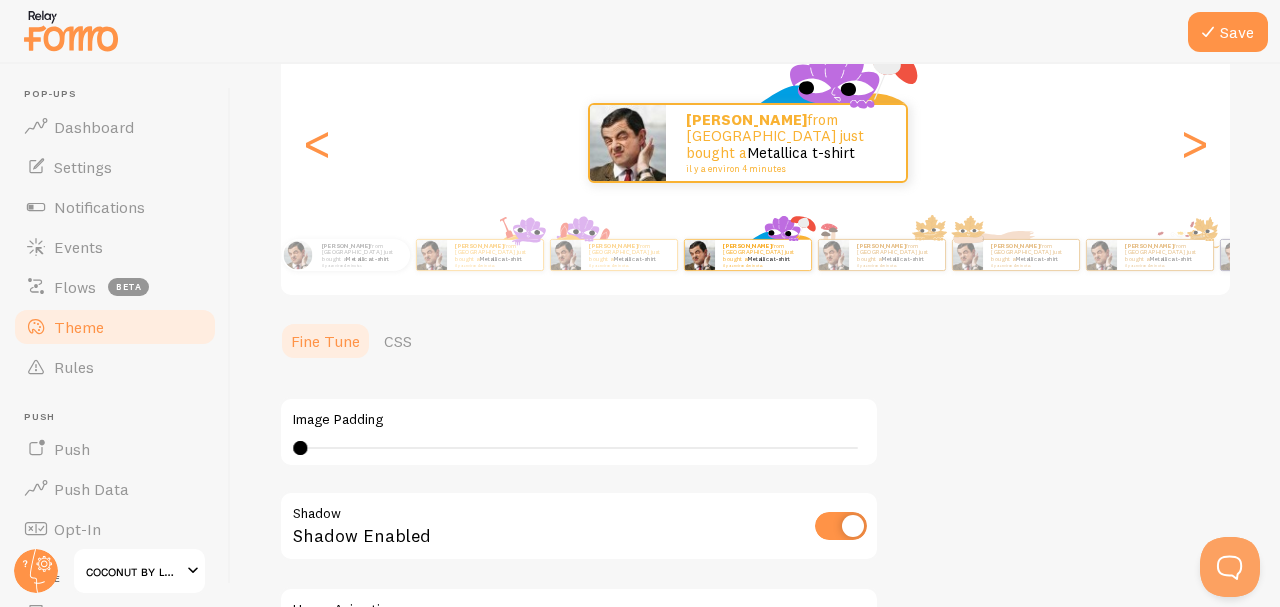 click on ">" at bounding box center (1194, 143) 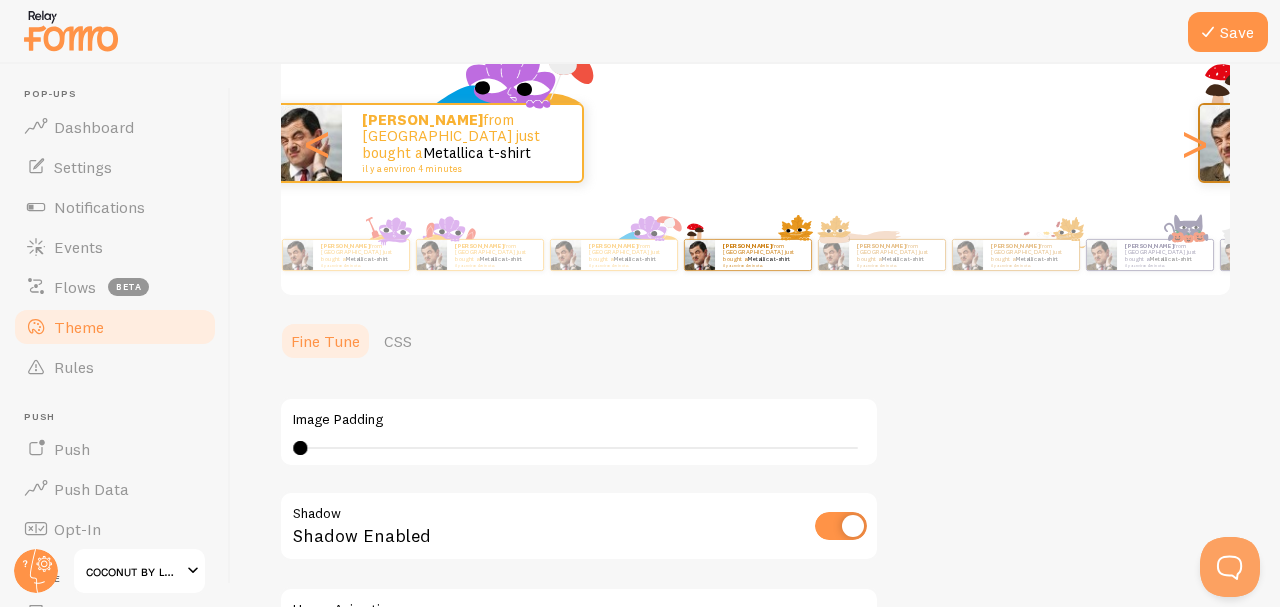 click on ">" at bounding box center (1194, 143) 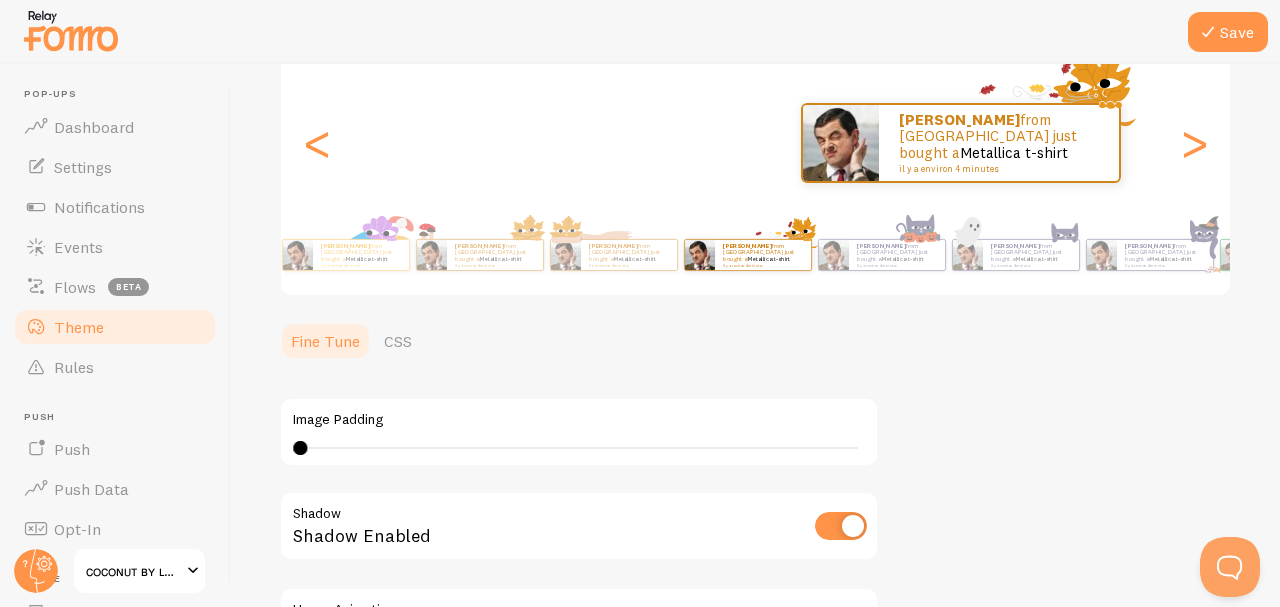 click on ">" at bounding box center [1194, 143] 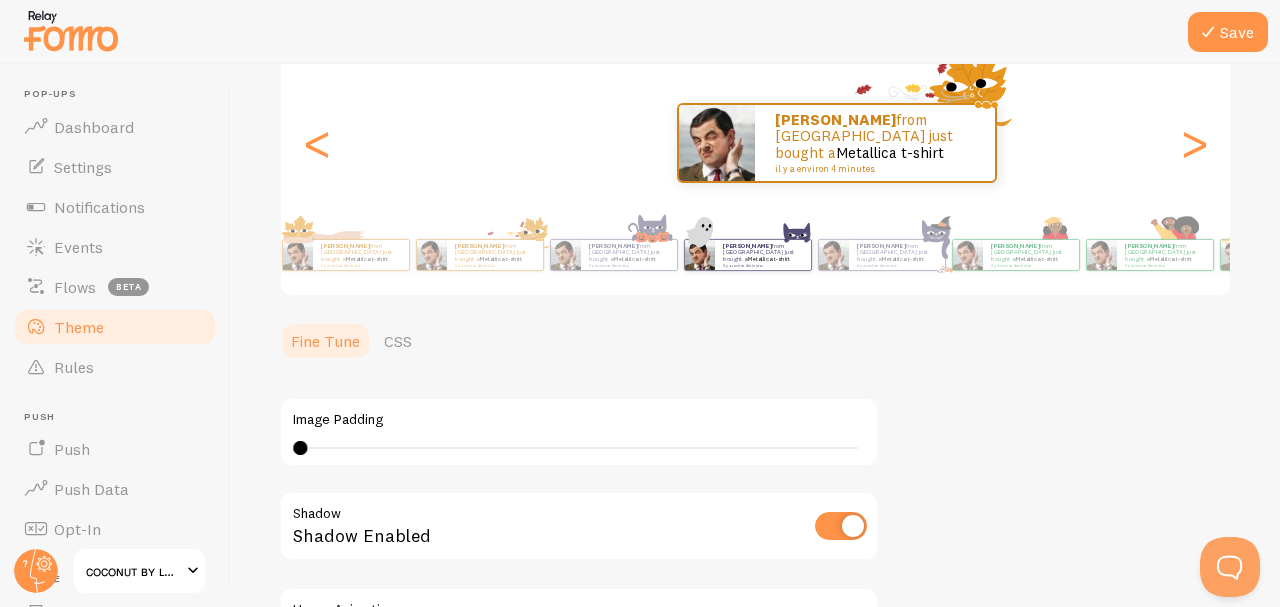 click on ">" at bounding box center [1194, 143] 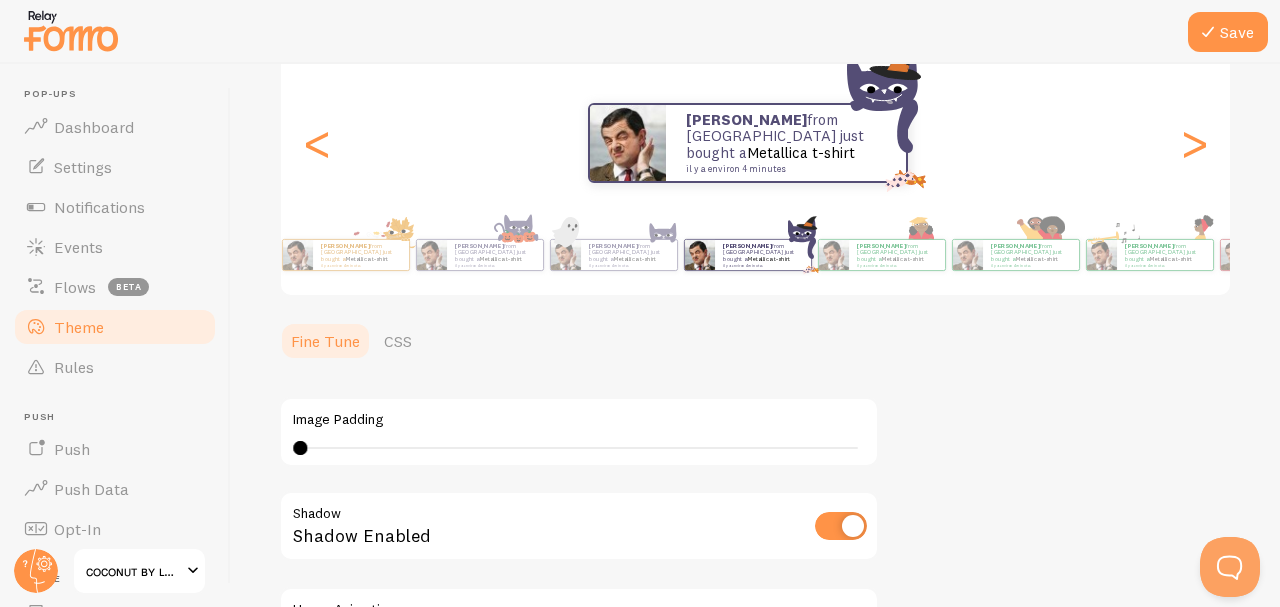 click on ">" at bounding box center [1194, 143] 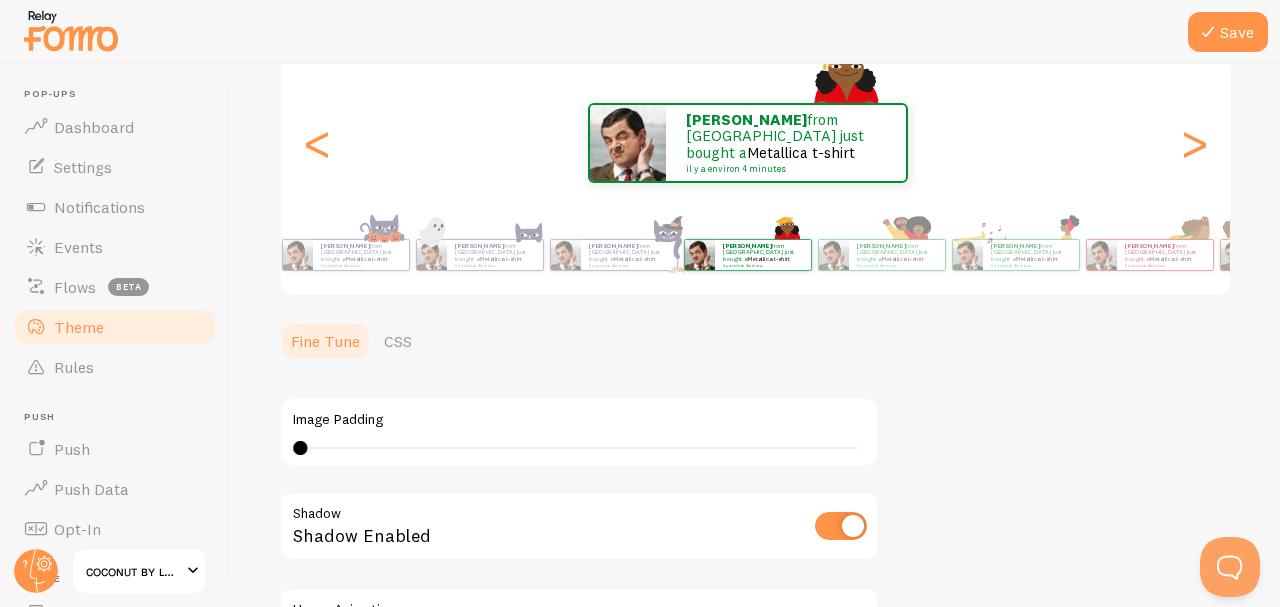 click on ">" at bounding box center (1194, 143) 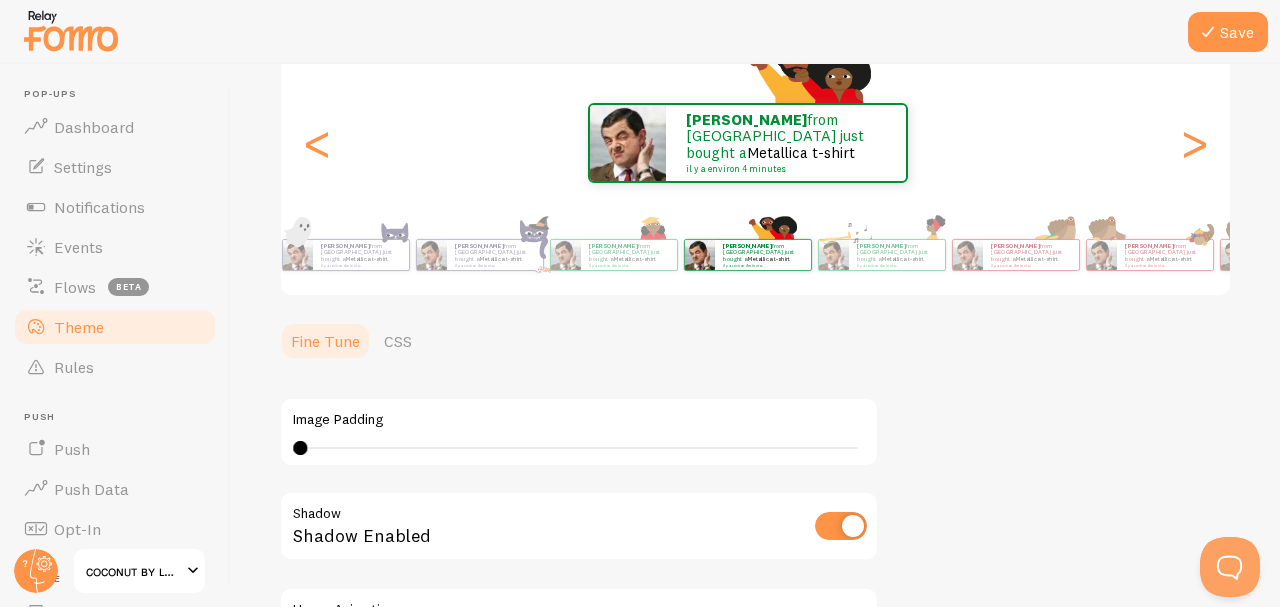 click on ">" at bounding box center (1194, 143) 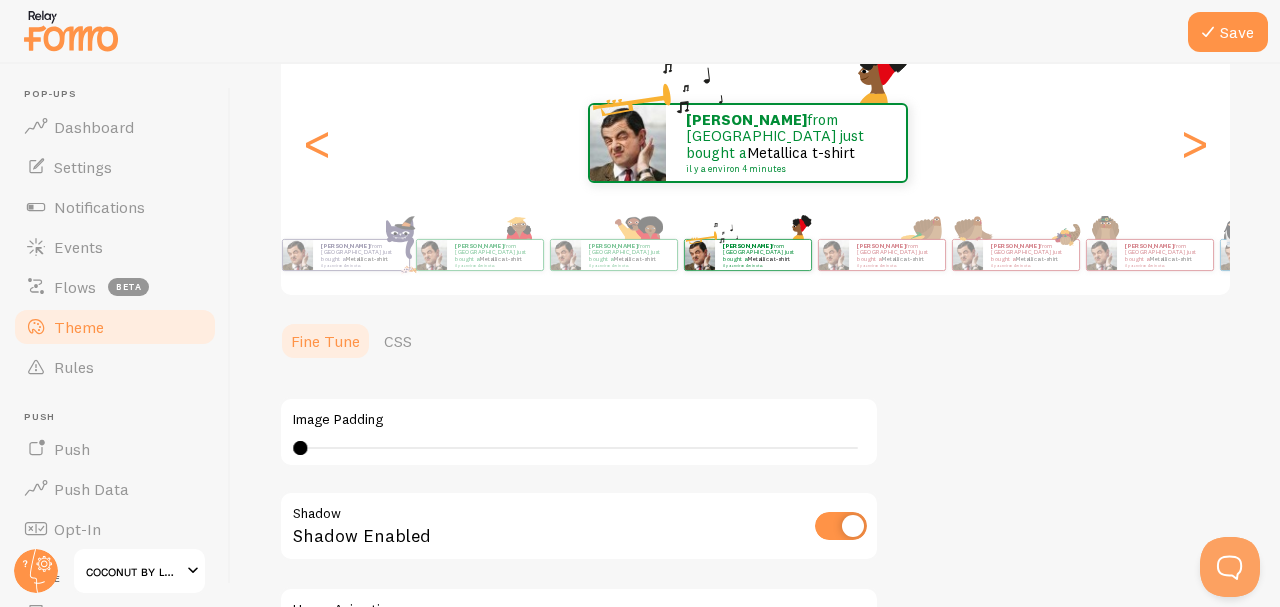 click on ">" at bounding box center [1194, 143] 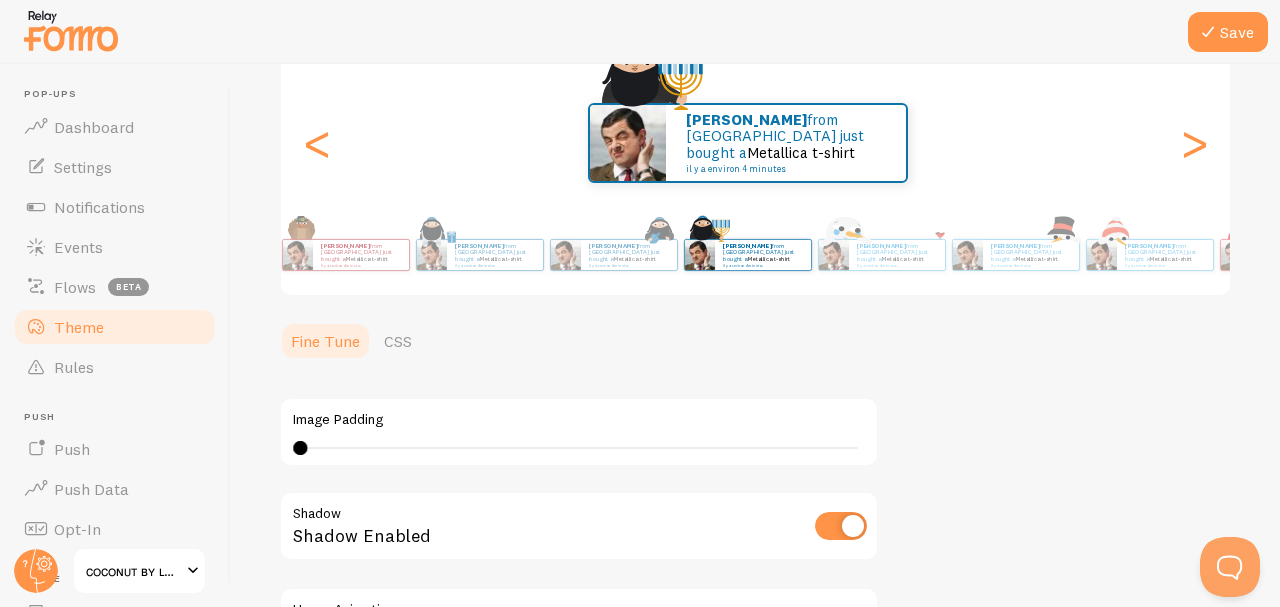 click on "<" at bounding box center (317, 143) 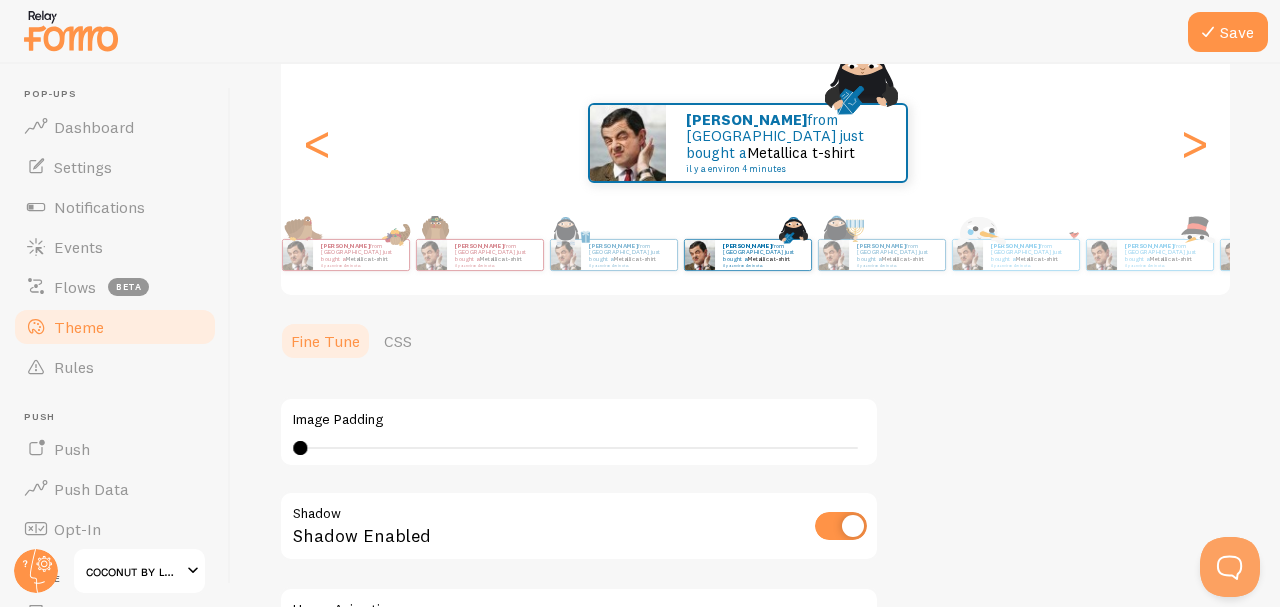 click on "<" at bounding box center (317, 143) 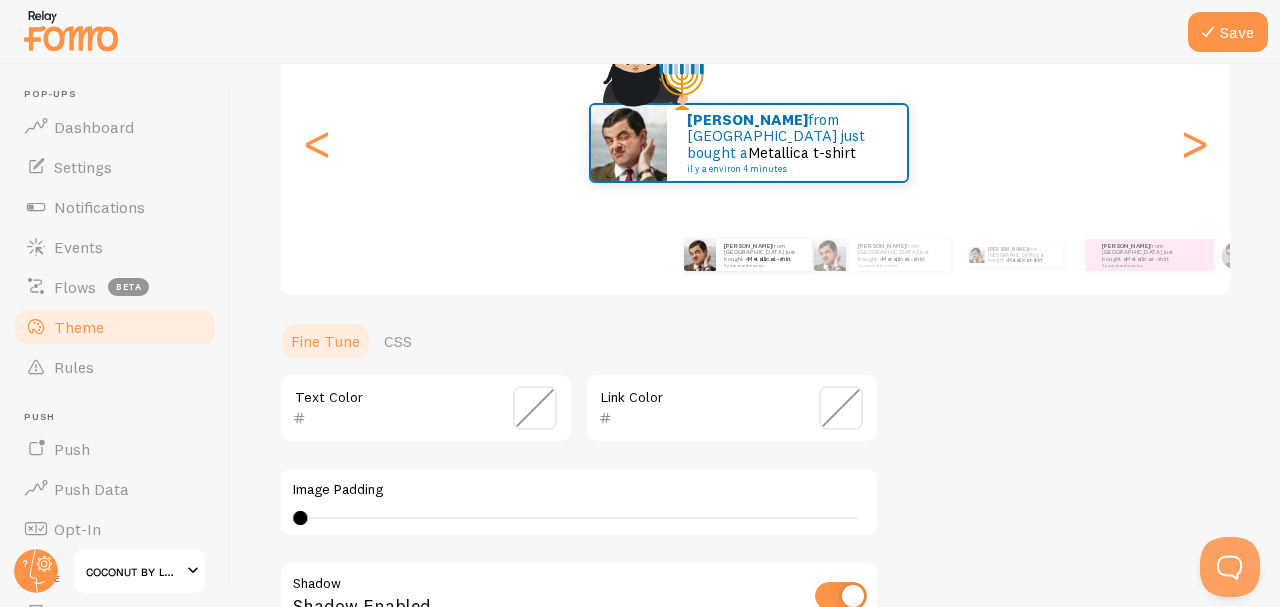 click on "<" at bounding box center (317, 143) 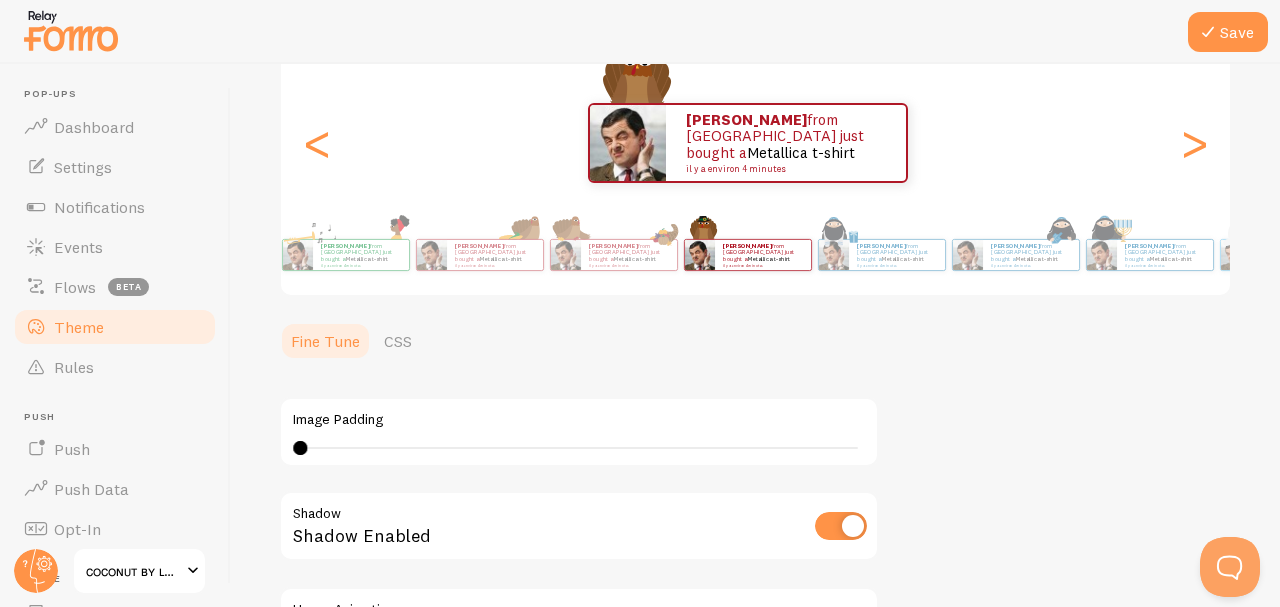 click on "<" at bounding box center [317, 143] 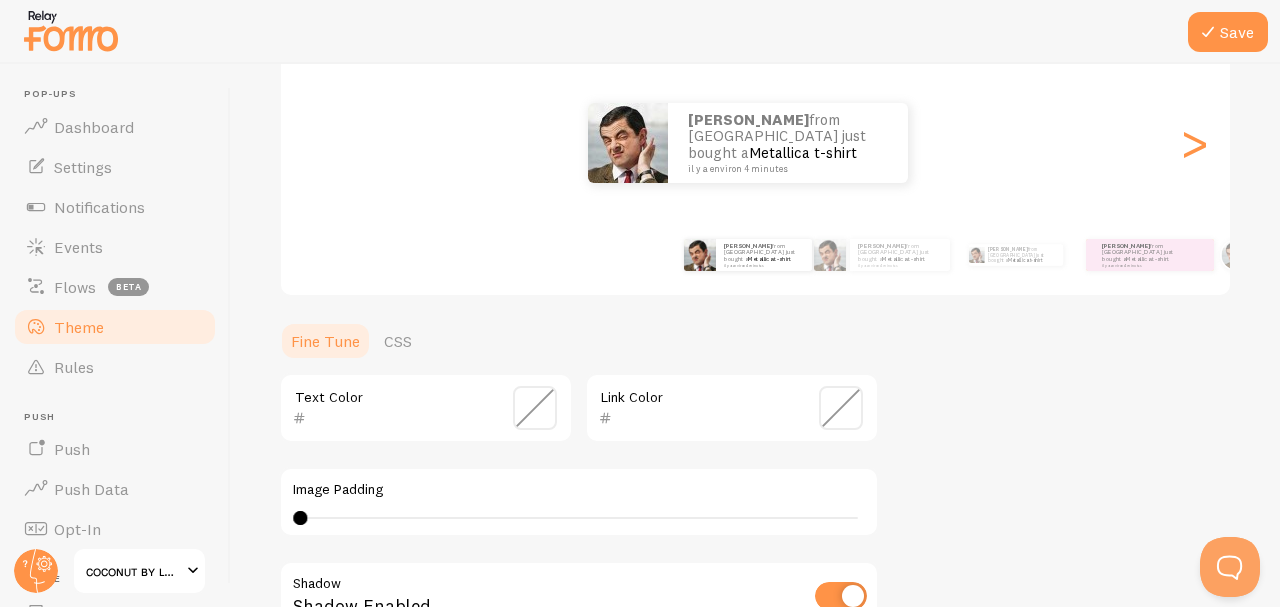 click at bounding box center (628, 143) 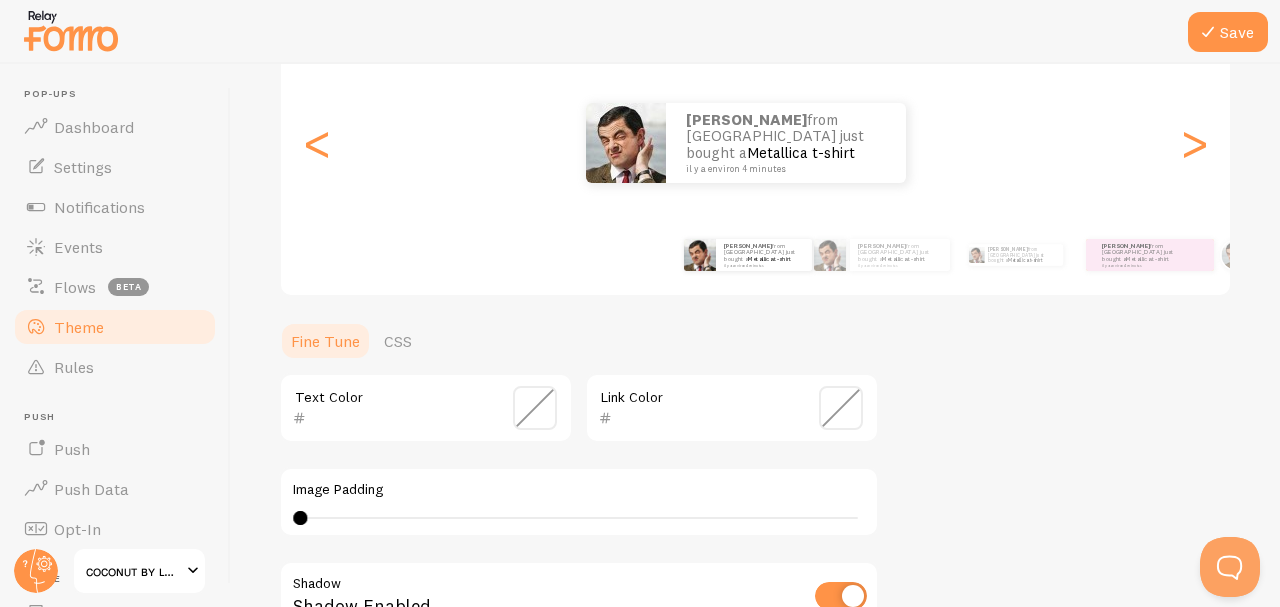 click on "<" at bounding box center [317, 143] 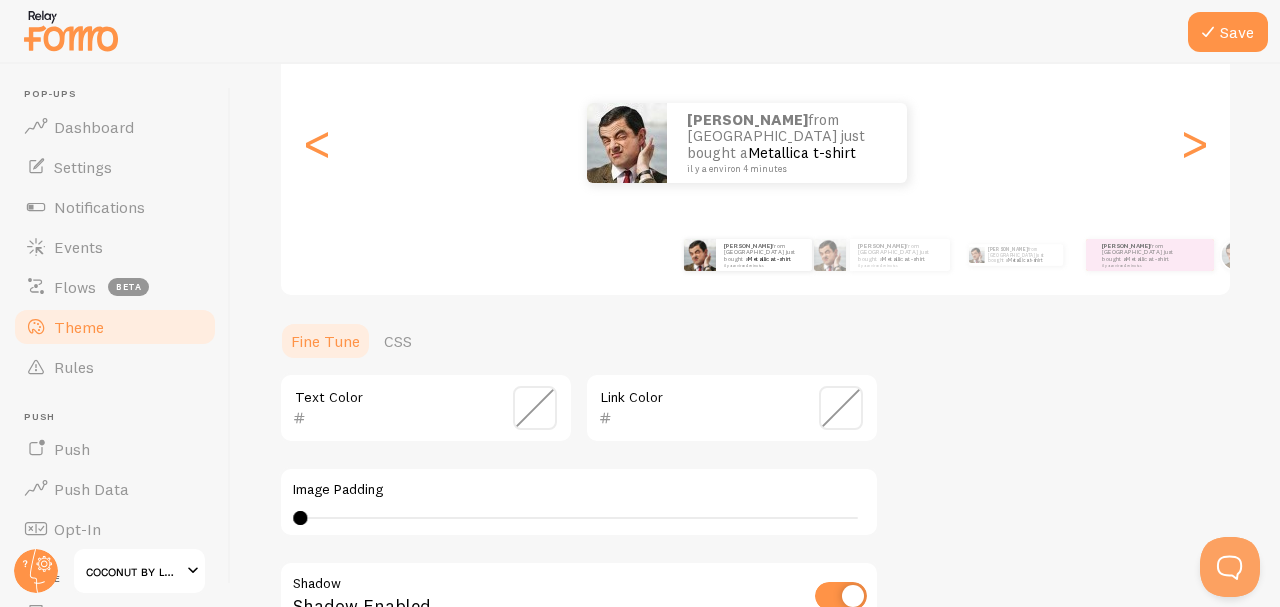 click on "<" at bounding box center [317, 143] 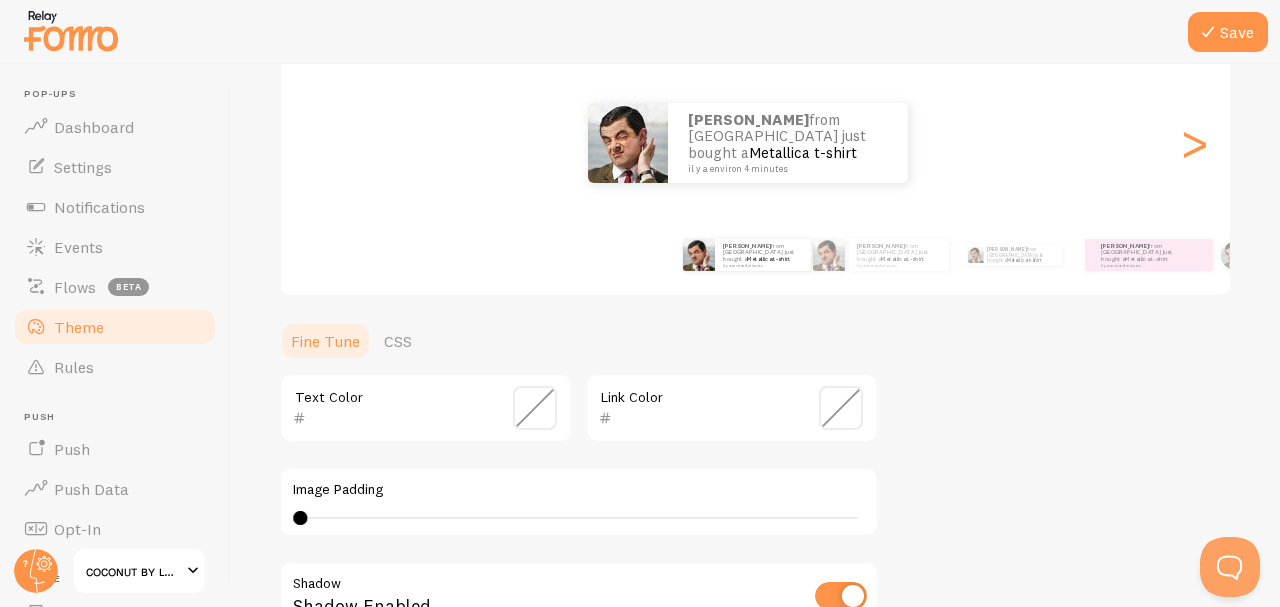 click on "Metallica t-shirt" at bounding box center [1146, 259] 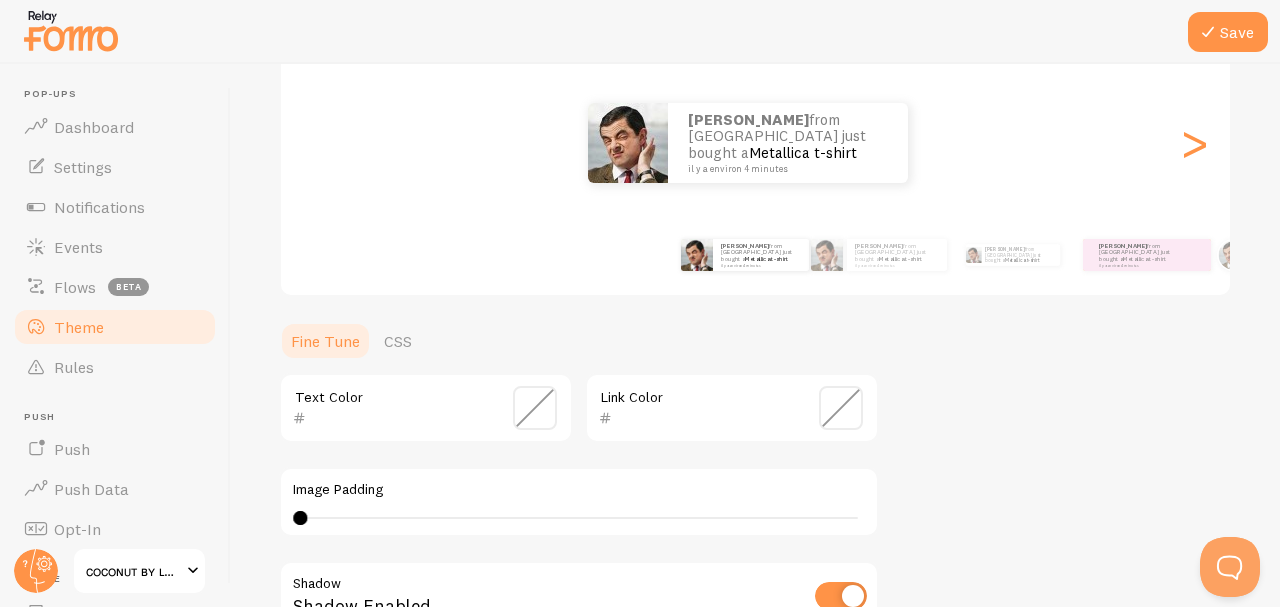 click on "Metallica t-shirt" at bounding box center [1144, 259] 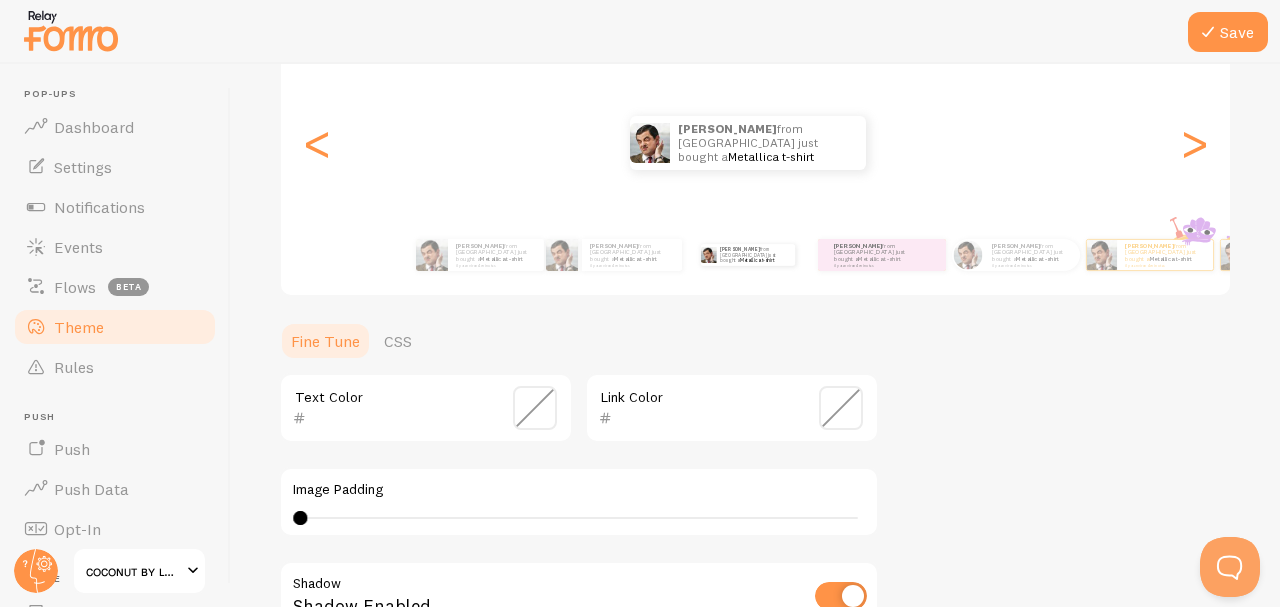 click on ">" at bounding box center (1194, 143) 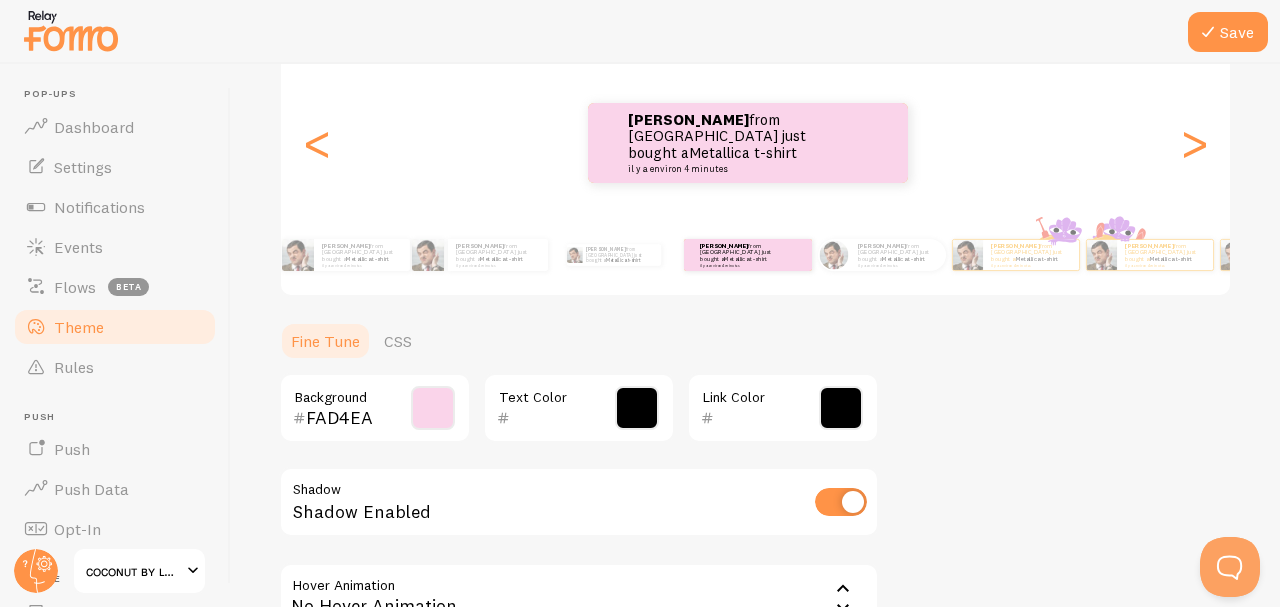 type on "000000" 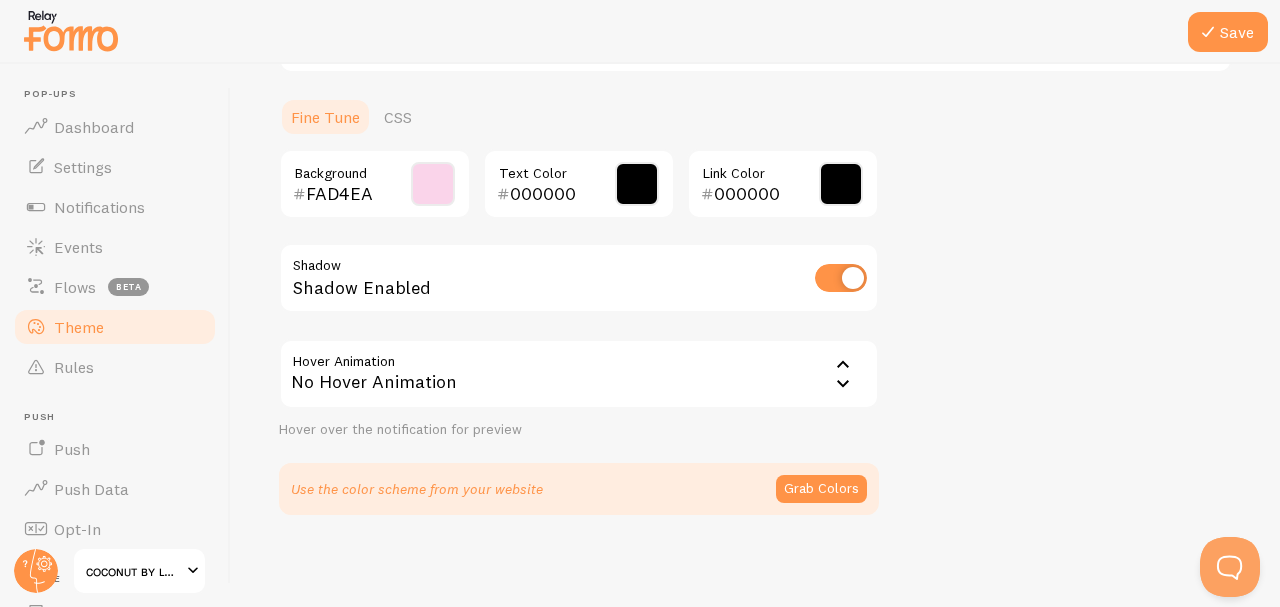 scroll, scrollTop: 455, scrollLeft: 0, axis: vertical 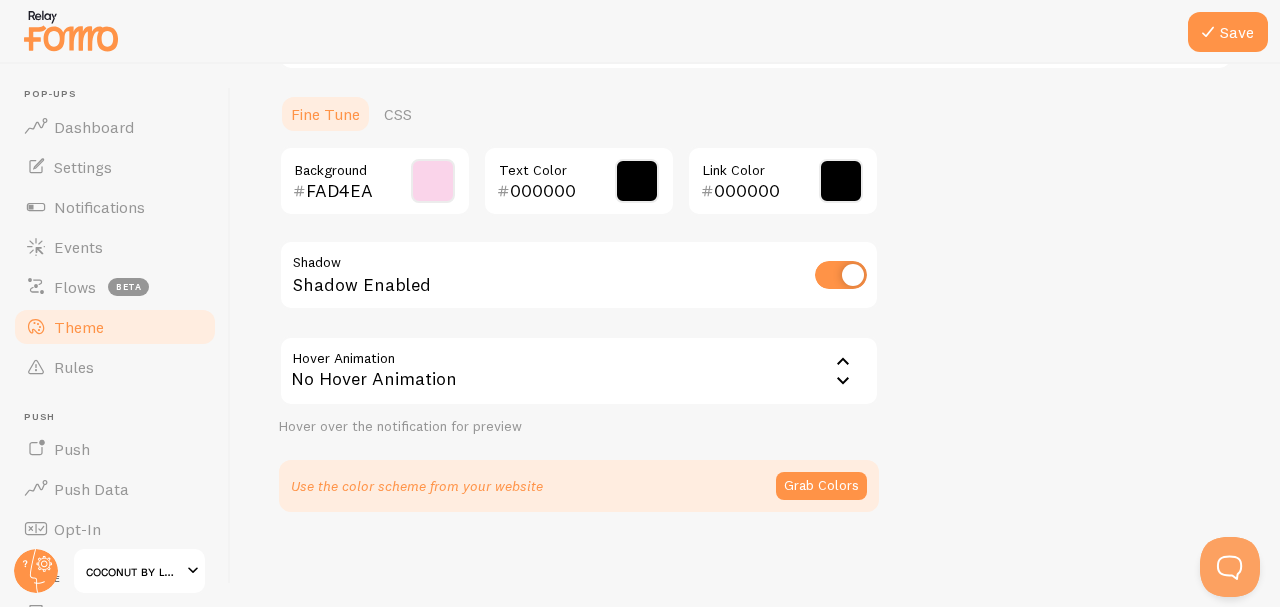 click on "No Hover Animation" at bounding box center [579, 371] 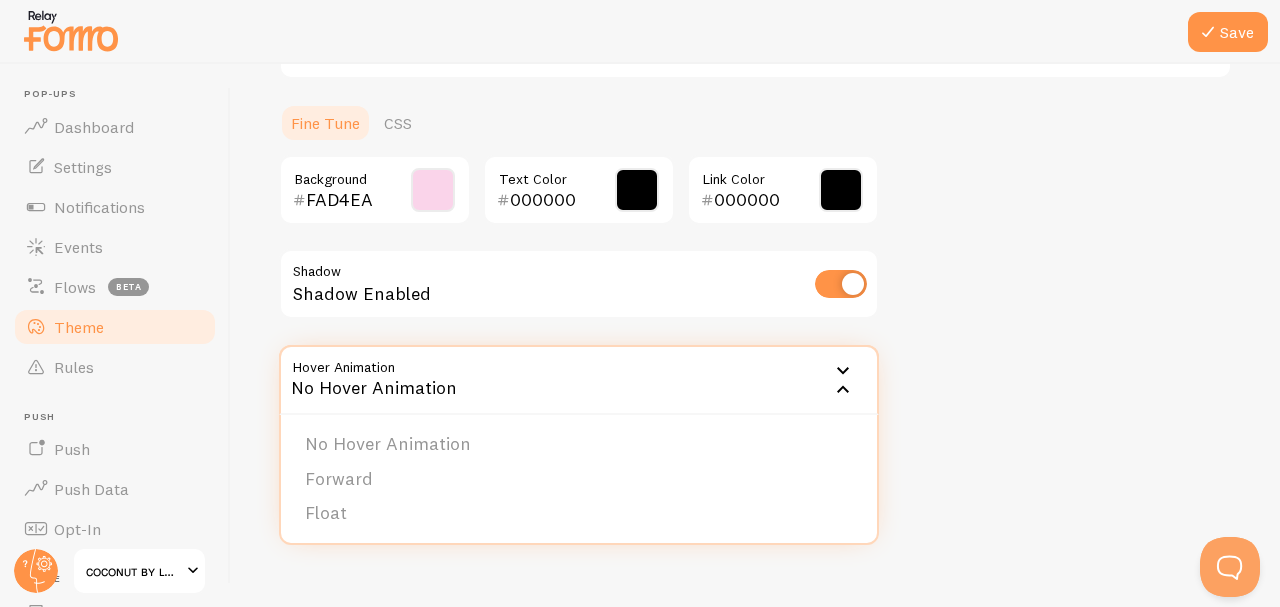 scroll, scrollTop: 455, scrollLeft: 0, axis: vertical 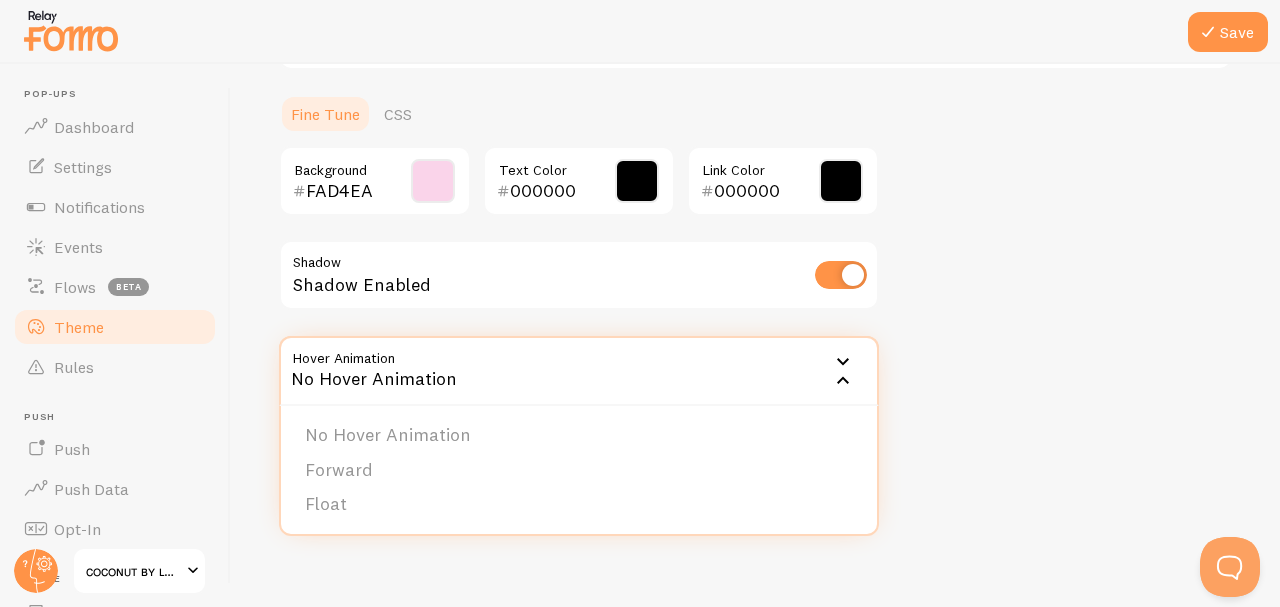 click on "Forward" at bounding box center (579, 470) 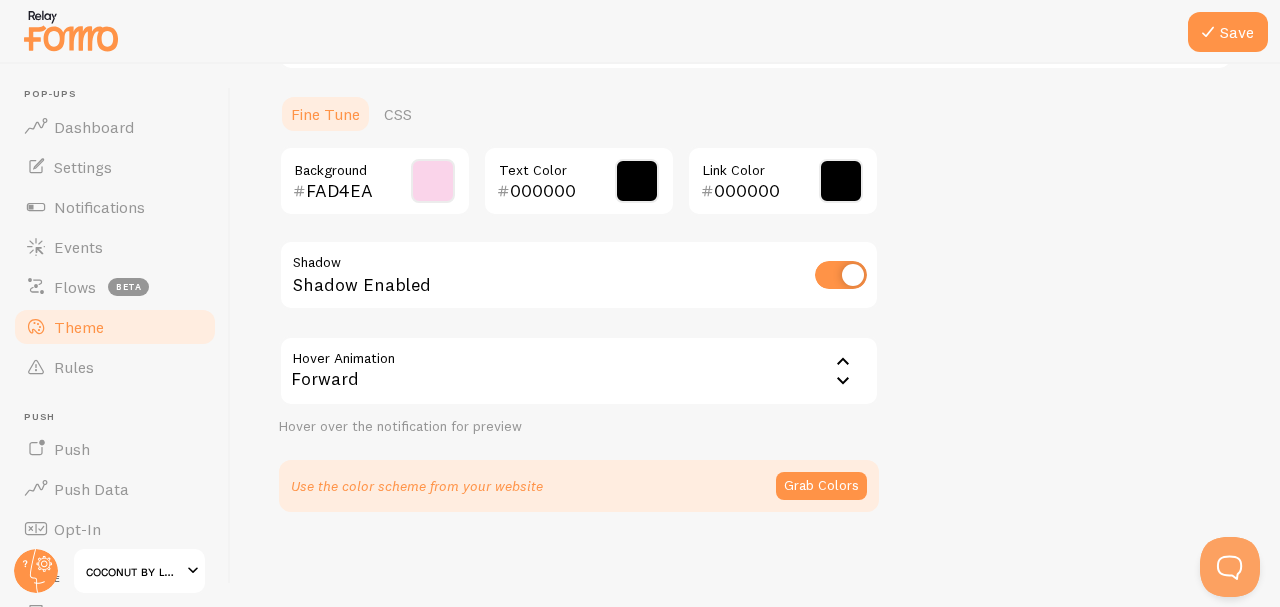 click on "Save" at bounding box center (1228, 32) 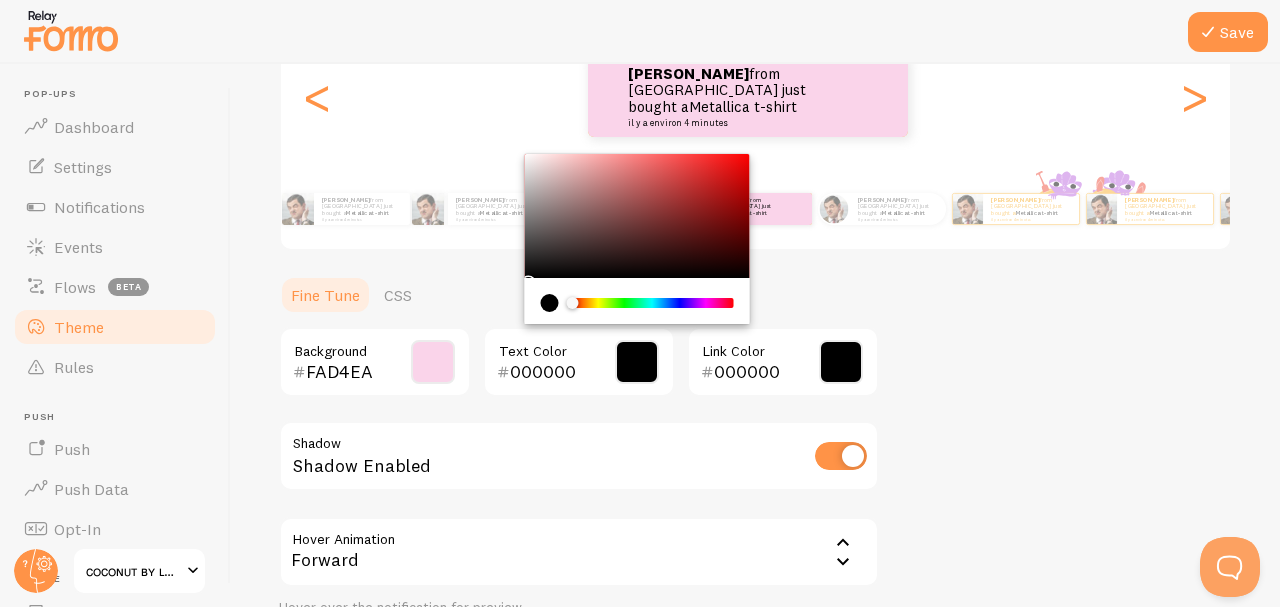 scroll, scrollTop: 269, scrollLeft: 0, axis: vertical 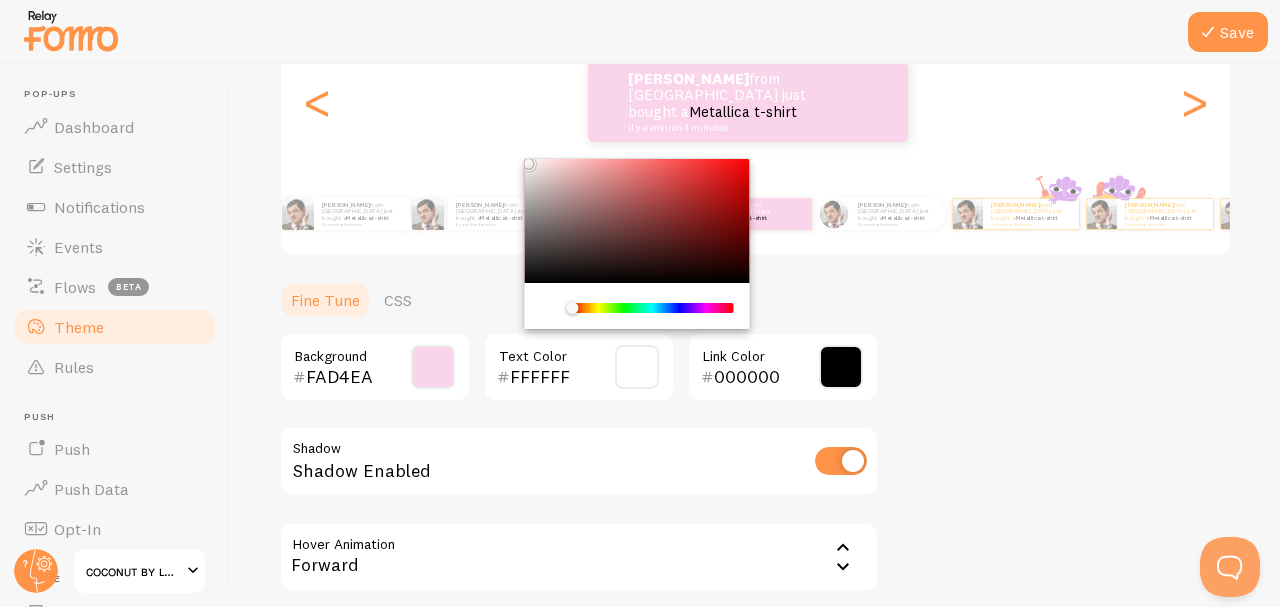 click at bounding box center [640, 32] 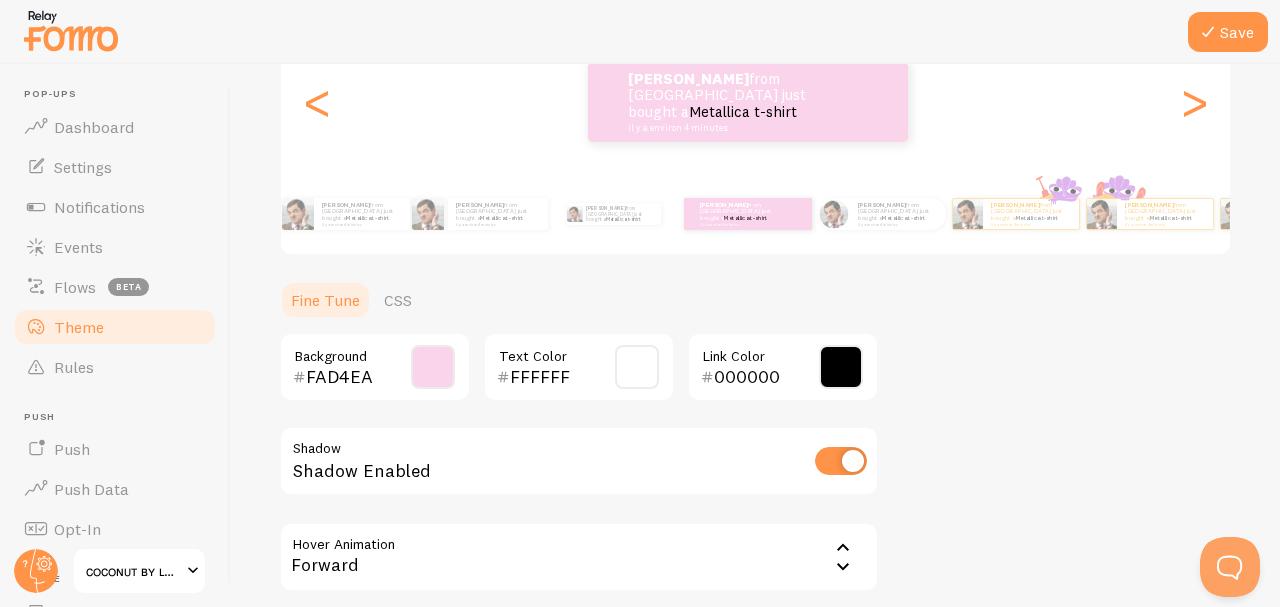 click at bounding box center [1208, 32] 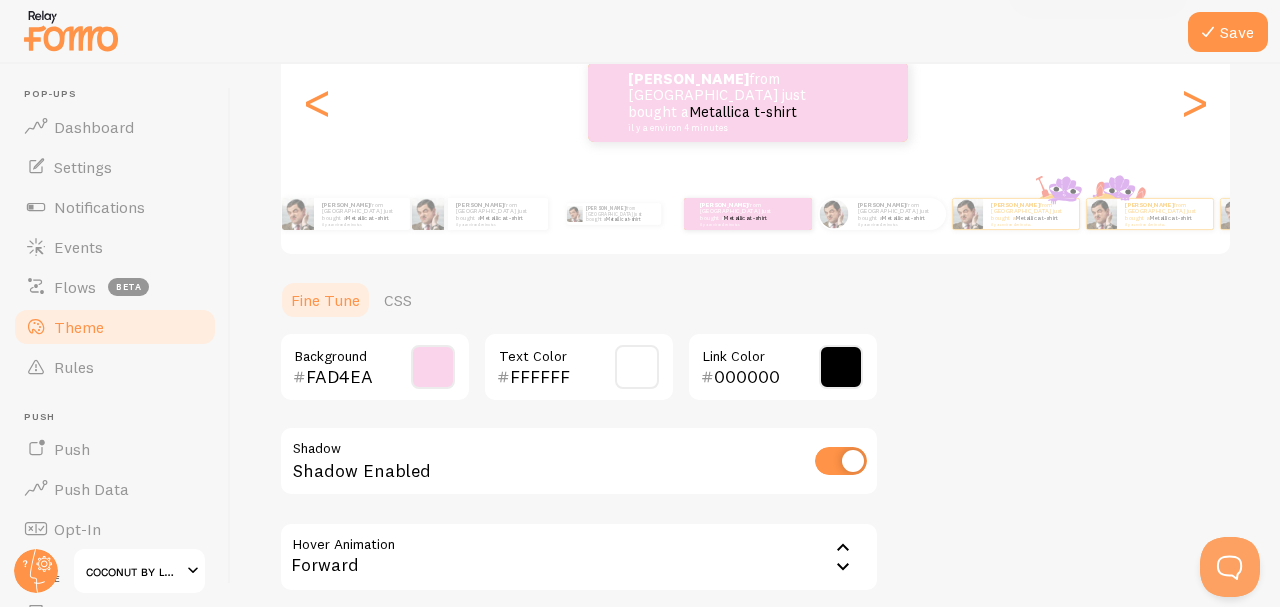 click at bounding box center (637, 367) 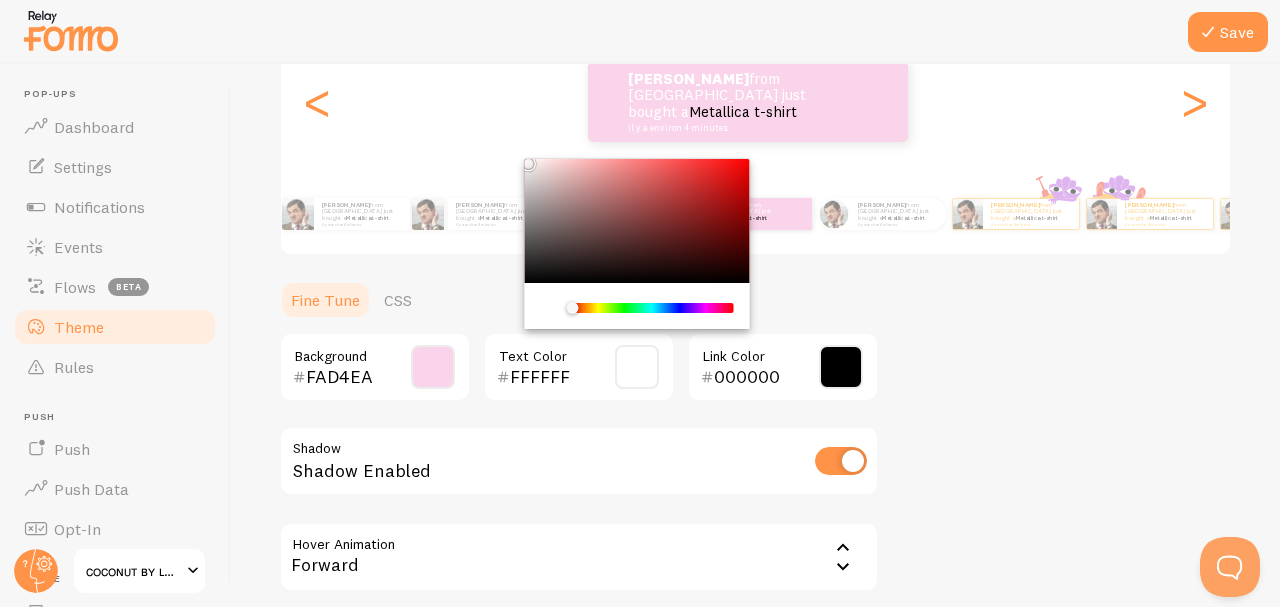 type on "000000" 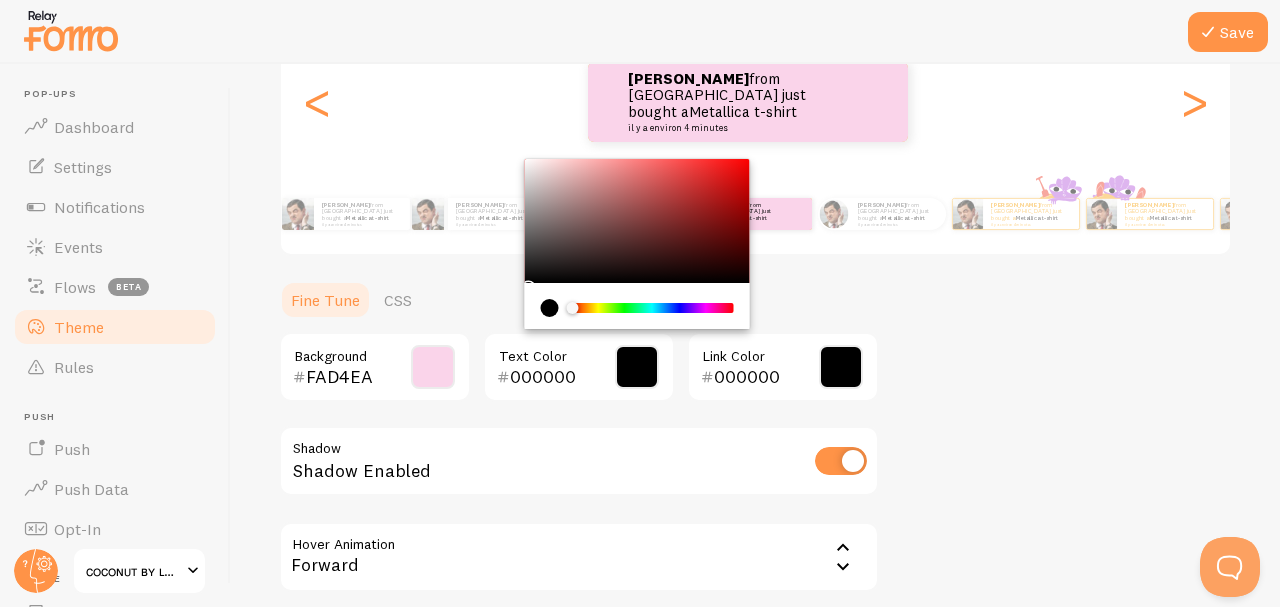 click at bounding box center [841, 367] 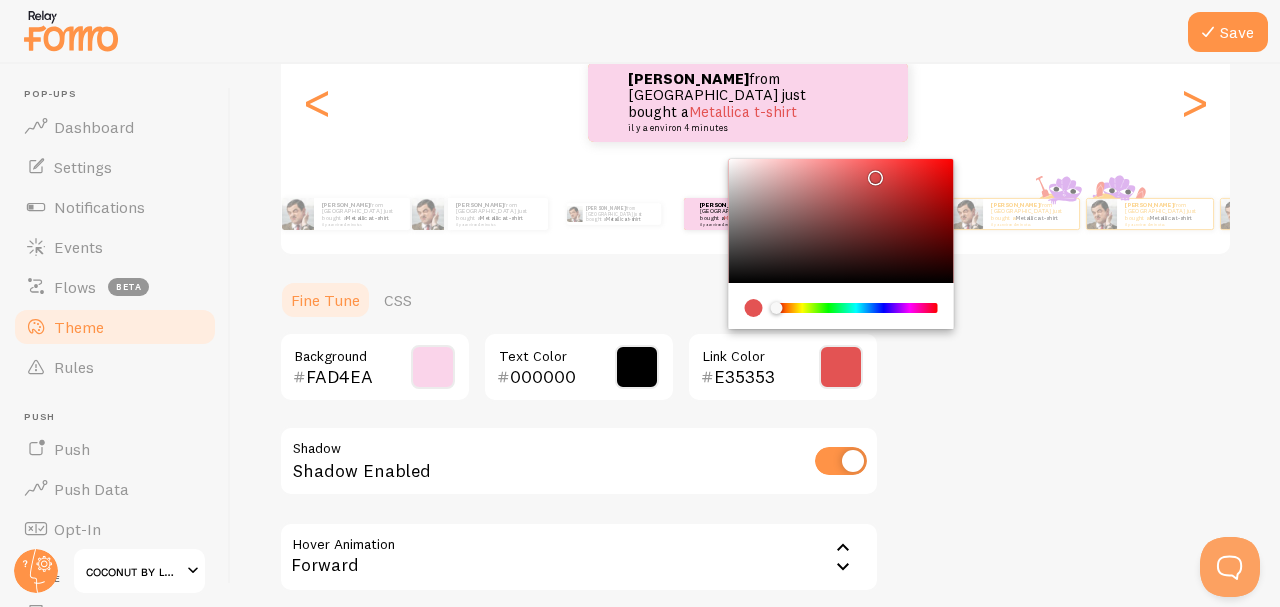 type on "E353BF" 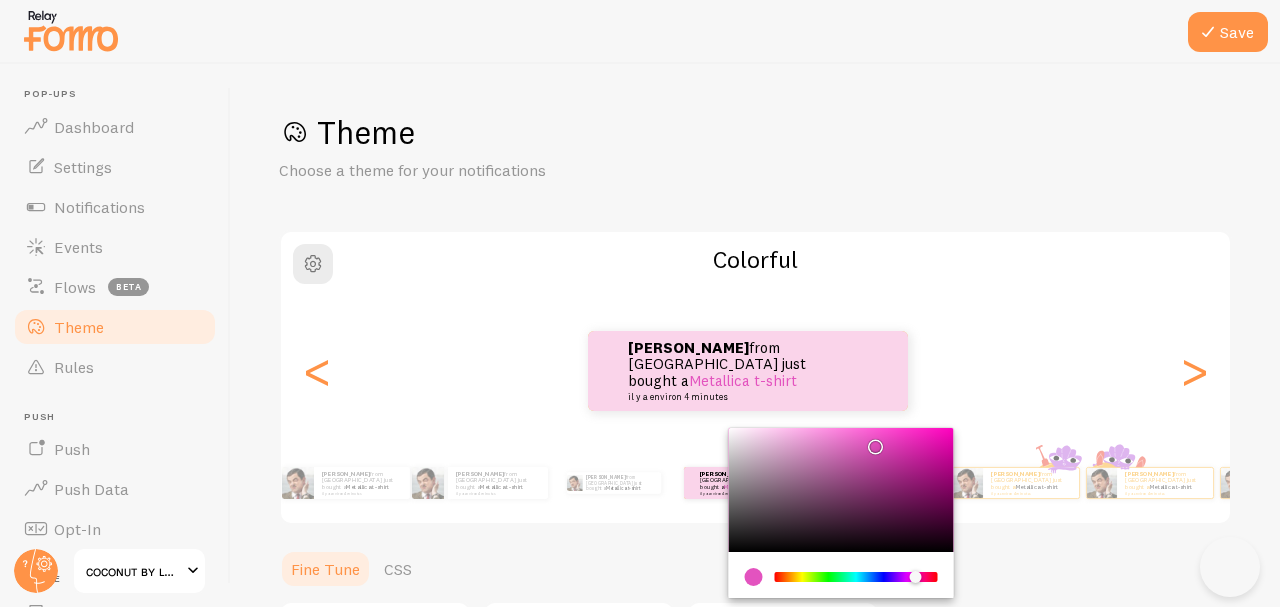 scroll, scrollTop: 0, scrollLeft: 0, axis: both 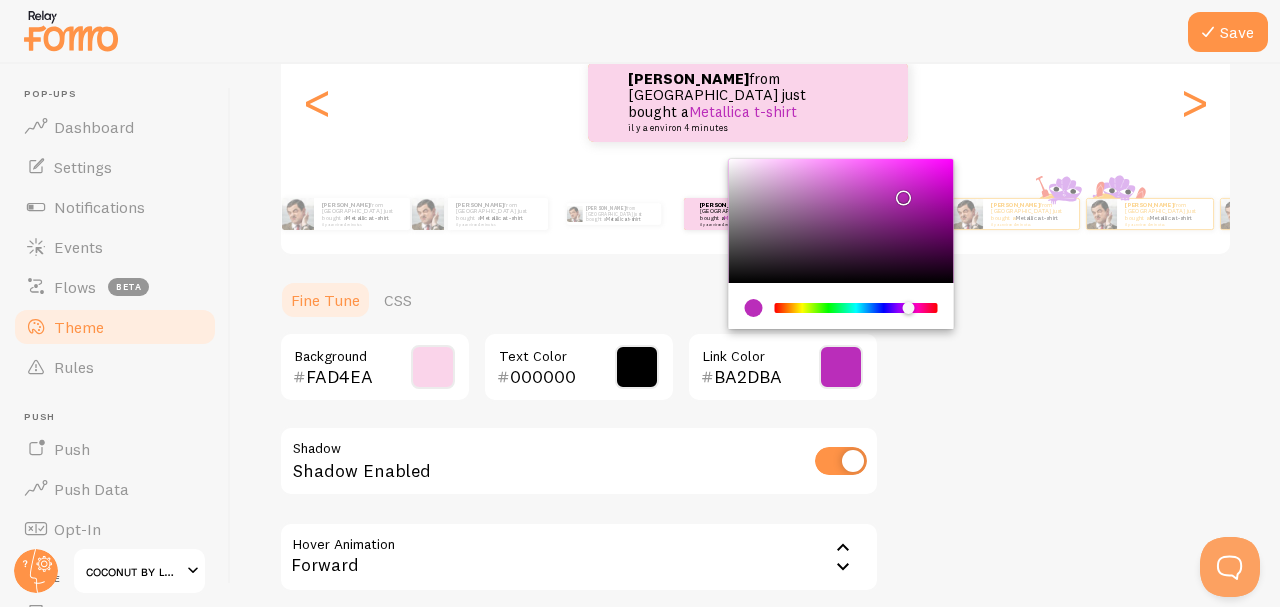 click on "Save" at bounding box center [1228, 32] 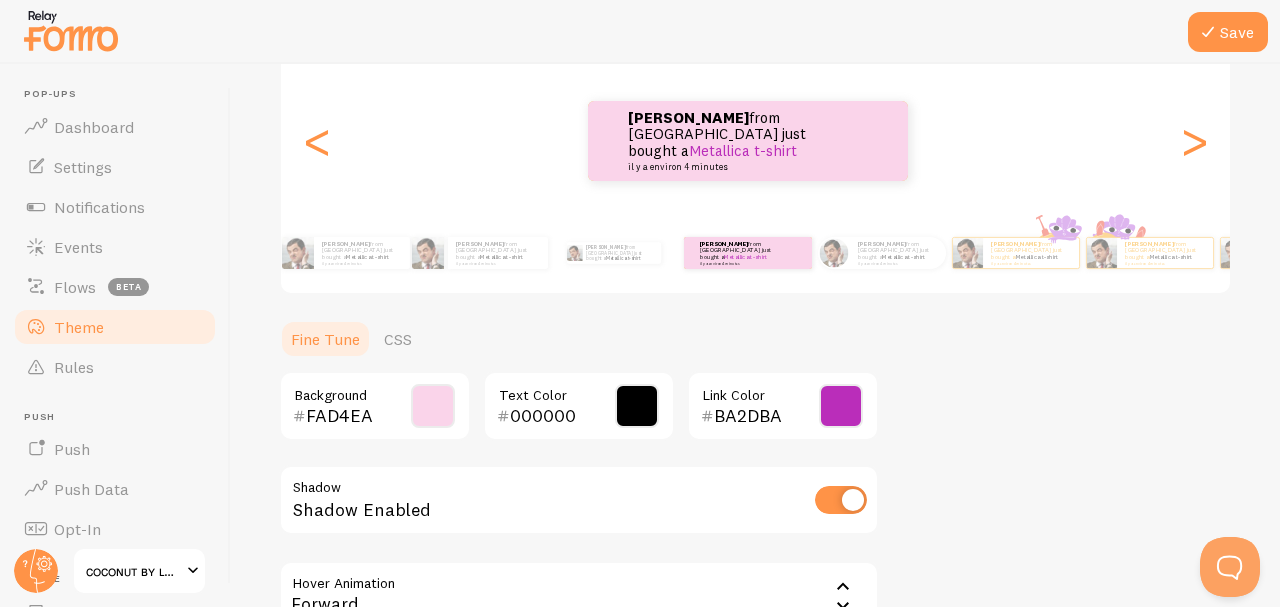 scroll, scrollTop: 231, scrollLeft: 0, axis: vertical 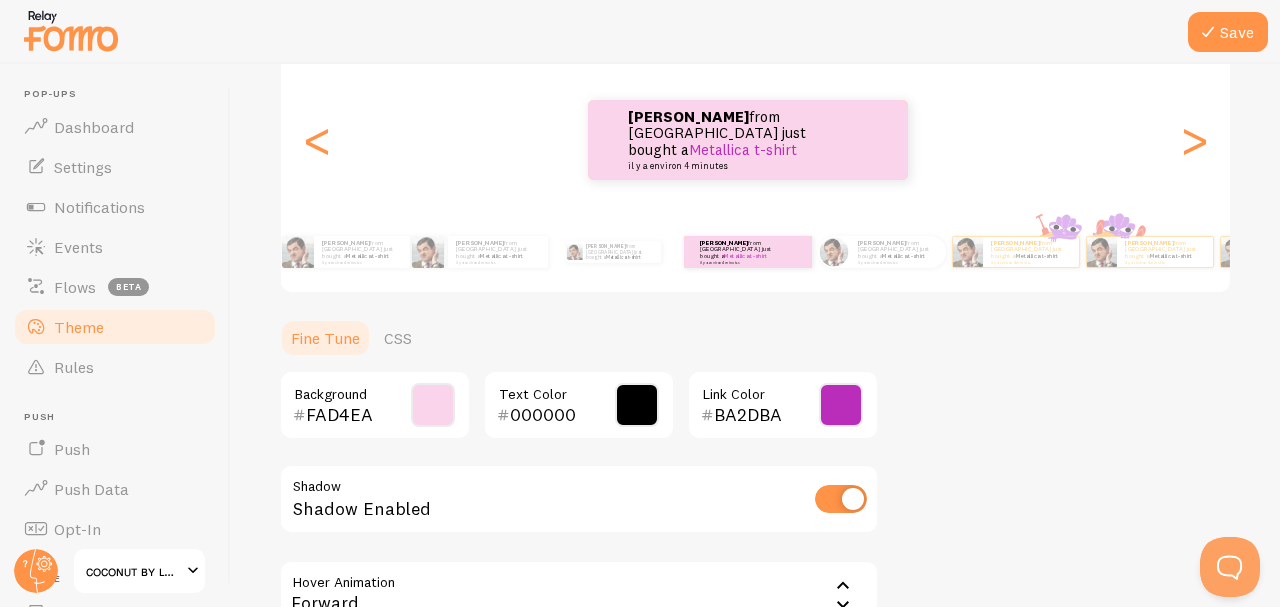 click at bounding box center [841, 405] 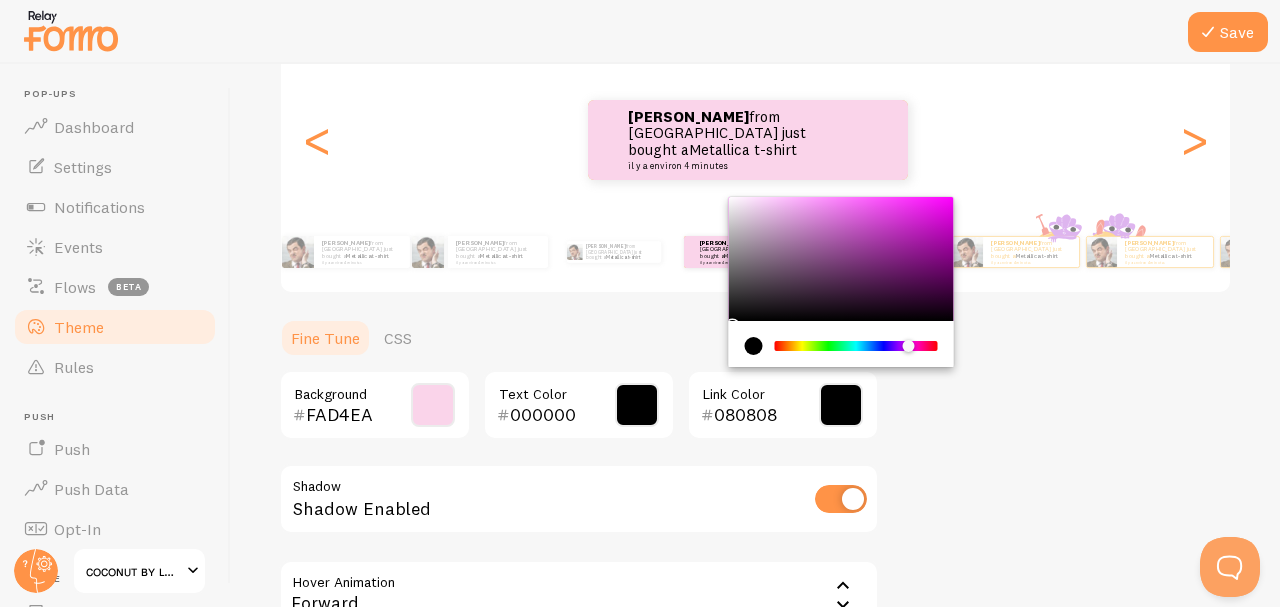 type on "000000" 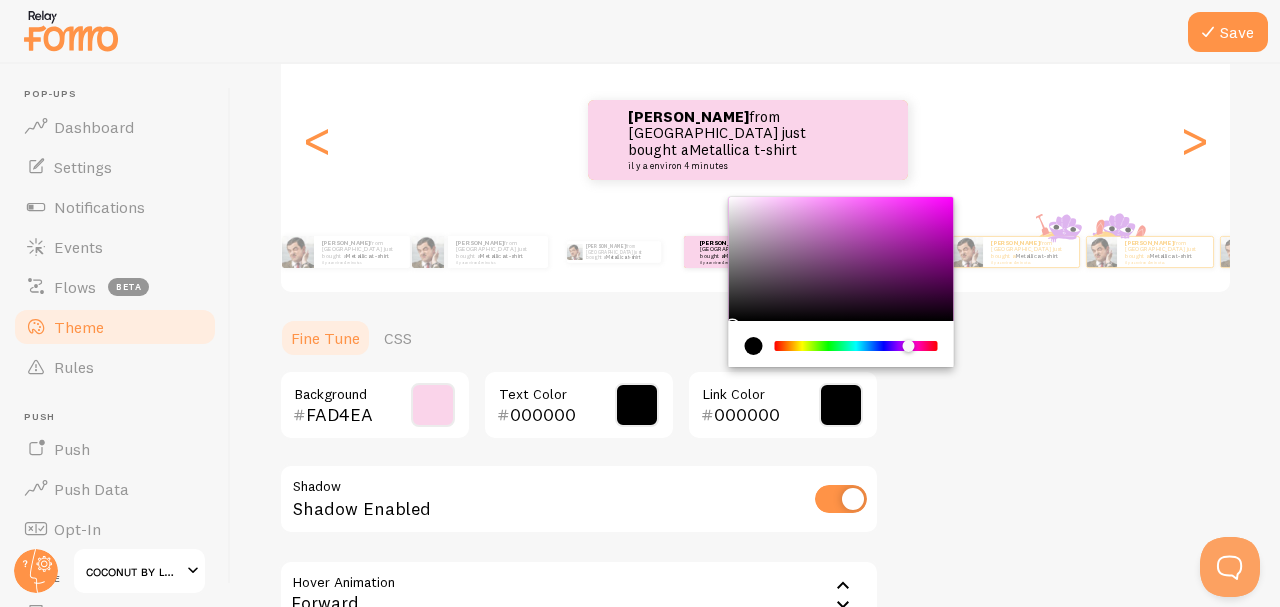 click on "Theme
Choose a theme for your notifications
Colorful
Yasmine  from [GEOGRAPHIC_DATA] just bought a  Metallica t-shirt   il y a environ 4 minutes   [PERSON_NAME]  from [GEOGRAPHIC_DATA] just bought a  Metallica t-shirt   il y a environ 4 minutes   [PERSON_NAME]  from [GEOGRAPHIC_DATA] just bought a  Metallica t-shirt   il y a environ 4 minutes   [PERSON_NAME]  from [GEOGRAPHIC_DATA] just bought a  Metallica t-shirt   il y a environ 4 minutes   [PERSON_NAME]  from [GEOGRAPHIC_DATA] just bought a  Metallica t-shirt   il y a environ 4 minutes   Yasmine  from [GEOGRAPHIC_DATA] just bought a  Metallica t-shirt   il y a environ 4 minutes   [PERSON_NAME]  from [GEOGRAPHIC_DATA] just bought a  Metallica t-shirt   il y a environ 4 minutes   [PERSON_NAME]  from [GEOGRAPHIC_DATA] just bought a  Metallica t-shirt   il y a environ 4 minutes   Yasmine  from [GEOGRAPHIC_DATA] just bought a  Metallica t-shirt   il y a environ 4 minutes   [PERSON_NAME]  from [GEOGRAPHIC_DATA] just bought a  Metallica t-shirt   il y a environ 4 minutes   [PERSON_NAME]  from [GEOGRAPHIC_DATA] just bought a  Metallica t-shirt   il y a environ 4 minutes" at bounding box center (755, 308) 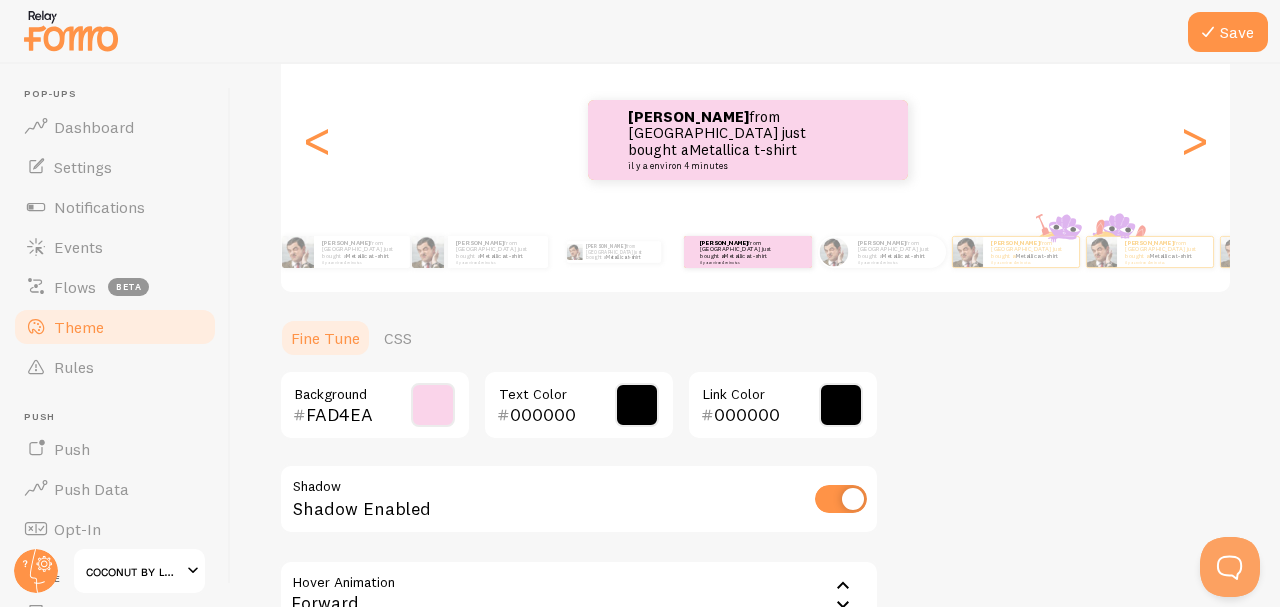 click at bounding box center (1208, 32) 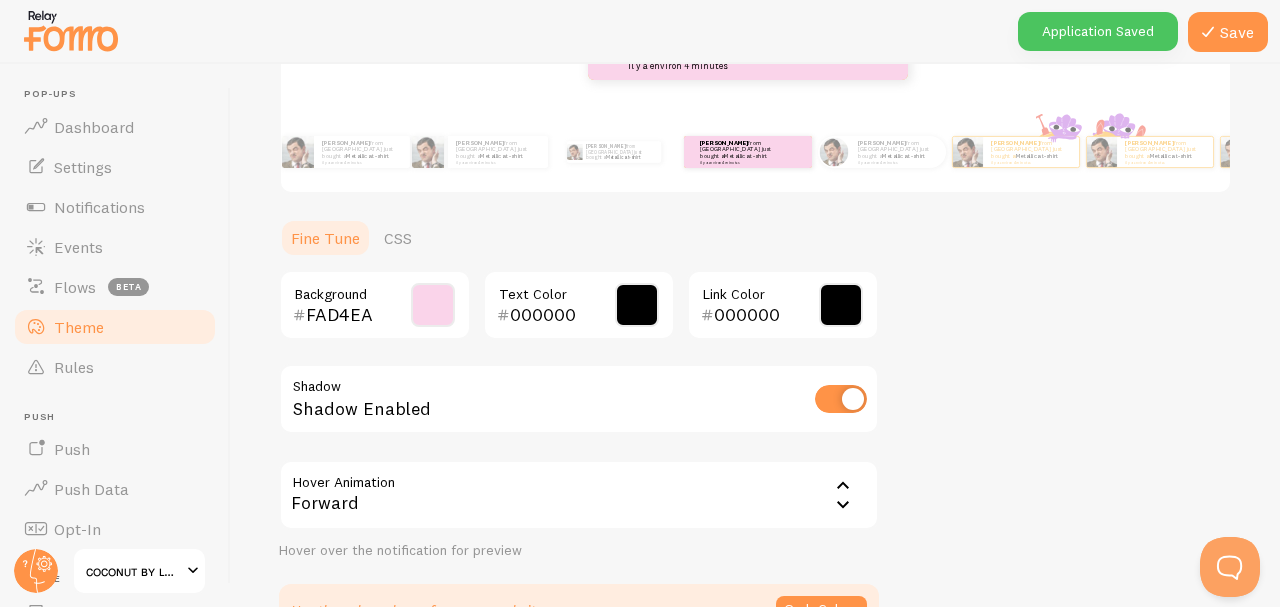 scroll, scrollTop: 455, scrollLeft: 0, axis: vertical 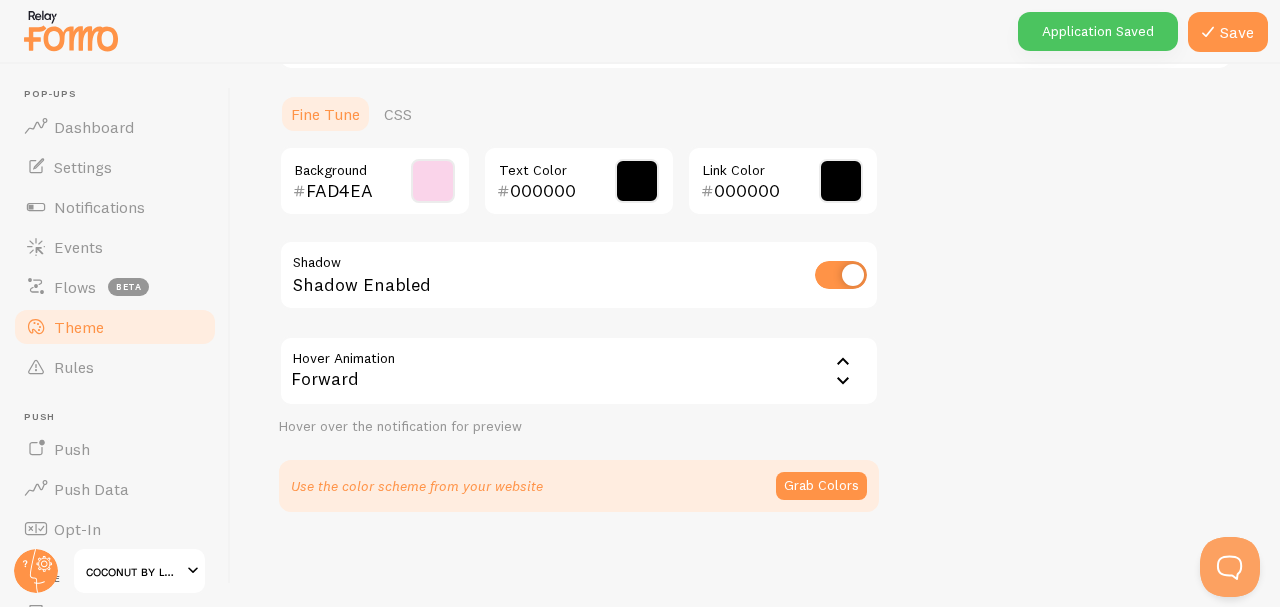 click on "Grab Colors" at bounding box center [821, 486] 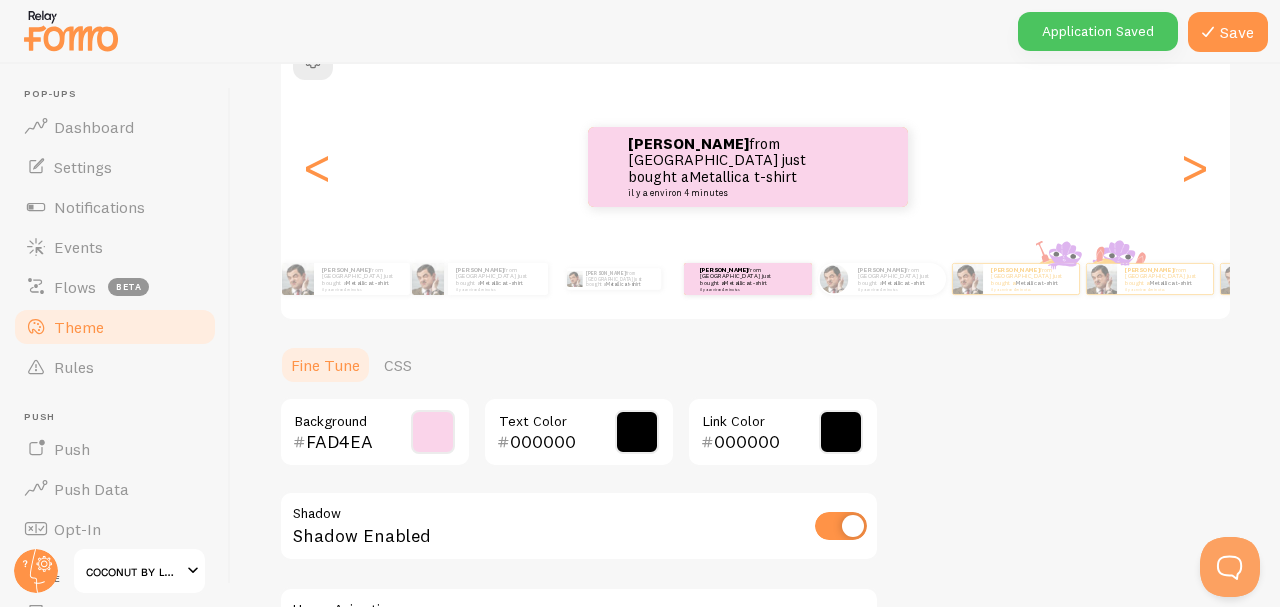 scroll, scrollTop: 0, scrollLeft: 0, axis: both 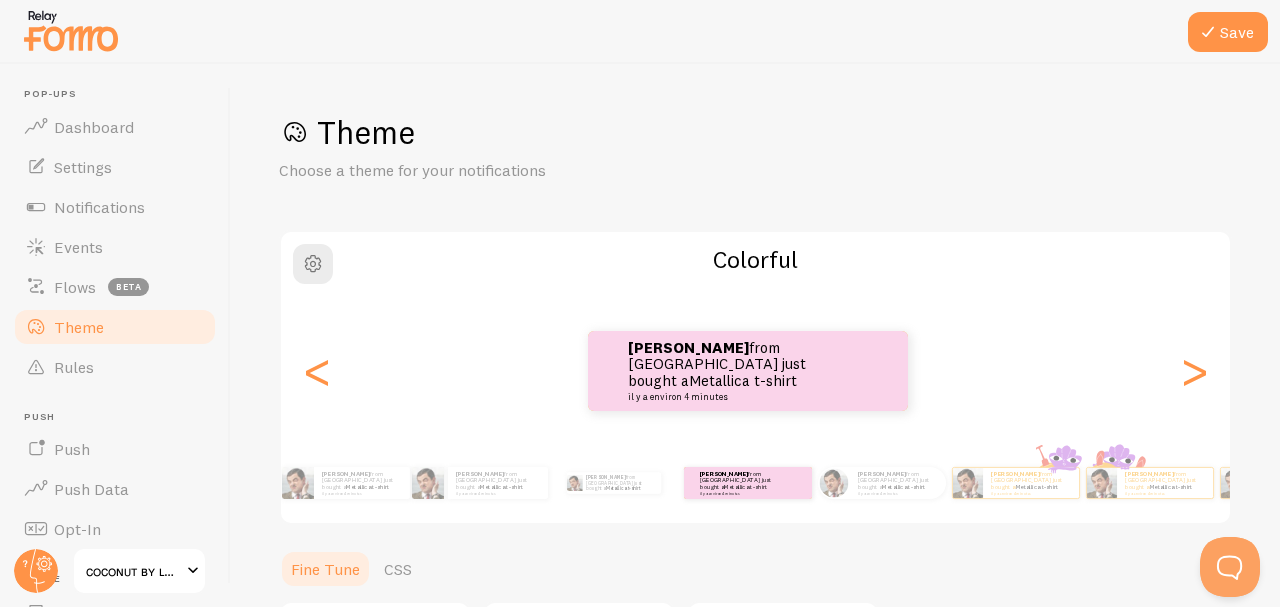 click at bounding box center [1208, 32] 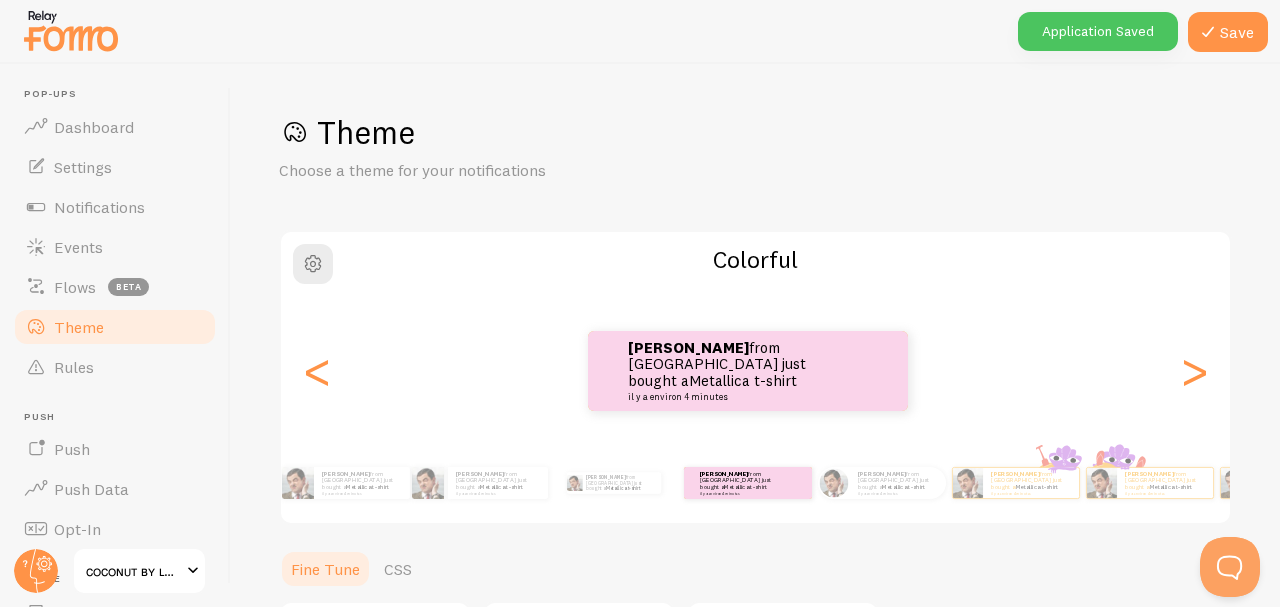click on "Rules" at bounding box center [115, 367] 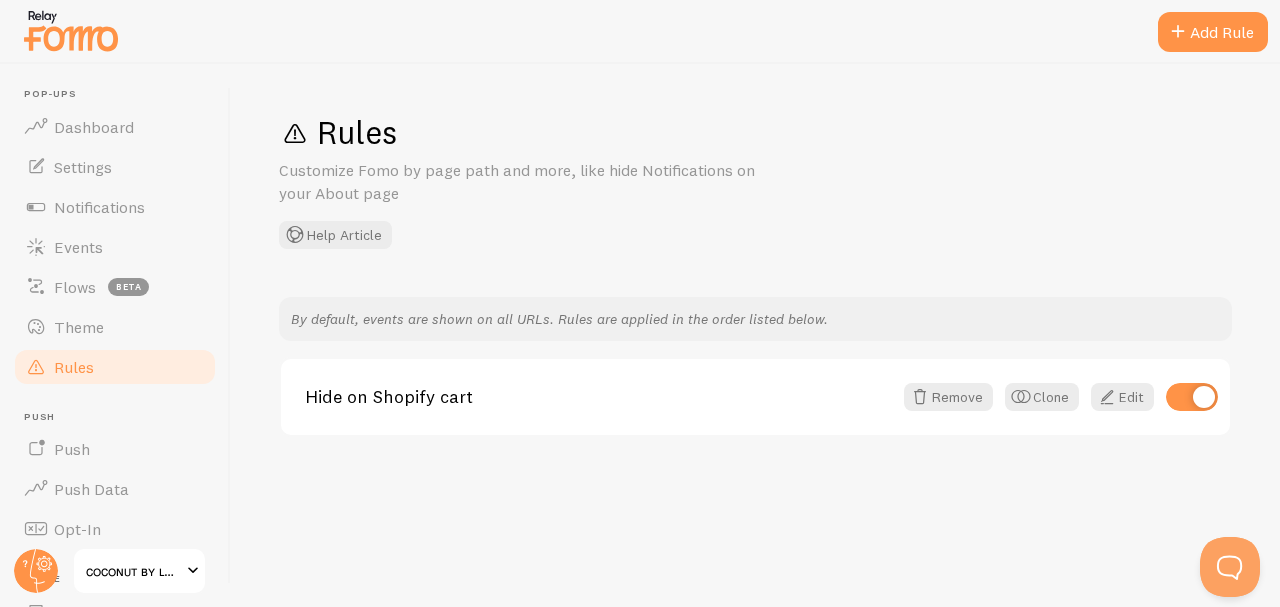 click on "Push" at bounding box center [115, 449] 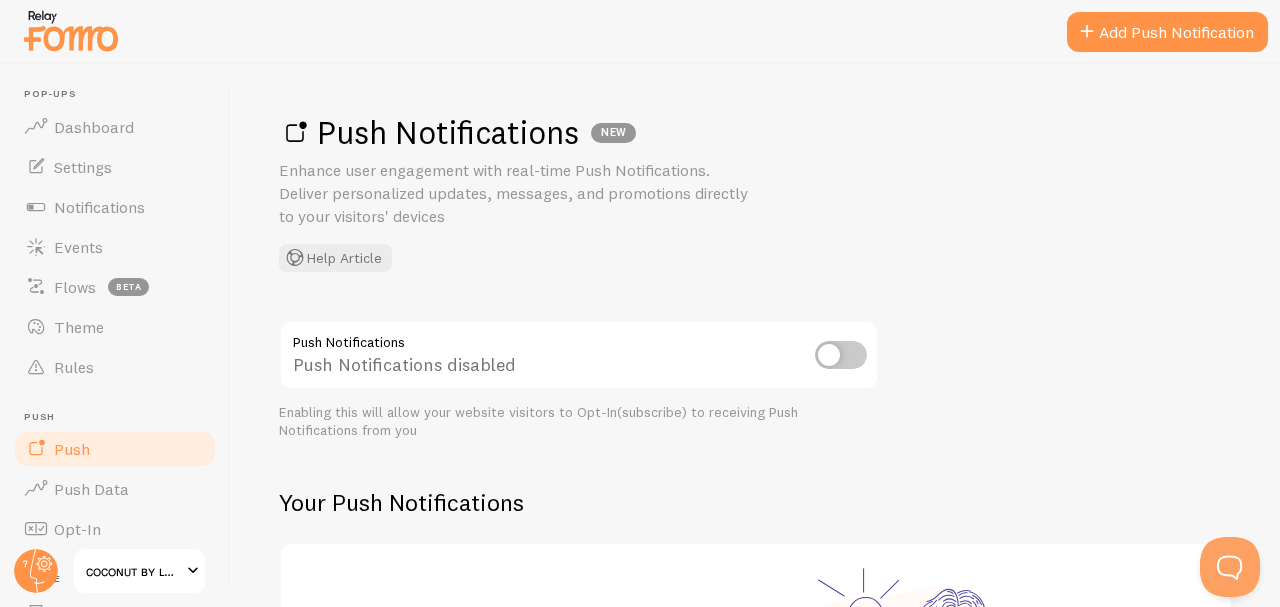 click on "Add Push Notification" at bounding box center (1167, 32) 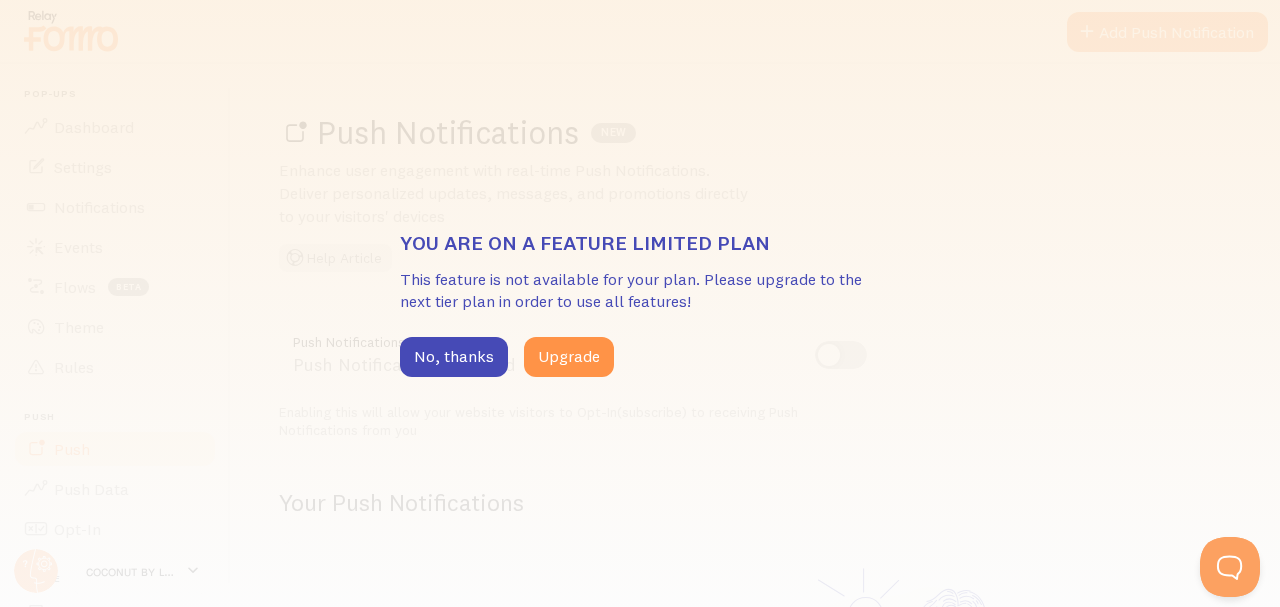 click on "No, thanks" at bounding box center (454, 357) 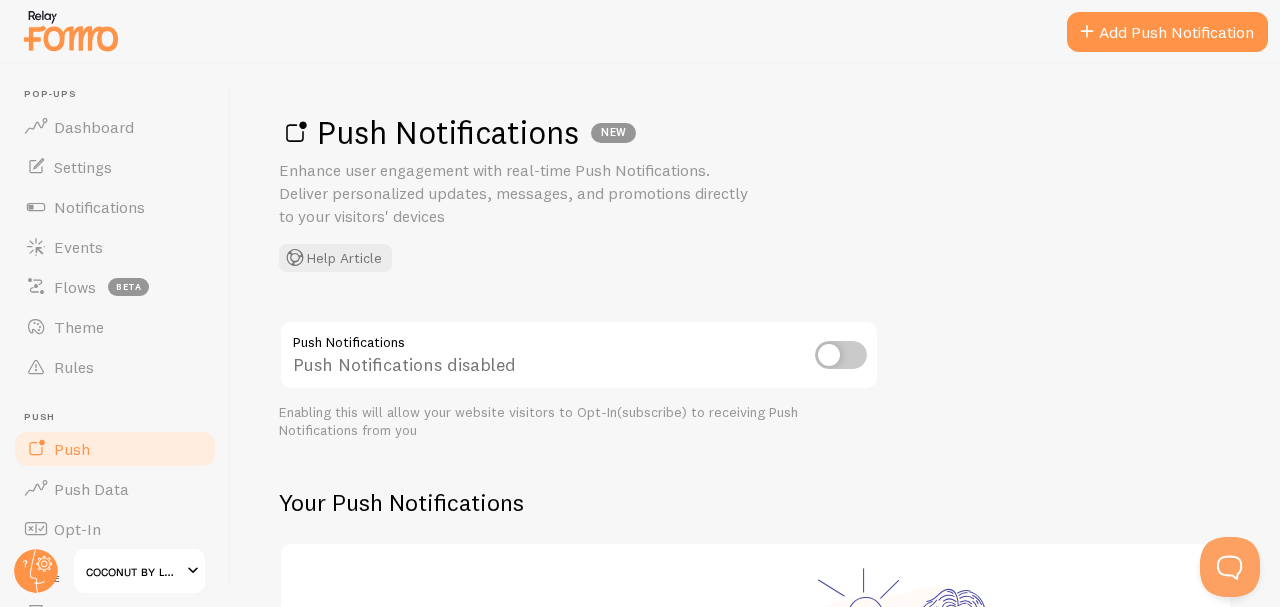 click on "No, thanks" at bounding box center (435, 363) 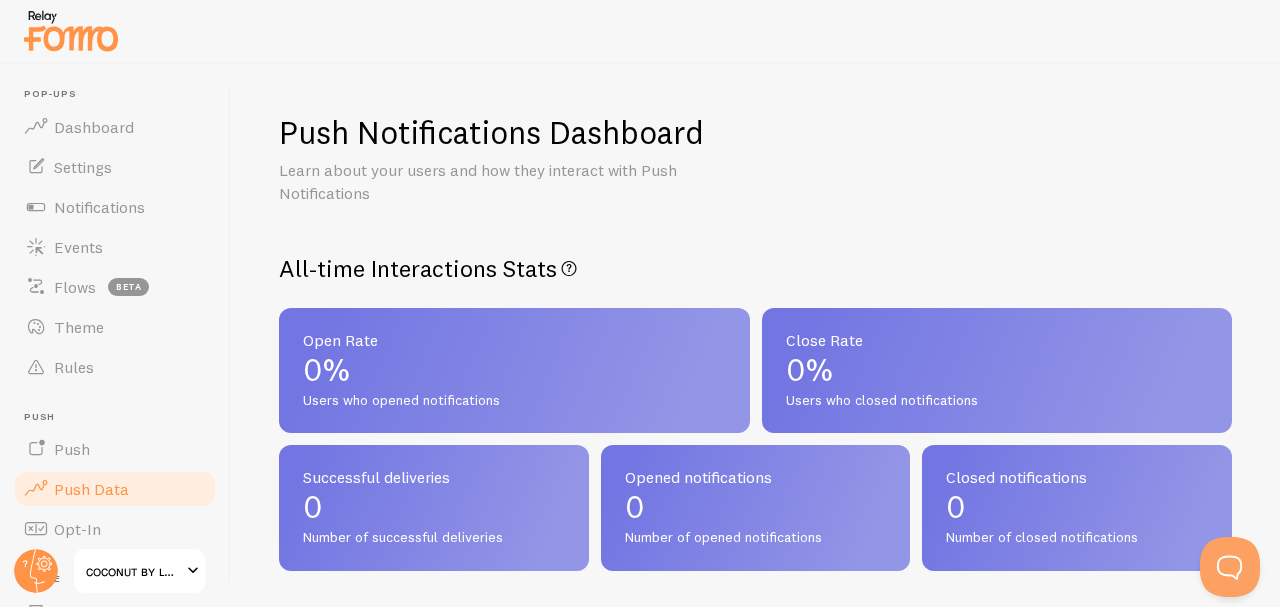 click on "Opt-In" at bounding box center (115, 529) 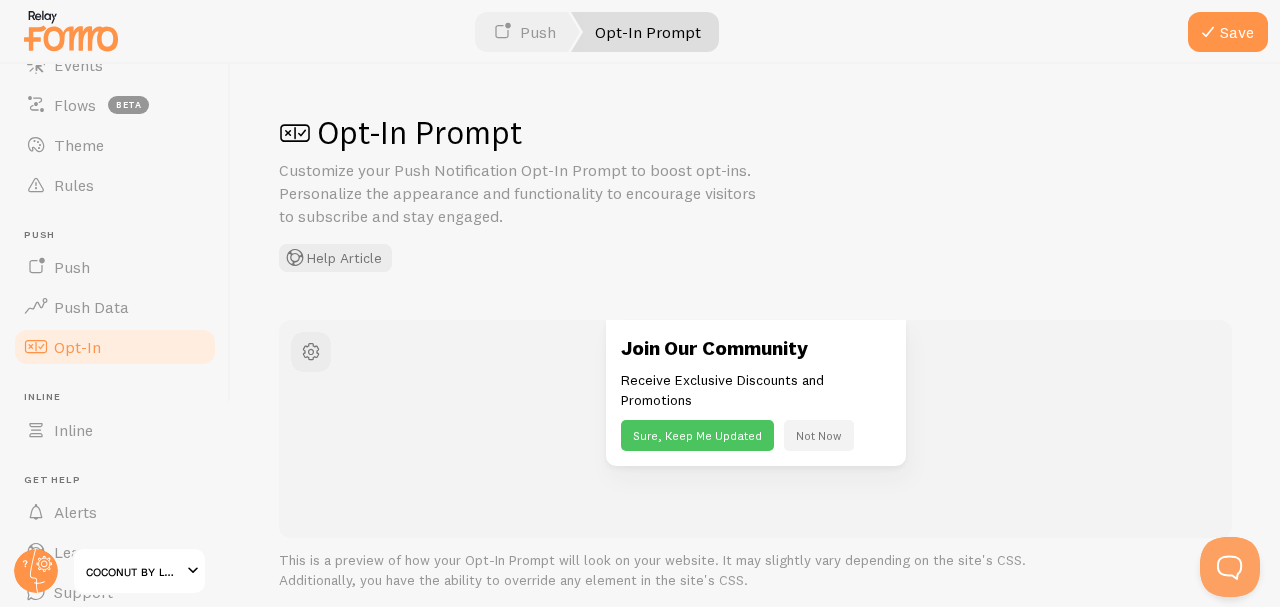 scroll, scrollTop: 258, scrollLeft: 0, axis: vertical 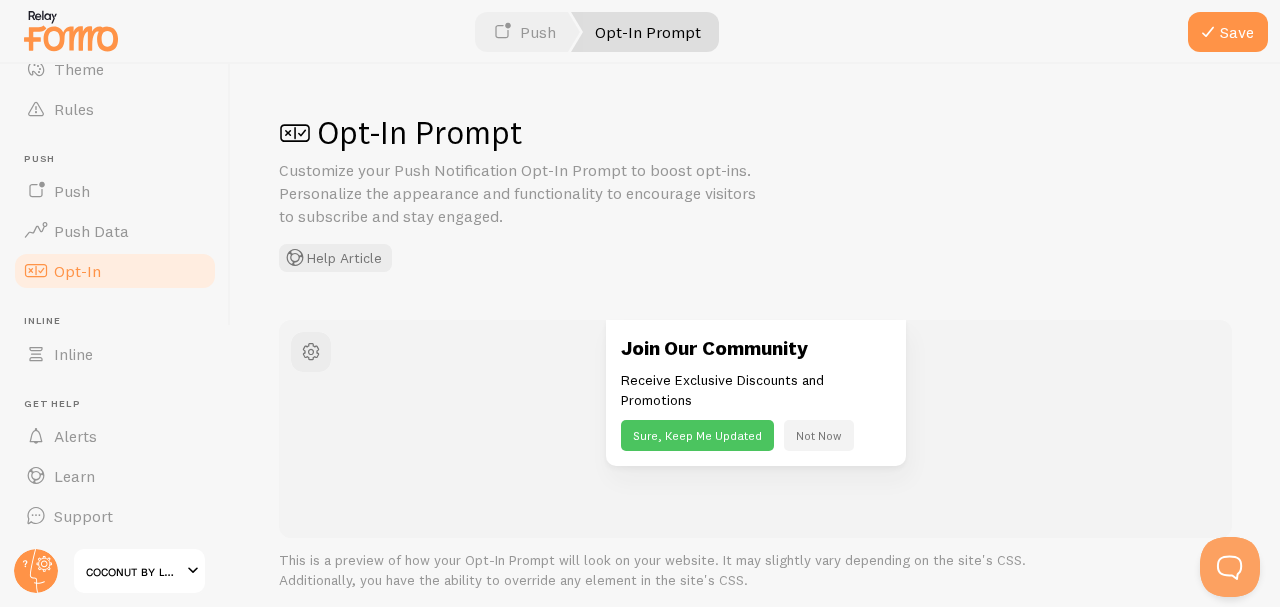 click on "Inline" at bounding box center [115, 354] 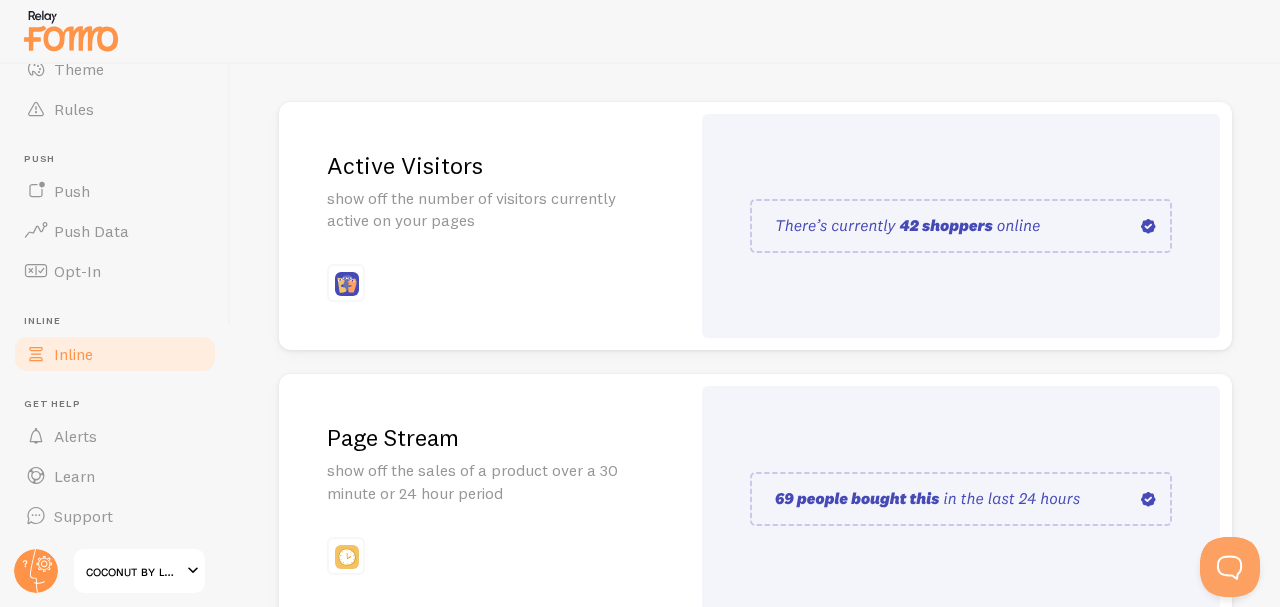 scroll, scrollTop: 224, scrollLeft: 0, axis: vertical 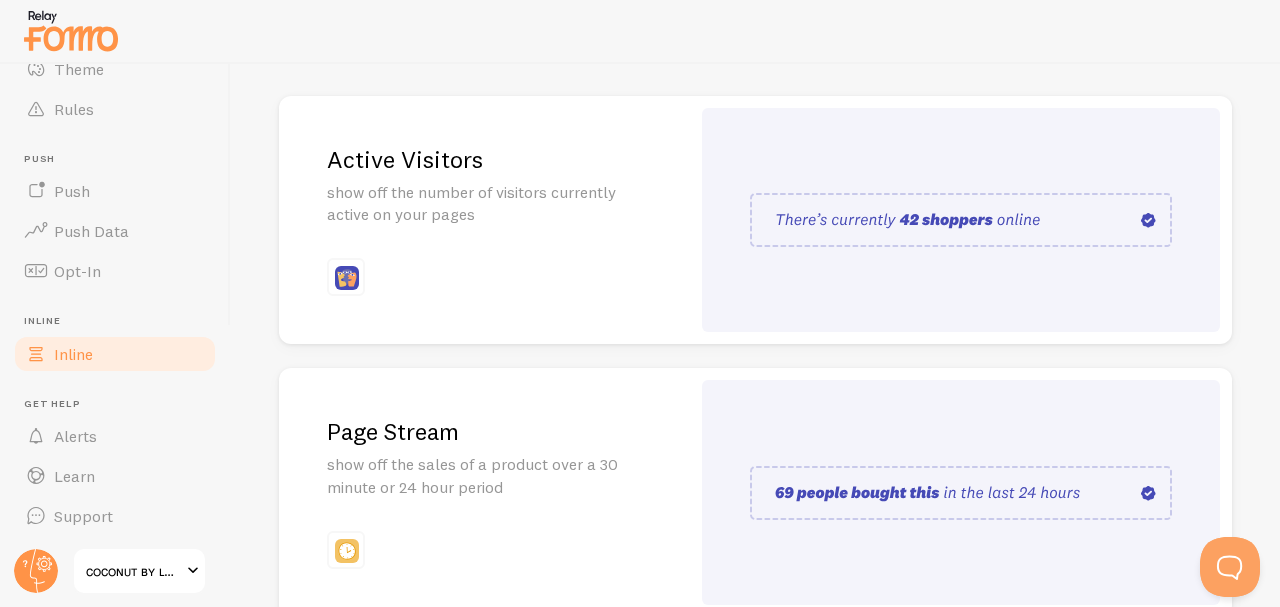 click at bounding box center [961, 220] 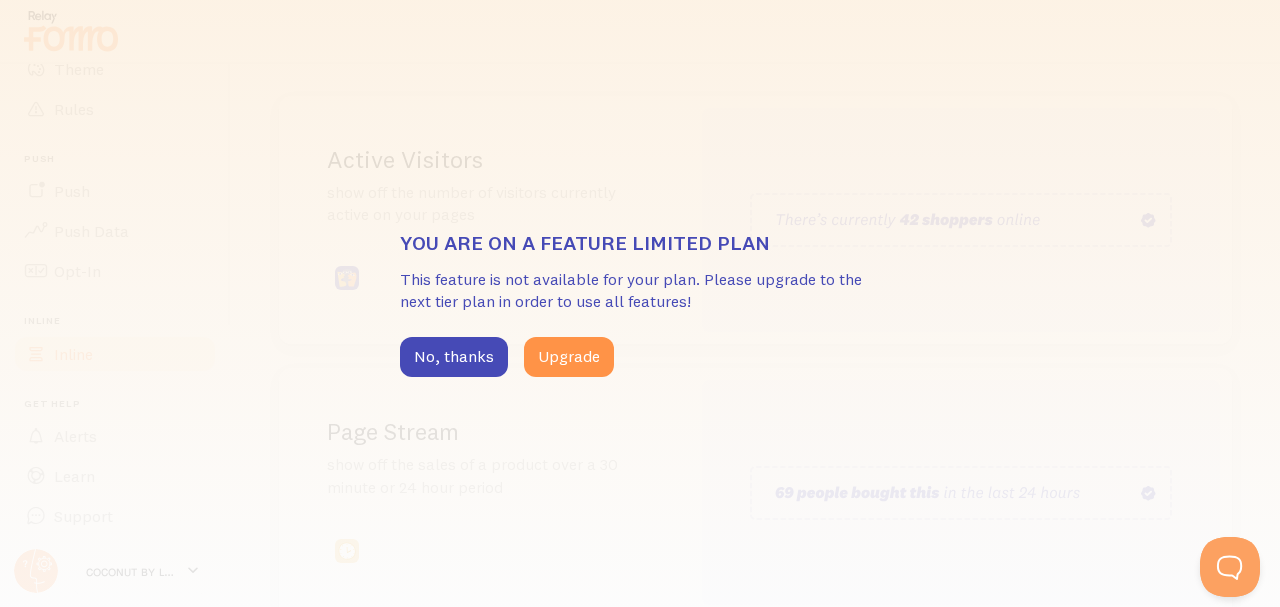 click on "No, thanks" at bounding box center [454, 357] 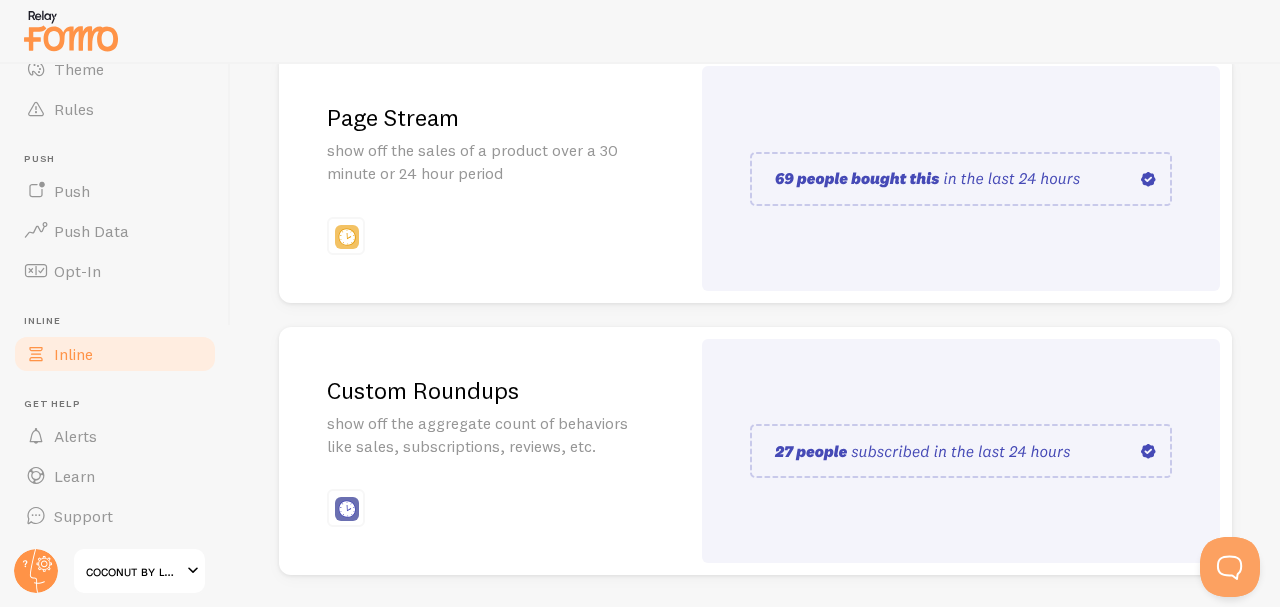 scroll, scrollTop: 602, scrollLeft: 0, axis: vertical 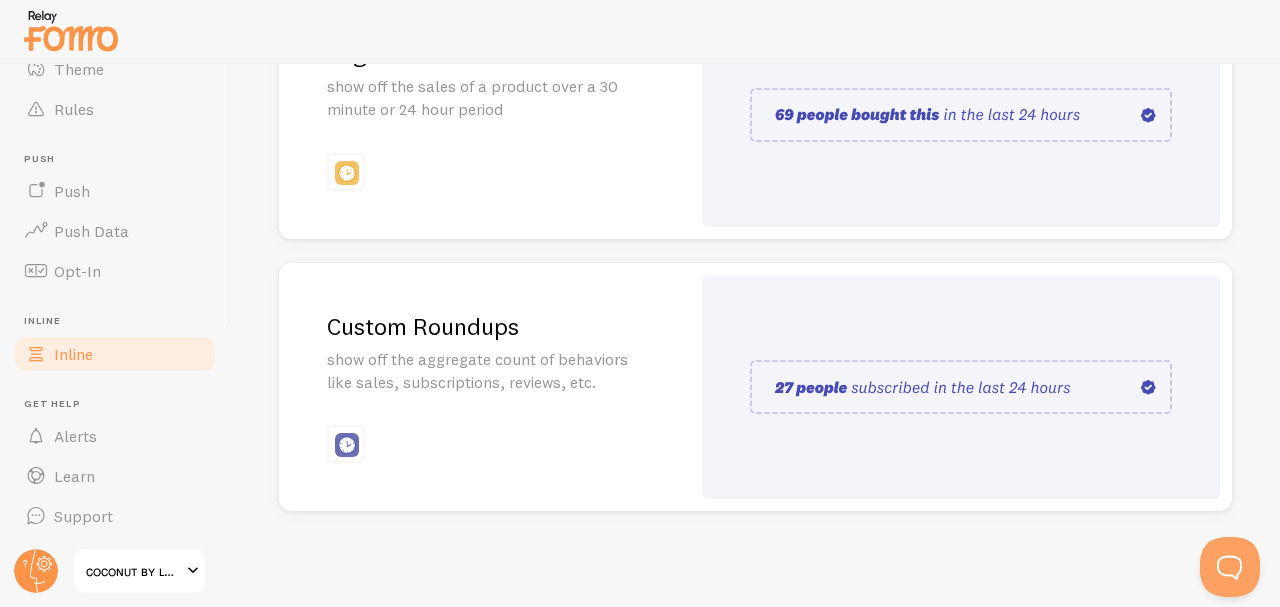 click on "Alerts" at bounding box center (115, 436) 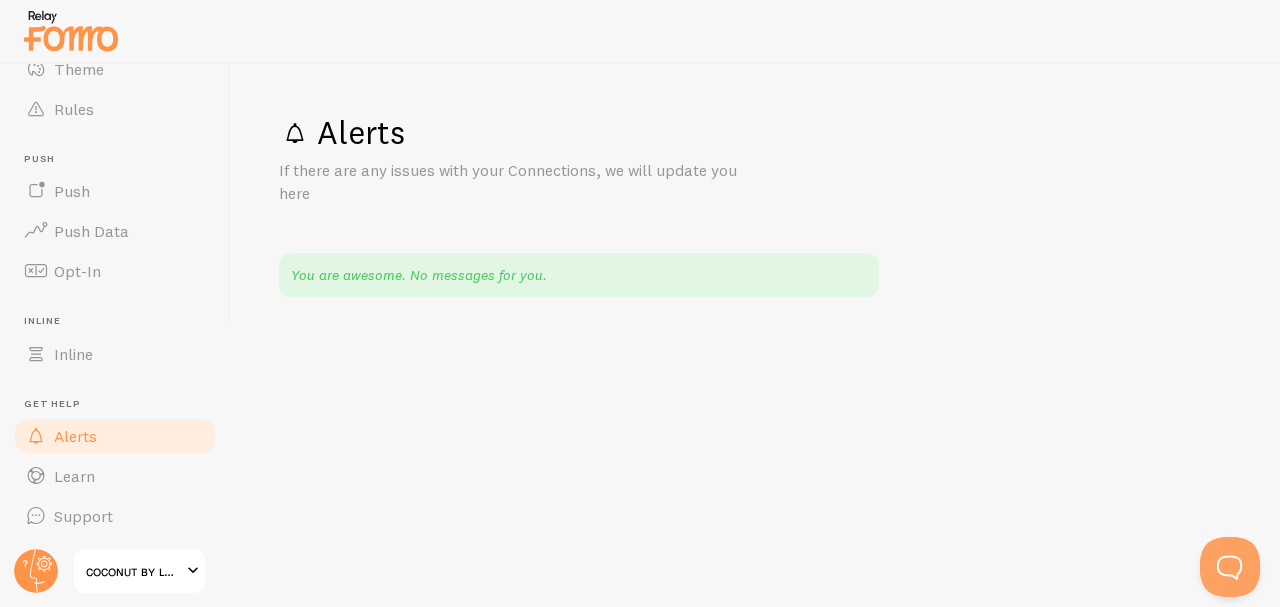 click on "Learn" at bounding box center [115, 476] 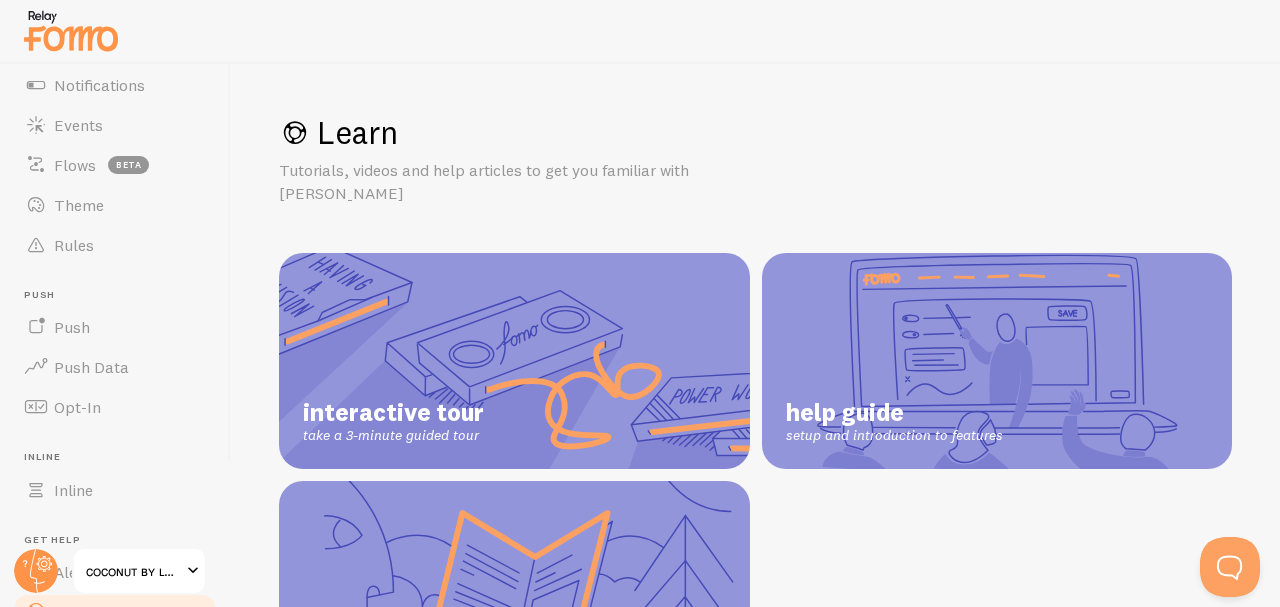 scroll, scrollTop: 0, scrollLeft: 0, axis: both 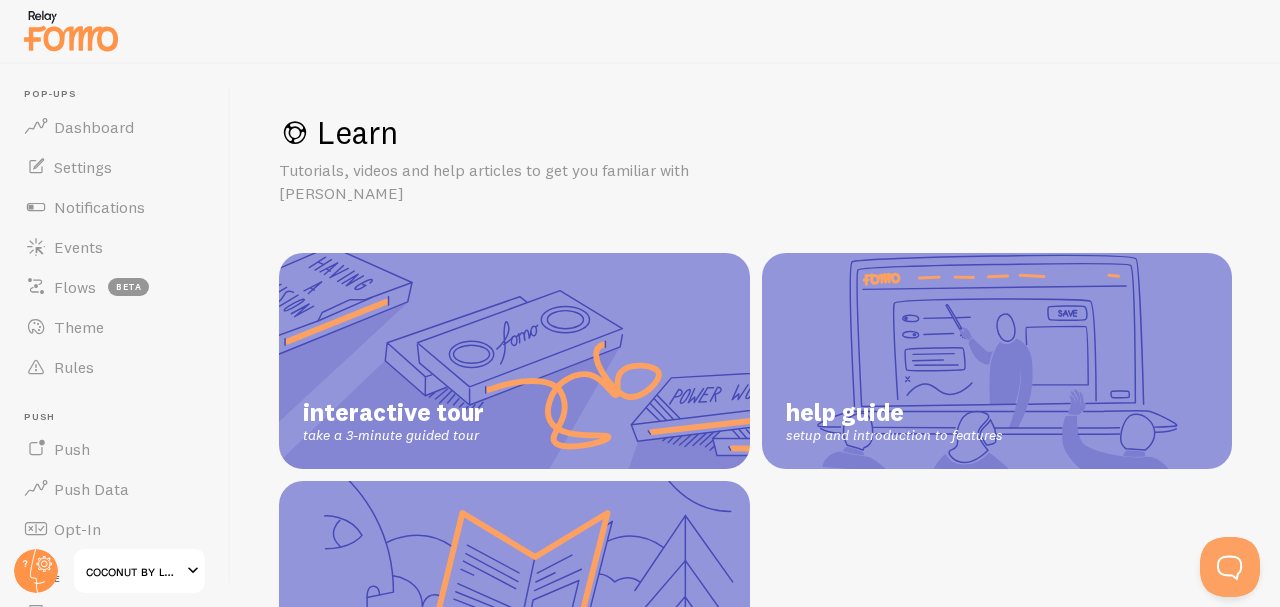 click on "Settings" at bounding box center [115, 167] 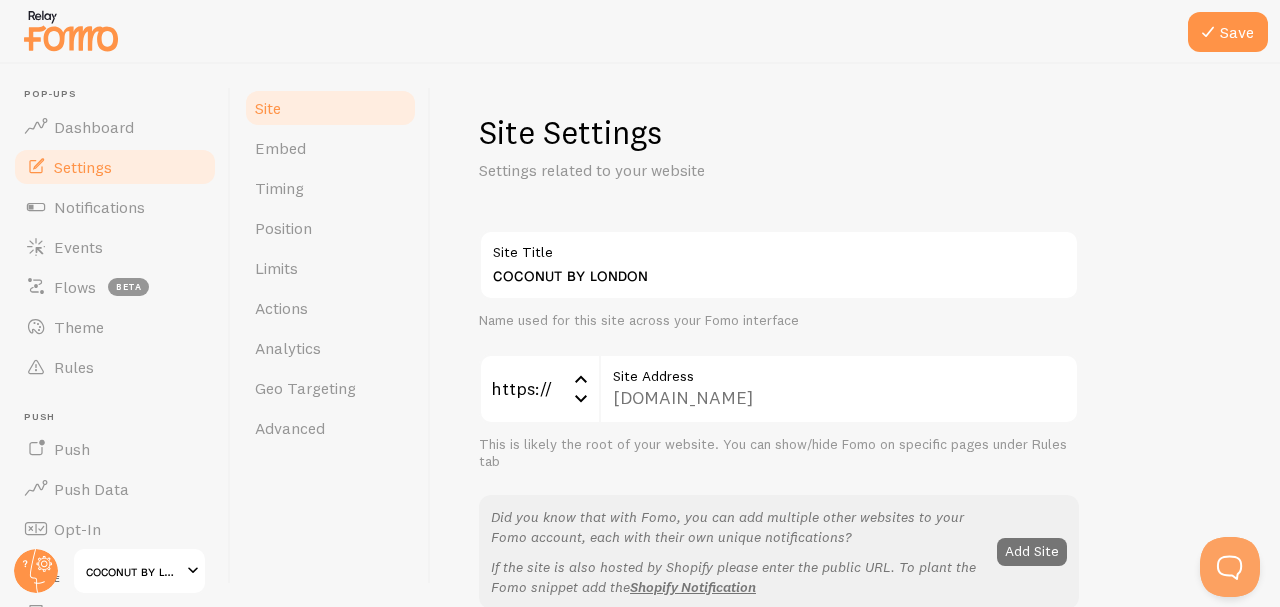 click on "Position" at bounding box center (283, 228) 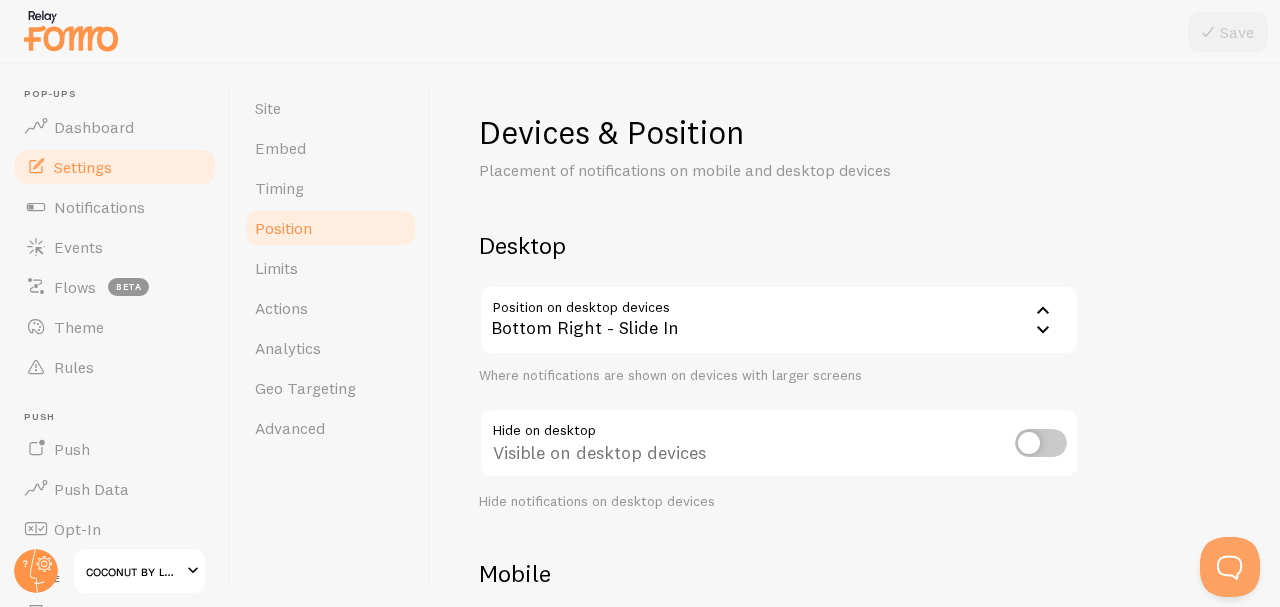 click on "Dashboard" at bounding box center [94, 127] 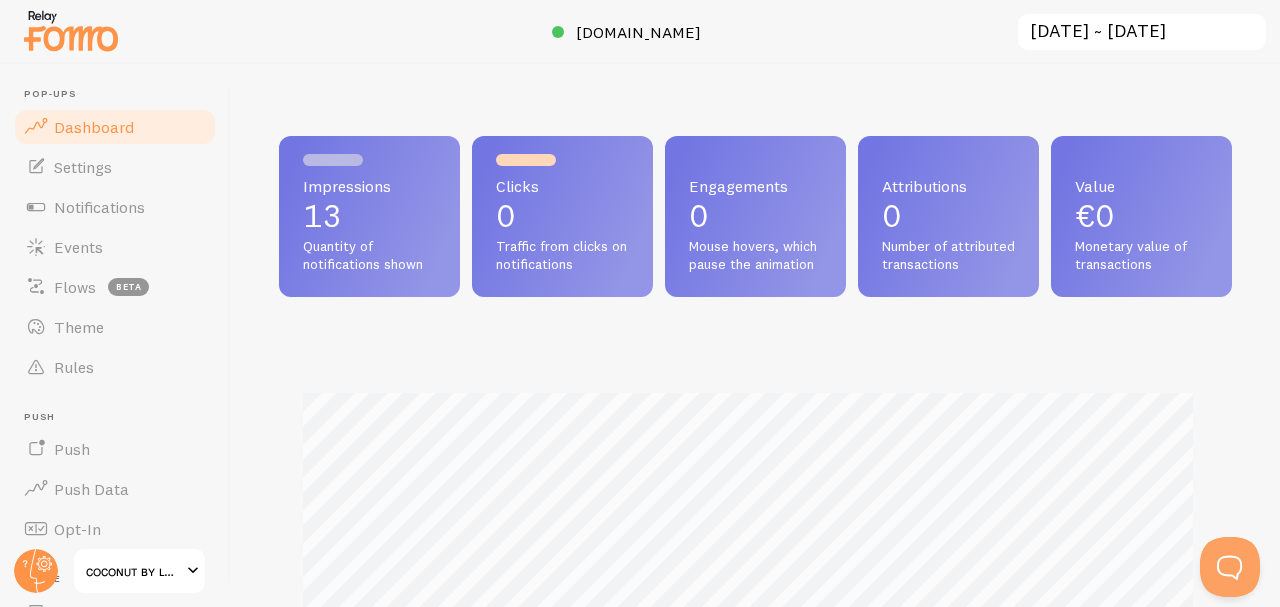 scroll, scrollTop: 0, scrollLeft: 0, axis: both 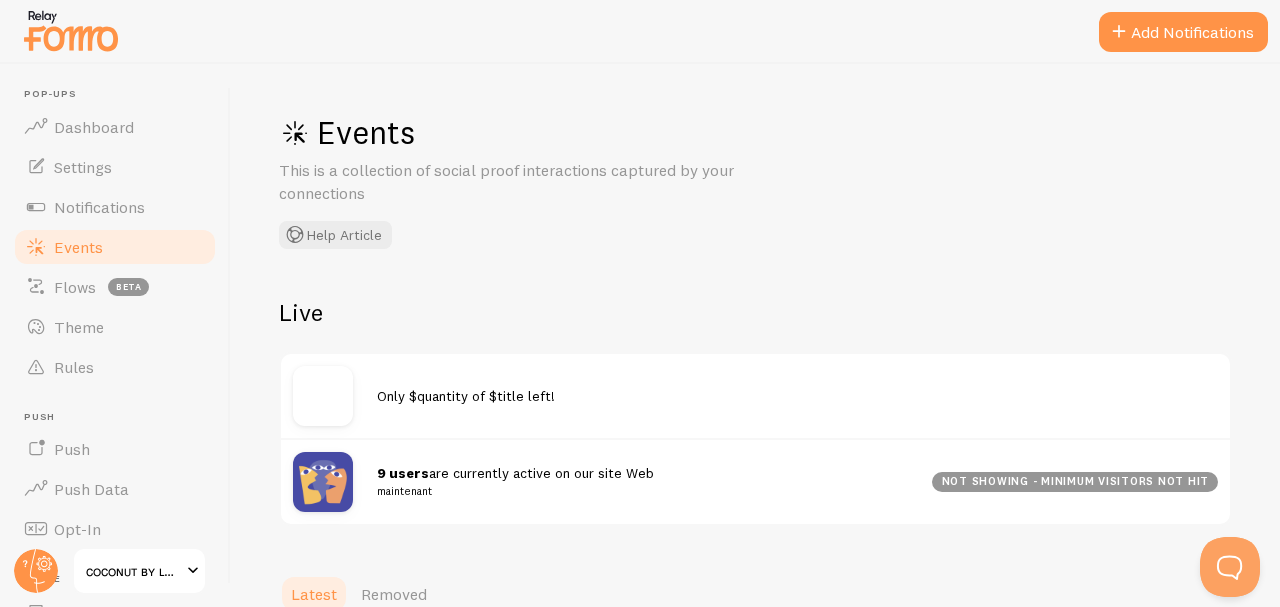 click on "Only $quantity of $title left!" at bounding box center [755, 396] 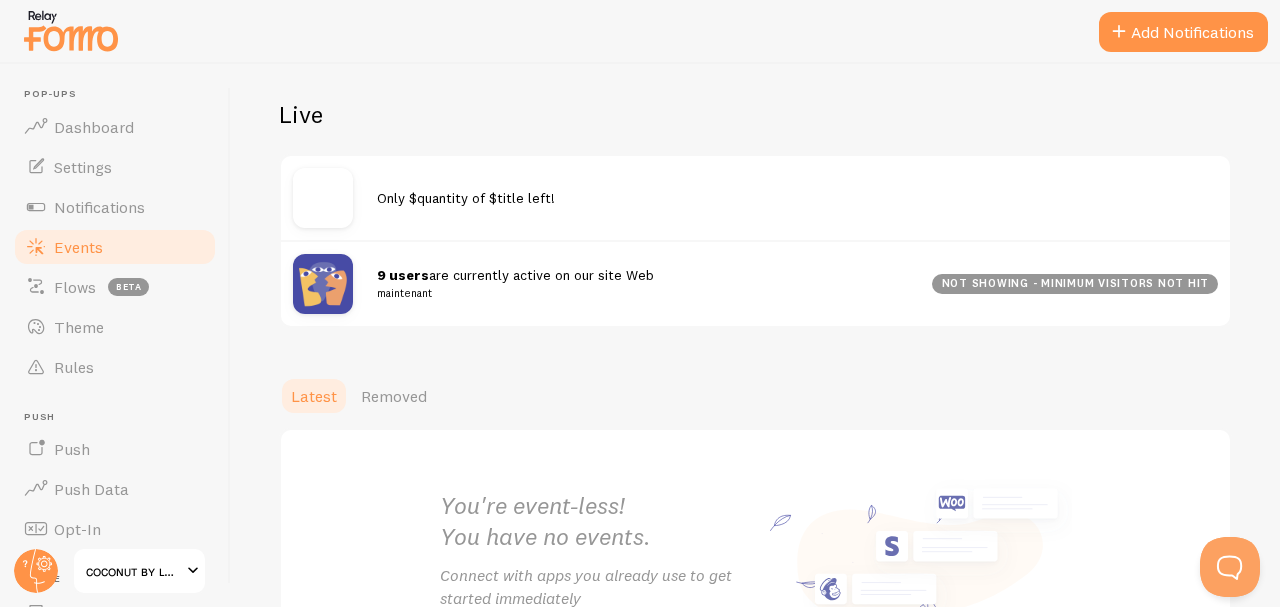 scroll, scrollTop: 0, scrollLeft: 0, axis: both 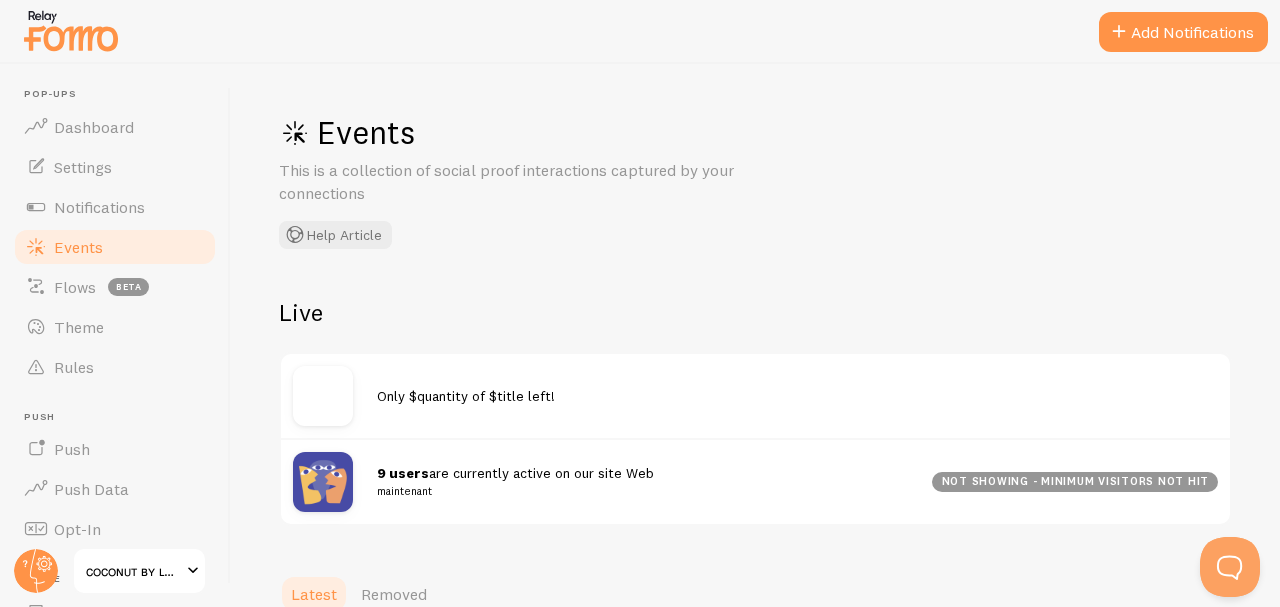 click on "Add Notifications" at bounding box center (1183, 32) 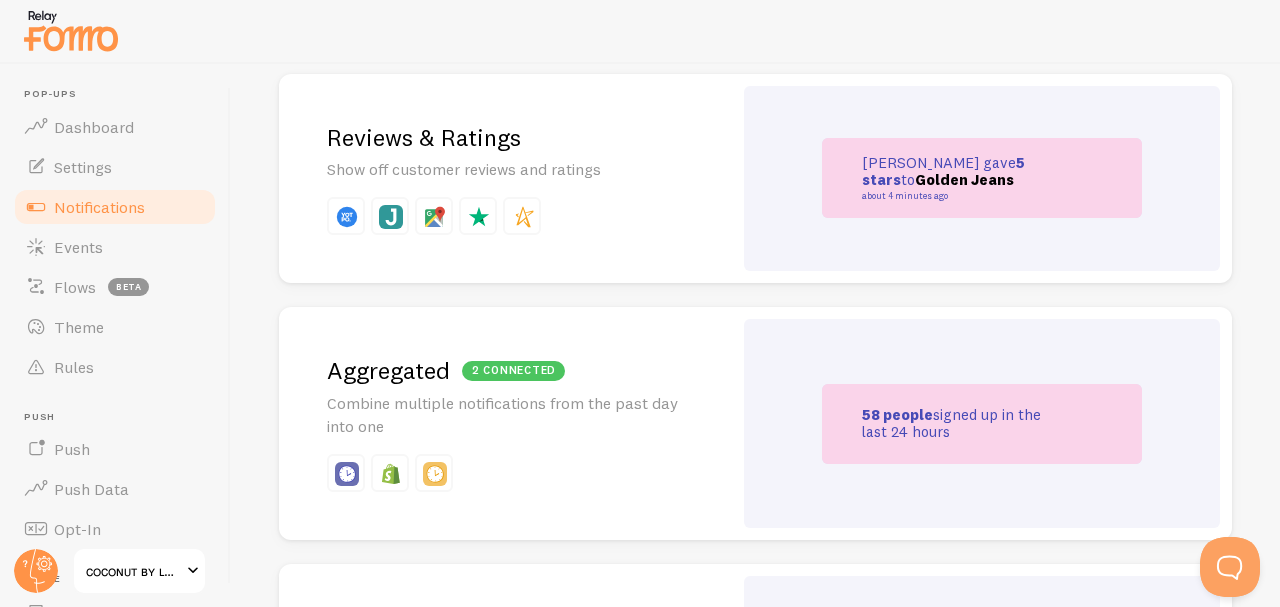 scroll, scrollTop: 720, scrollLeft: 0, axis: vertical 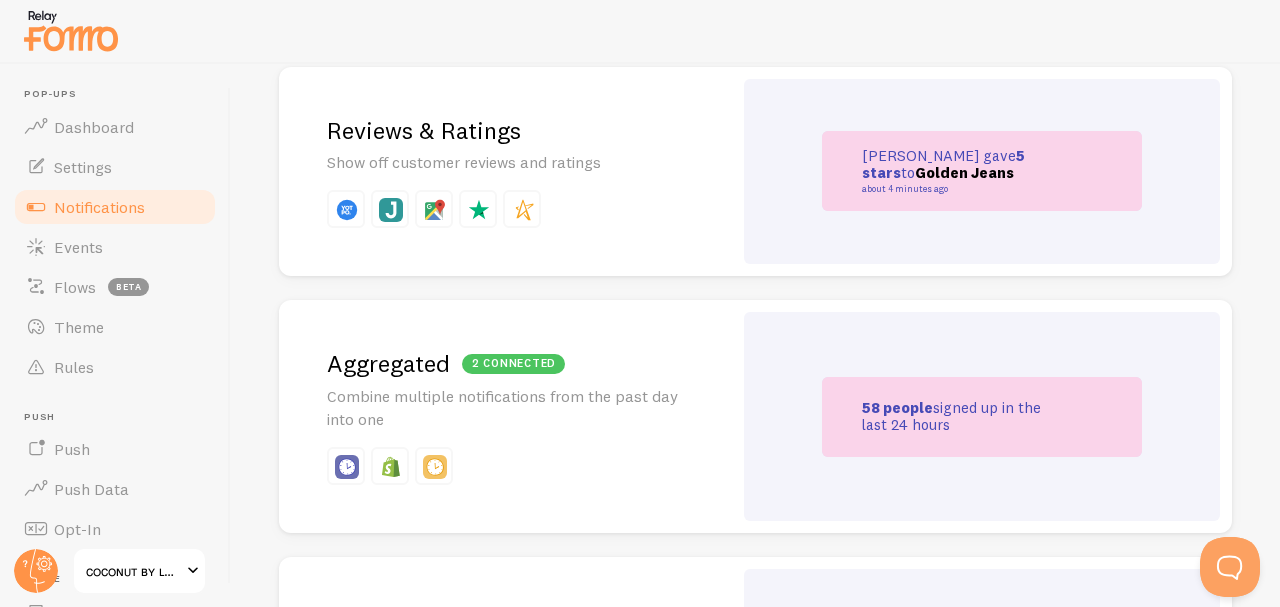 click on "58 people  signed up in the last 24 hours" at bounding box center [962, 416] 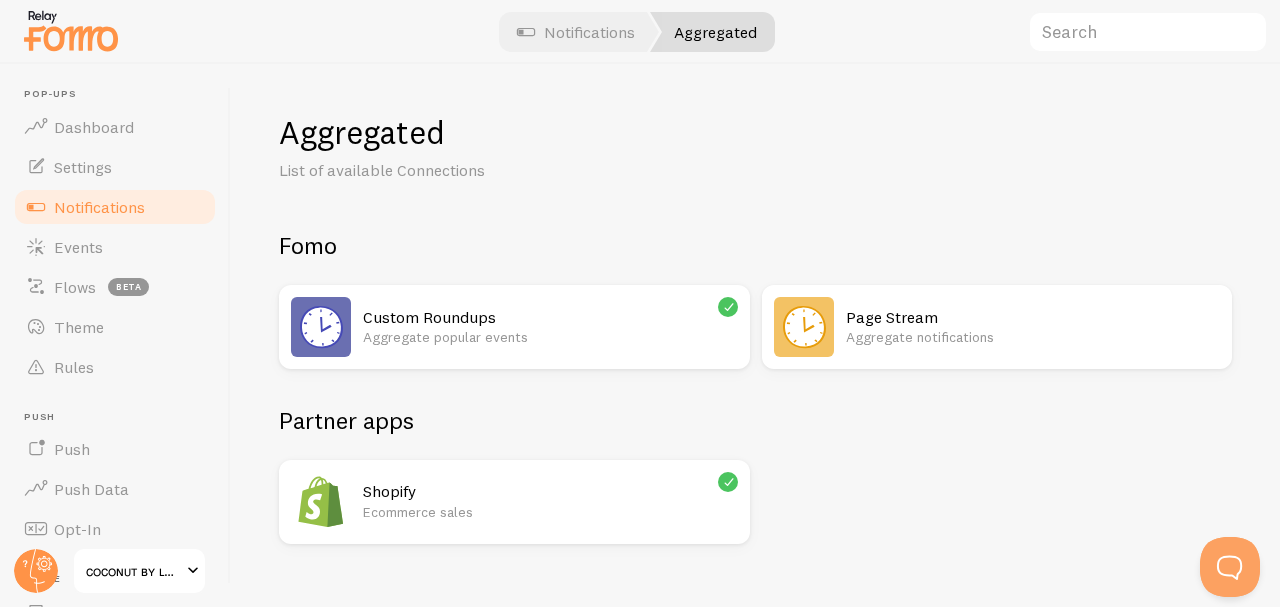 click on "Page Stream" at bounding box center (1033, 317) 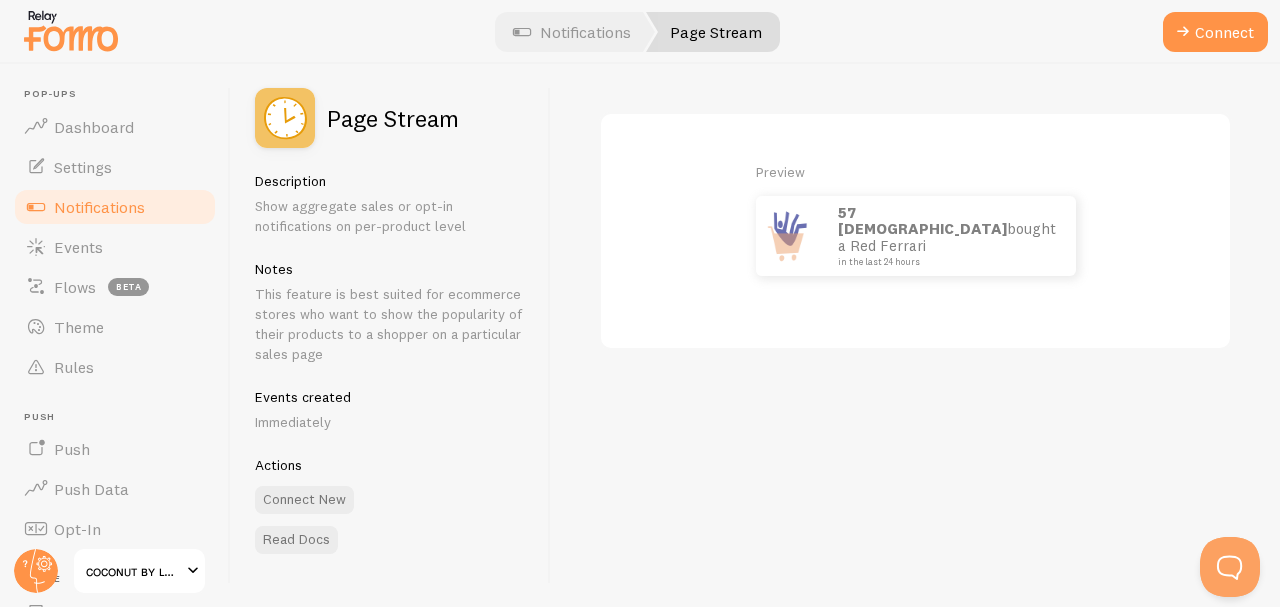 click on "Connect" at bounding box center [1215, 32] 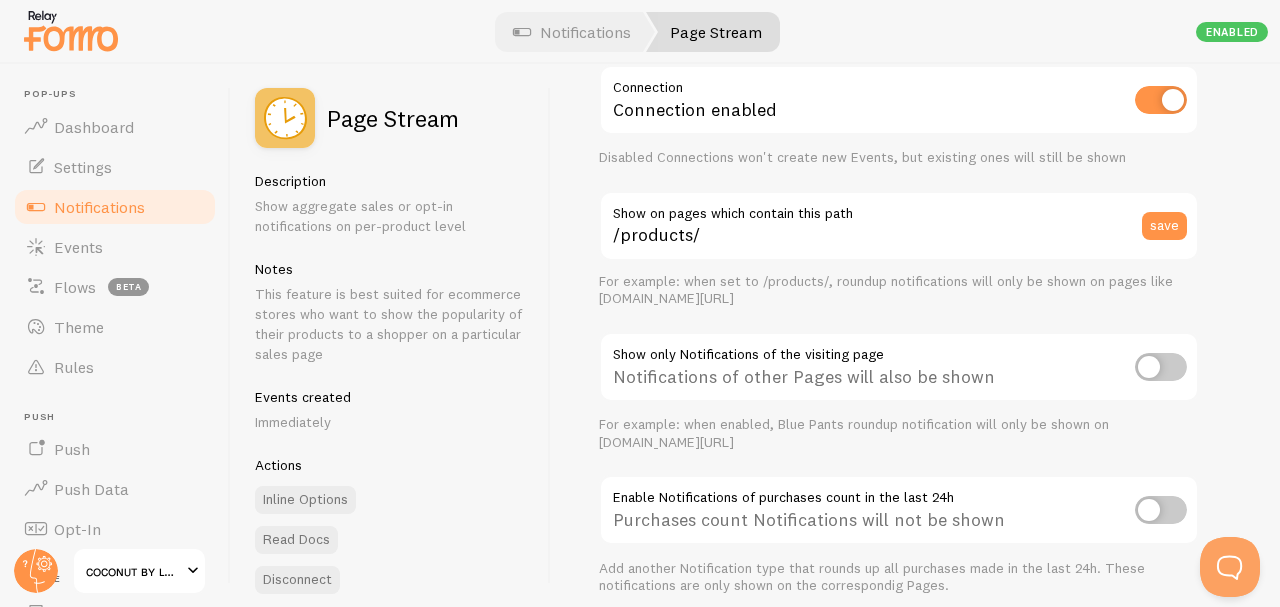 scroll, scrollTop: 0, scrollLeft: 0, axis: both 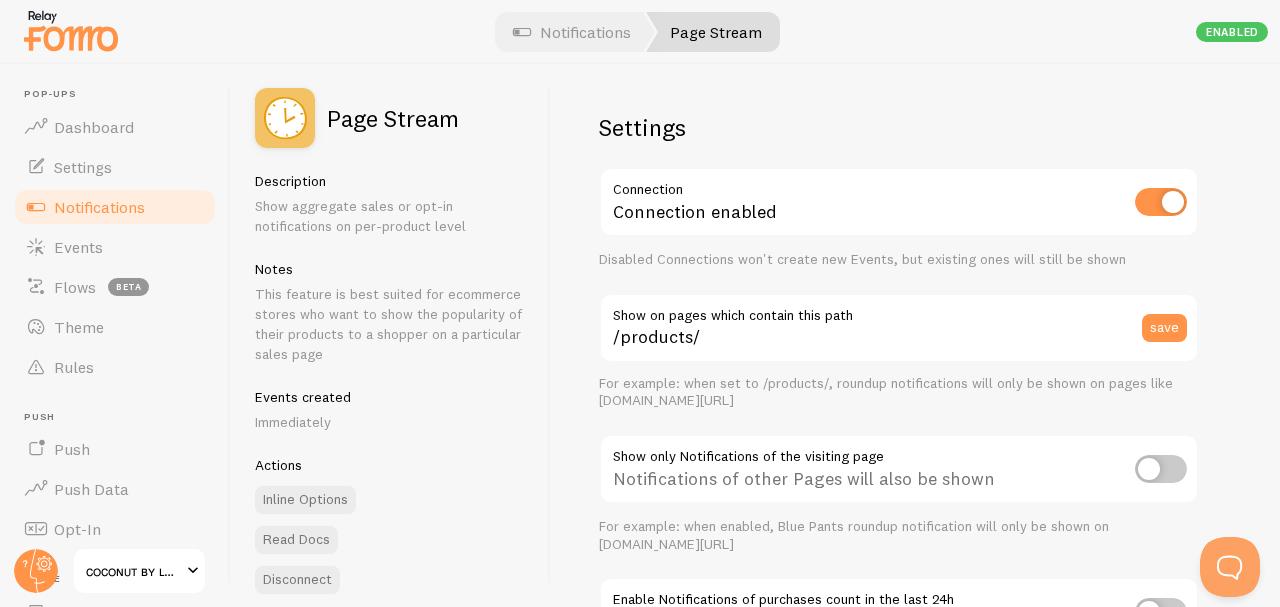 click on "Dashboard" at bounding box center (115, 127) 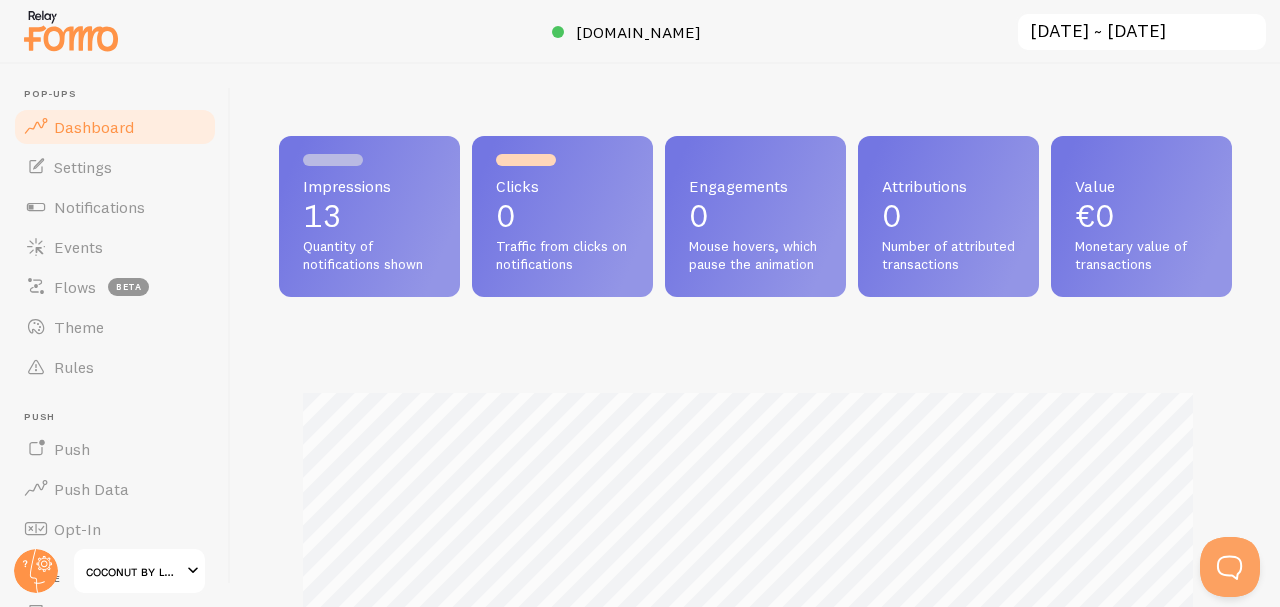 scroll, scrollTop: 999474, scrollLeft: 999062, axis: both 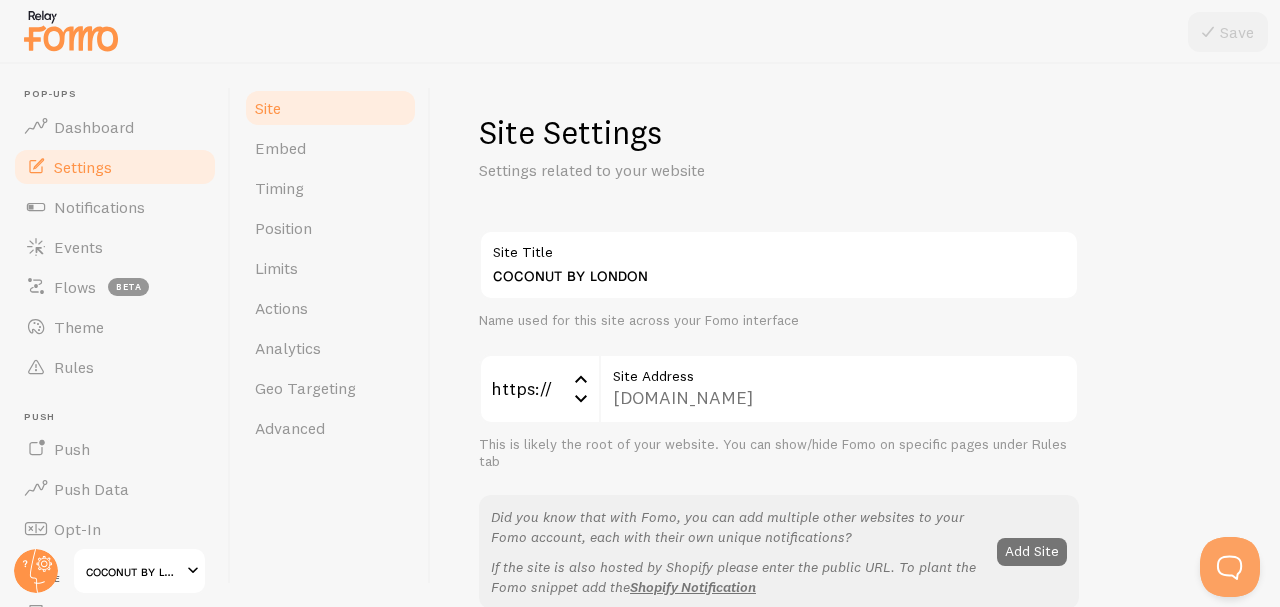 click on "Embed" at bounding box center (330, 148) 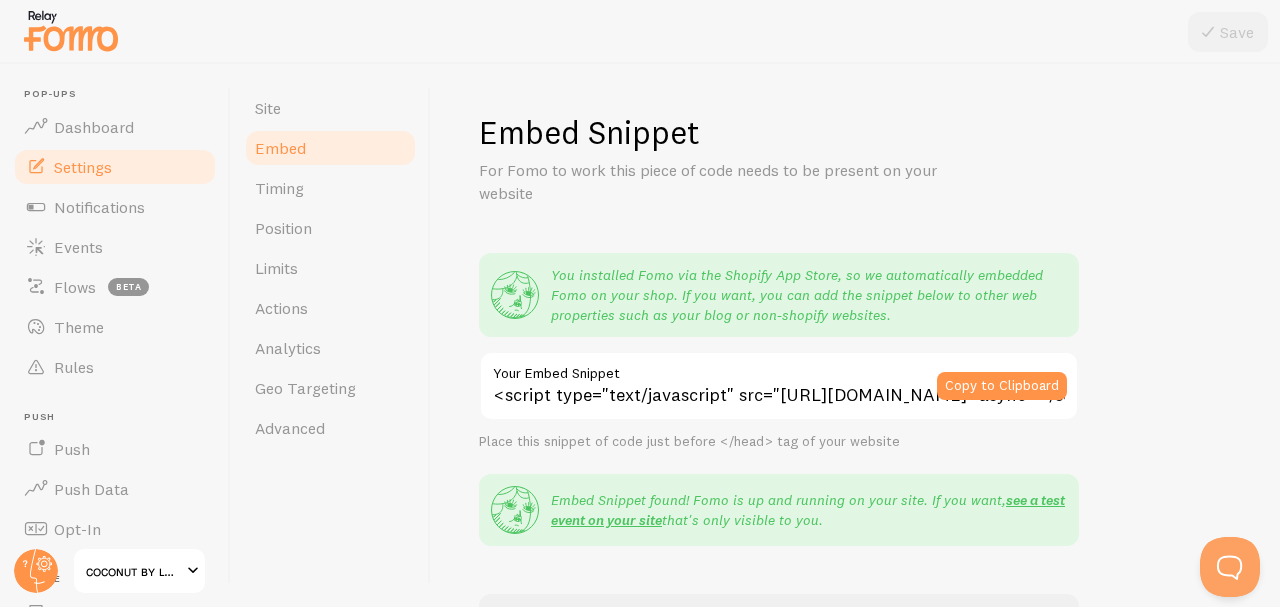 click on "Timing" at bounding box center [279, 188] 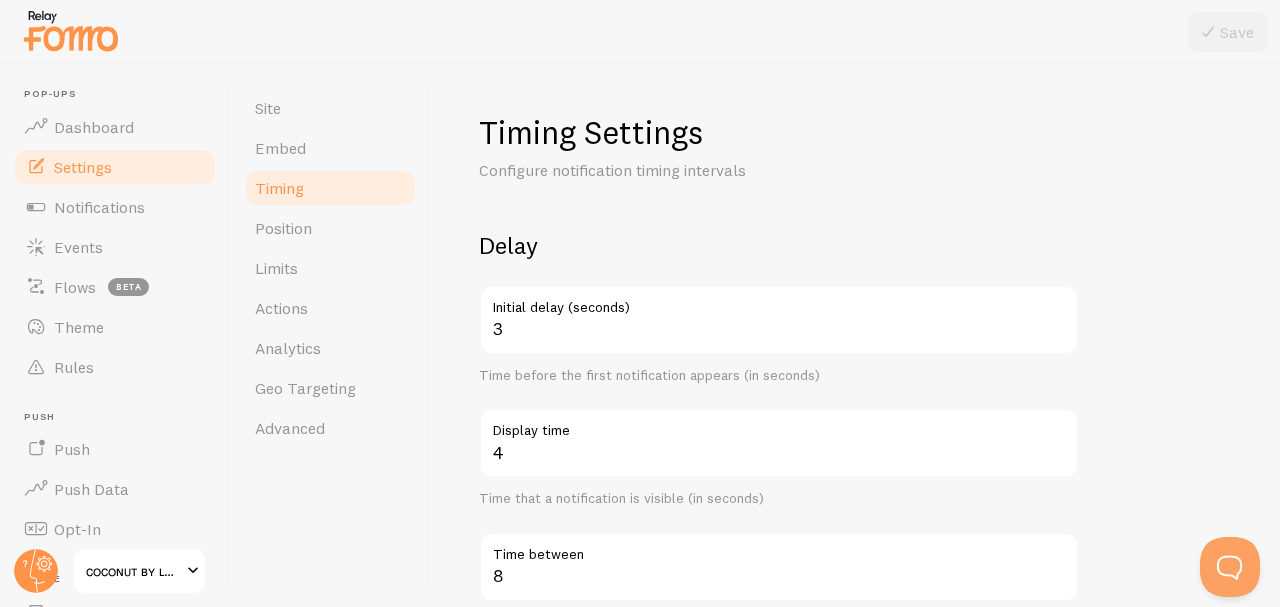 click on "Position" at bounding box center [330, 228] 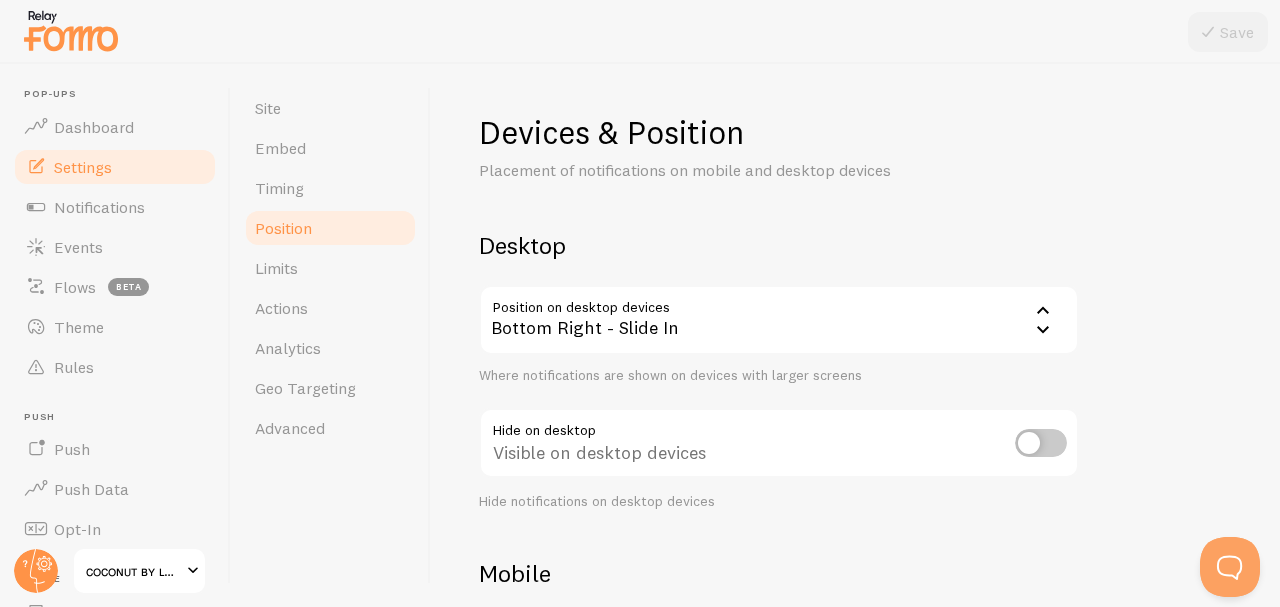 click on "Limits" at bounding box center [330, 268] 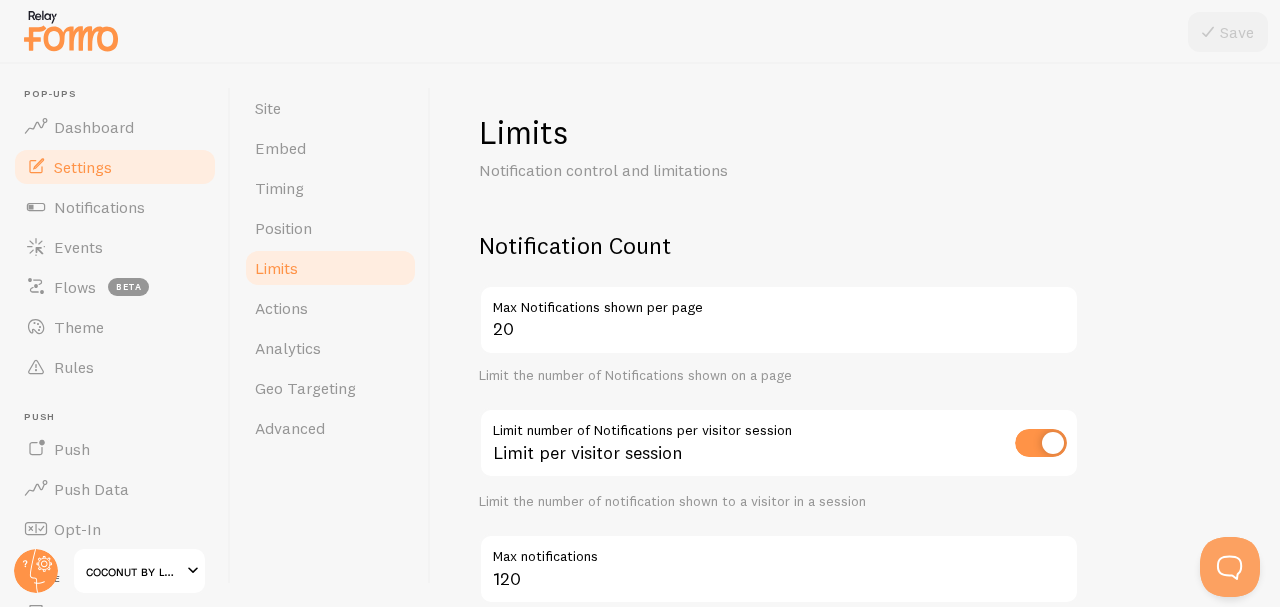 click on "Actions" at bounding box center (281, 308) 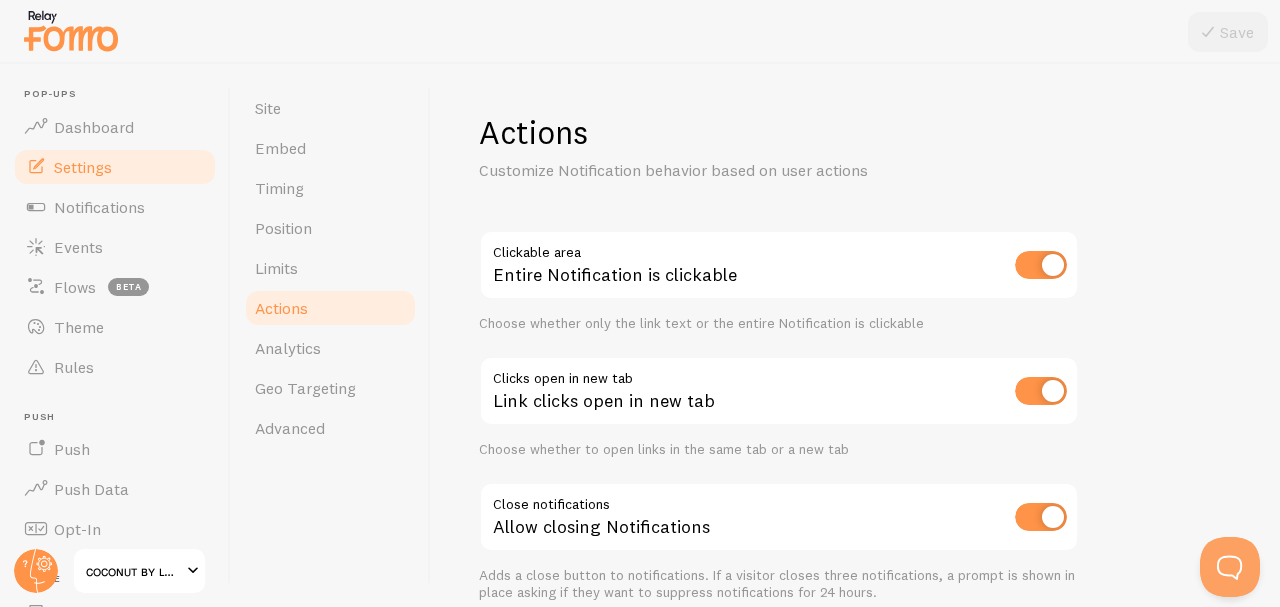 click on "Geo Targeting" at bounding box center (330, 388) 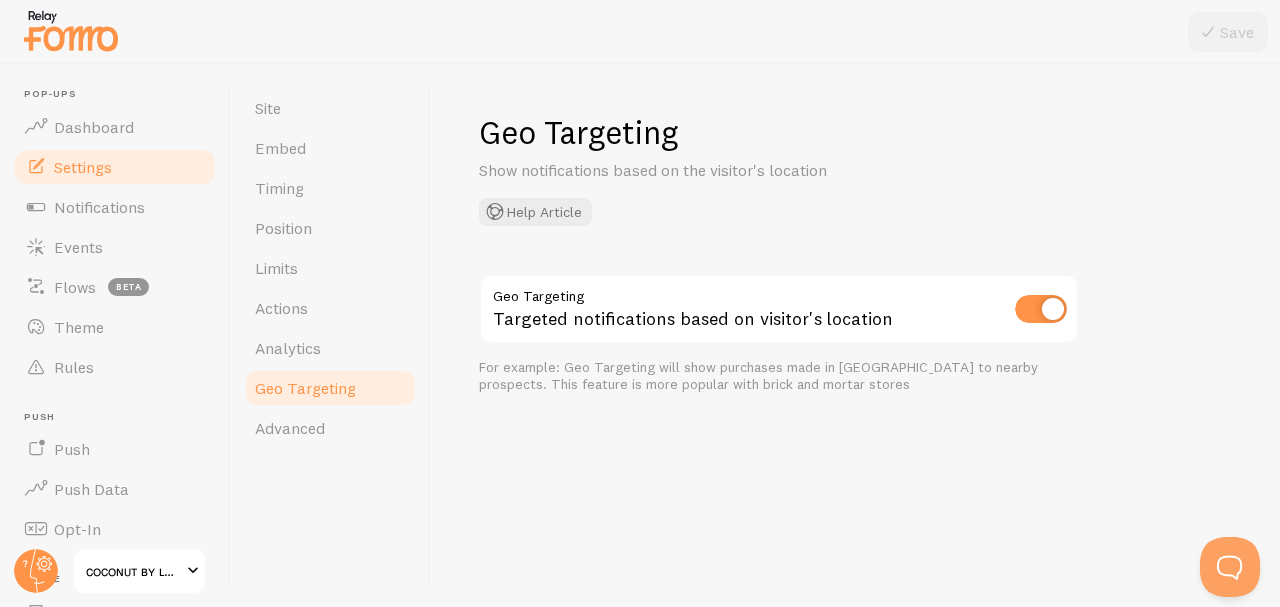 click on "Advanced" at bounding box center (330, 428) 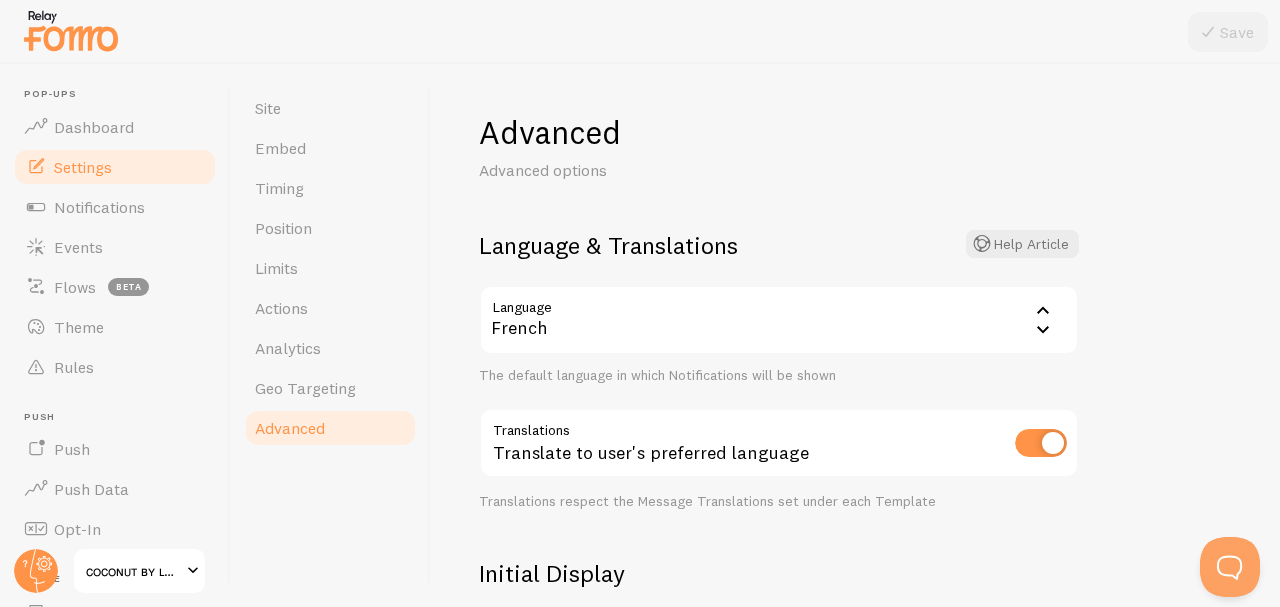 click at bounding box center [1041, 443] 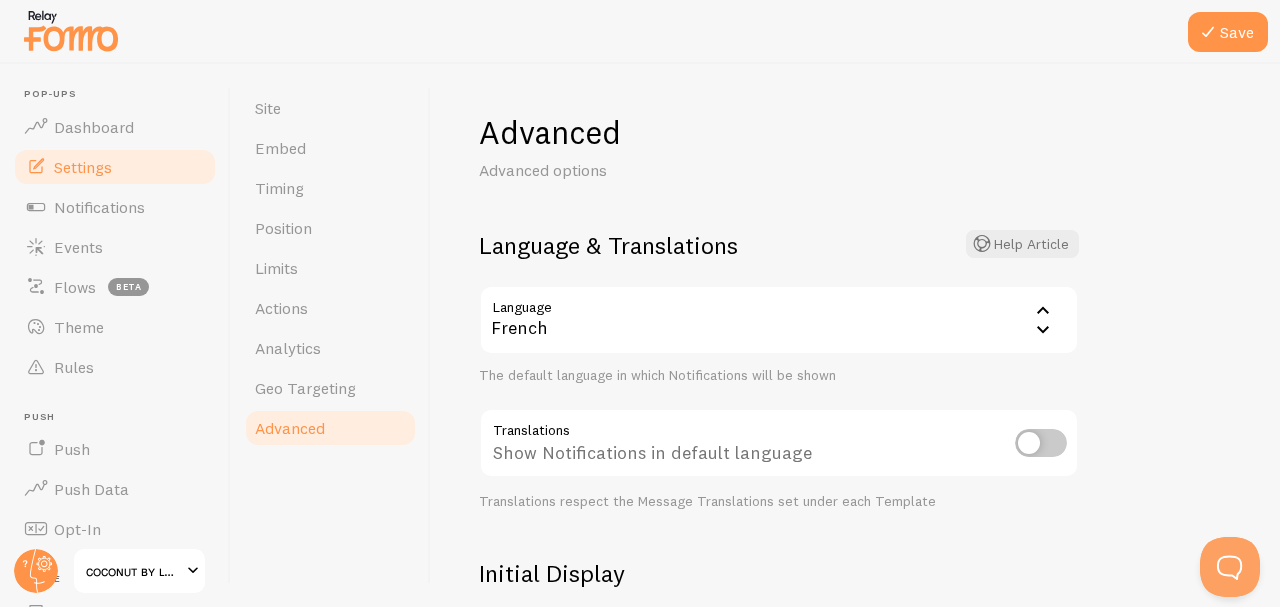 click on "Save" at bounding box center (1228, 32) 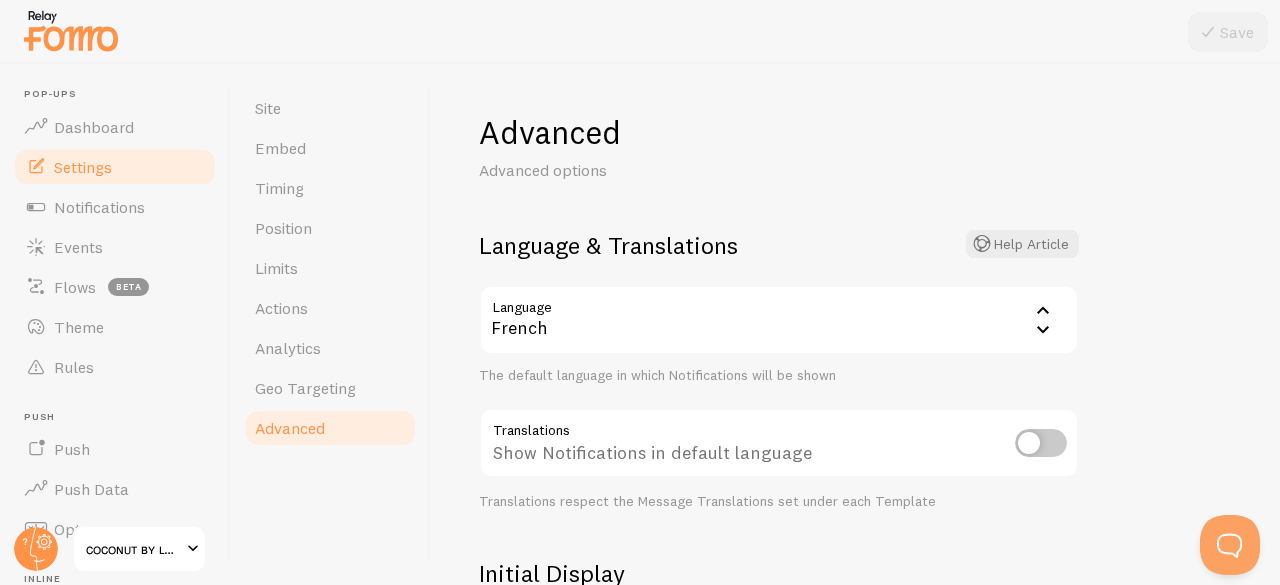 click at bounding box center (1041, 443) 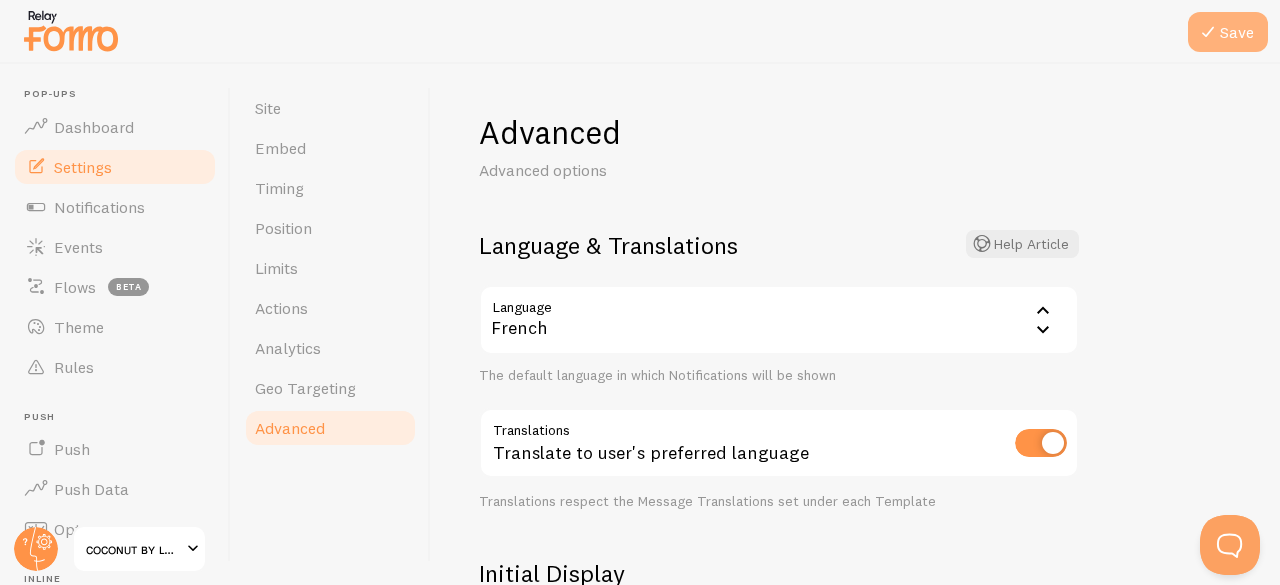 click on "Save" at bounding box center [1228, 32] 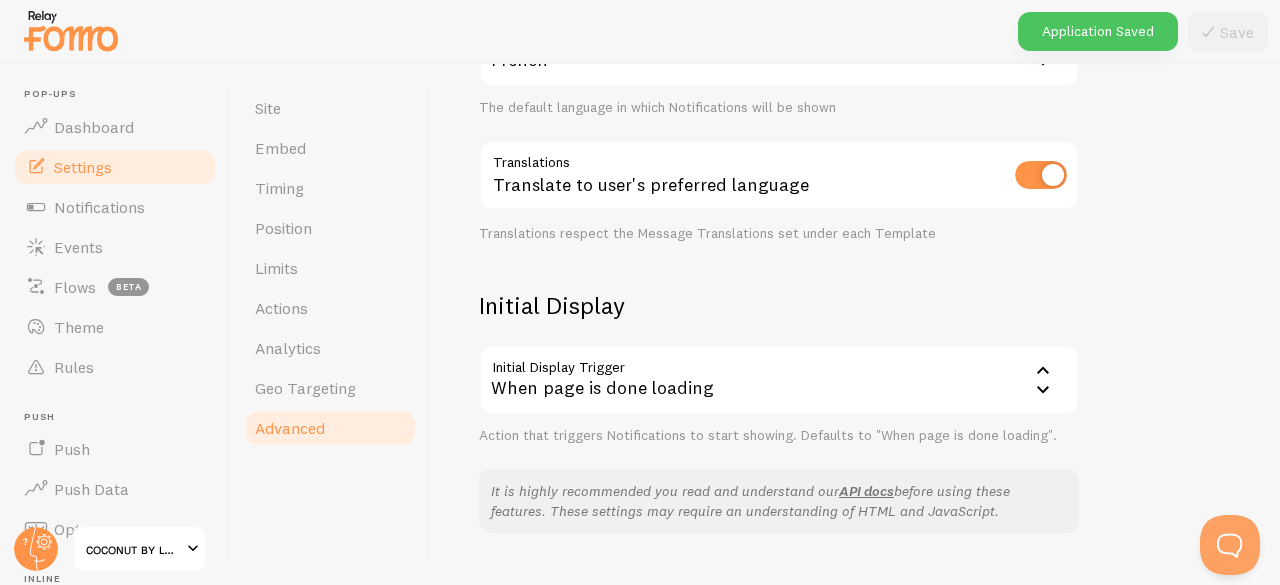 scroll, scrollTop: 267, scrollLeft: 0, axis: vertical 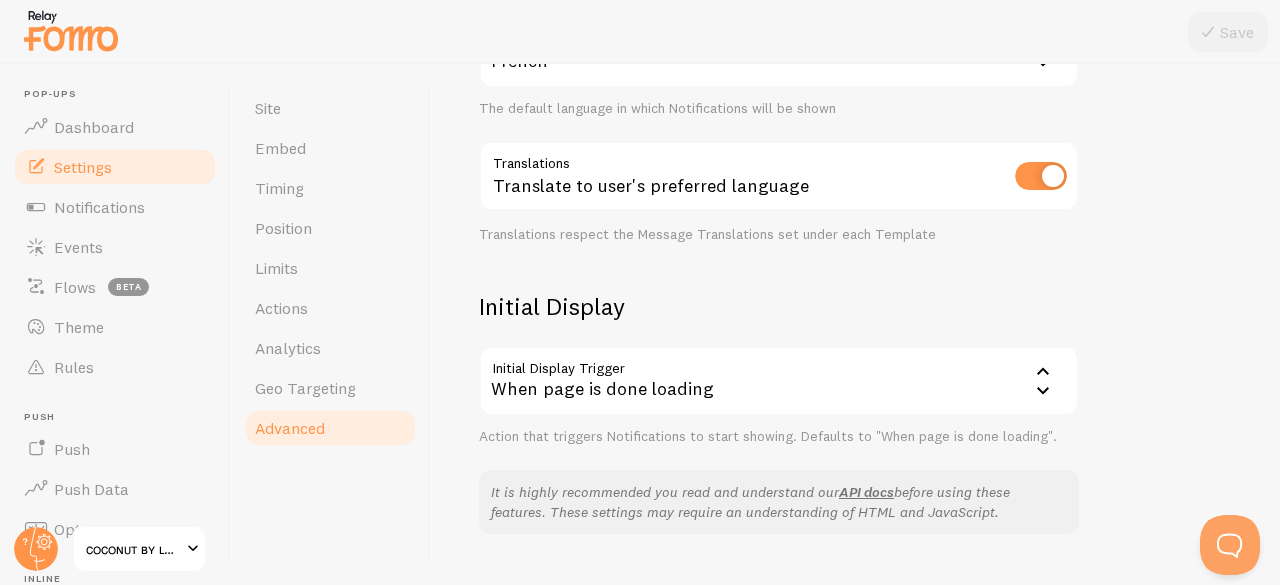 click on "When page is done loading" at bounding box center [779, 381] 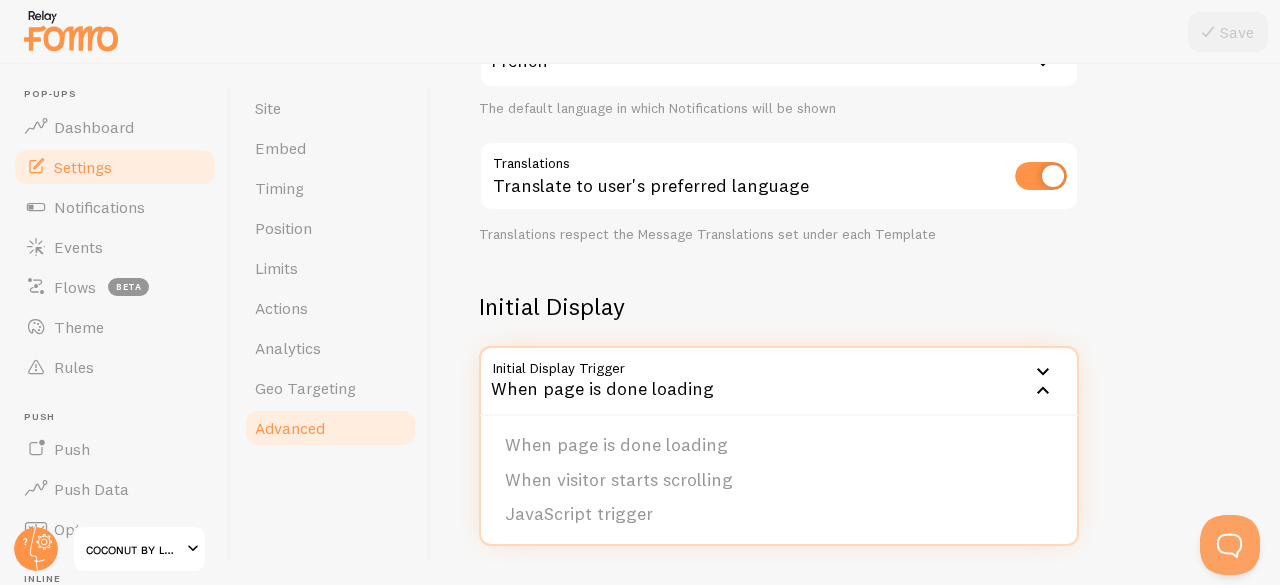 click on "When page is done loading" at bounding box center [779, 381] 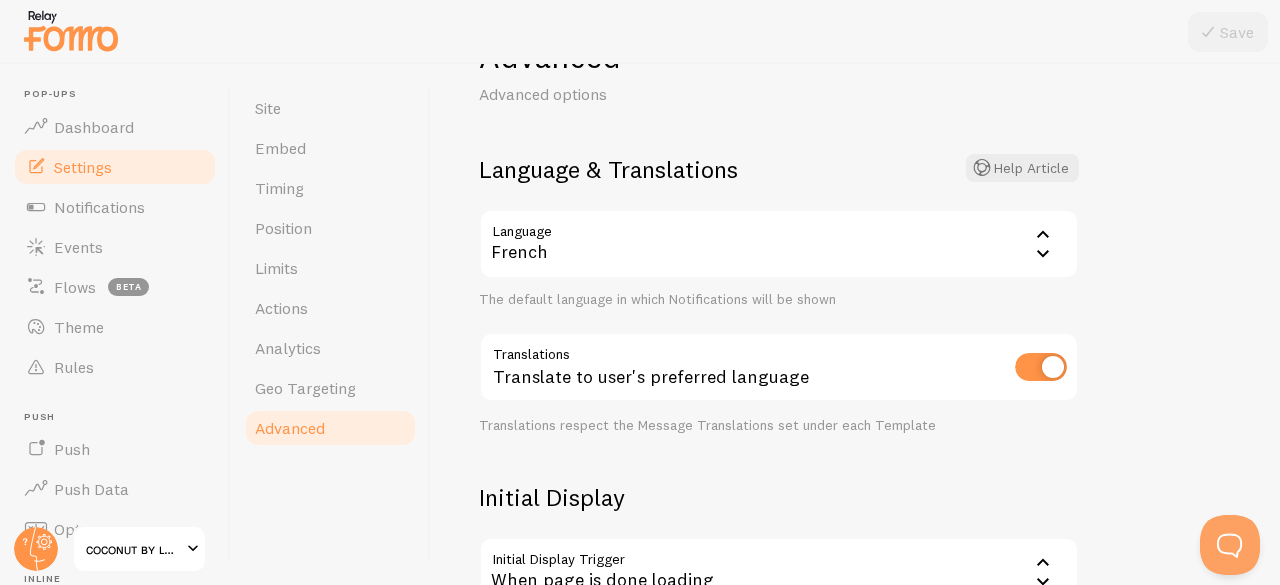 scroll, scrollTop: 72, scrollLeft: 0, axis: vertical 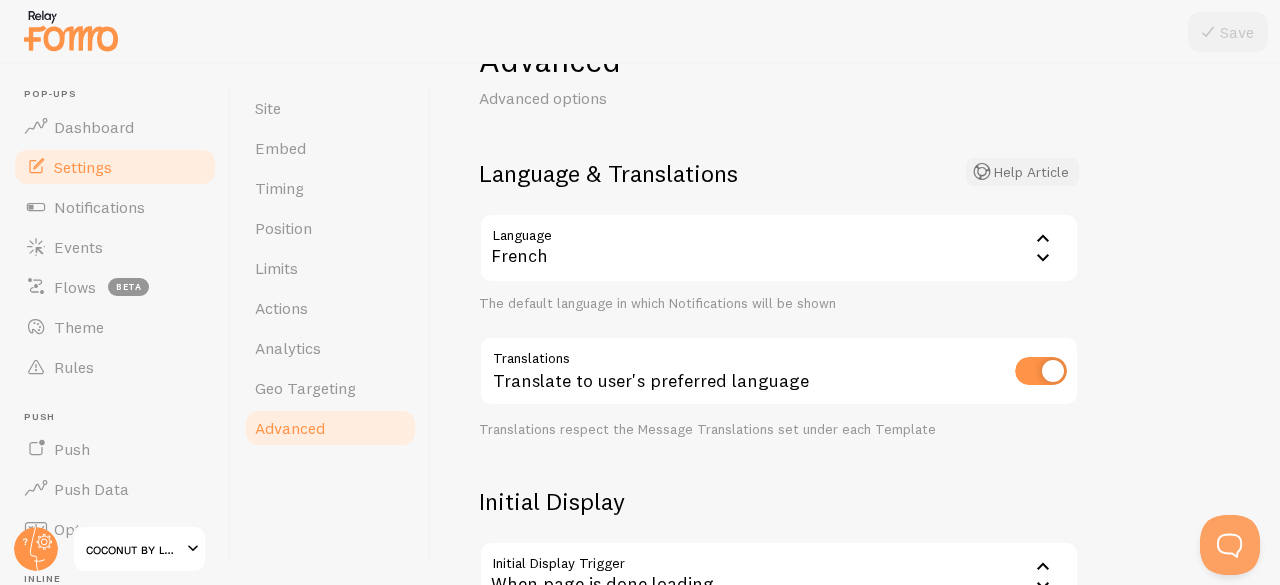click on "Help Article" at bounding box center [1022, 172] 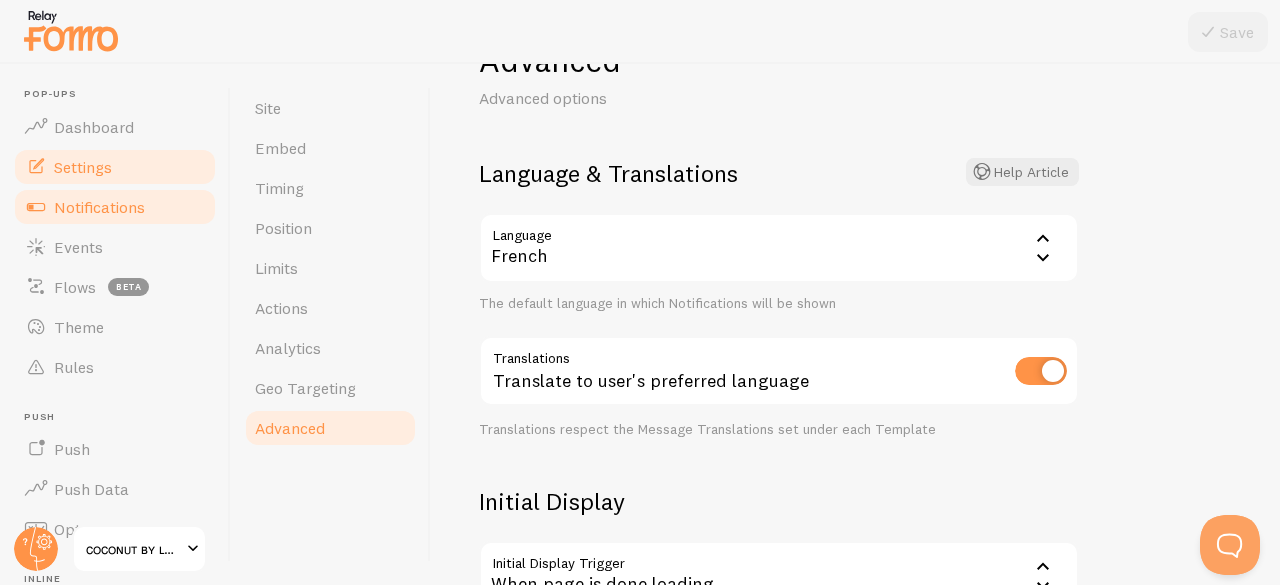 click on "Notifications" at bounding box center (99, 207) 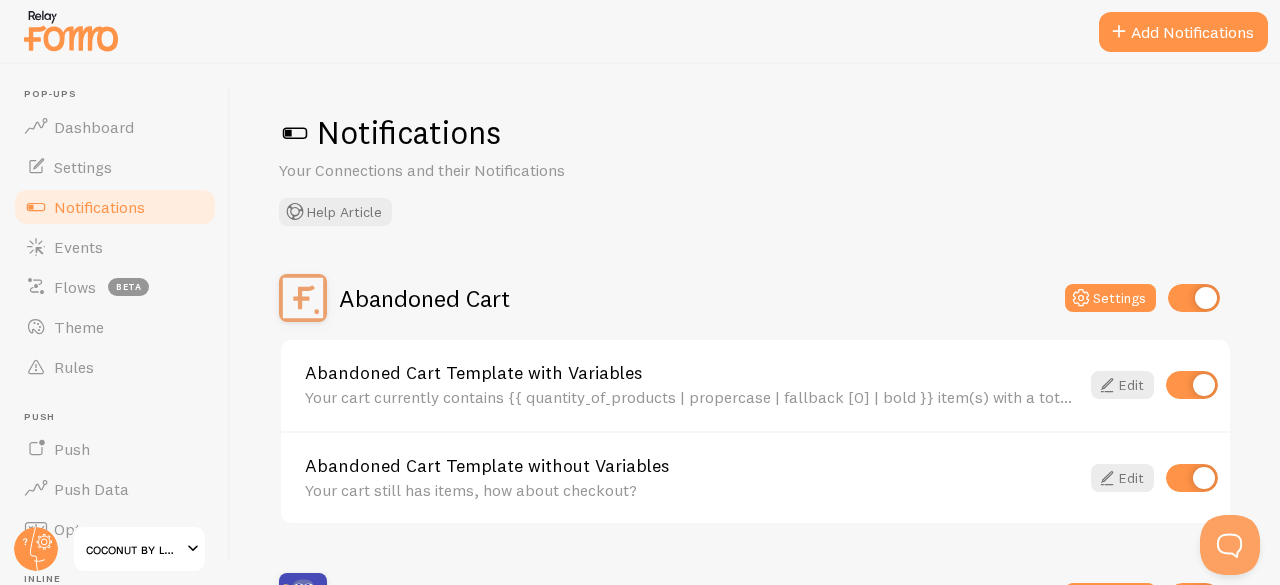 scroll, scrollTop: 456, scrollLeft: 0, axis: vertical 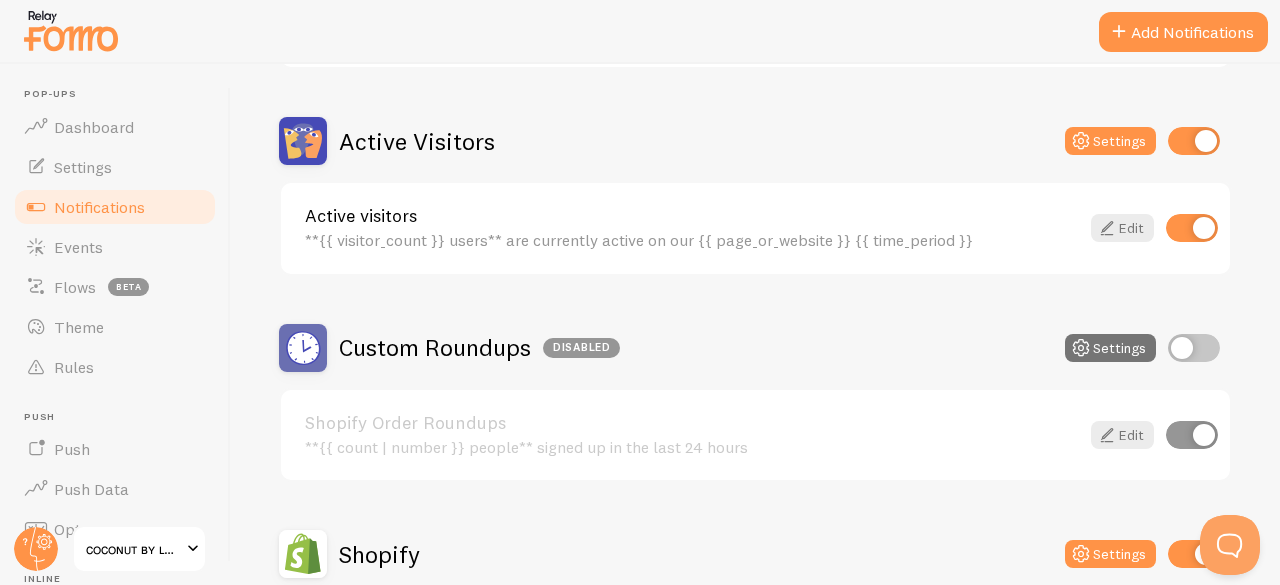 click at bounding box center (1194, 348) 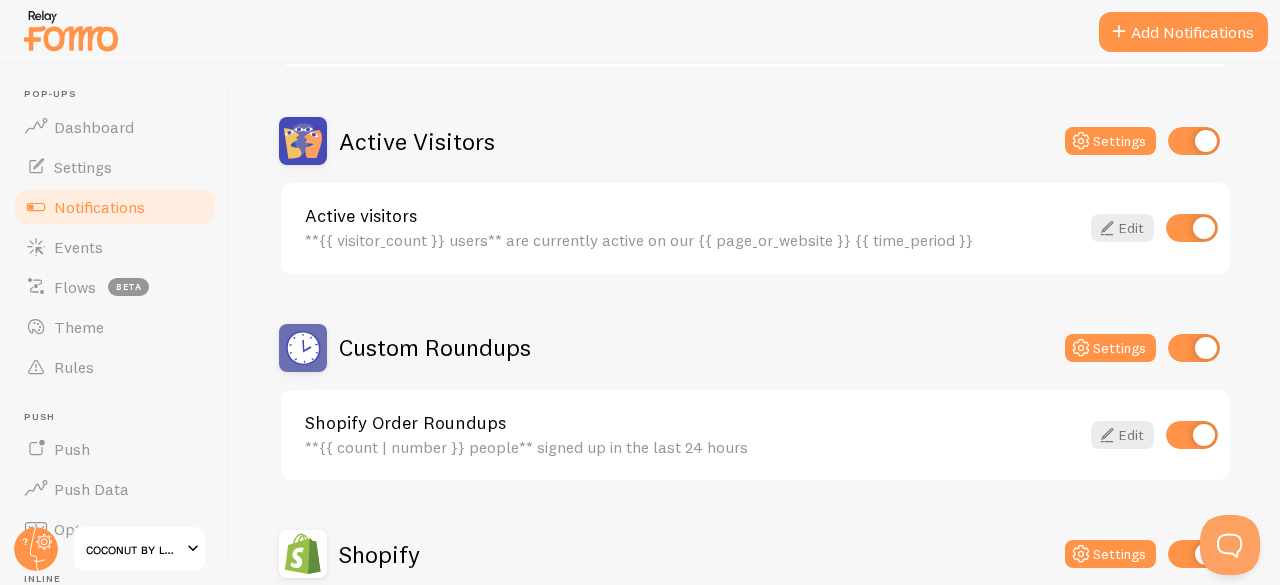 click on "Shopify Order Roundups" at bounding box center [692, 423] 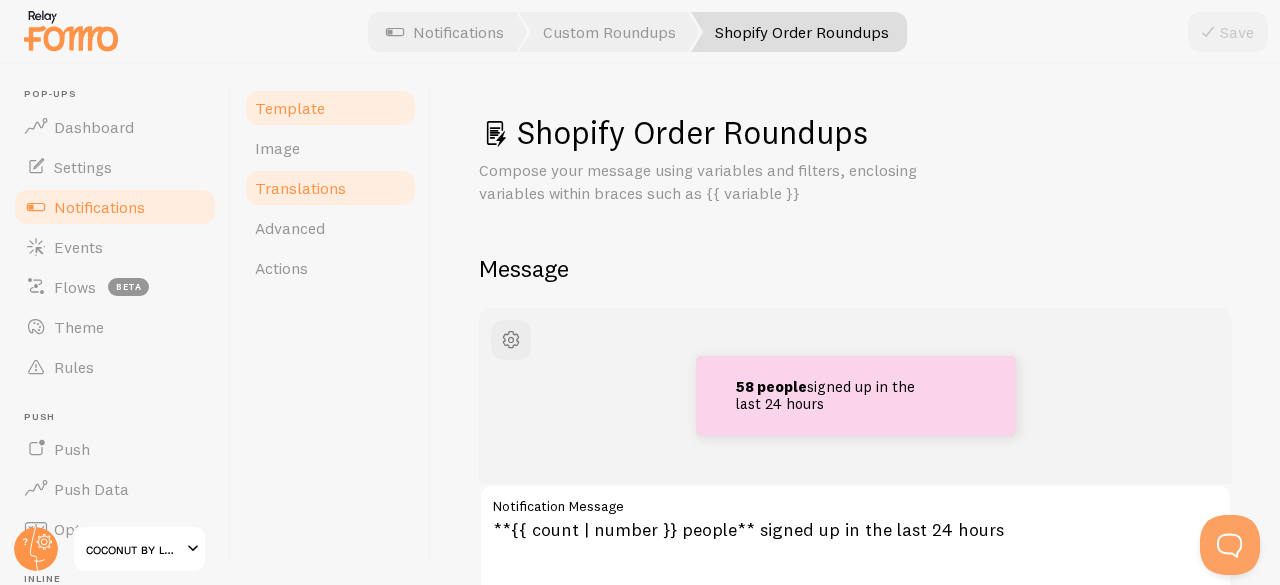 click on "Translations" at bounding box center (330, 188) 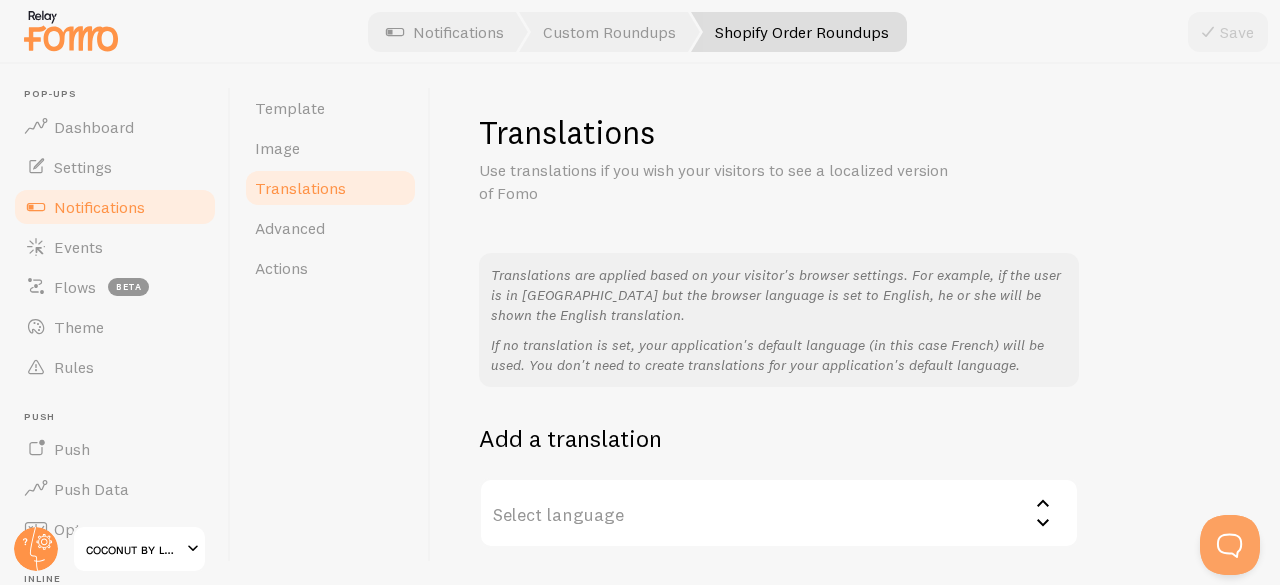 click on "Select language" at bounding box center (779, 513) 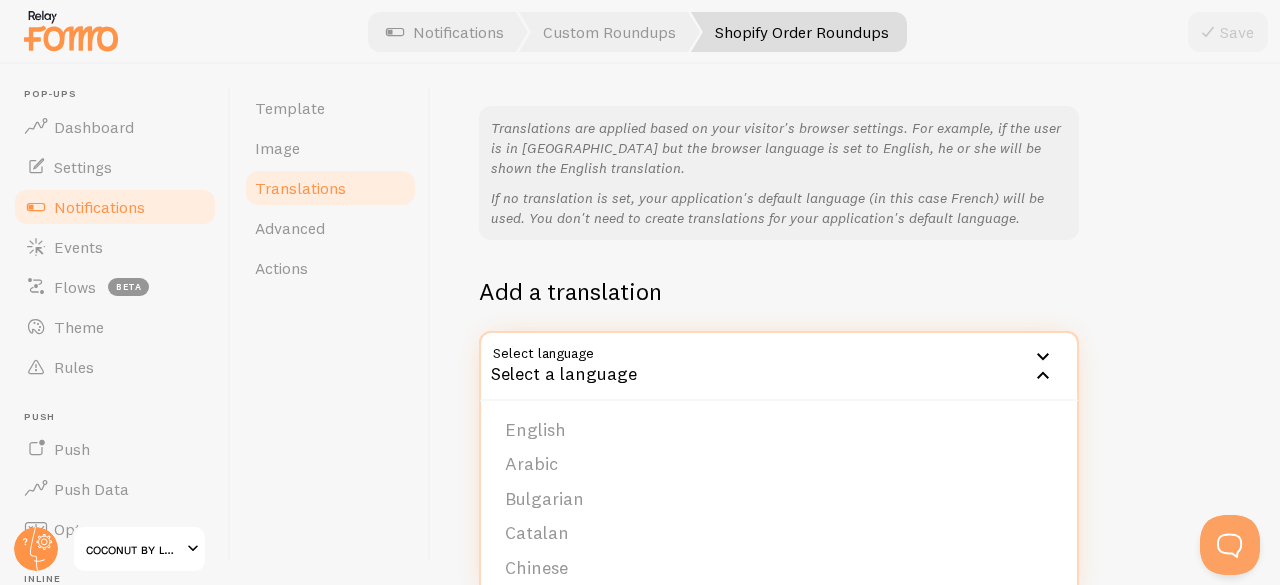 scroll, scrollTop: 164, scrollLeft: 0, axis: vertical 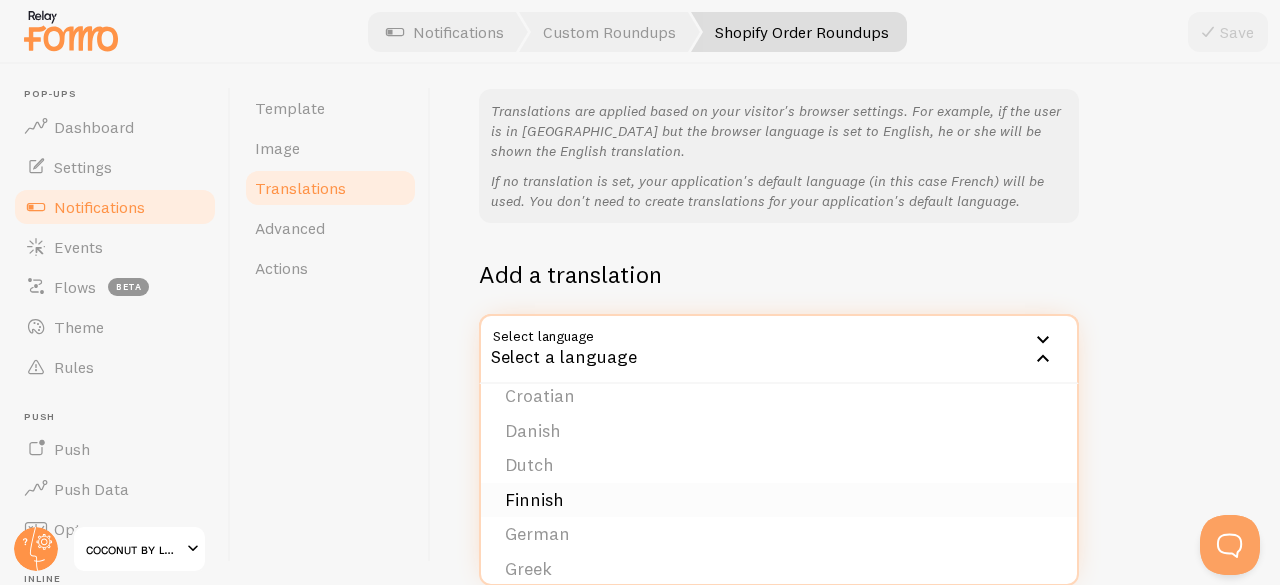 click on "Finnish" at bounding box center (779, 500) 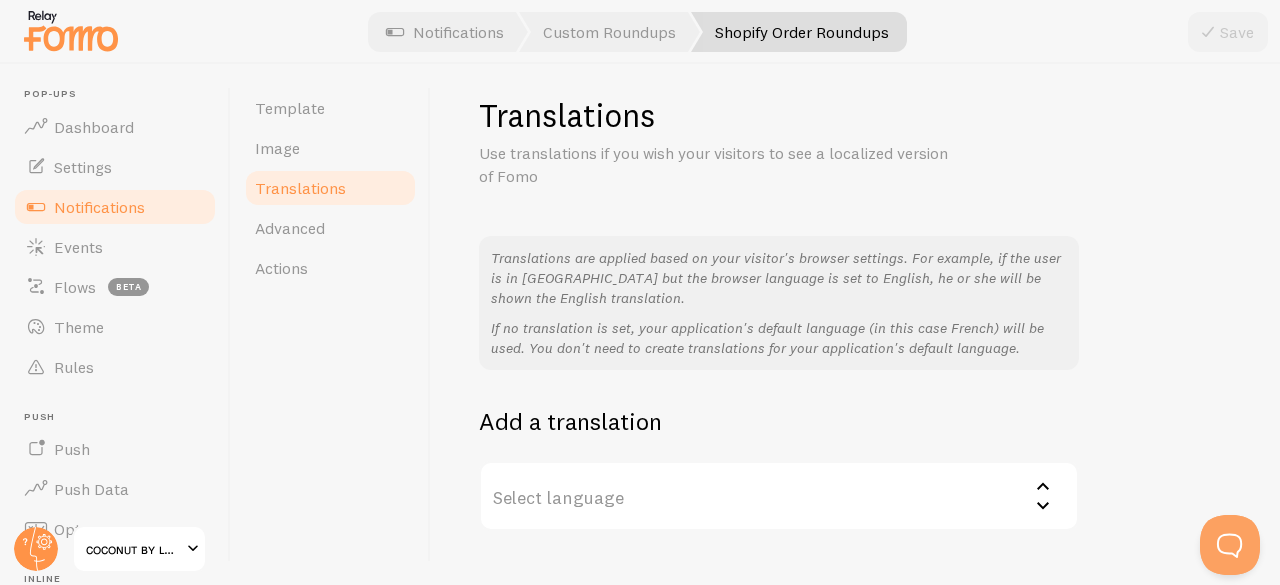 scroll, scrollTop: 0, scrollLeft: 0, axis: both 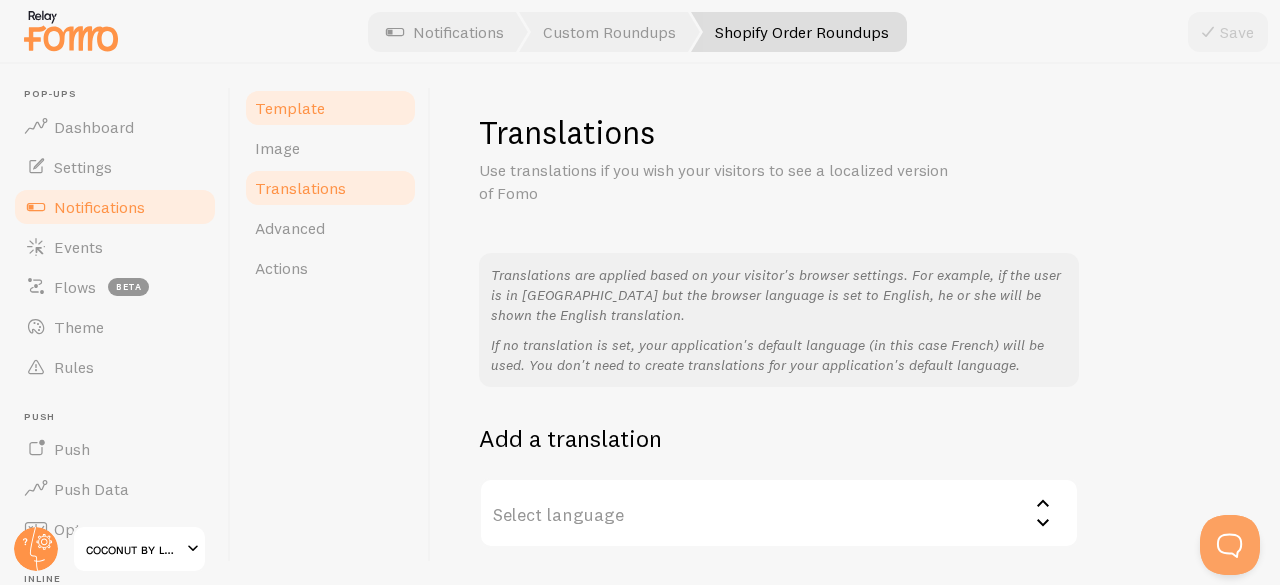 click on "Template" at bounding box center [290, 108] 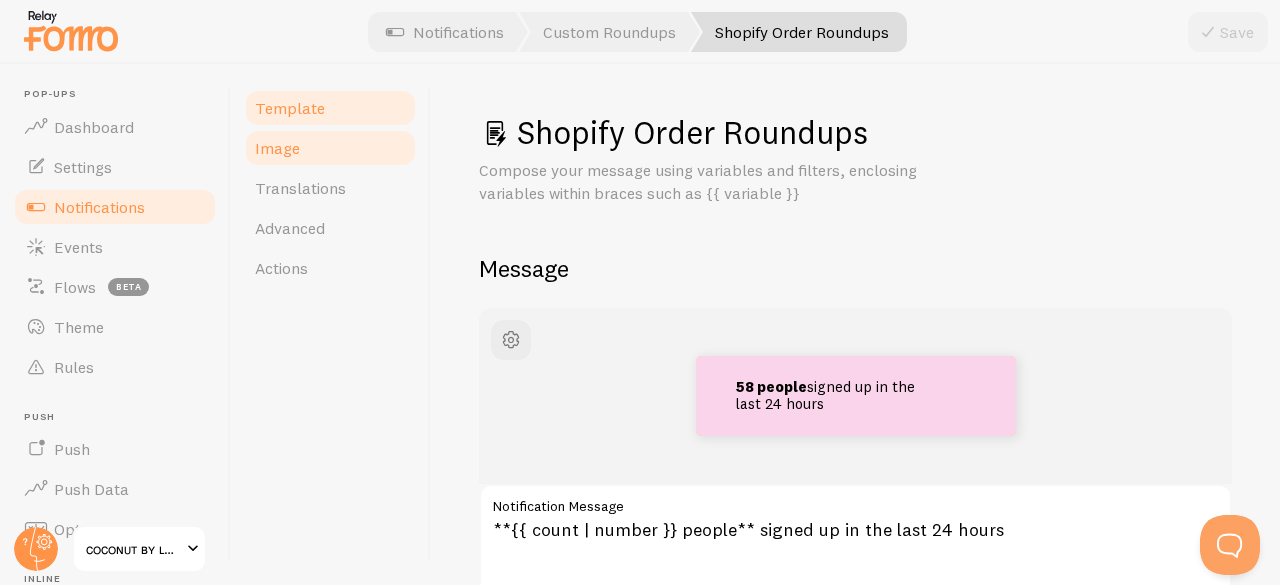 click on "Image" at bounding box center [330, 148] 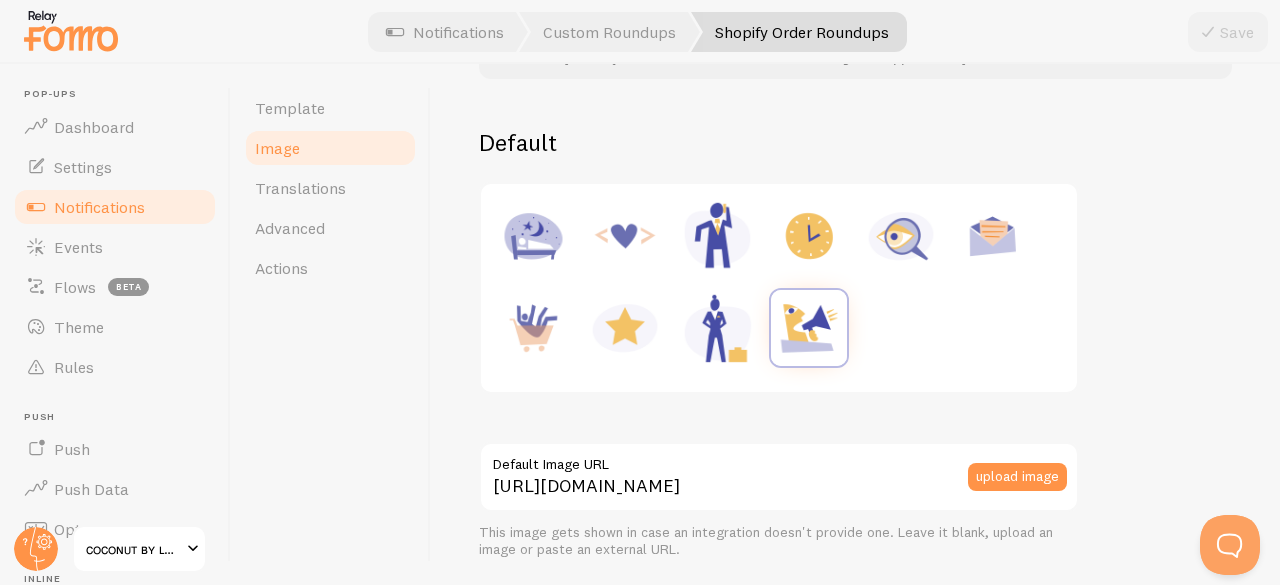 scroll, scrollTop: 208, scrollLeft: 0, axis: vertical 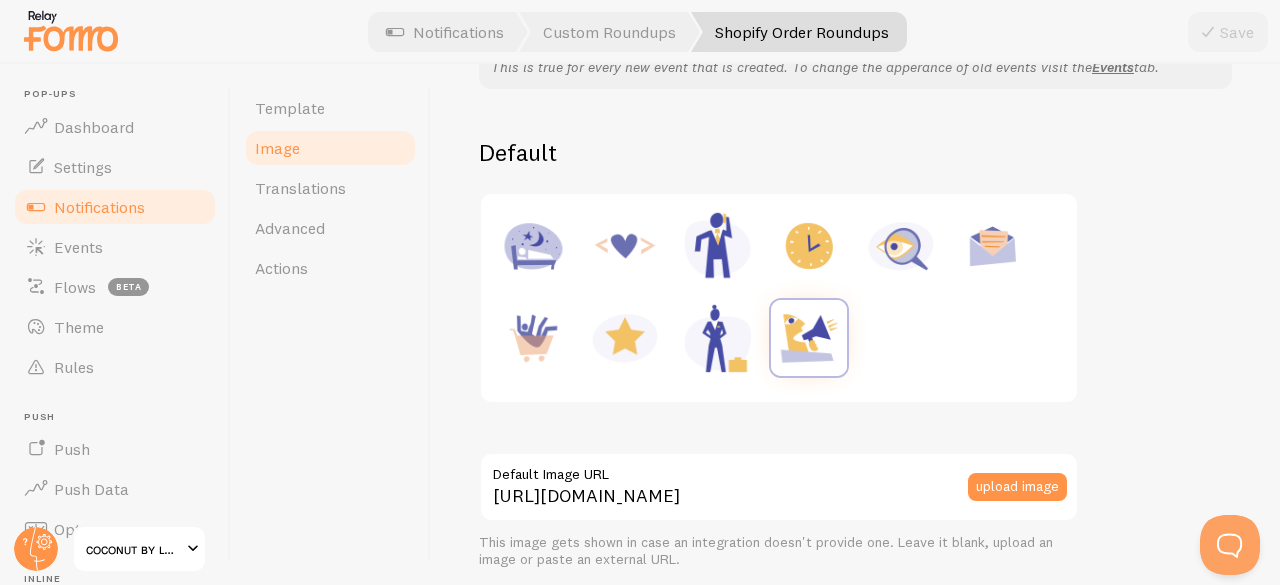 click at bounding box center (779, 298) 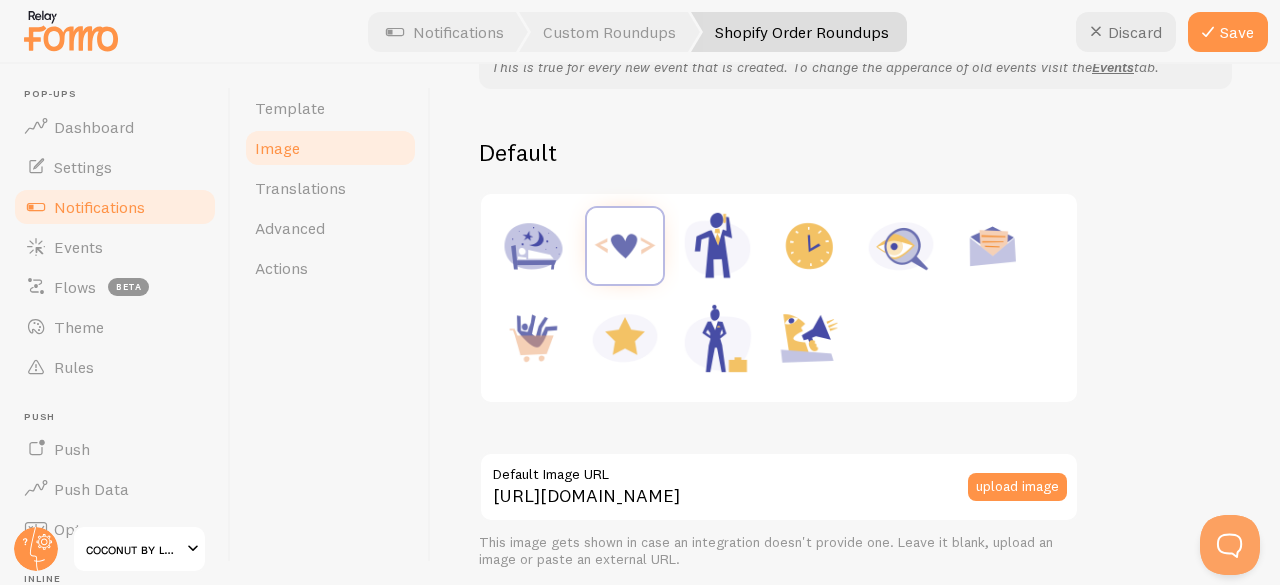 click at bounding box center (779, 298) 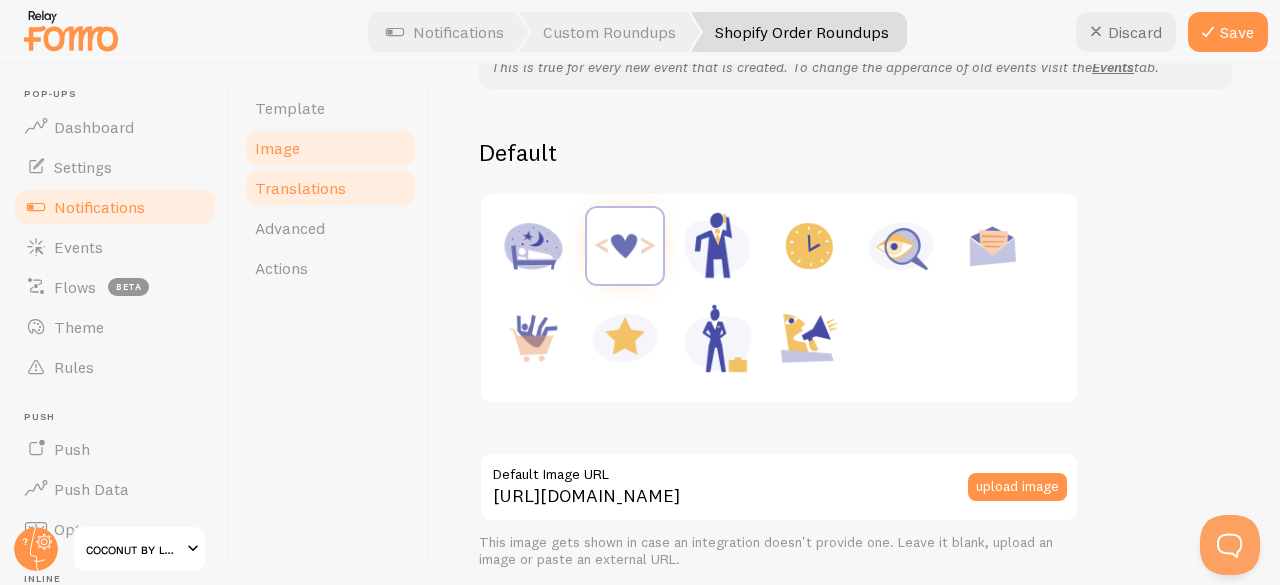 click on "Translations" at bounding box center [330, 188] 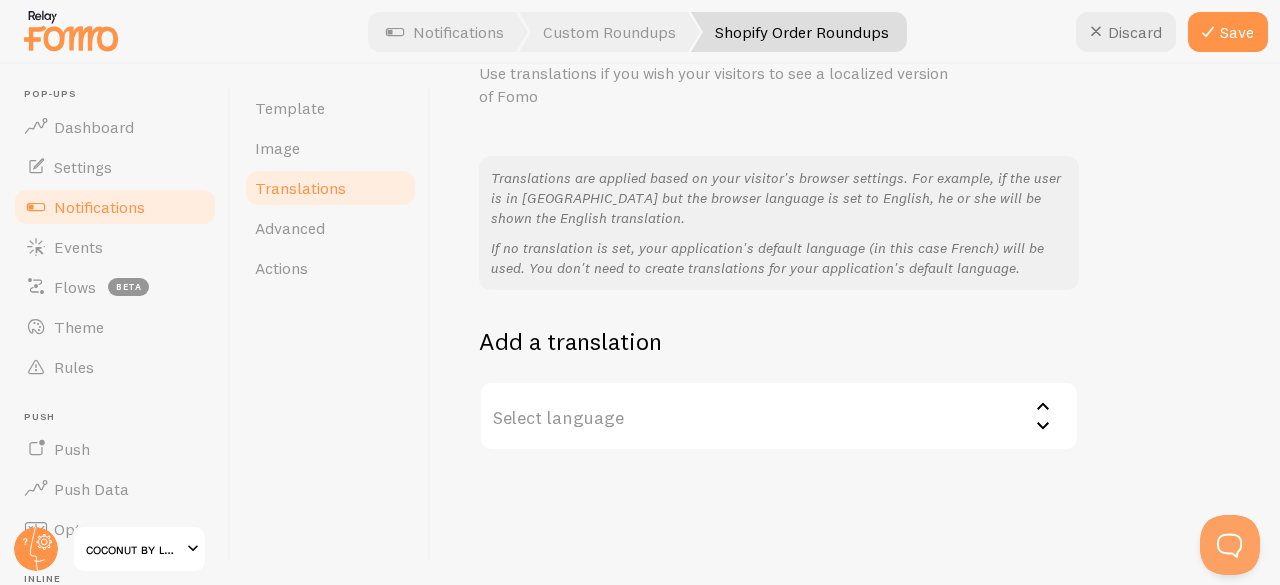 scroll, scrollTop: 120, scrollLeft: 0, axis: vertical 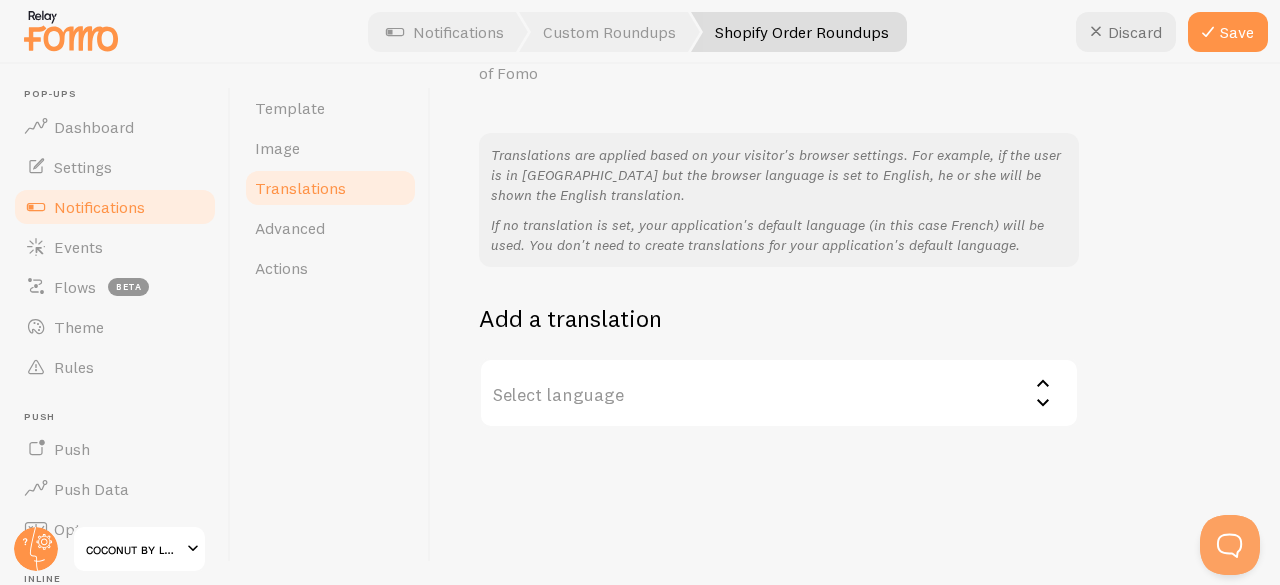 click on "Select language" at bounding box center [779, 393] 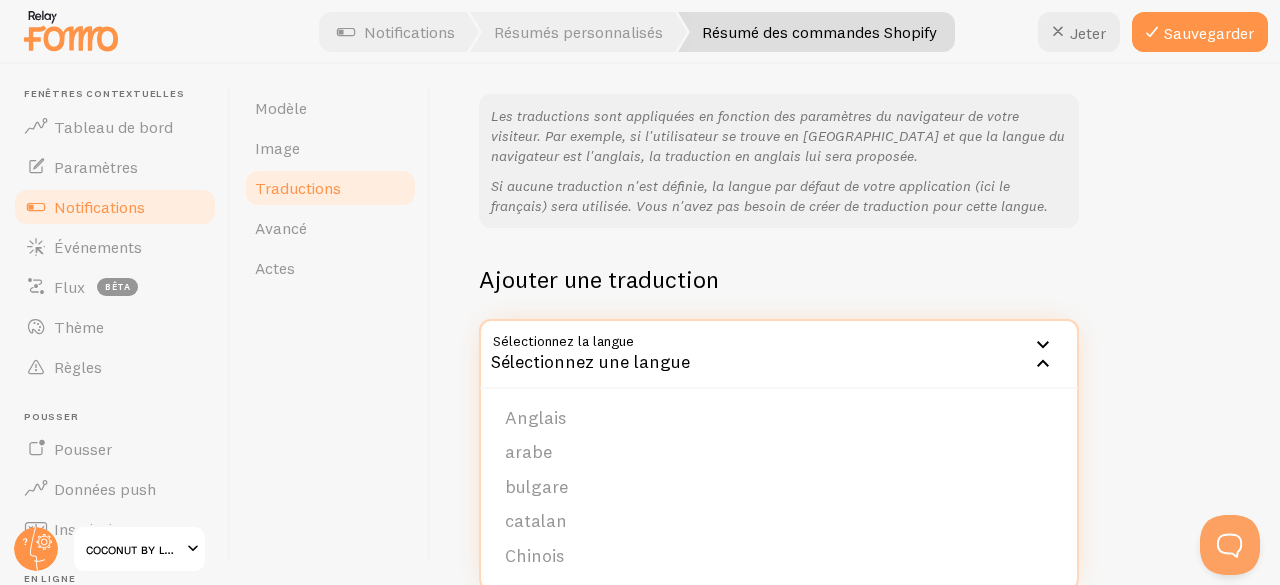 scroll, scrollTop: 164, scrollLeft: 0, axis: vertical 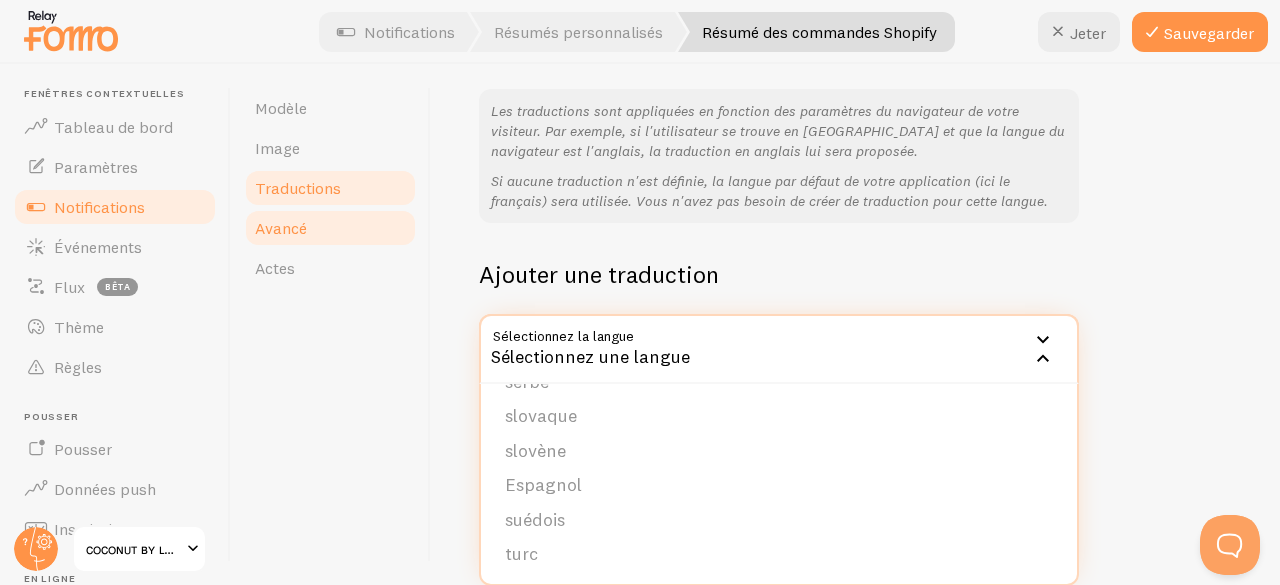 click on "Avancé" at bounding box center (330, 228) 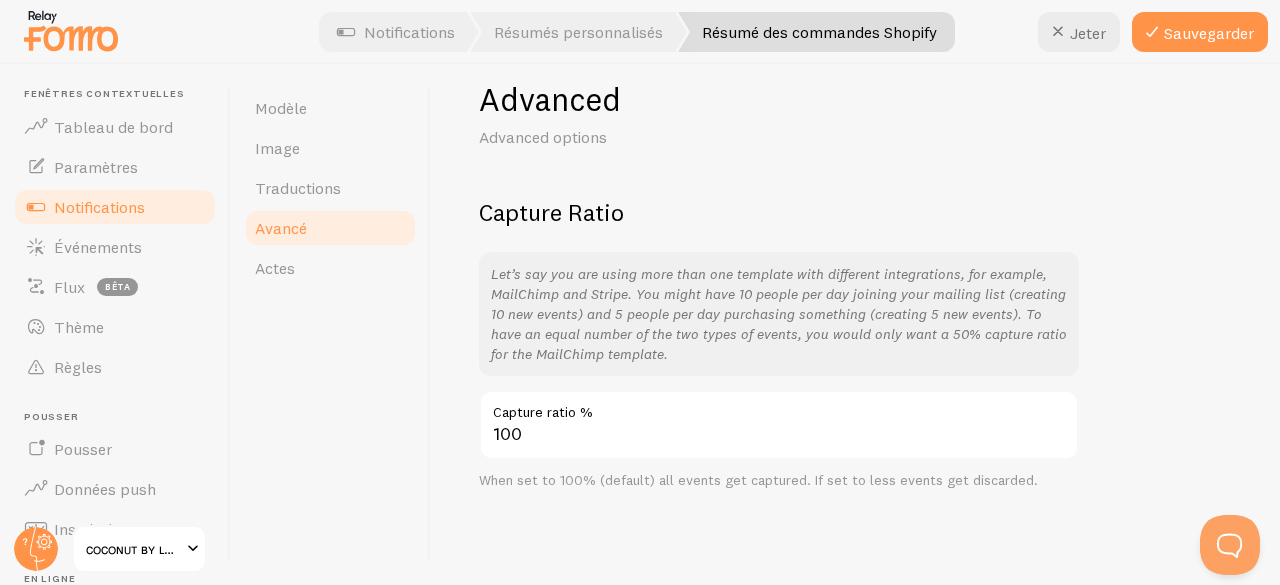 scroll, scrollTop: 0, scrollLeft: 0, axis: both 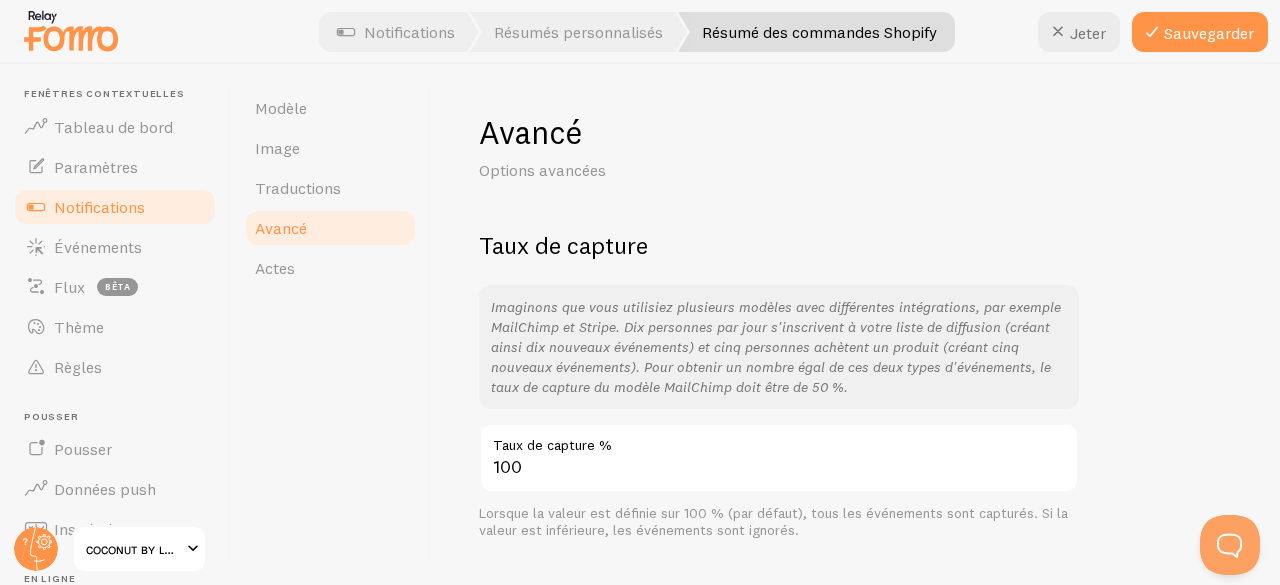 click on "Avancé" at bounding box center [330, 228] 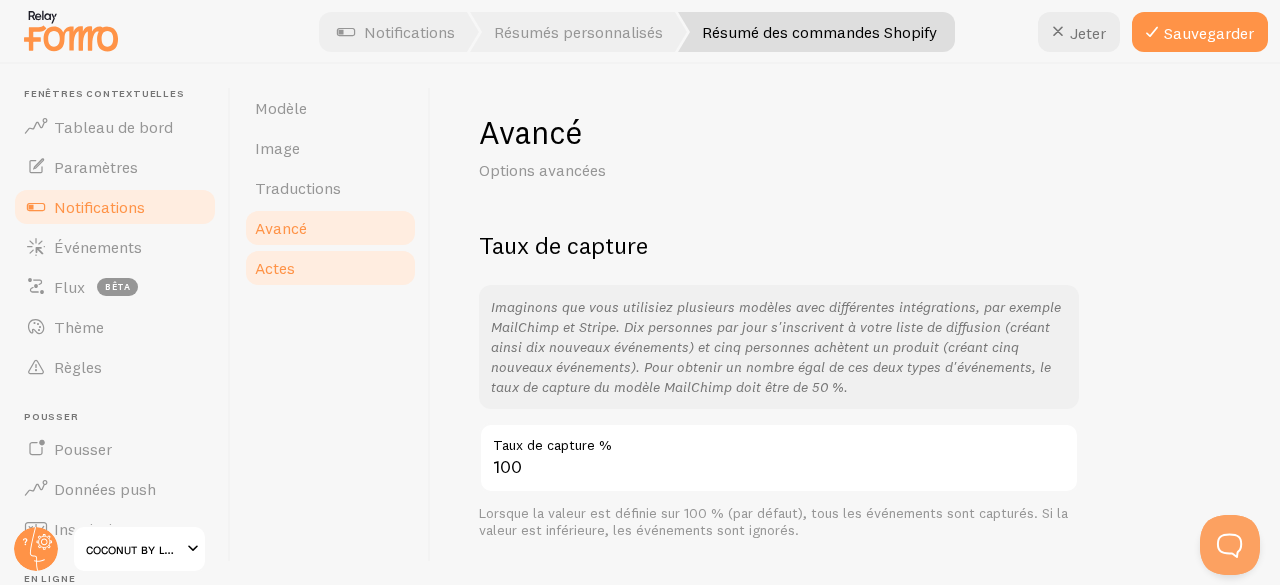 click on "Actes" at bounding box center (330, 268) 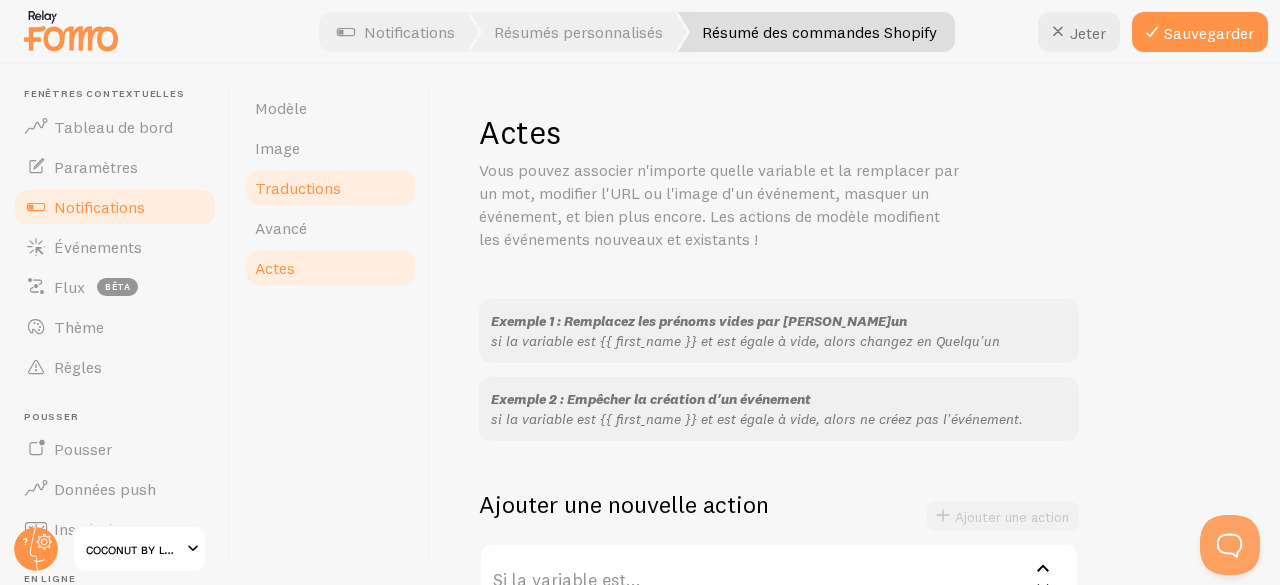 click on "Traductions" at bounding box center [330, 188] 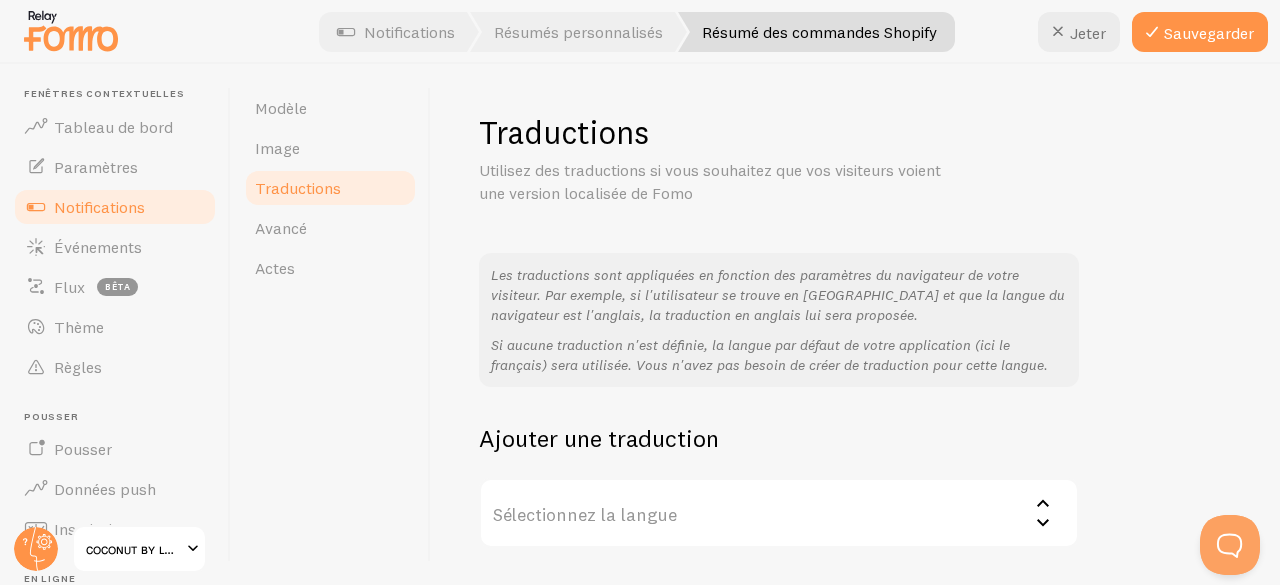 click on "Sélectionnez la langue" at bounding box center [779, 513] 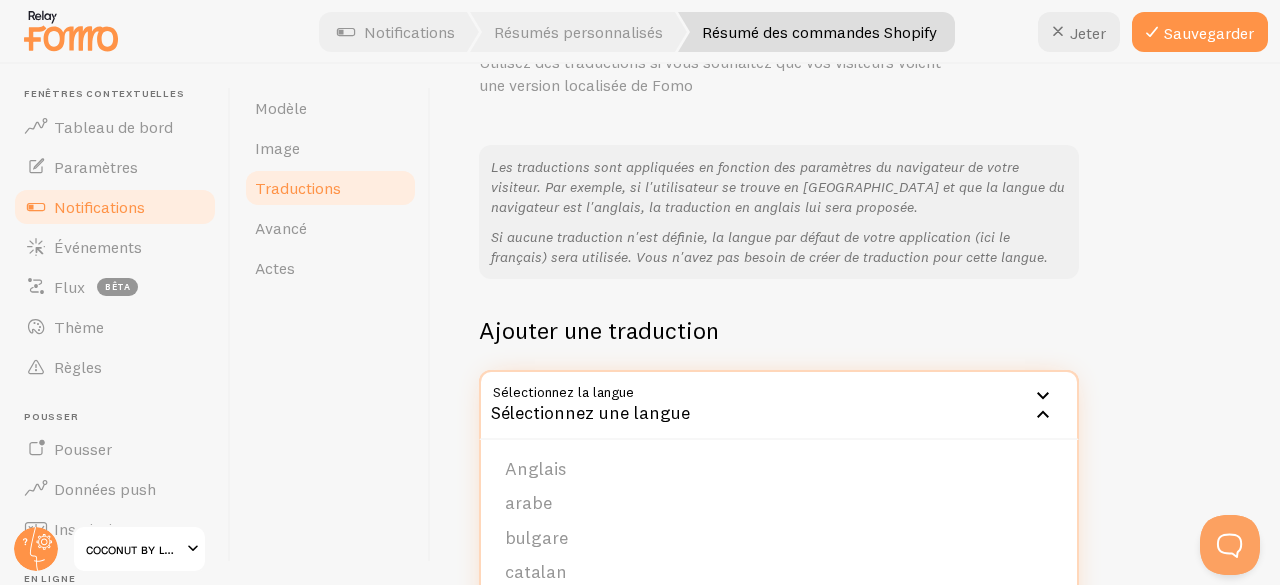 scroll, scrollTop: 164, scrollLeft: 0, axis: vertical 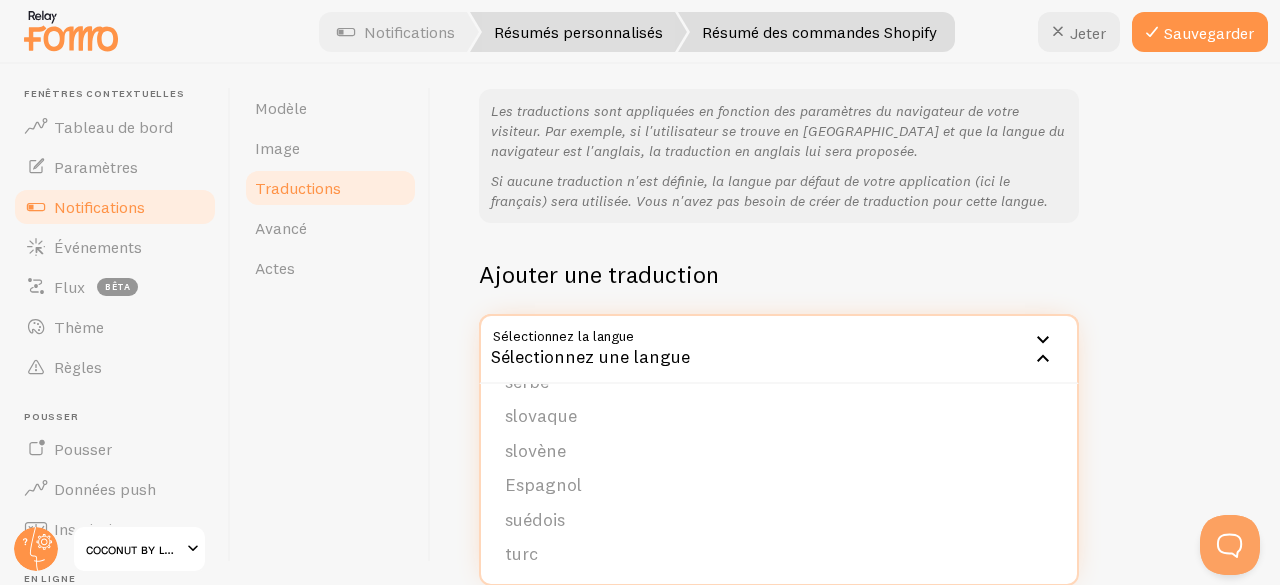 click on "Résumés personnalisés" at bounding box center [578, 32] 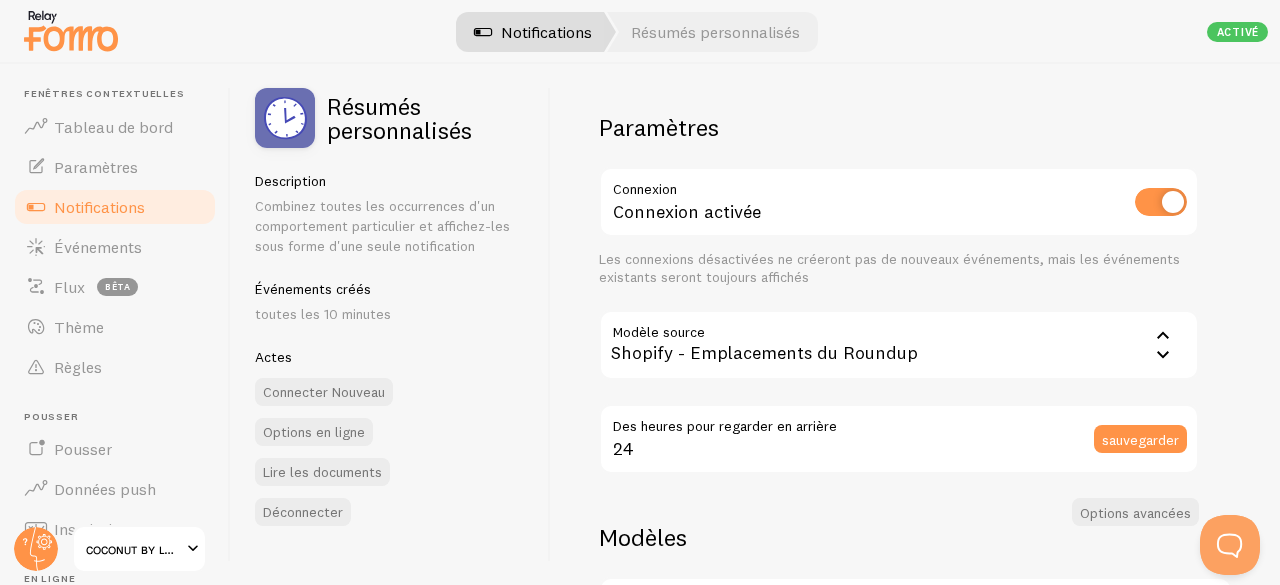 click on "Notifications" at bounding box center (546, 32) 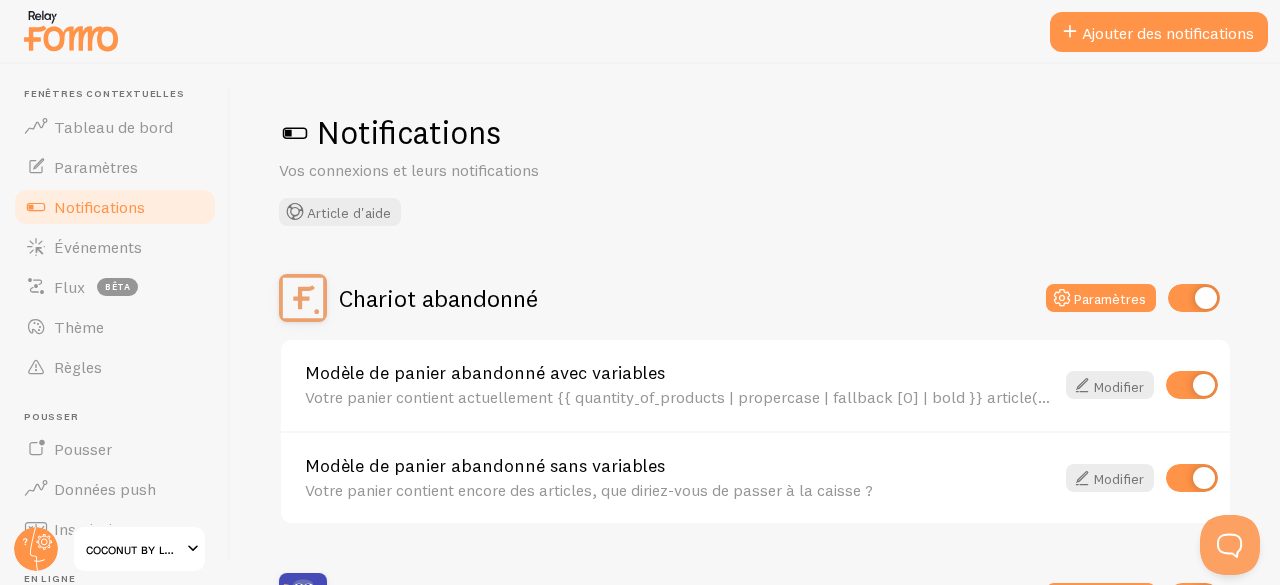 click at bounding box center [1192, 385] 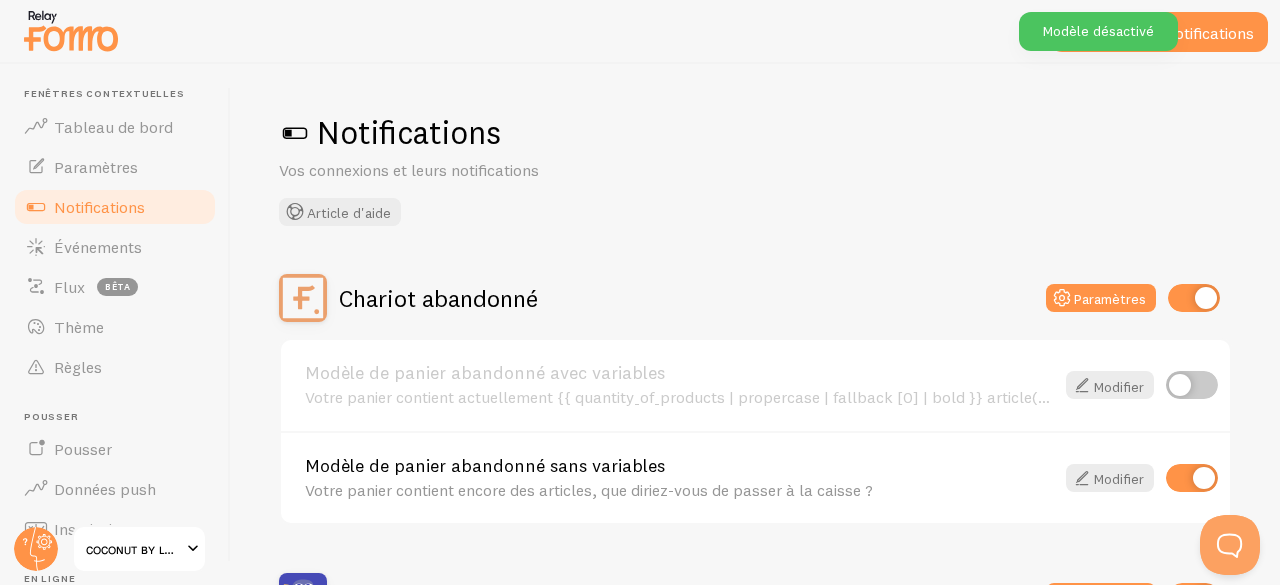 click at bounding box center [1192, 478] 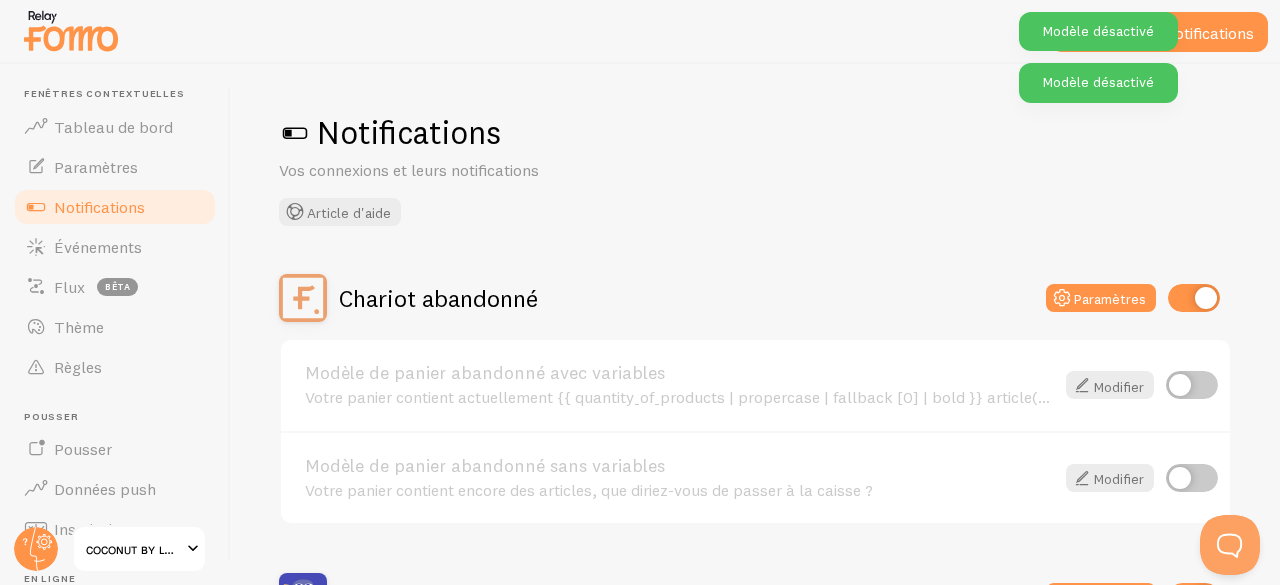 click at bounding box center (1194, 298) 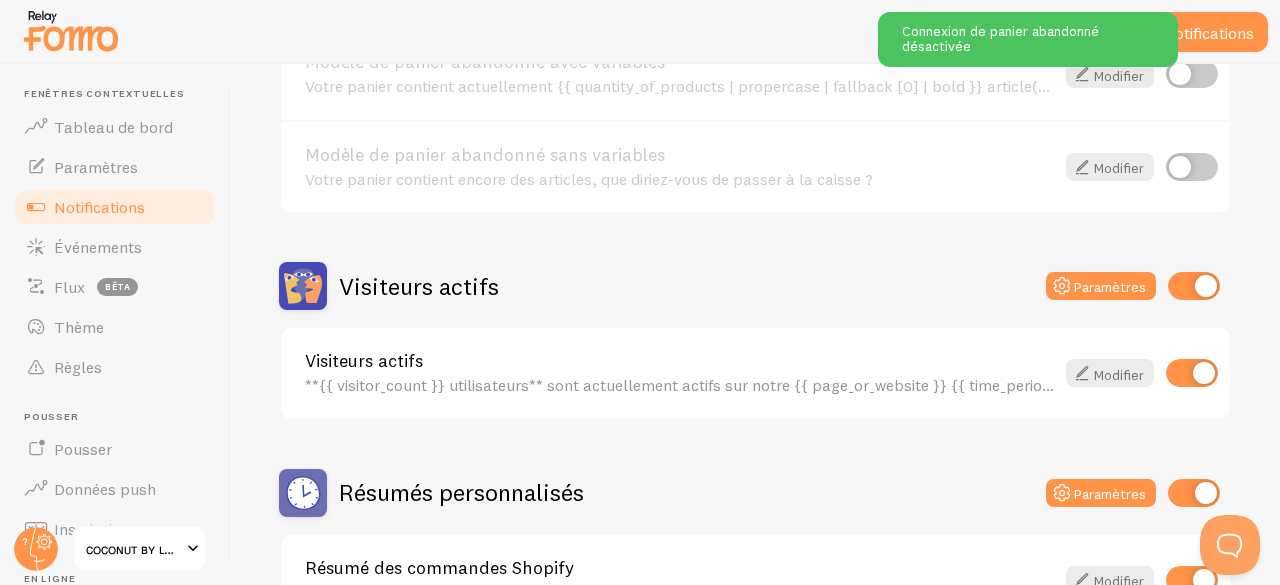 scroll, scrollTop: 314, scrollLeft: 0, axis: vertical 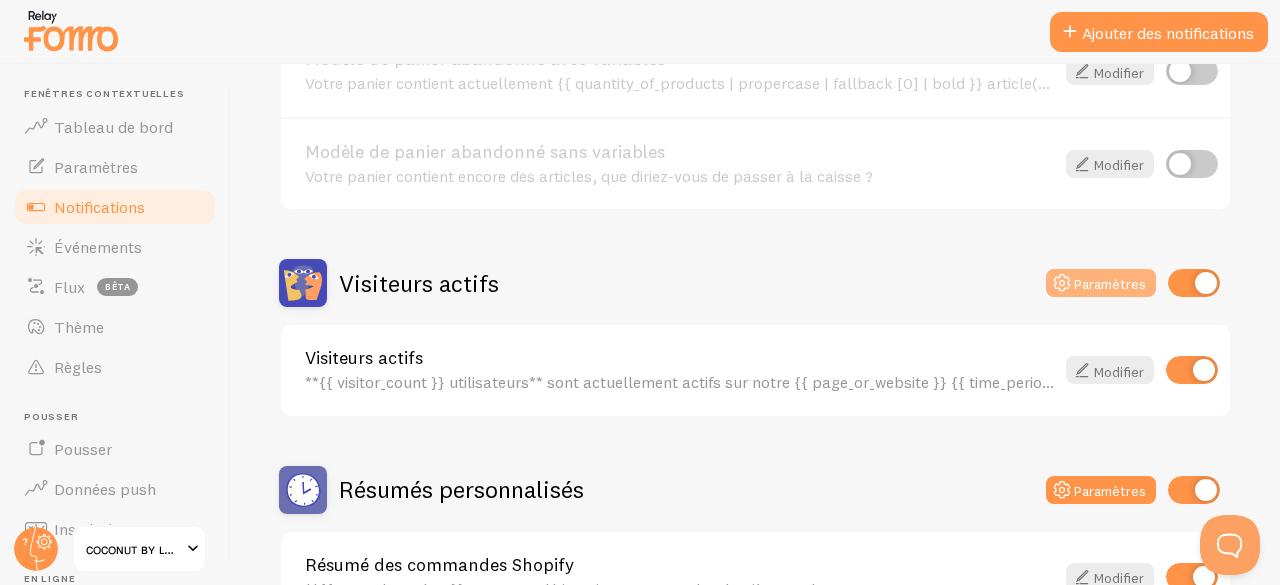 click at bounding box center [1062, 283] 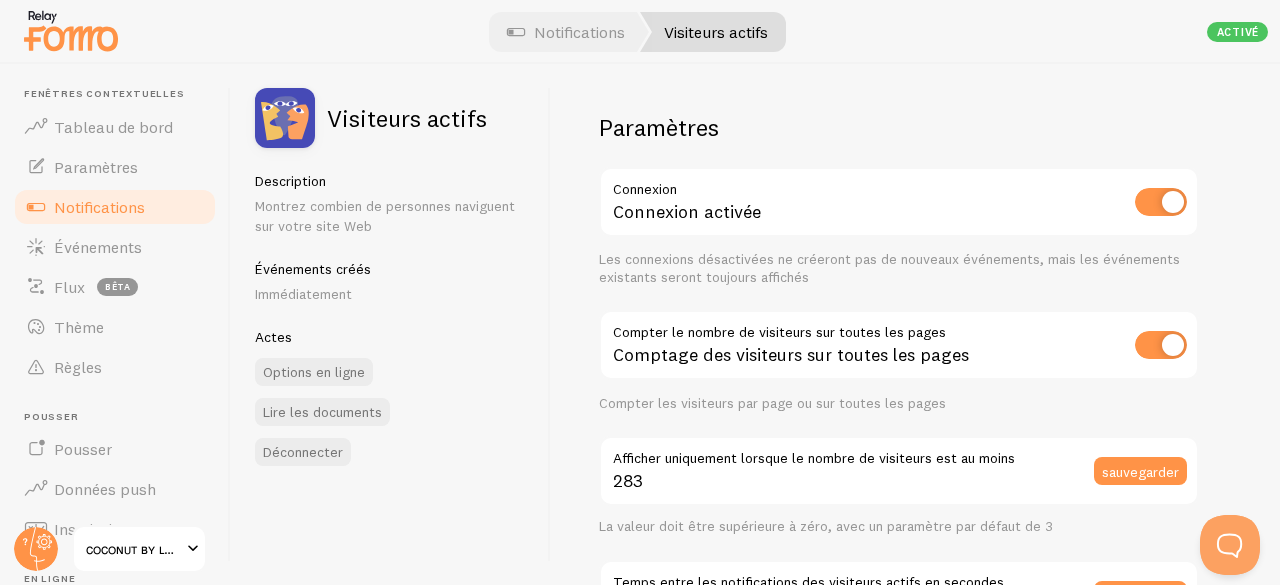 click on "Visiteurs actifs" at bounding box center [716, 32] 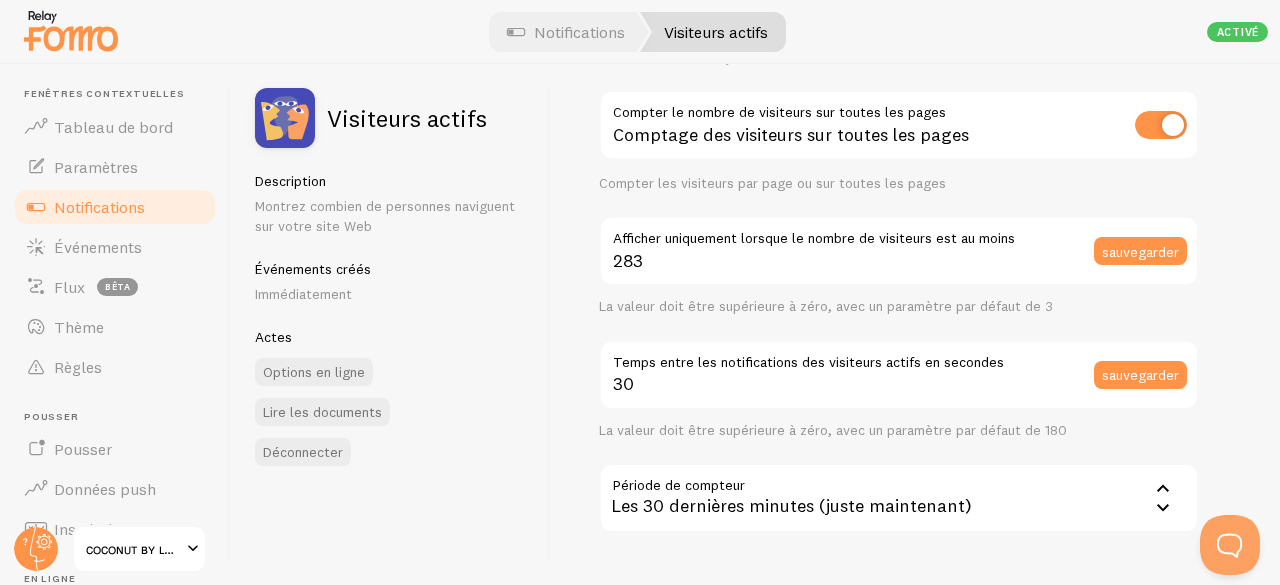 scroll, scrollTop: 218, scrollLeft: 0, axis: vertical 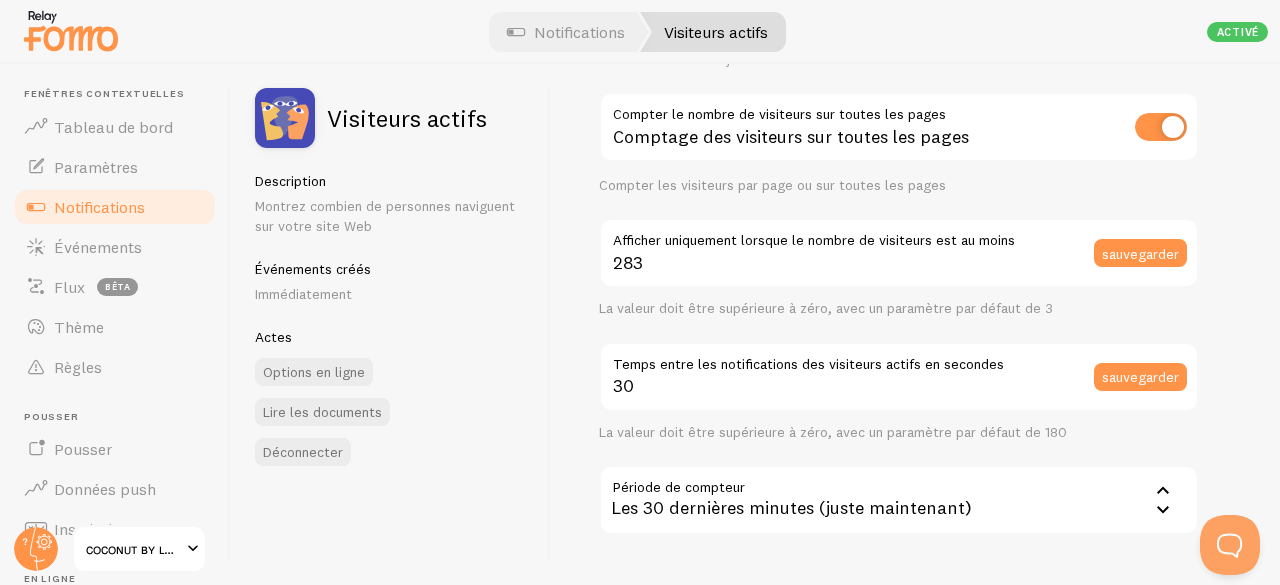 click on "Paramètres       Connexion   Connexion activée   Les connexions désactivées ne créeront pas de nouveaux événements, mais les événements existants seront toujours affichés           Compter le nombre de visiteurs sur toutes les pages   Comptage des visiteurs sur toutes les pages   Compter les visiteurs par page ou sur toutes les pages     283   Afficher uniquement lorsque le nombre de visiteurs est au moins
sauvegarder
La valeur doit être supérieure à zéro, avec un paramètre par défaut de 3     30   Temps entre les notifications des visiteurs actifs en secondes
sauvegarder
La valeur doit être supérieure à zéro, avec un paramètre par défaut de 180   Période de compteur   1800   Les 30 dernières minutes (juste maintenant)       Les 30 dernières minutes (juste maintenant) Dernières 24 heures                       Modèles" at bounding box center [915, 324] 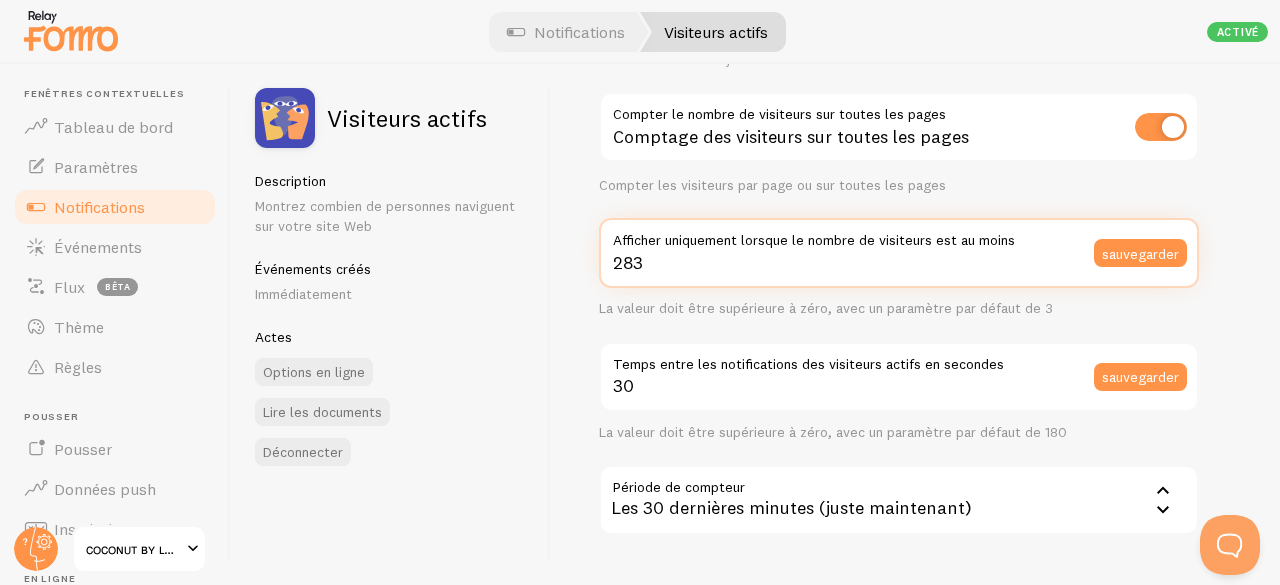 click on "283" at bounding box center [899, 253] 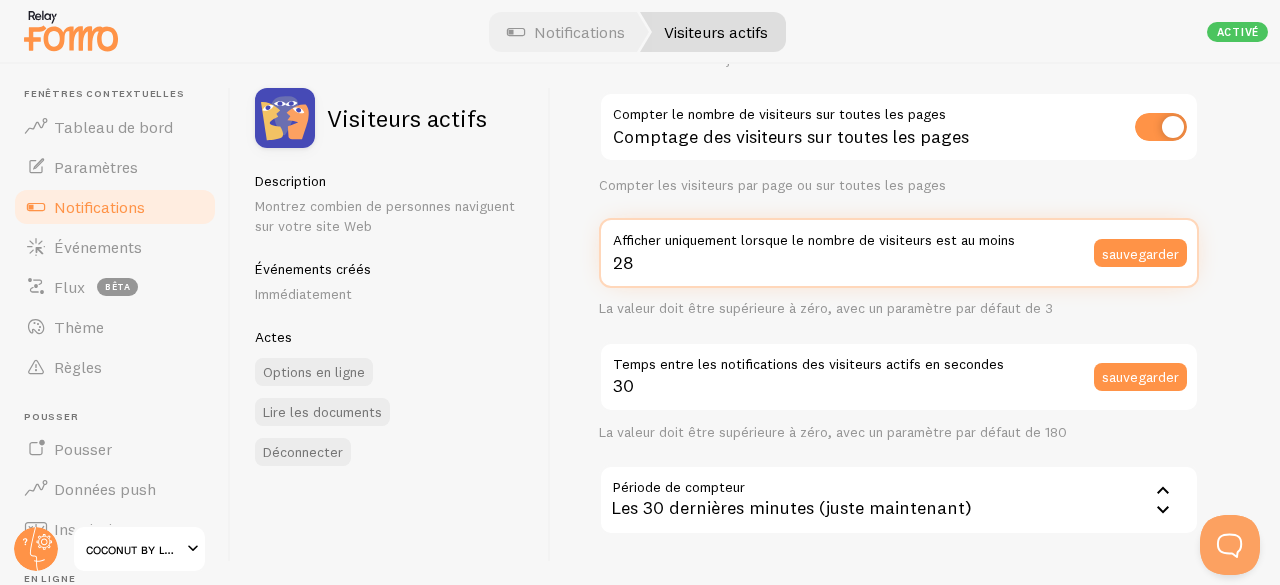 type on "2" 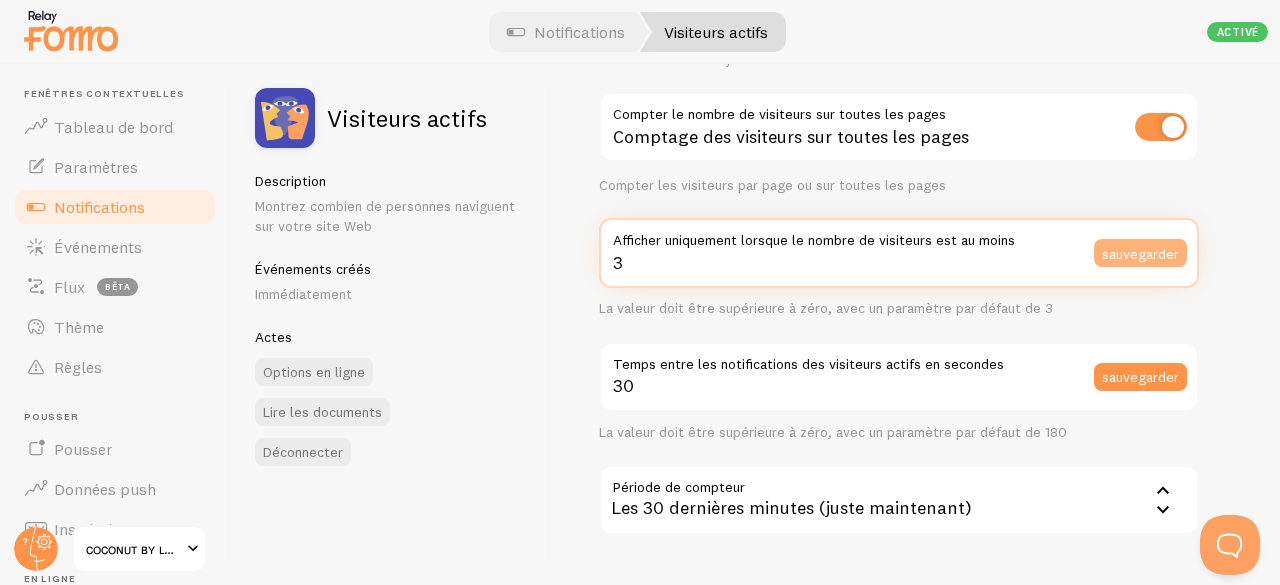 type on "3" 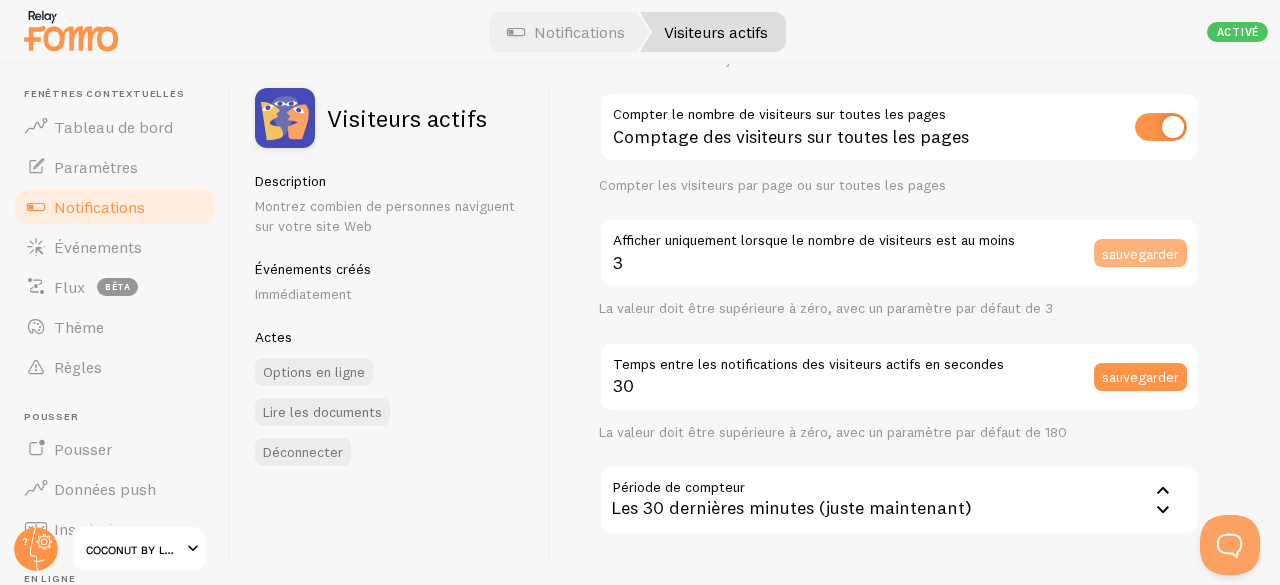 click on "sauvegarder" at bounding box center (1140, 253) 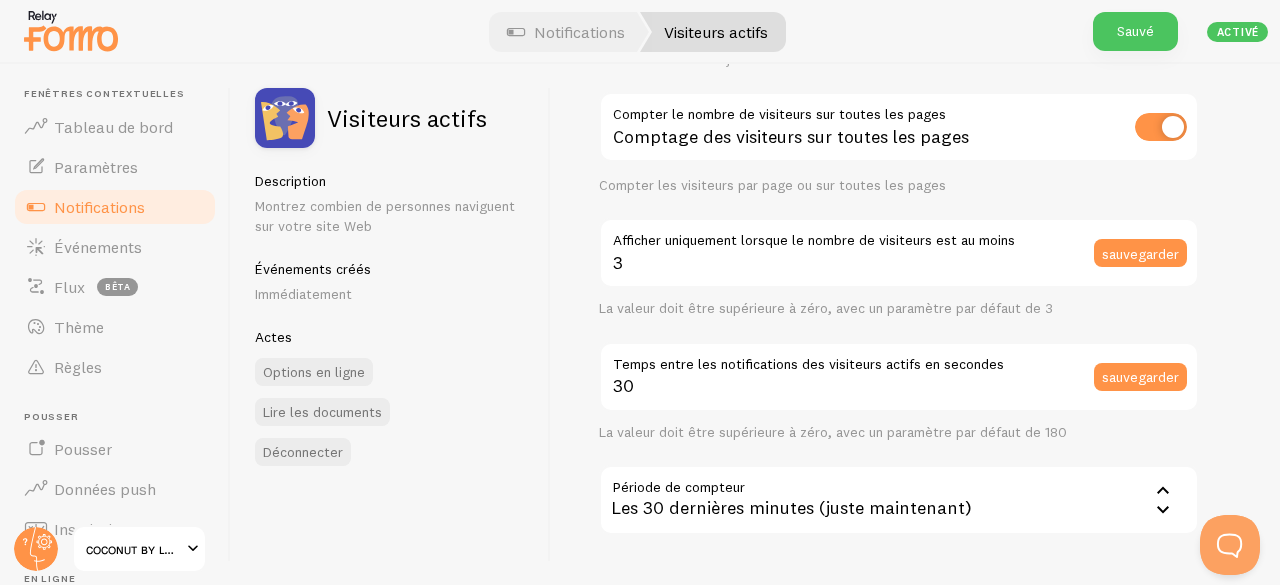 click on "Paramètres       Connexion   Connexion activée   Les connexions désactivées ne créeront pas de nouveaux événements, mais les événements existants seront toujours affichés           Compter le nombre de visiteurs sur toutes les pages   Comptage des visiteurs sur toutes les pages   Compter les visiteurs par page ou sur toutes les pages     3   Afficher uniquement lorsque le nombre de visiteurs est au moins
sauvegarder
La valeur doit être supérieure à zéro, avec un paramètre par défaut de 3     30   Temps entre les notifications des visiteurs actifs en secondes
sauvegarder
La valeur doit être supérieure à zéro, avec un paramètre par défaut de 180   Période de compteur   1800   Les 30 dernières minutes (juste maintenant)       Les 30 dernières minutes (juste maintenant) Dernières 24 heures                      Modèles" at bounding box center [915, 324] 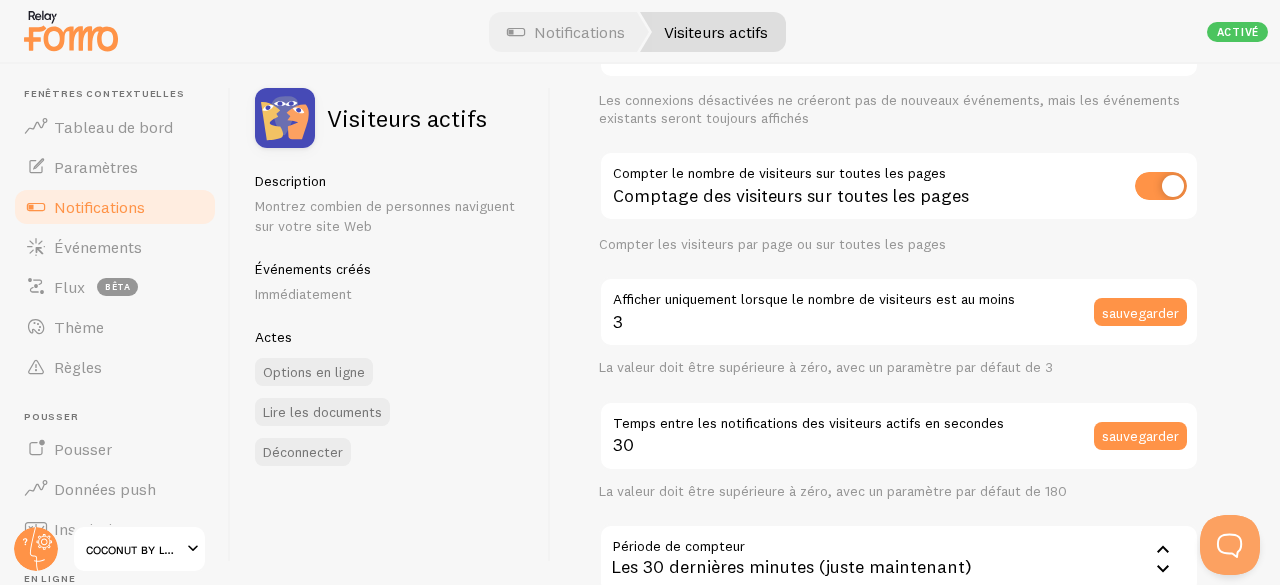 scroll, scrollTop: 0, scrollLeft: 0, axis: both 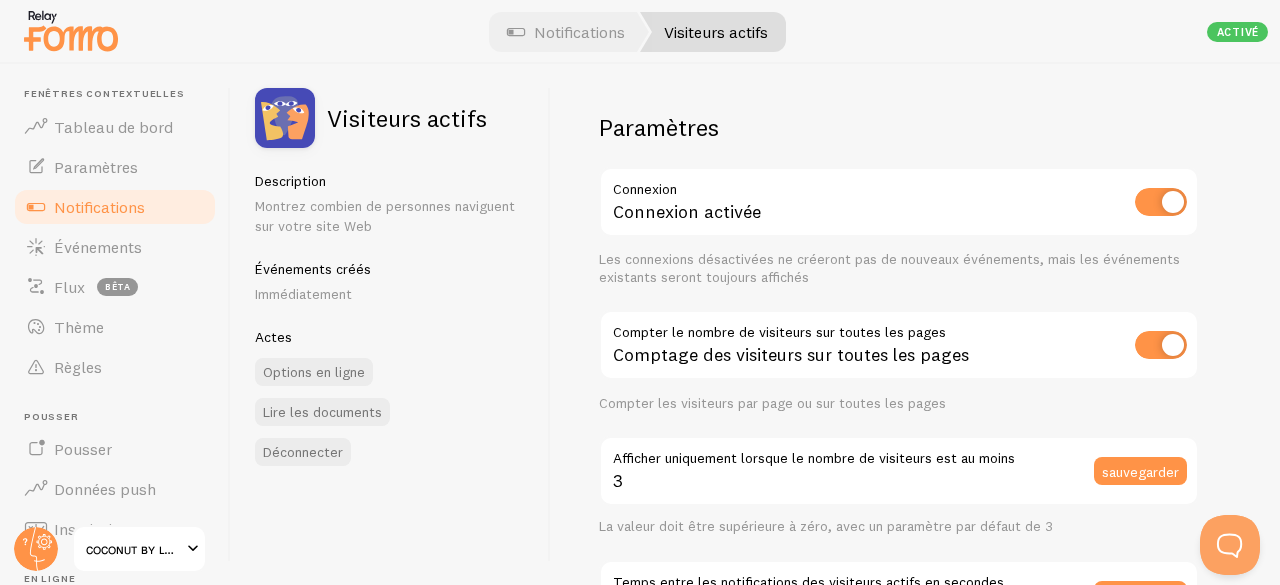 click on "Connexion activée" at bounding box center [899, 203] 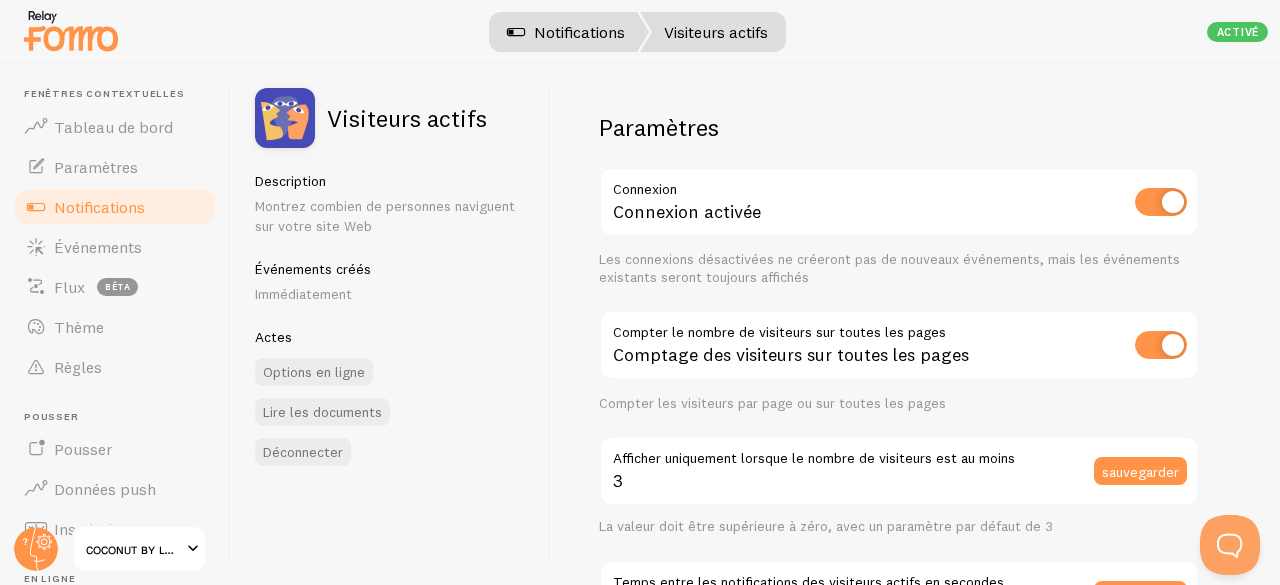 click on "Notifications" at bounding box center [579, 32] 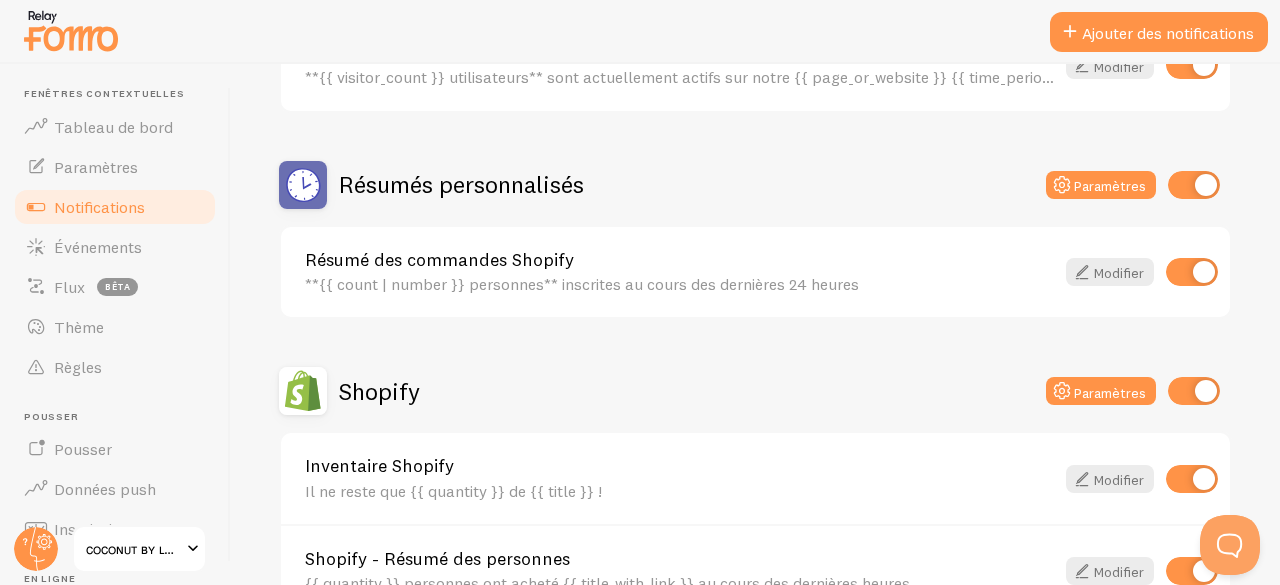 scroll, scrollTop: 617, scrollLeft: 0, axis: vertical 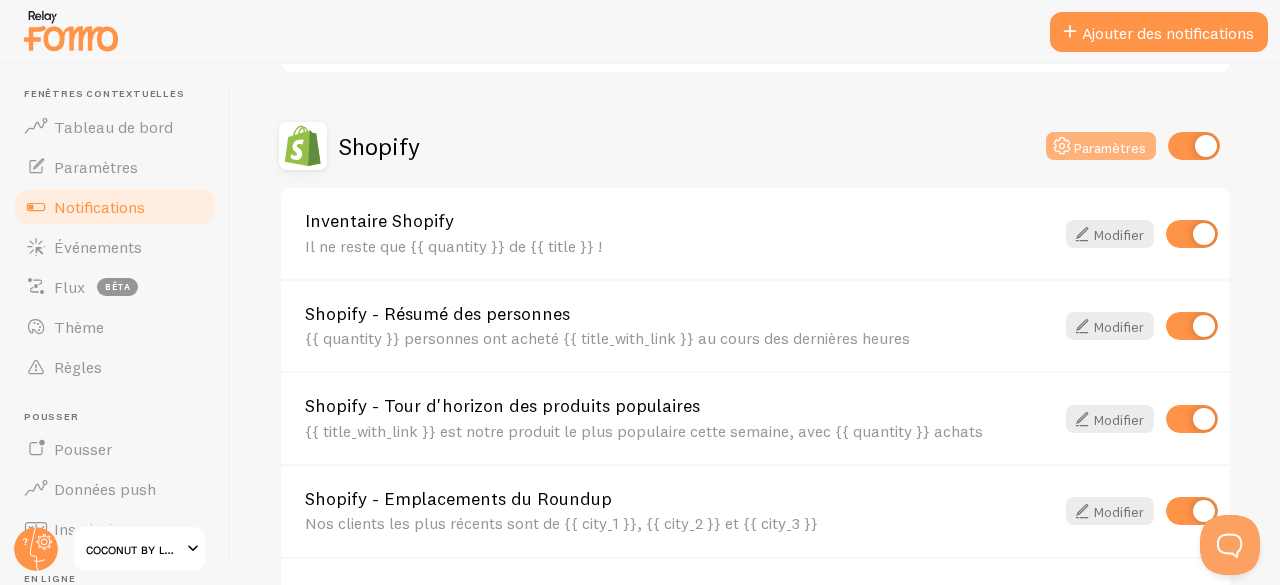 click on "Paramètres" at bounding box center [1110, 147] 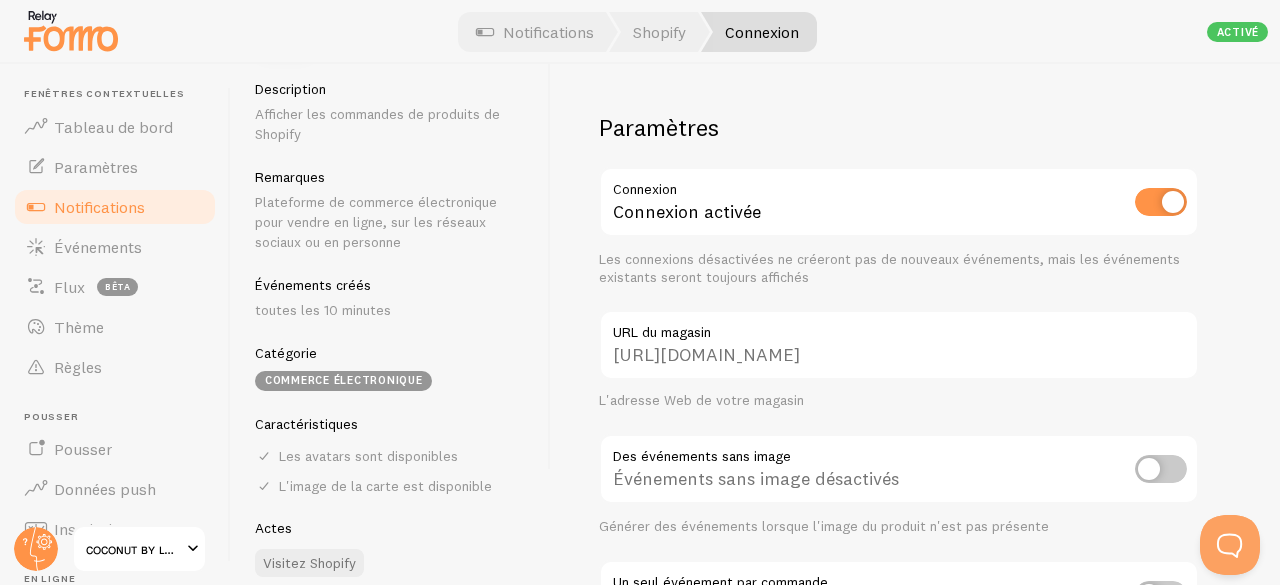 scroll, scrollTop: 118, scrollLeft: 0, axis: vertical 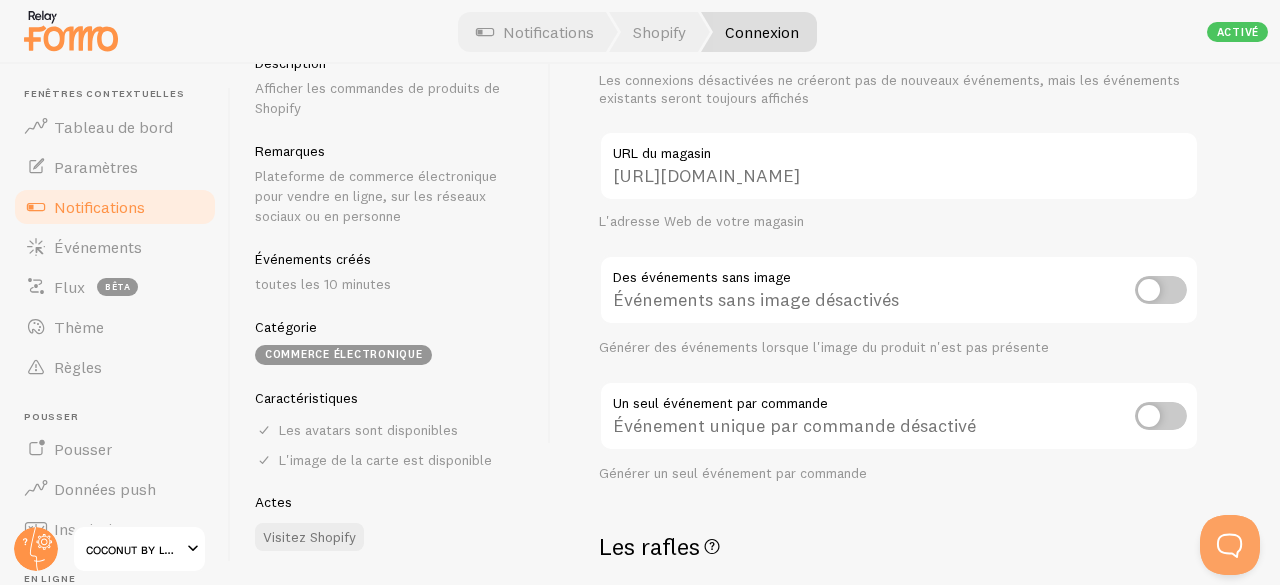click at bounding box center [1161, 290] 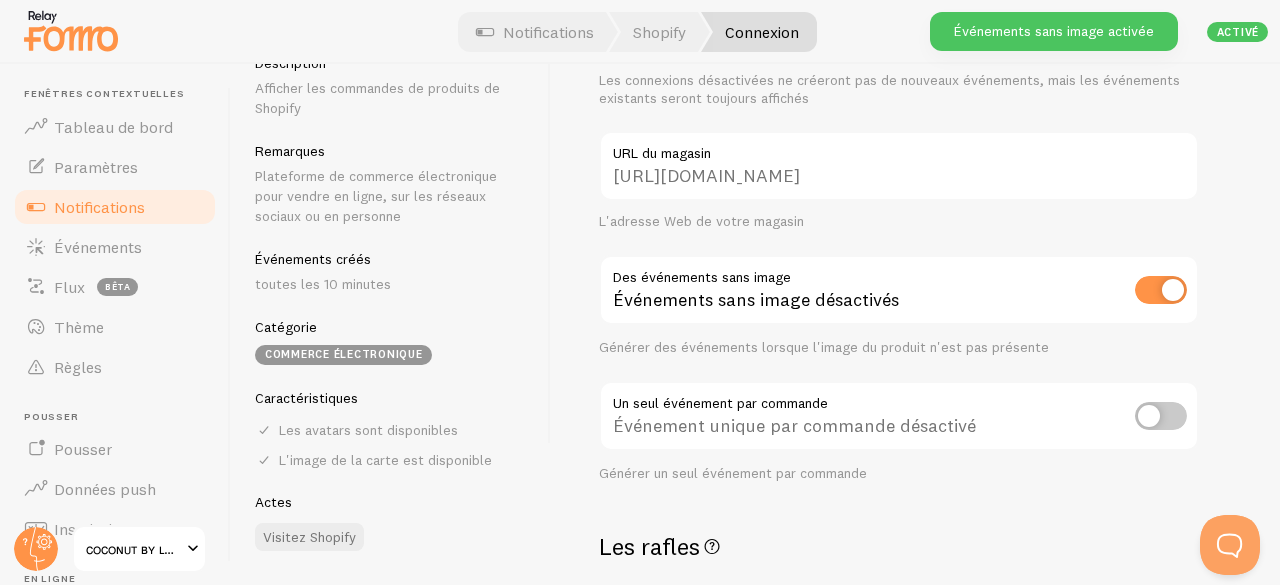 click at bounding box center (1161, 290) 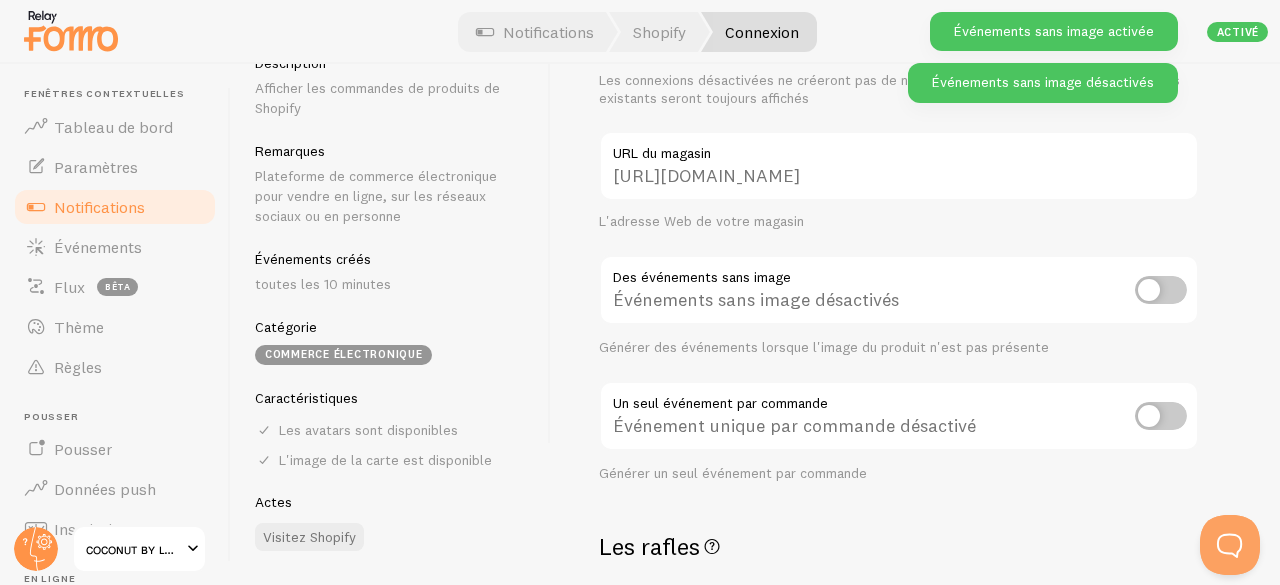 click at bounding box center (1161, 290) 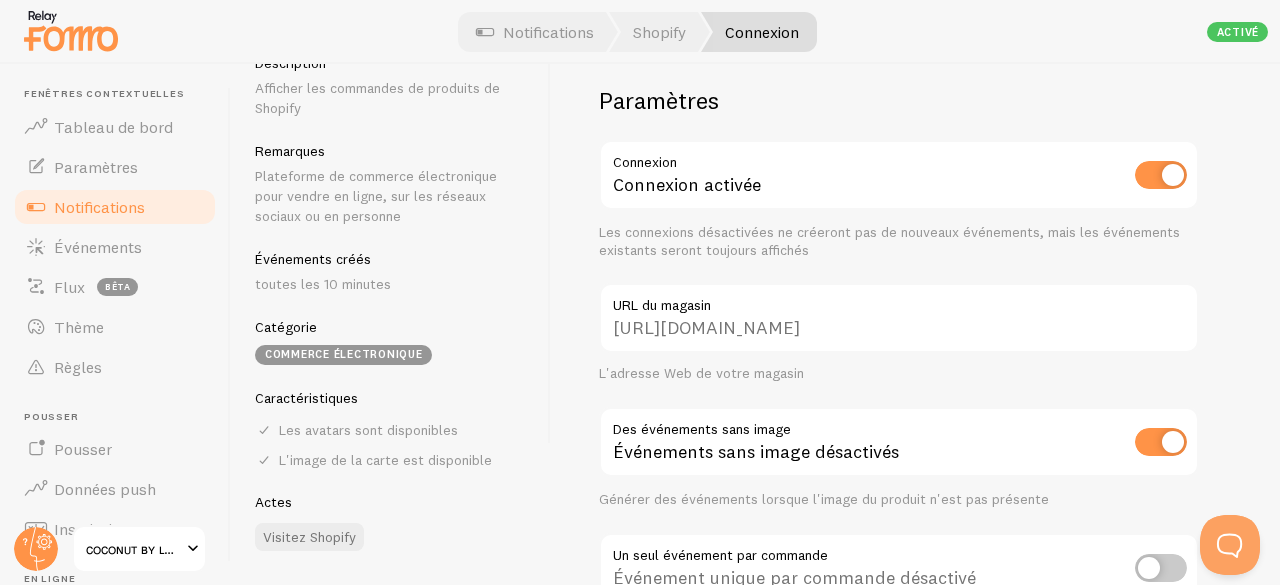 scroll, scrollTop: 0, scrollLeft: 0, axis: both 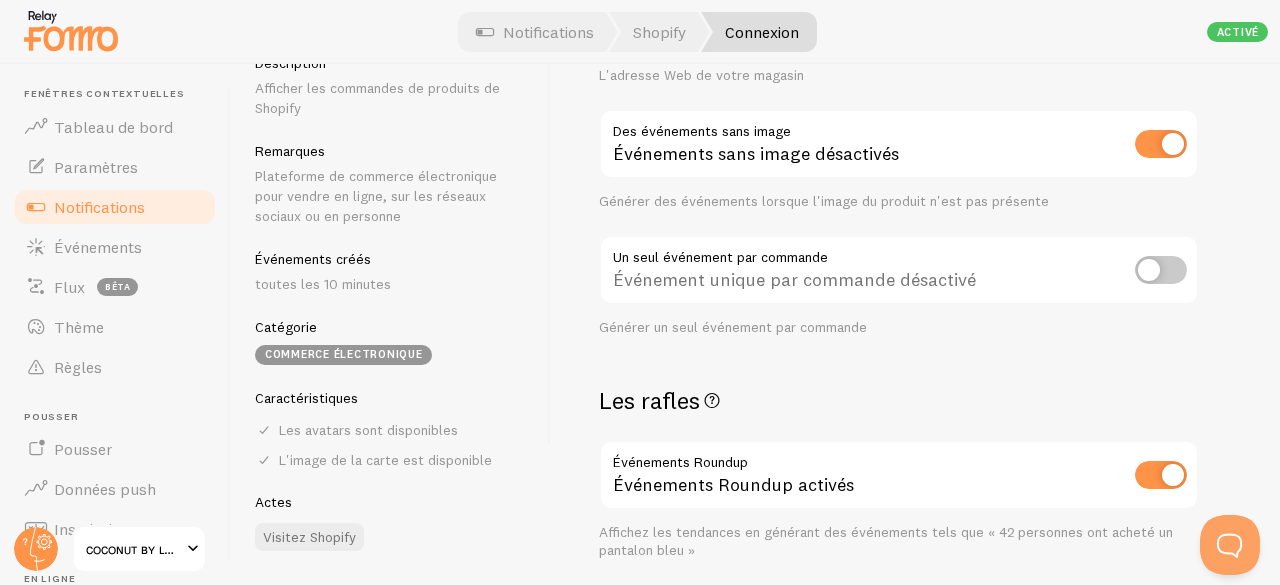 click at bounding box center [1161, 144] 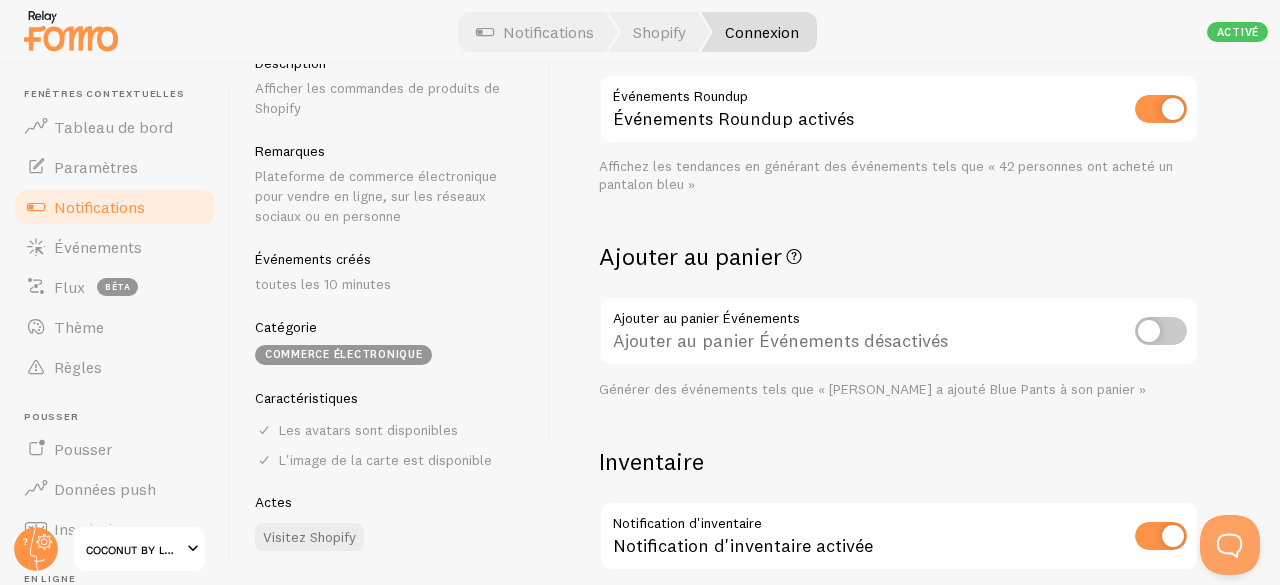 scroll, scrollTop: 745, scrollLeft: 0, axis: vertical 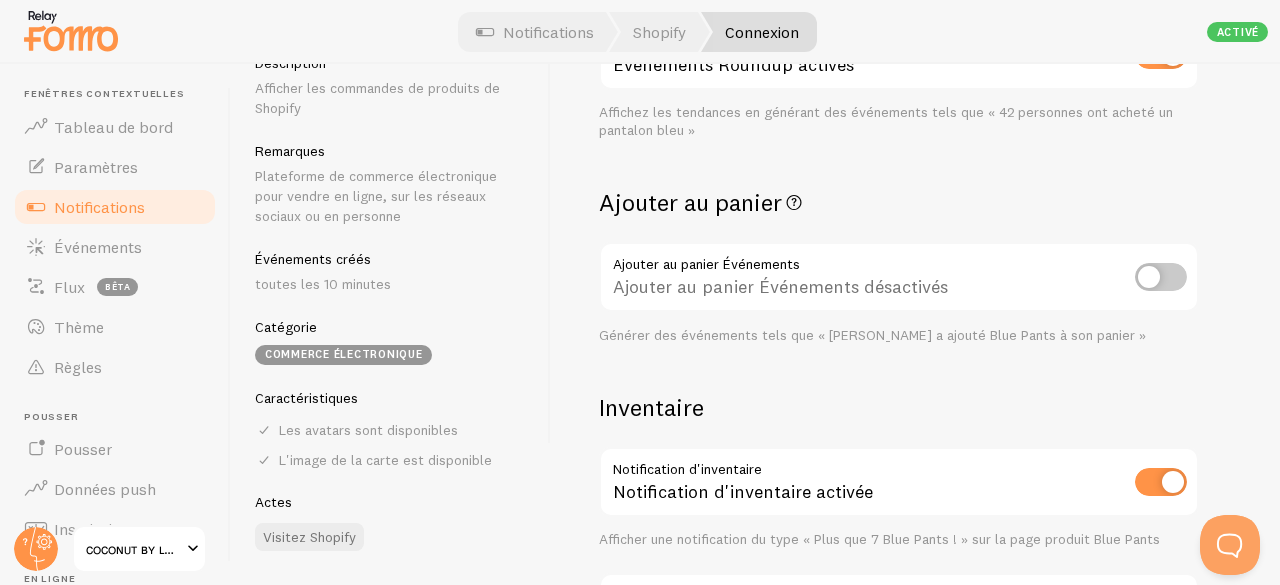 click at bounding box center (1161, 277) 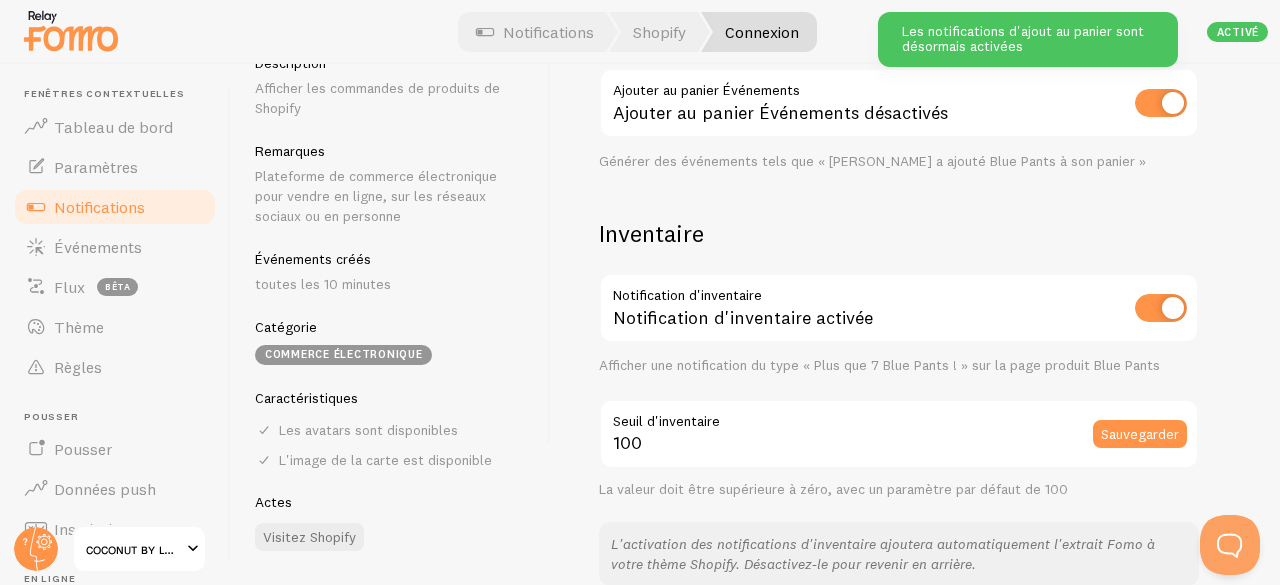 scroll, scrollTop: 925, scrollLeft: 0, axis: vertical 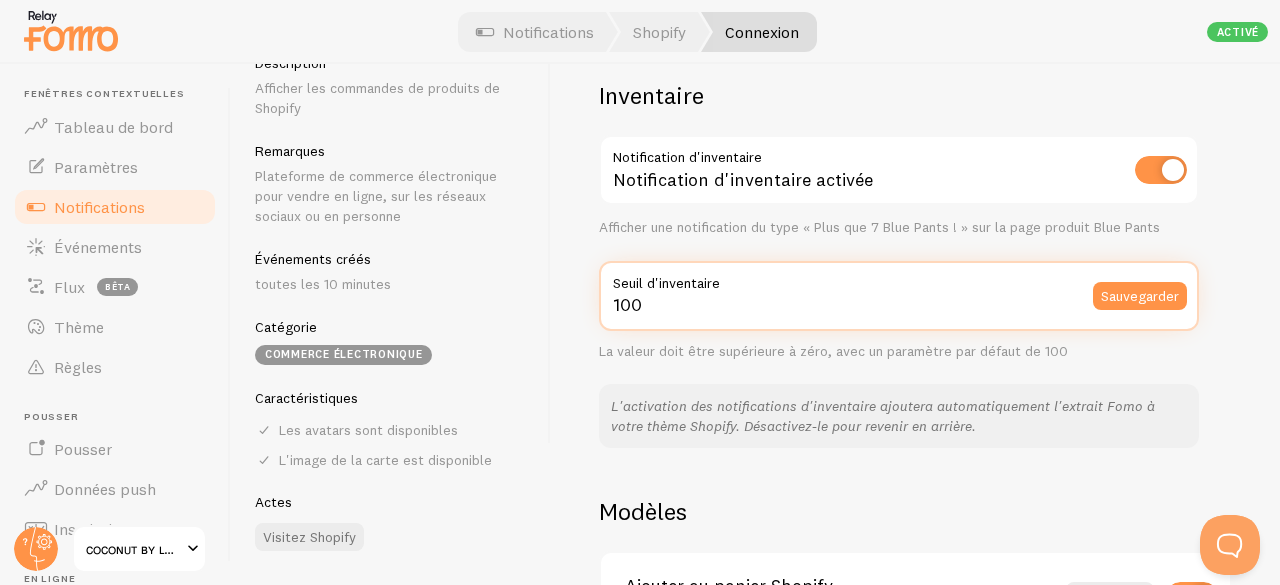 click on "100" at bounding box center (899, 296) 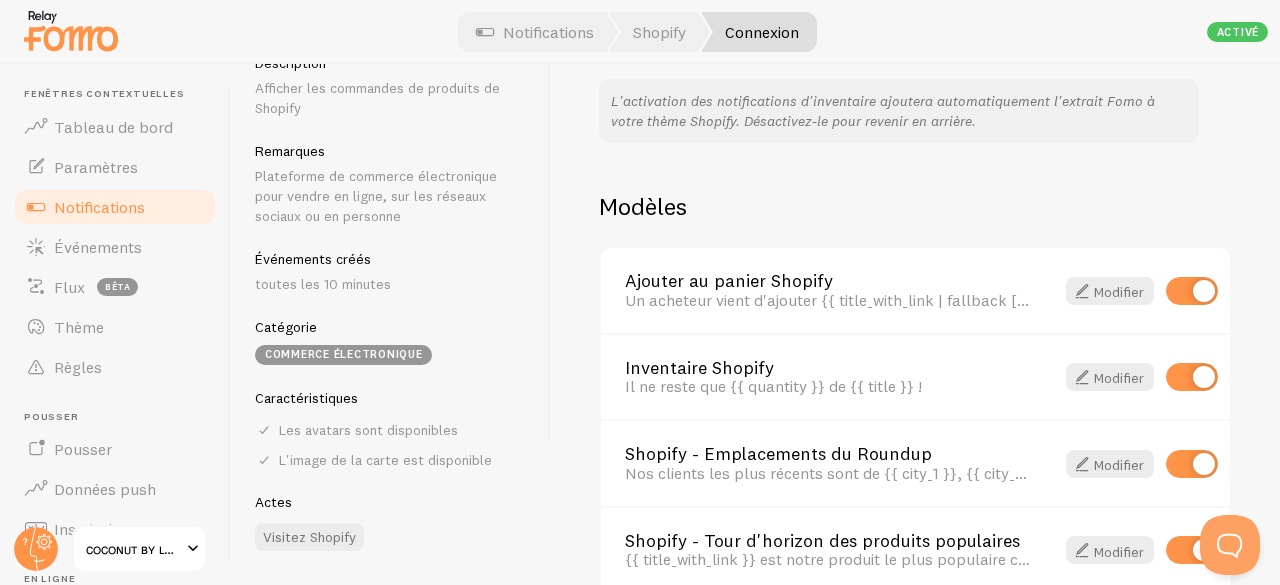 scroll, scrollTop: 1400, scrollLeft: 0, axis: vertical 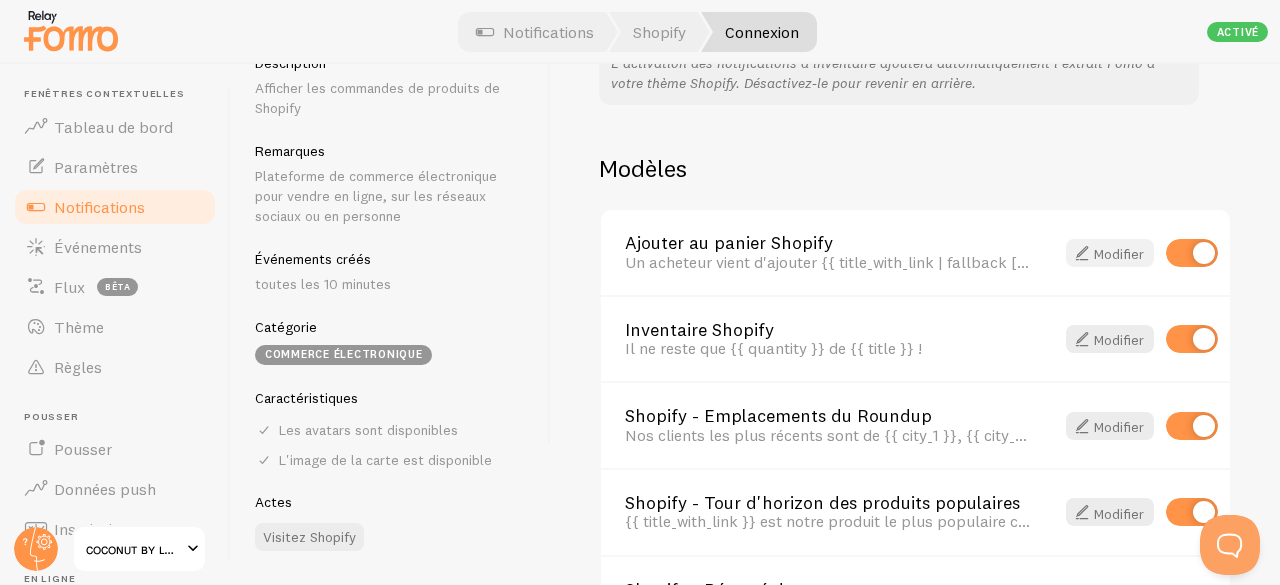 click at bounding box center (1082, 253) 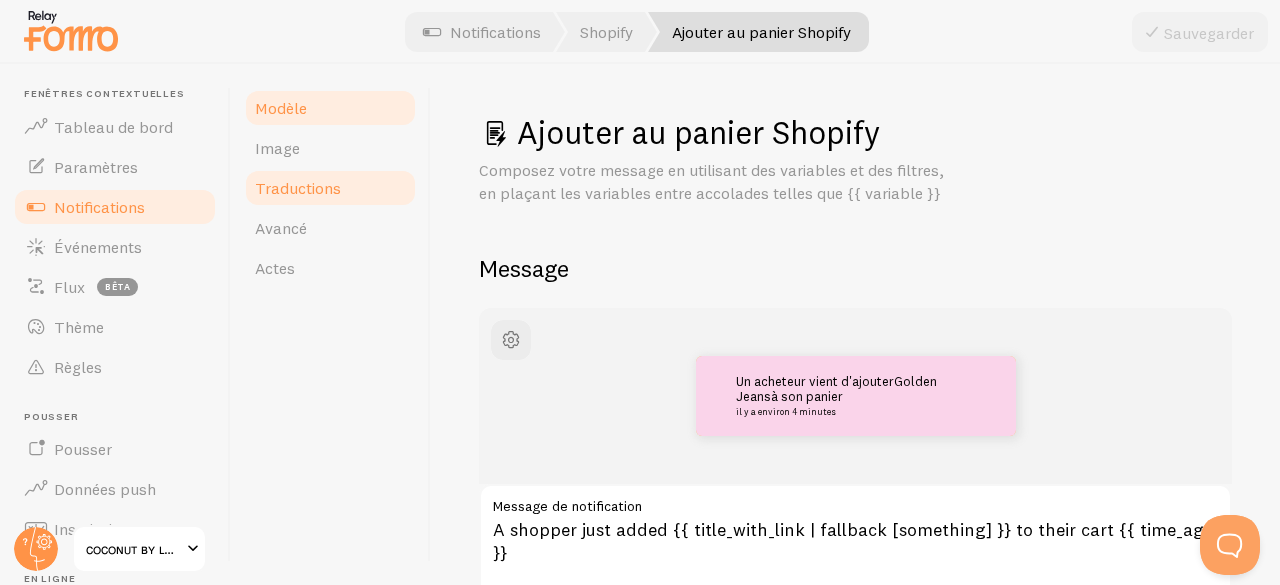 click on "Traductions" at bounding box center [298, 188] 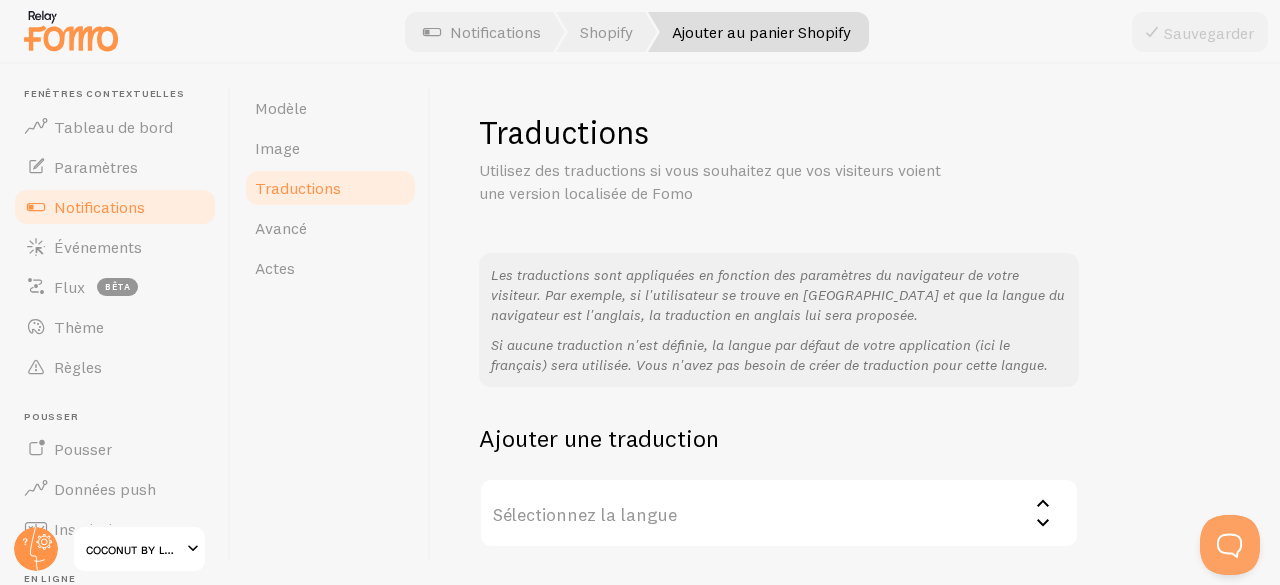 click on "Sélectionnez la langue" at bounding box center [779, 513] 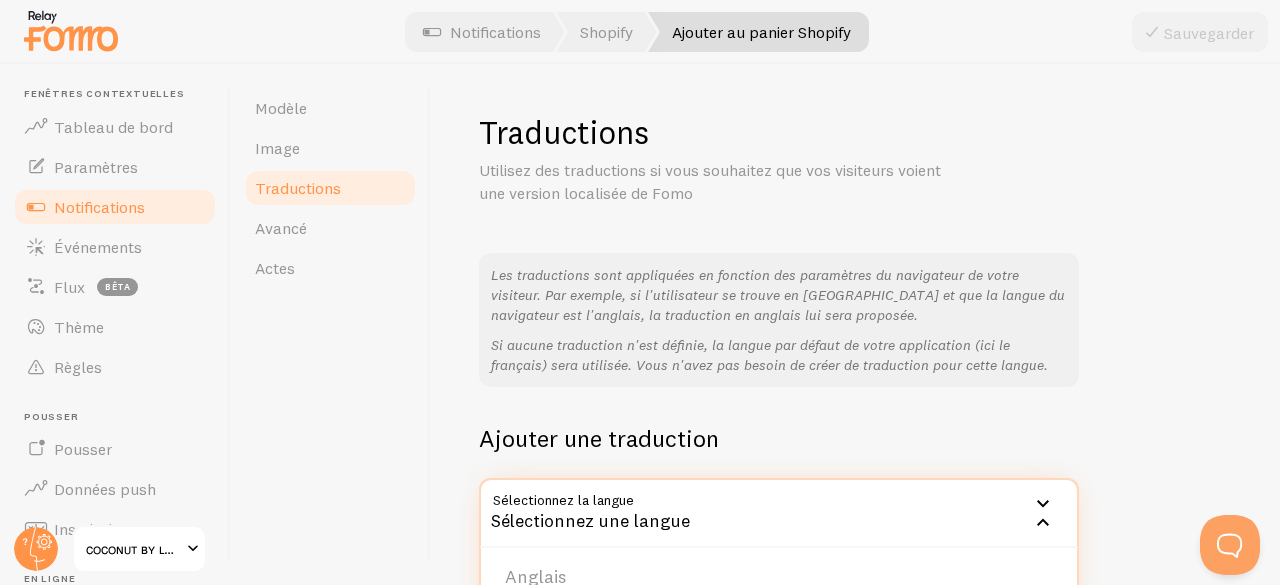 click on "Sélectionnez une langue" at bounding box center [779, 513] 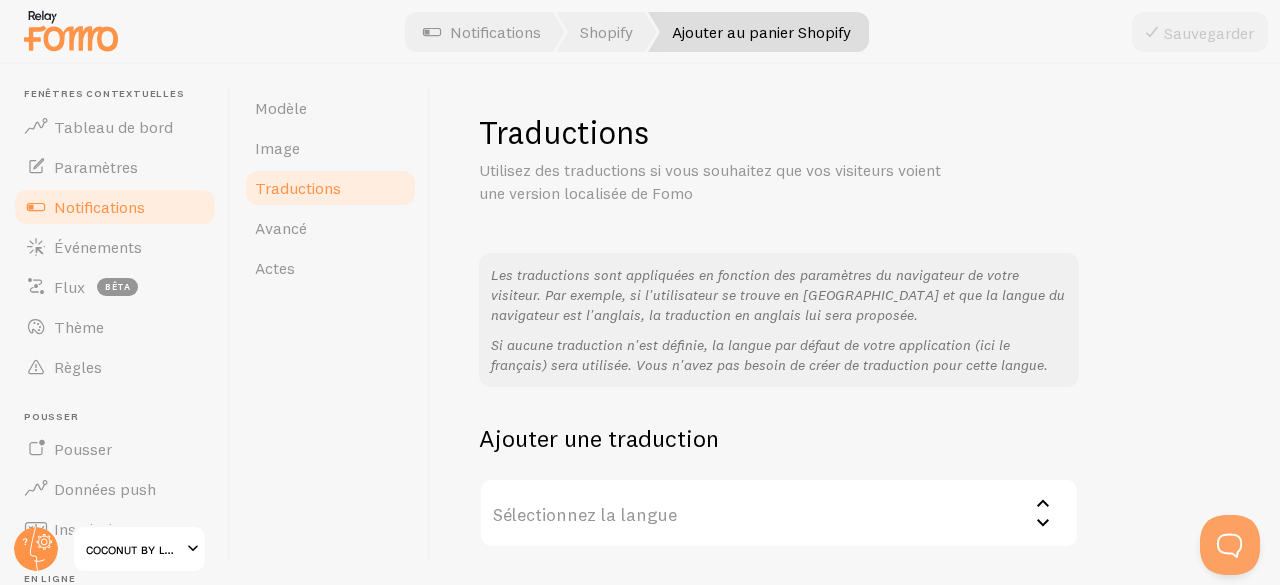 click on "Sélectionnez la langue" at bounding box center (779, 513) 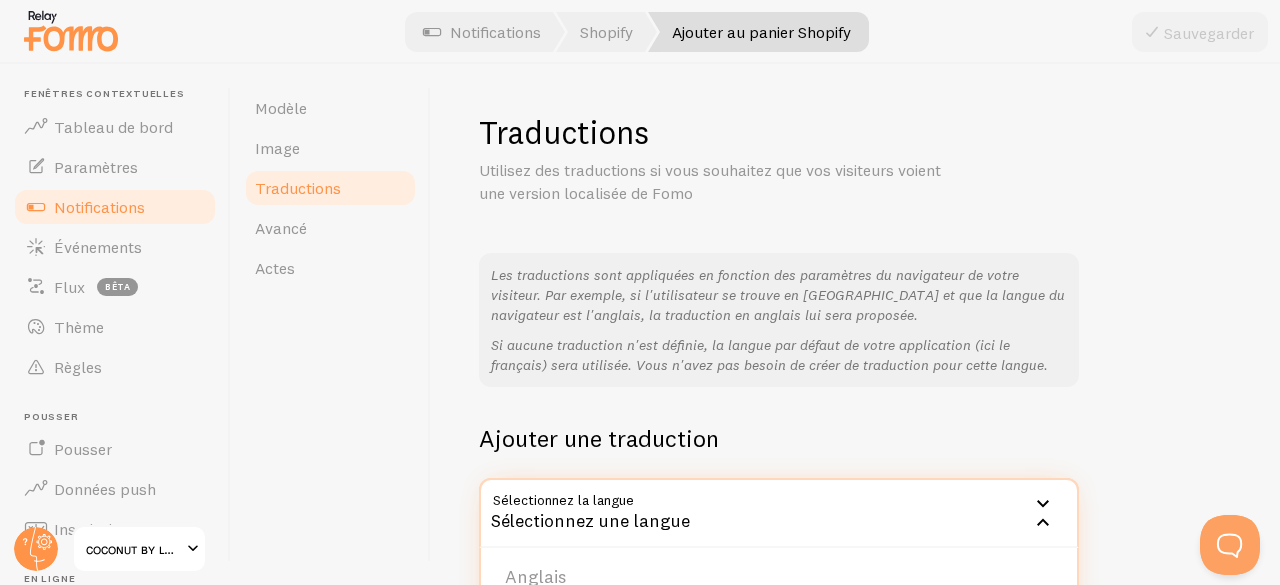 scroll, scrollTop: 164, scrollLeft: 0, axis: vertical 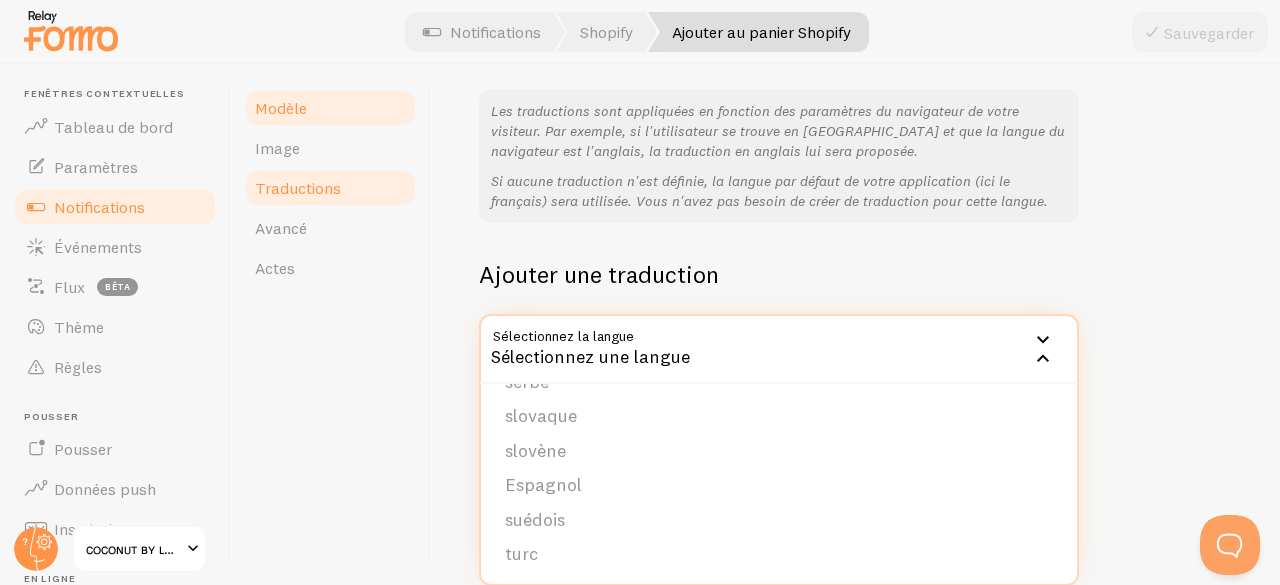 click on "Modèle" at bounding box center (281, 108) 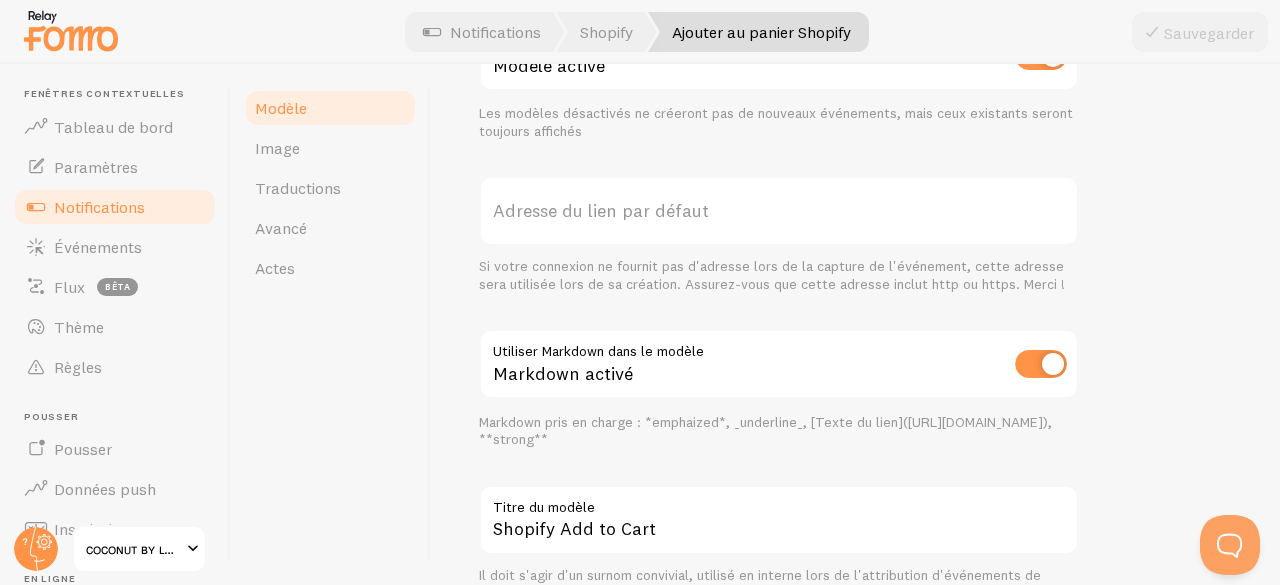 scroll, scrollTop: 976, scrollLeft: 0, axis: vertical 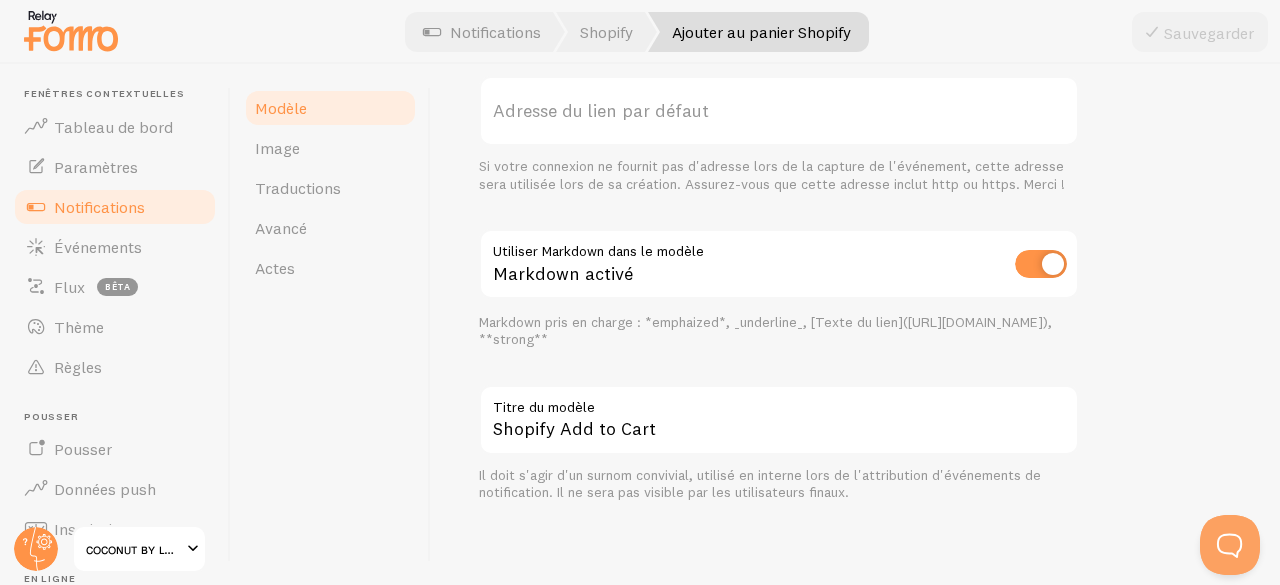 click on "Paramètres         Modèle   Modèle activé   Les modèles désactivés ne créeront pas de nouveaux événements, mais ceux existants seront toujours affichés       Adresse du lien par défaut       Si votre connexion ne fournit pas d'adresse lors de la capture de l'événement, cette adresse sera utilisée lors de sa création. Assurez-vous que cette adresse inclut http ou https. Merci !       Utiliser Markdown dans le modèle   Markdown activé   Markdown pris en charge : *emphaized*, _underline_, [Texte du lien](http://mycompany.com/url), **strong**     Shopify Add to Cart   Titre du modèle       Il doit s'agir d'un surnom convivial, utilisé en interne lors de l'attribution d'événements de notification. Il ne sera pas visible par les utilisateurs finaux." at bounding box center (779, 184) 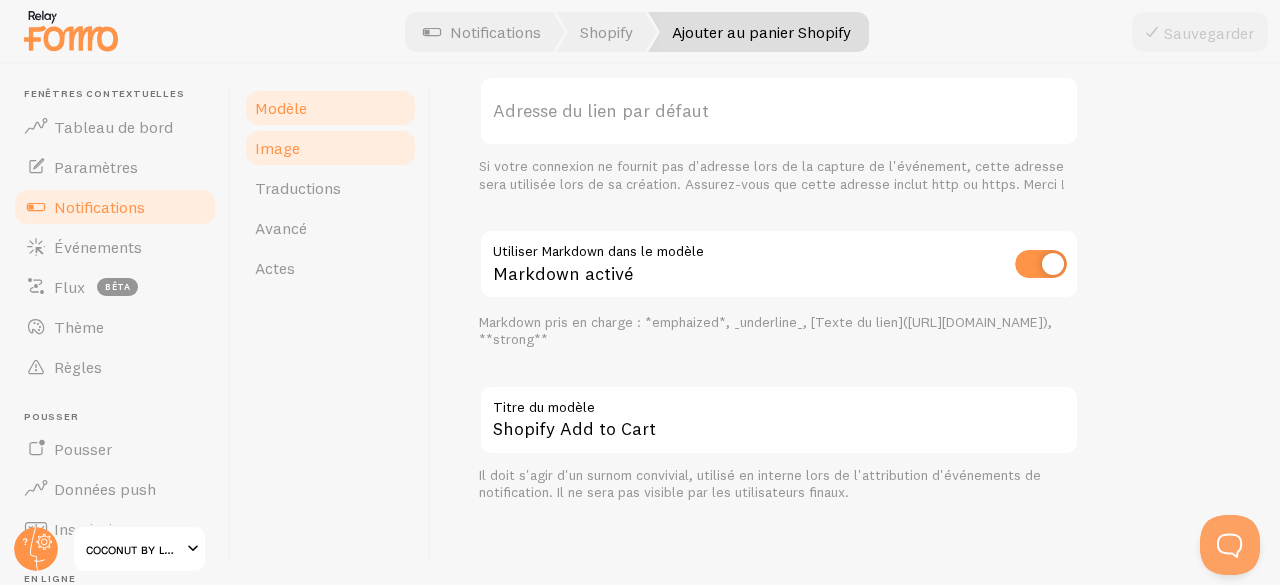 click on "Image" at bounding box center (277, 148) 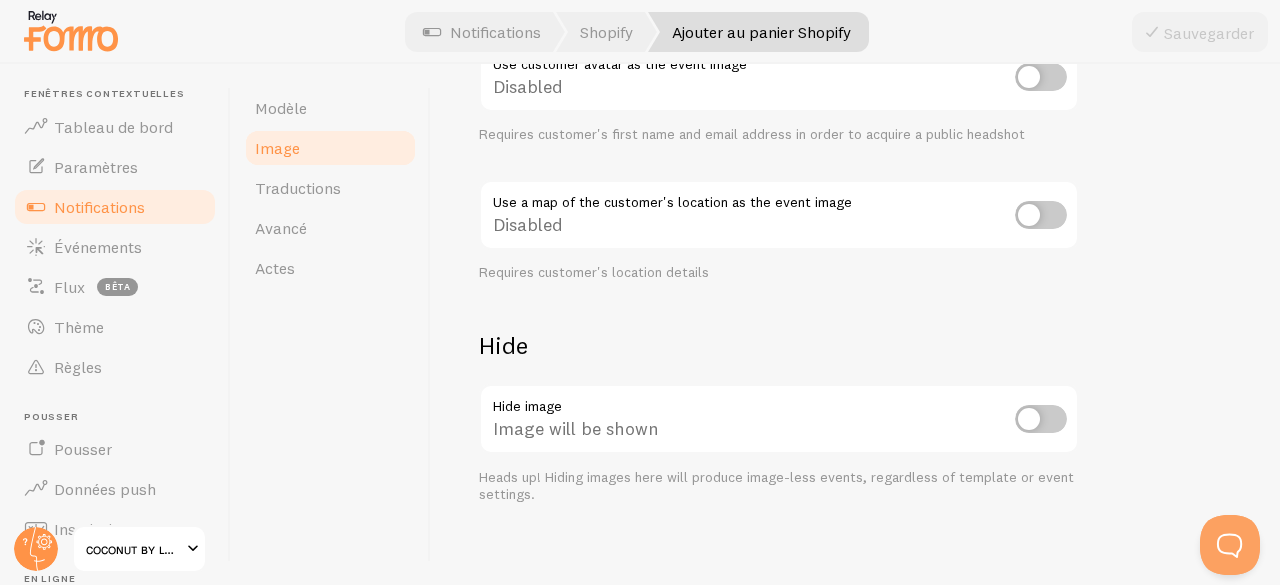 scroll, scrollTop: 0, scrollLeft: 0, axis: both 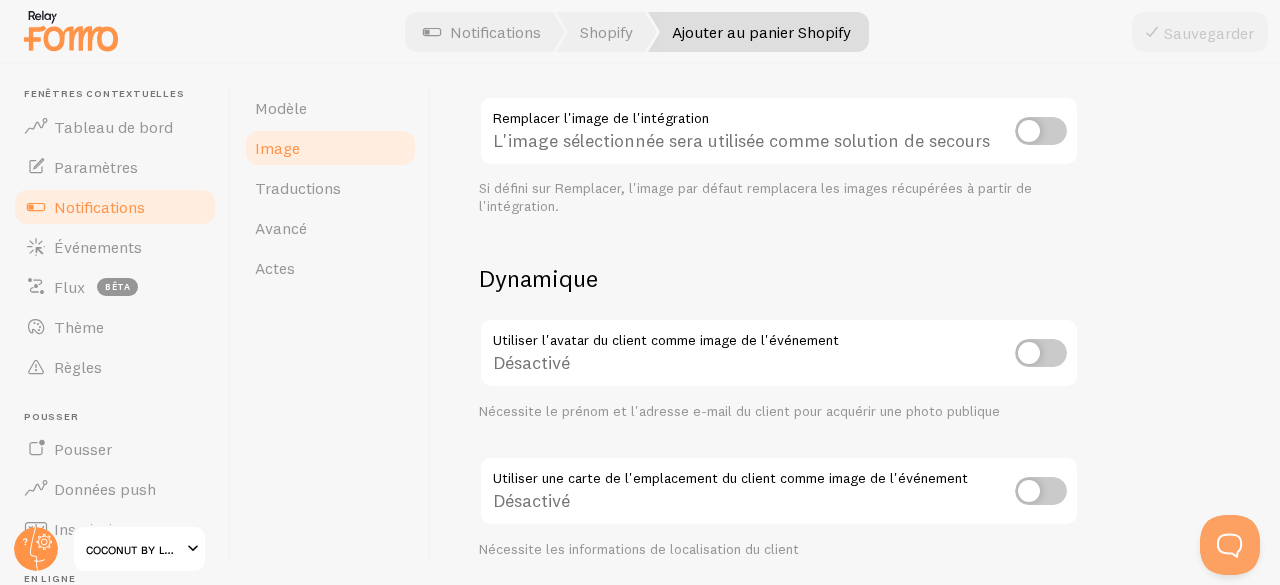 click at bounding box center (1041, 491) 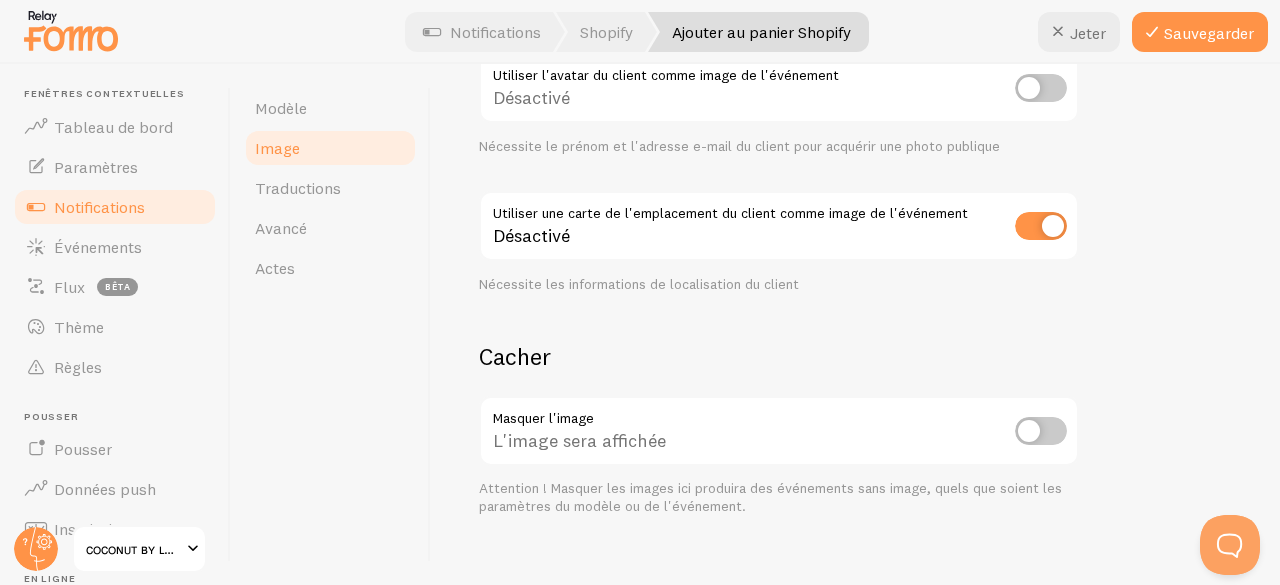 scroll, scrollTop: 1008, scrollLeft: 0, axis: vertical 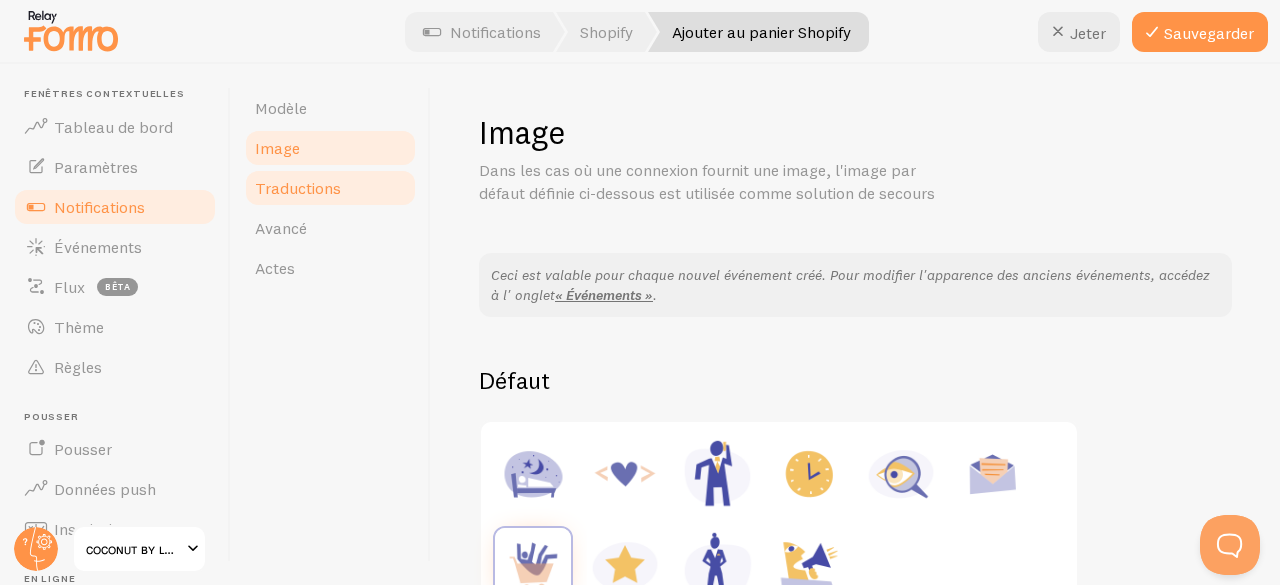 click on "Traductions" at bounding box center [298, 188] 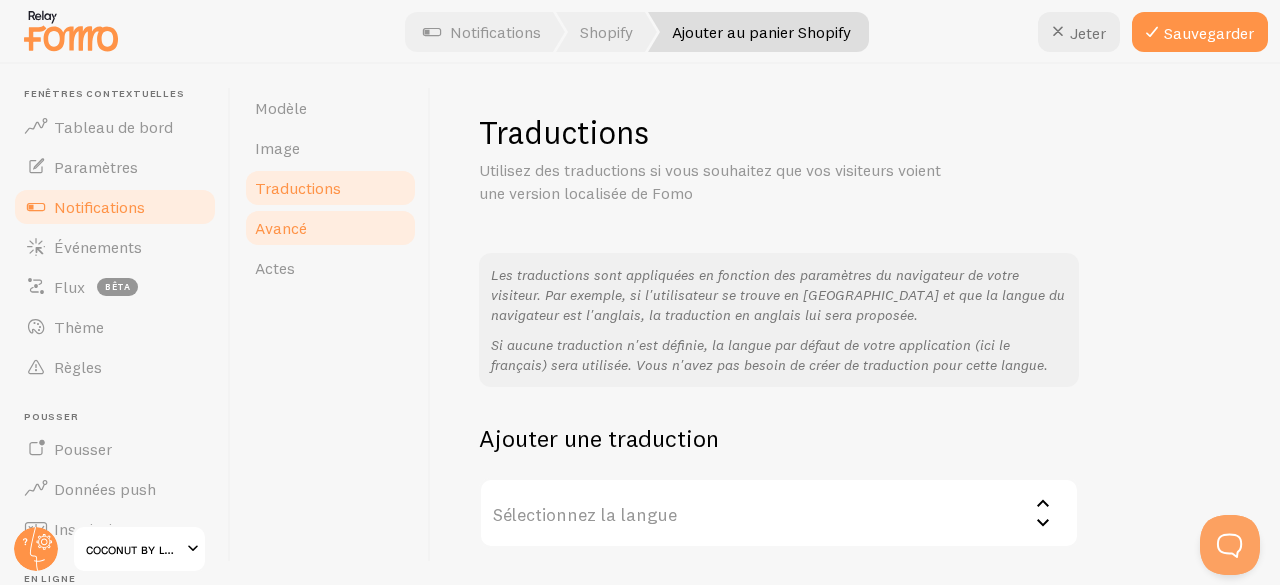 click on "Avancé" at bounding box center (330, 228) 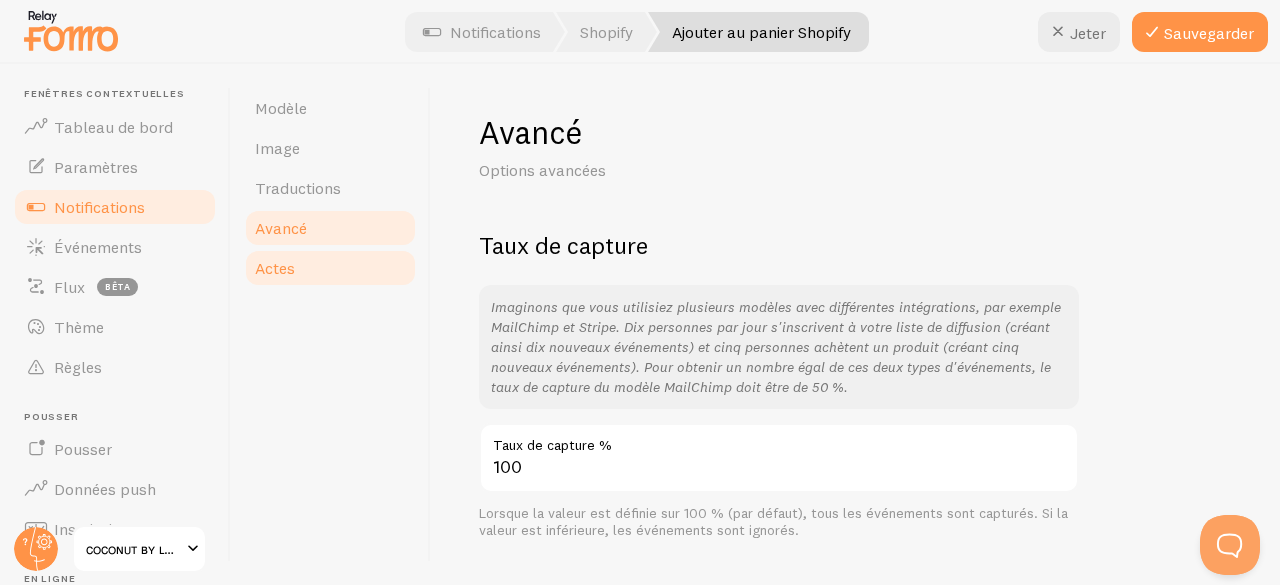 click on "Actes" at bounding box center (330, 268) 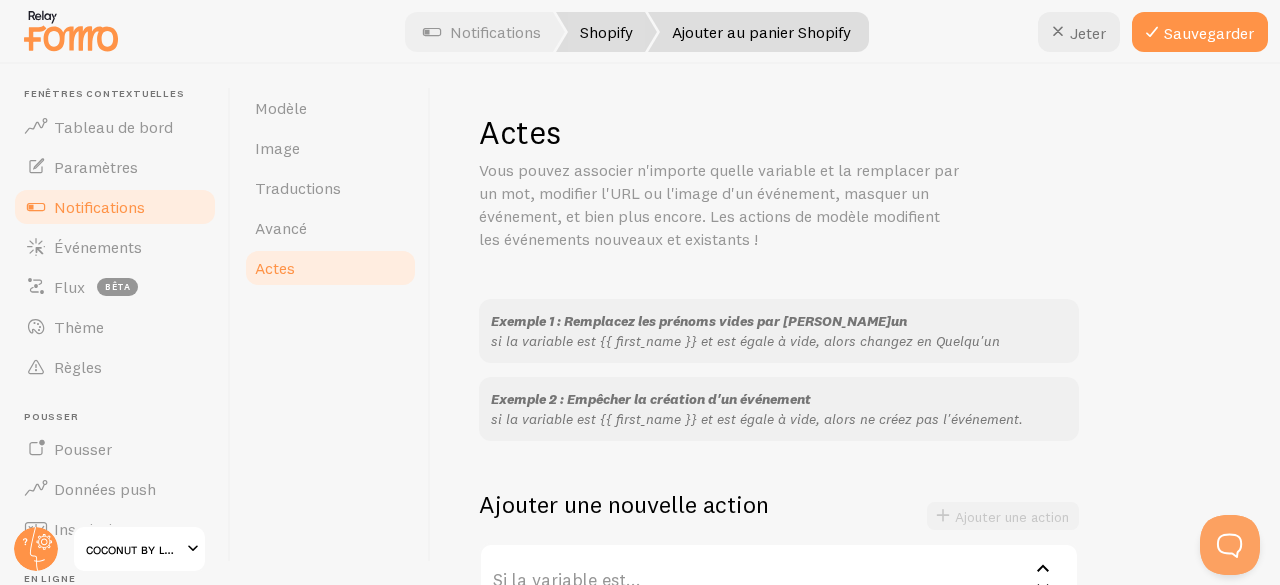 click on "Shopify" at bounding box center [606, 32] 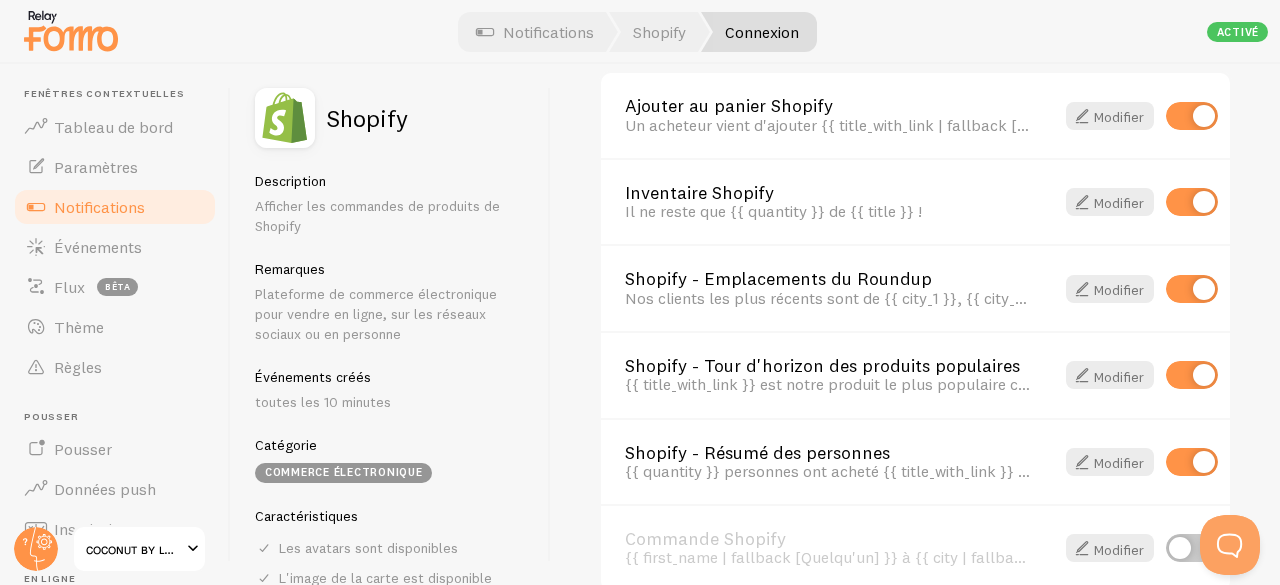 scroll, scrollTop: 1549, scrollLeft: 0, axis: vertical 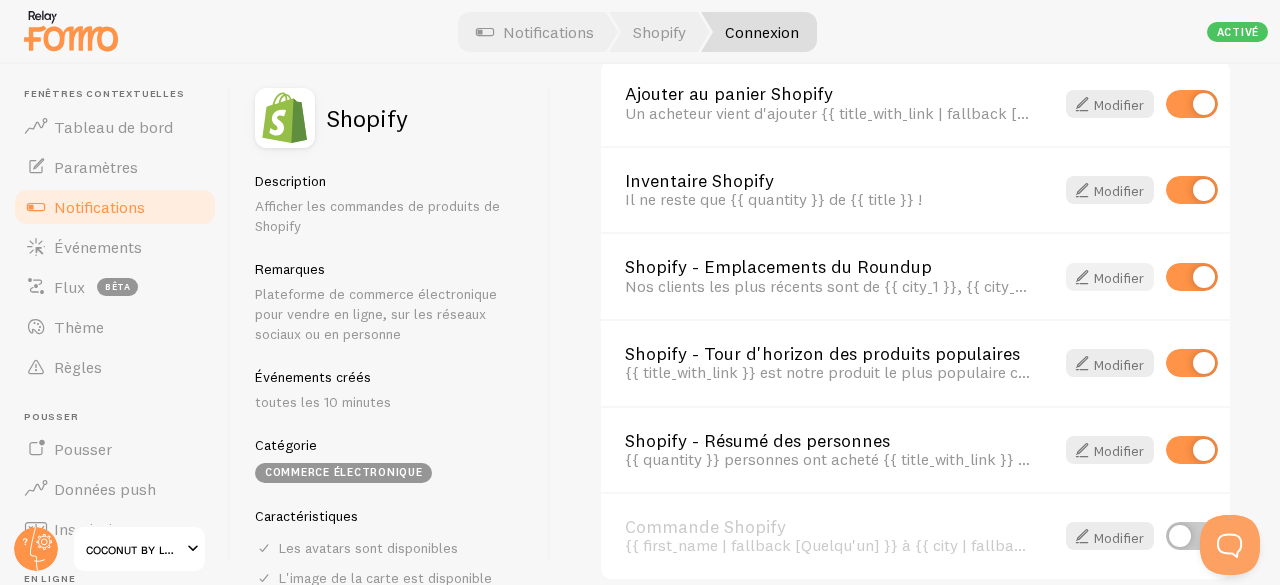 click on "Modifier" at bounding box center (1110, 277) 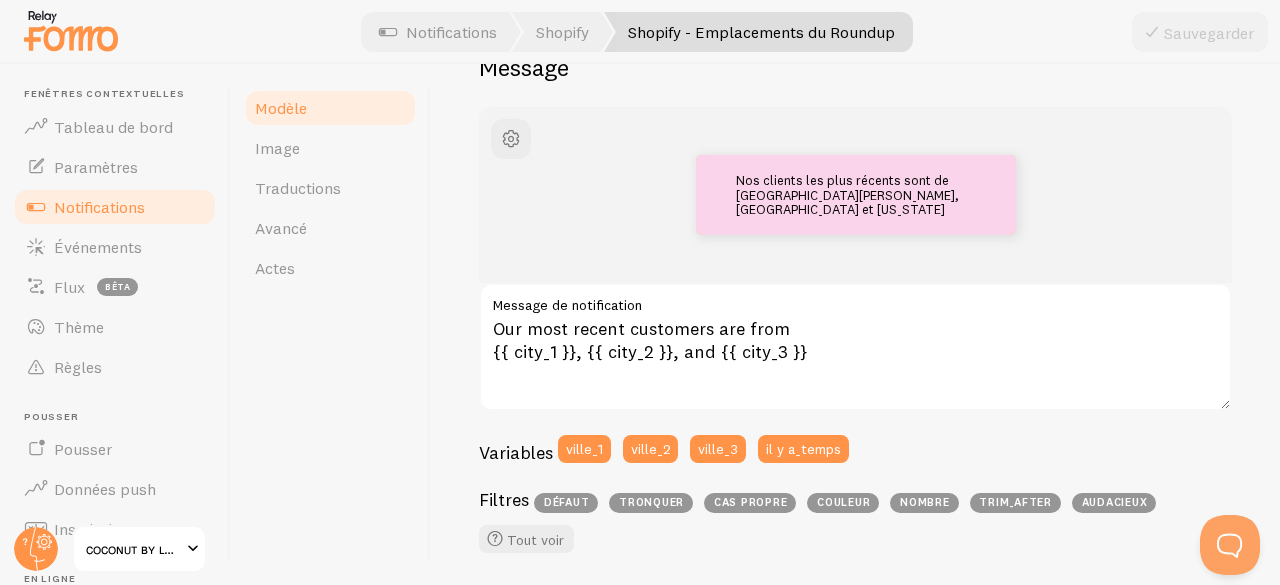 scroll, scrollTop: 207, scrollLeft: 0, axis: vertical 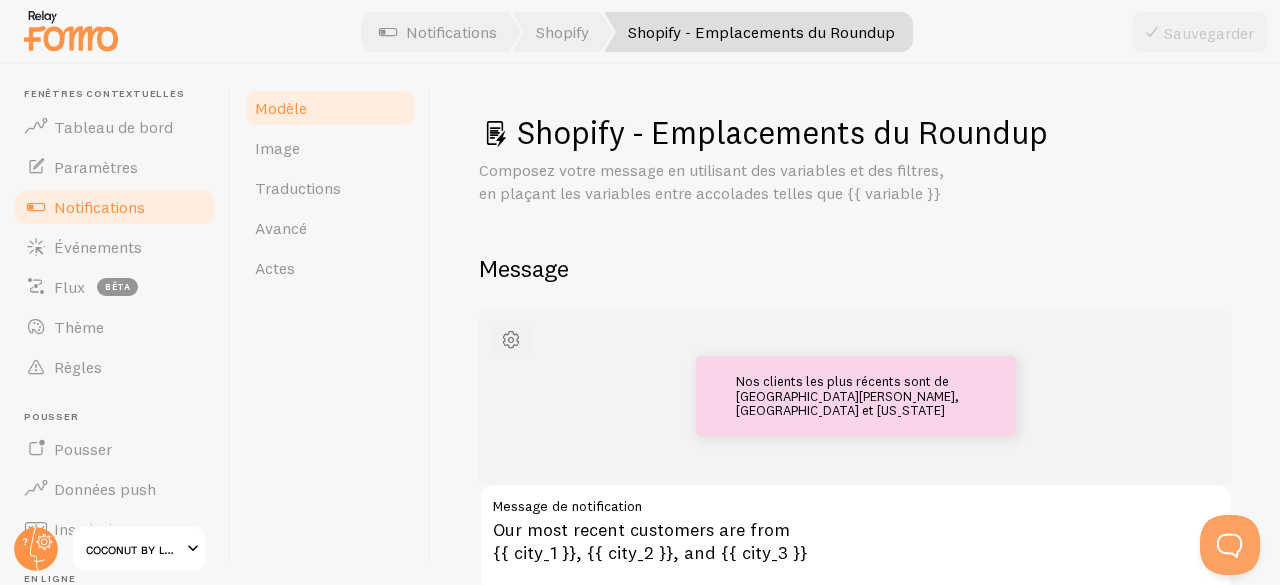 click at bounding box center [511, 340] 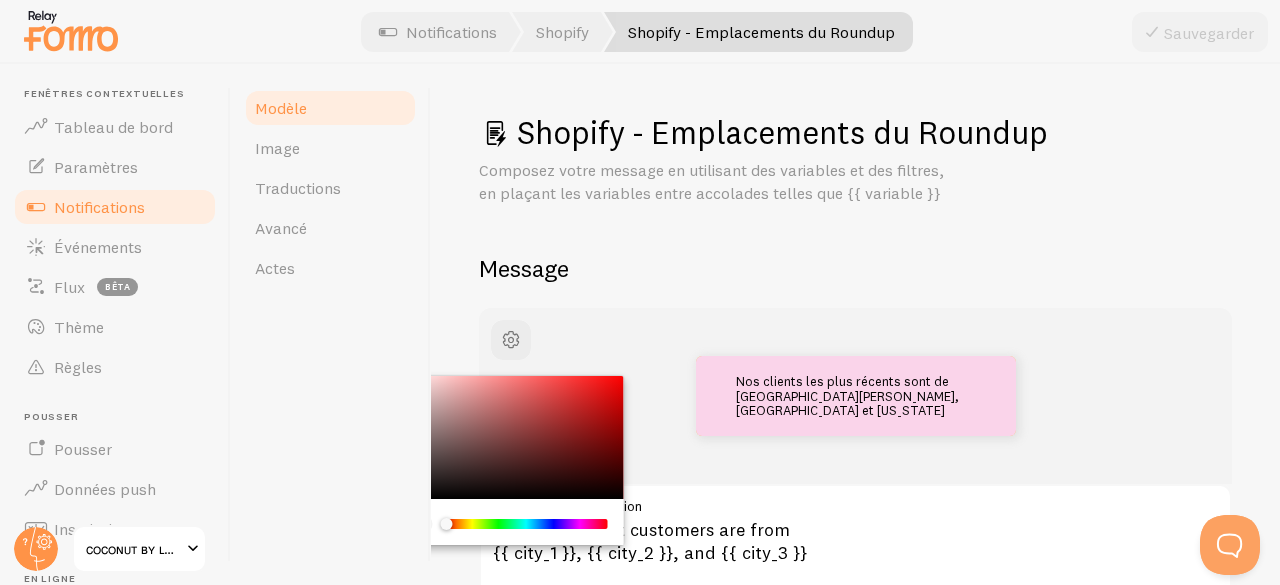 click on "Modèle
Image
Traductions
Avancé
Actes" at bounding box center (331, 324) 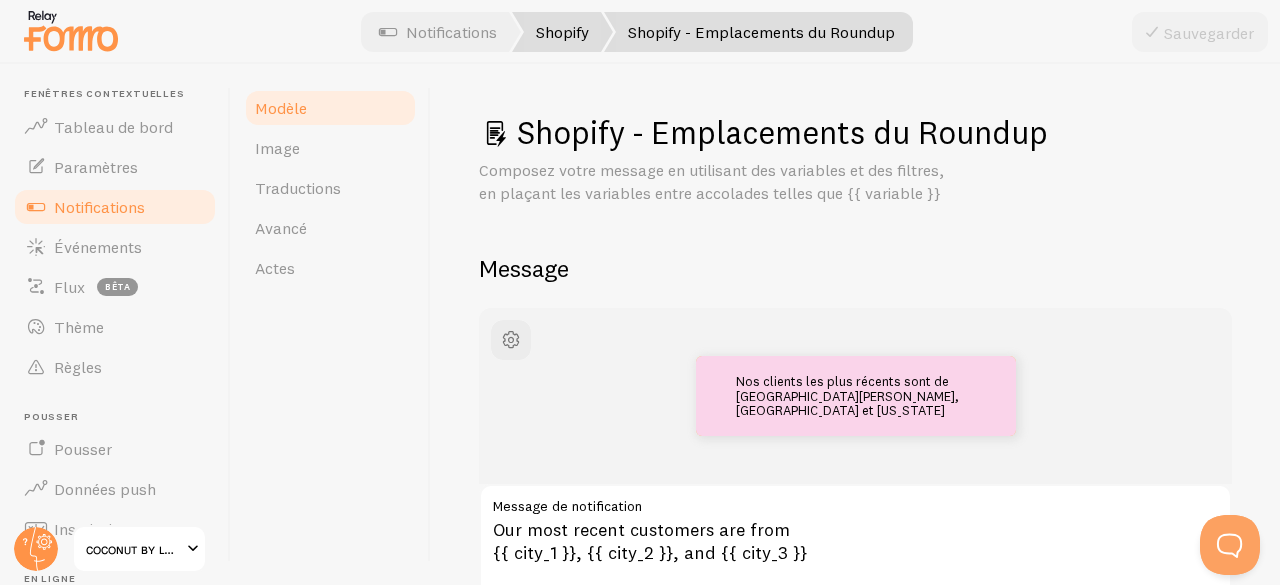 click on "Shopify" at bounding box center (562, 32) 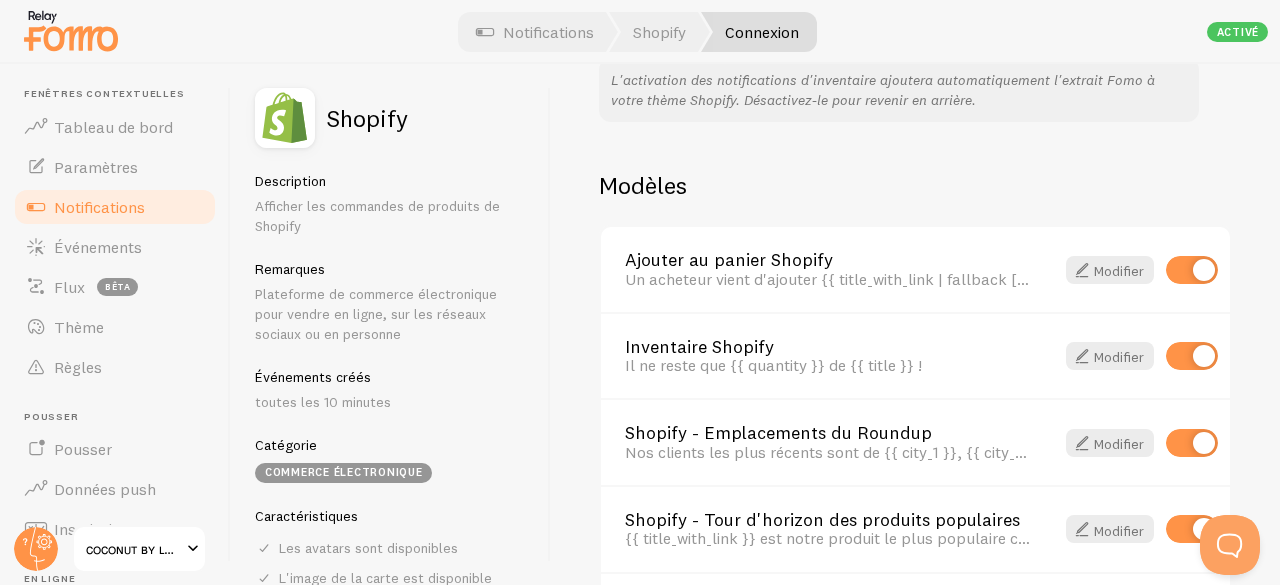 scroll, scrollTop: 1386, scrollLeft: 0, axis: vertical 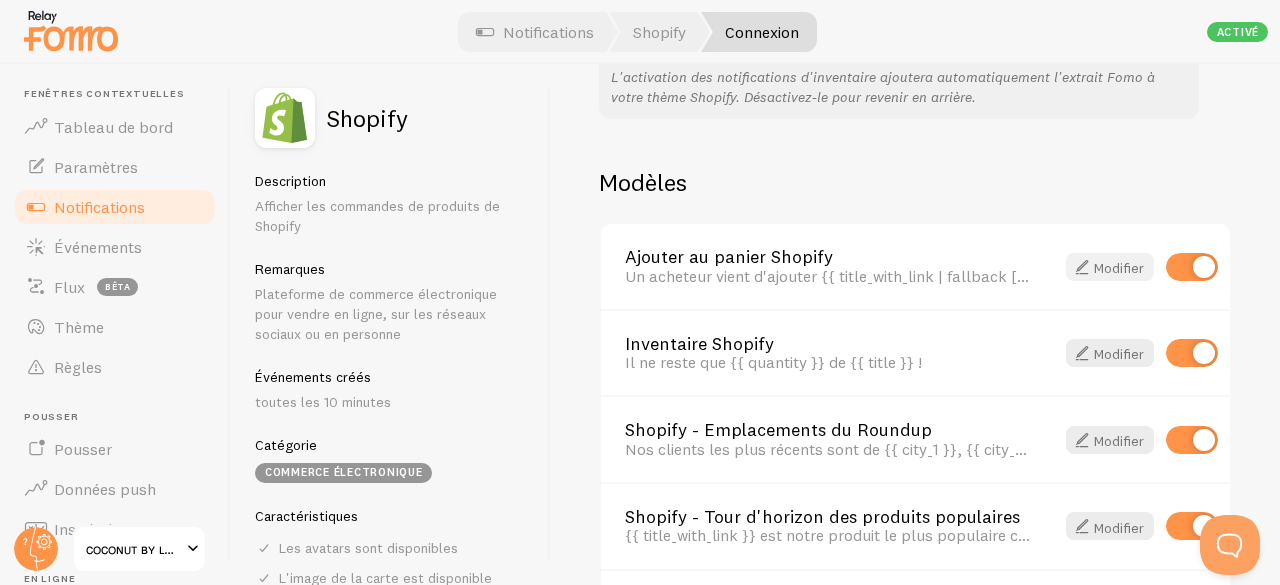 click at bounding box center [1082, 267] 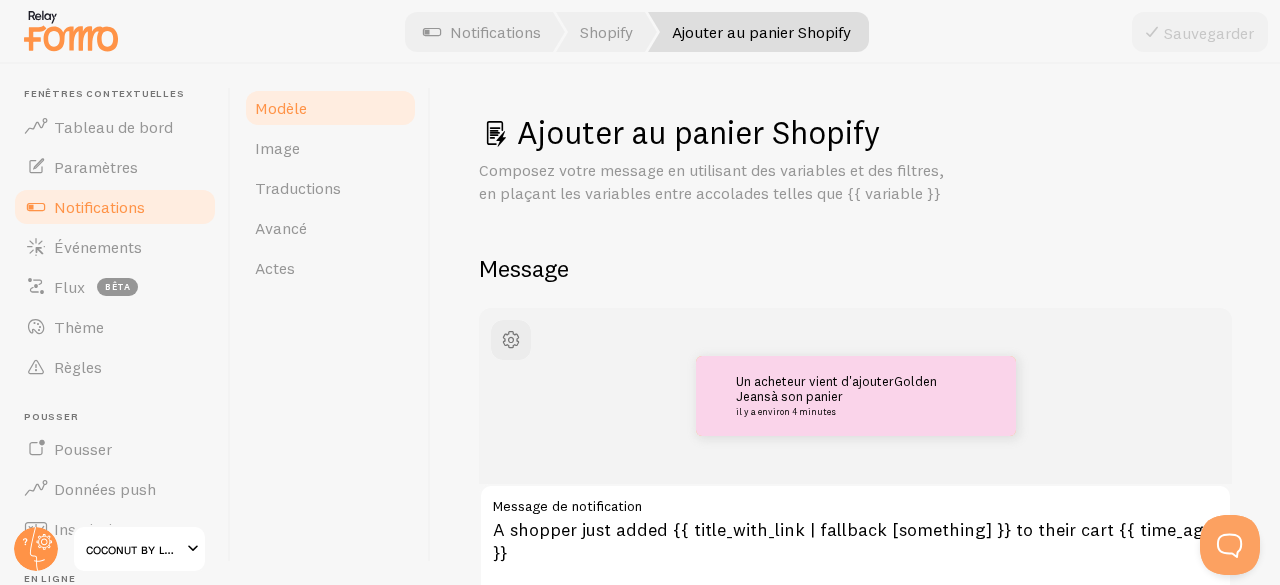 scroll, scrollTop: 77, scrollLeft: 0, axis: vertical 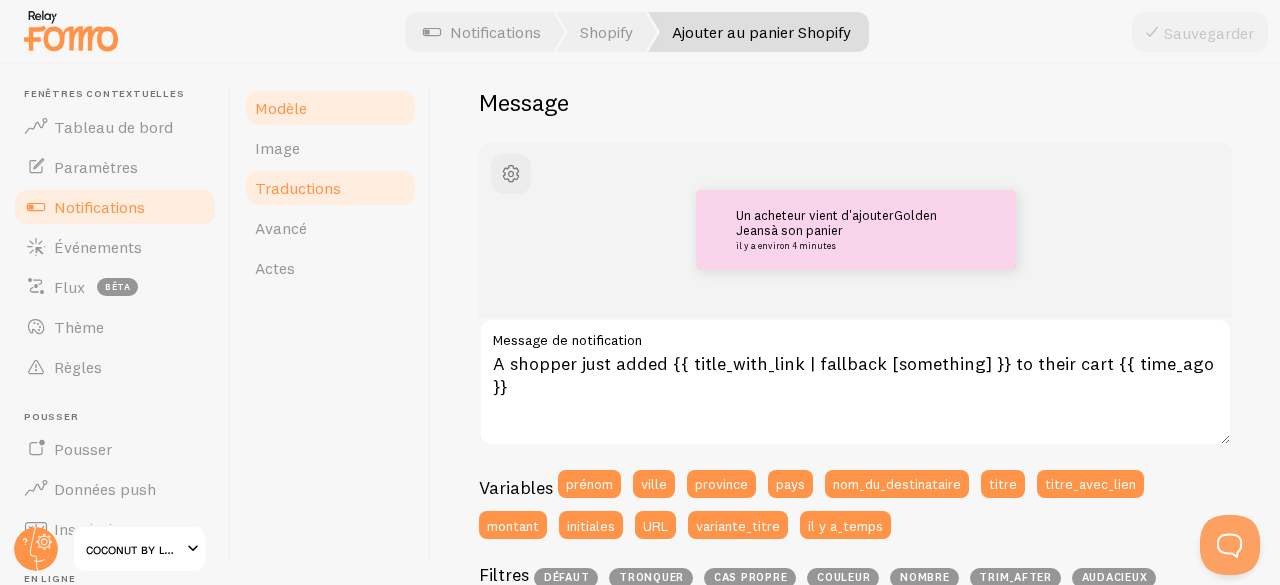 click on "Traductions" at bounding box center [298, 188] 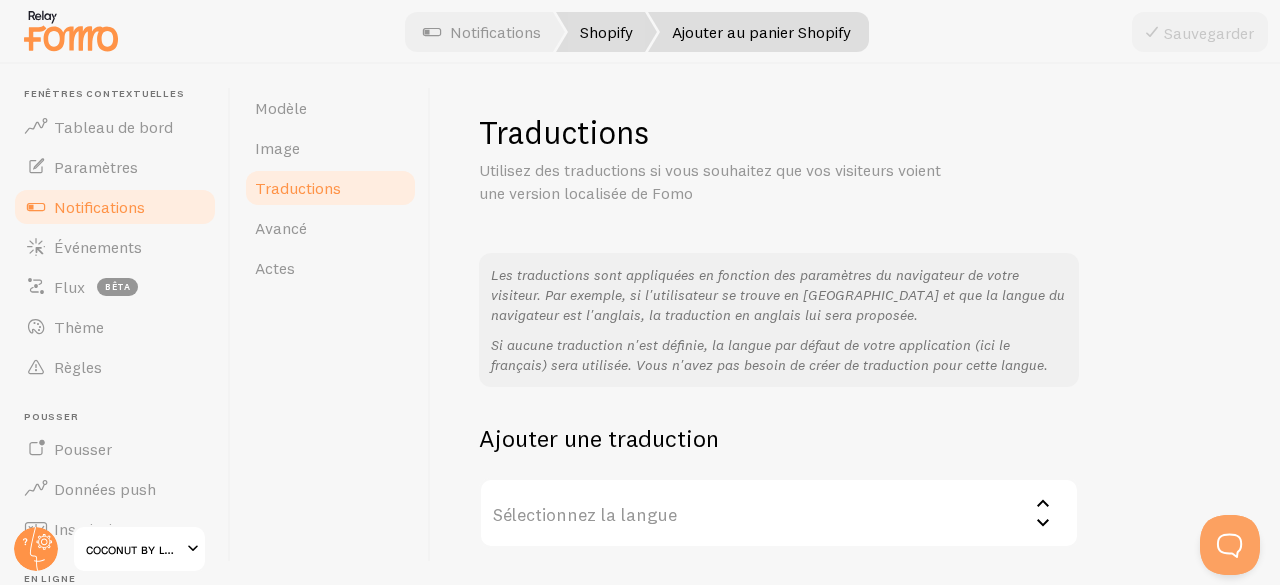 click on "Shopify" at bounding box center (606, 32) 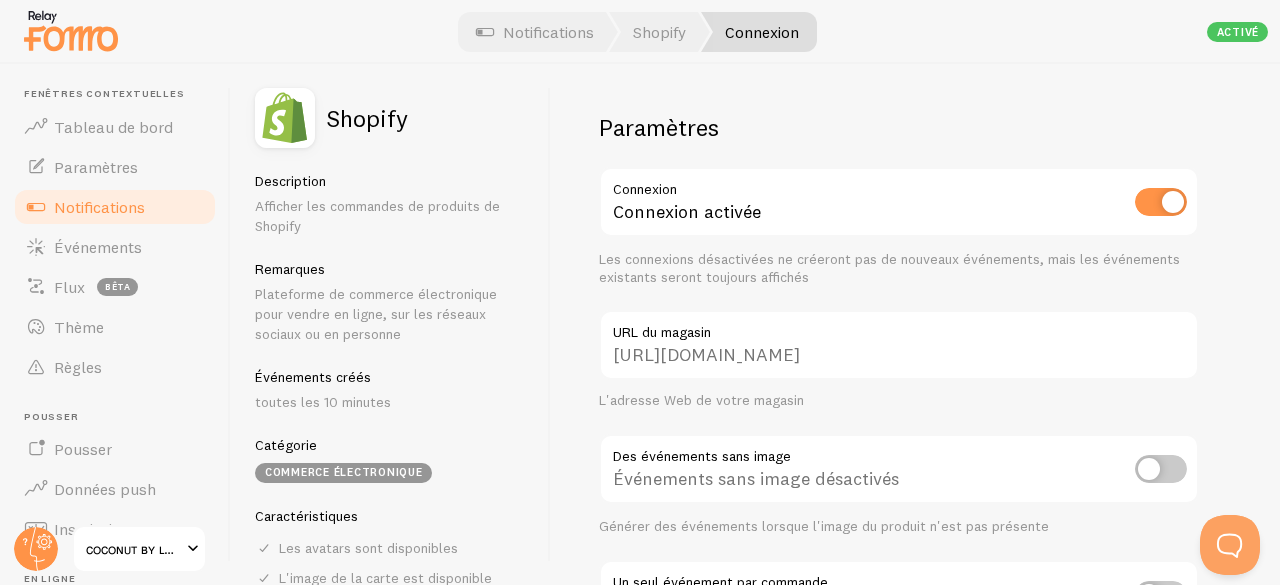 scroll, scrollTop: 200, scrollLeft: 0, axis: vertical 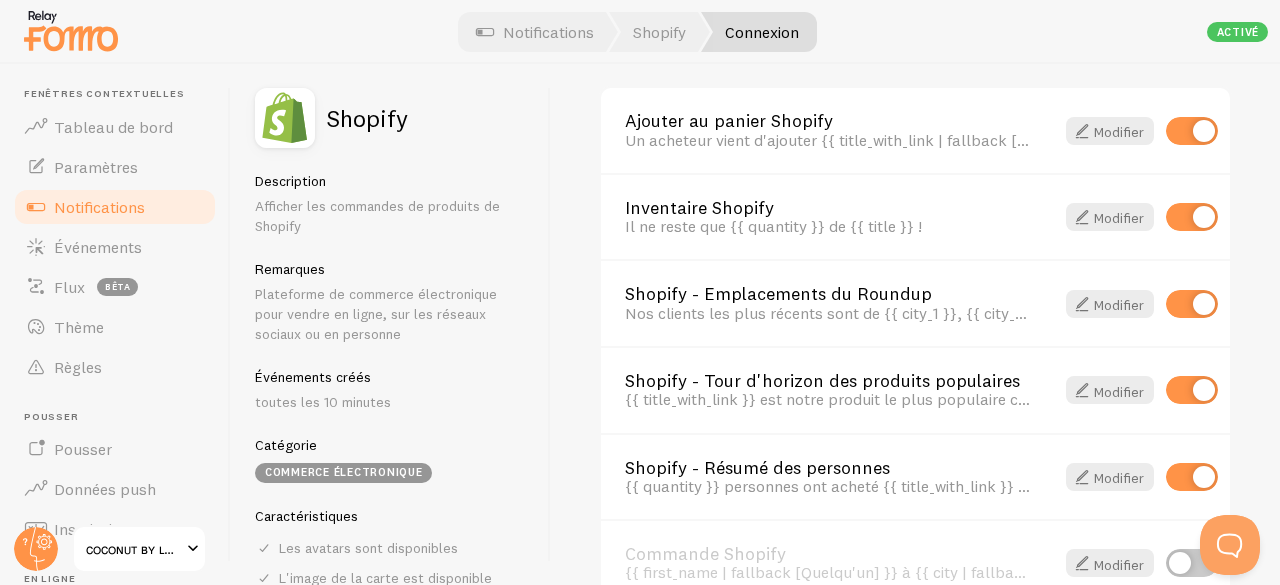 click at bounding box center [1192, 563] 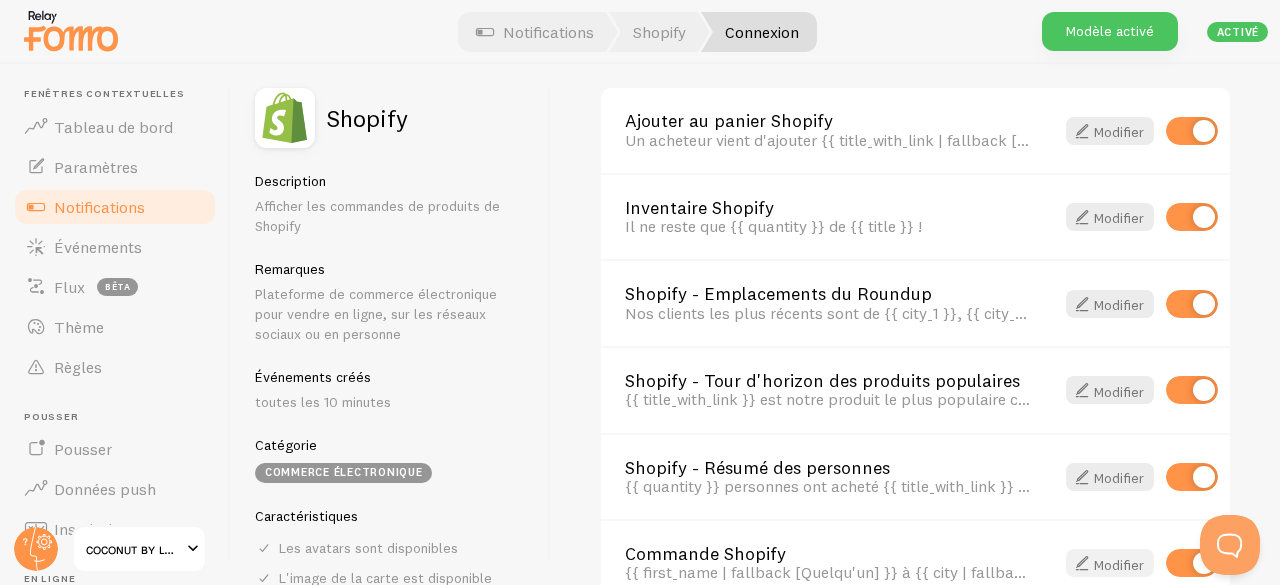 click on "Modifier" at bounding box center [1119, 564] 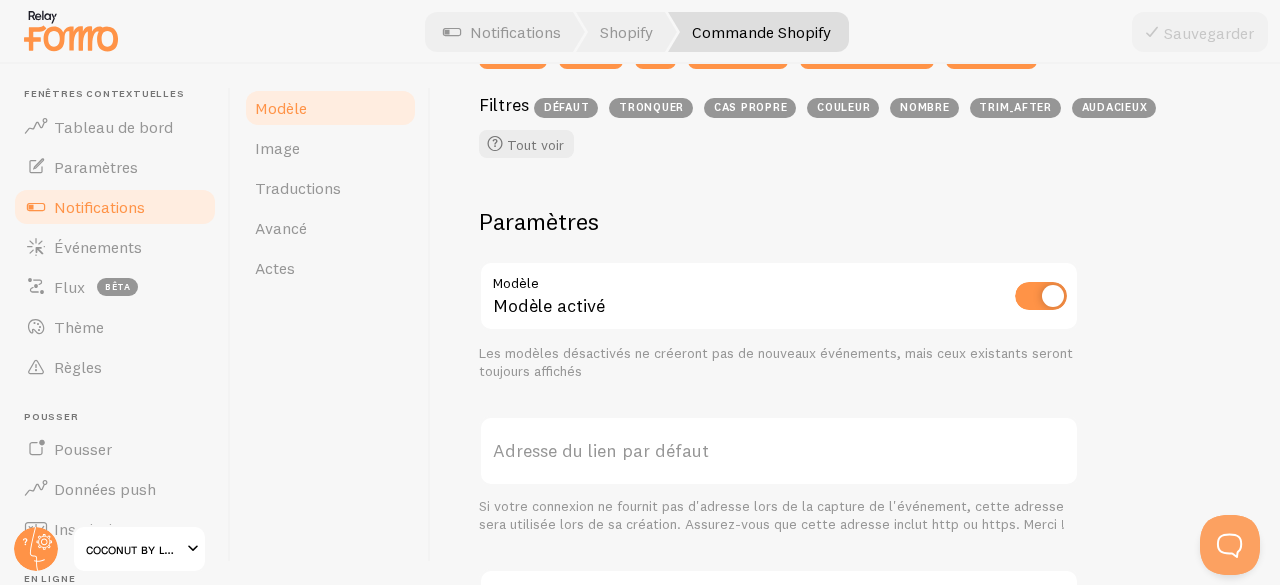 scroll, scrollTop: 976, scrollLeft: 0, axis: vertical 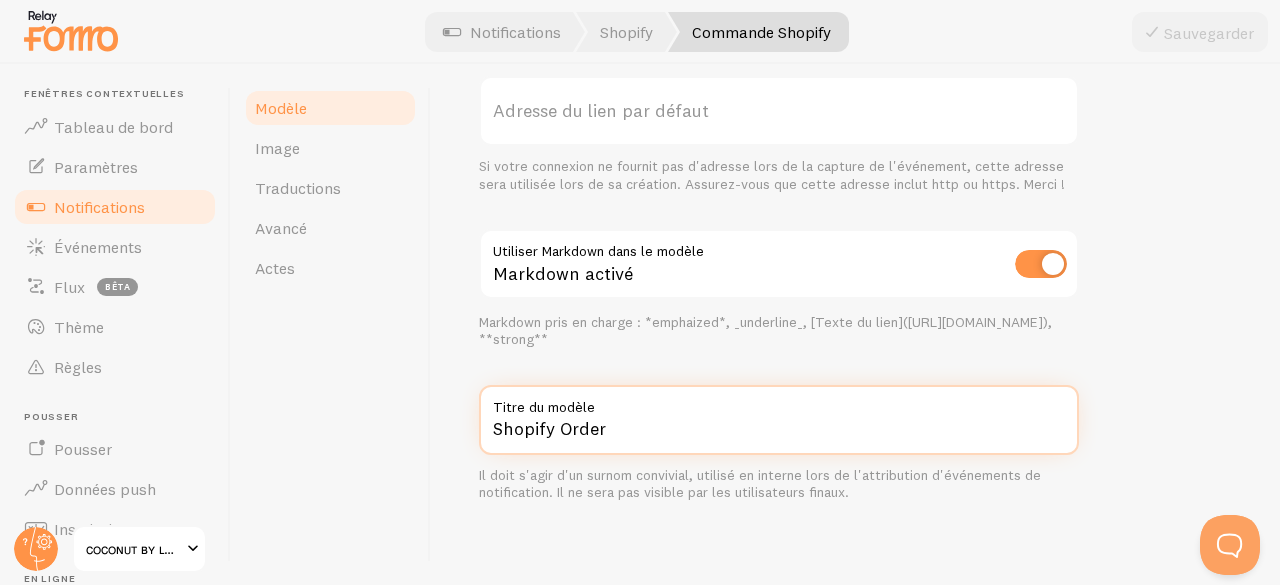click on "Shopify Order" at bounding box center (779, 420) 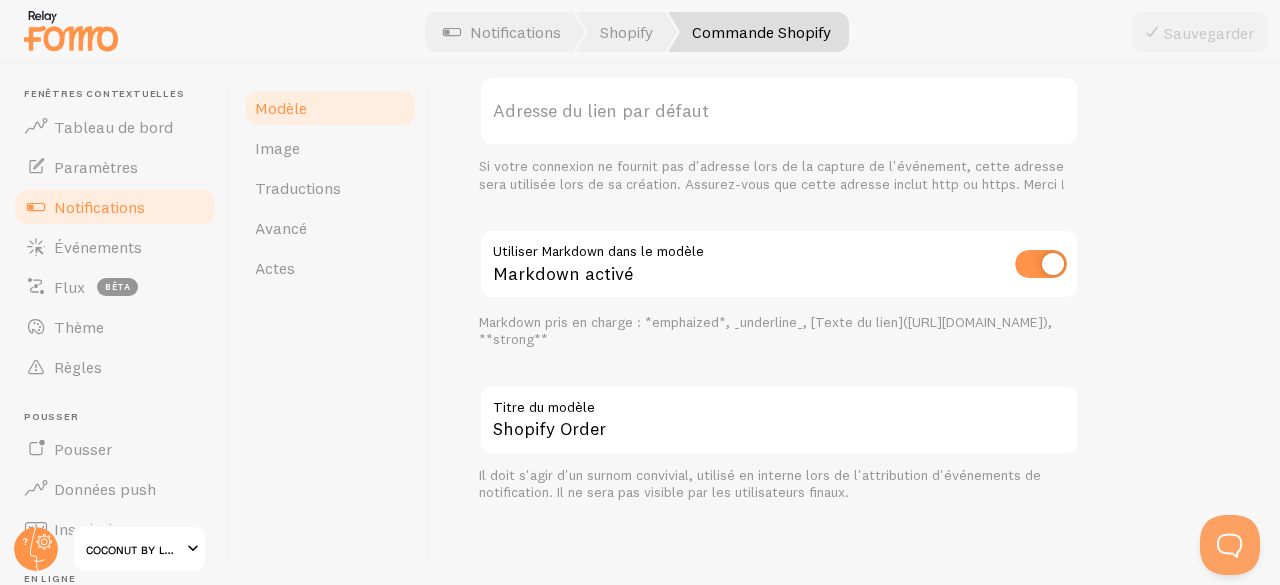 click on "John à San Francisco, en Californie, a acheté  Golden Jeans   il y a environ 4 minutes     {{ first_name | fallback [Someone] }} in {{ city | fallback [somewhere cool] }}, {{ province | fallback [] }} bought {{ title_with_link | fallback [something] }} {{ time_ago }}   Message de notification         Variables
prénom
ville
province
pays
nom_du_destinataire
titre
titre_avec_lien
montant
initiales
URL
variante_titre
étiquettes_produit
il y a_temps   Filtres   défaut   tronquer   cas propre   couleur   nombre   trim_after   audacieux
Tout voir
Paramètres         Modèle   Modèle activé   Les modèles désactivés ne créeront pas de nouveaux événements, mais ceux existants seront toujours affichés       Adresse du lien par défaut             Utiliser Markdown dans le modèle   Markdown activé" at bounding box center (855, -83) 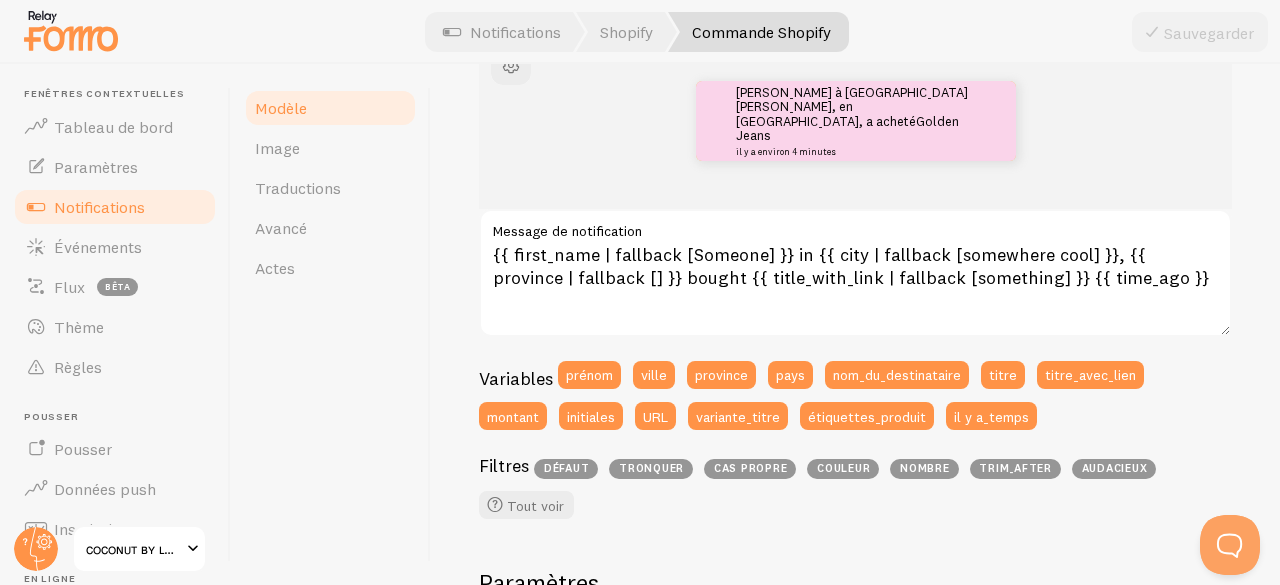 scroll, scrollTop: 30, scrollLeft: 0, axis: vertical 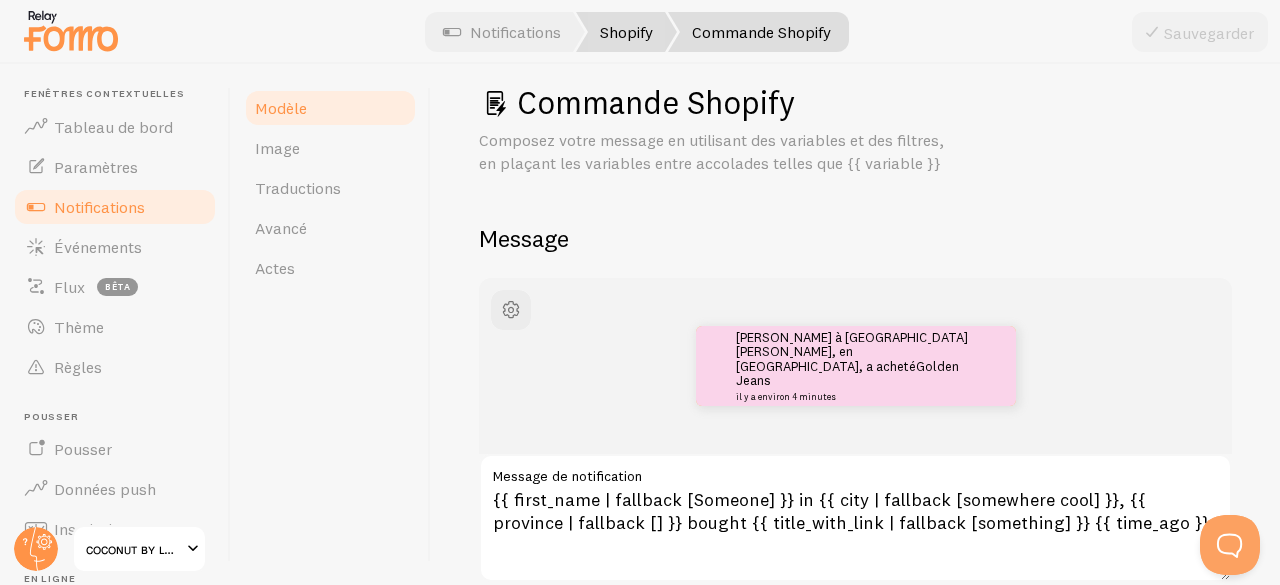 click on "Shopify" at bounding box center [626, 32] 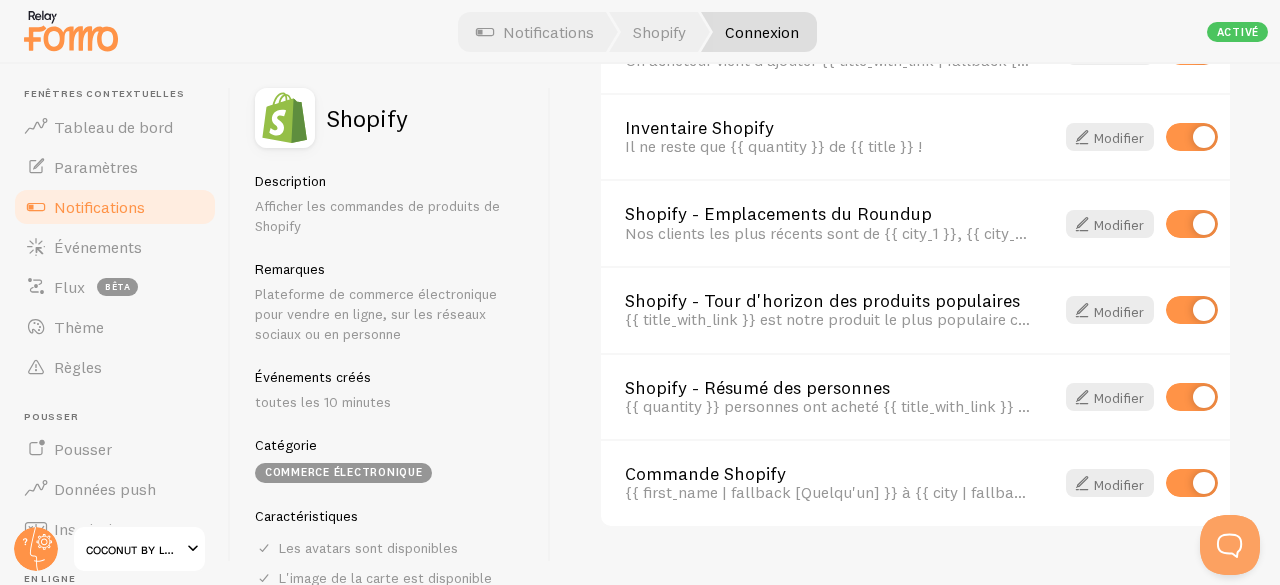 scroll, scrollTop: 1640, scrollLeft: 0, axis: vertical 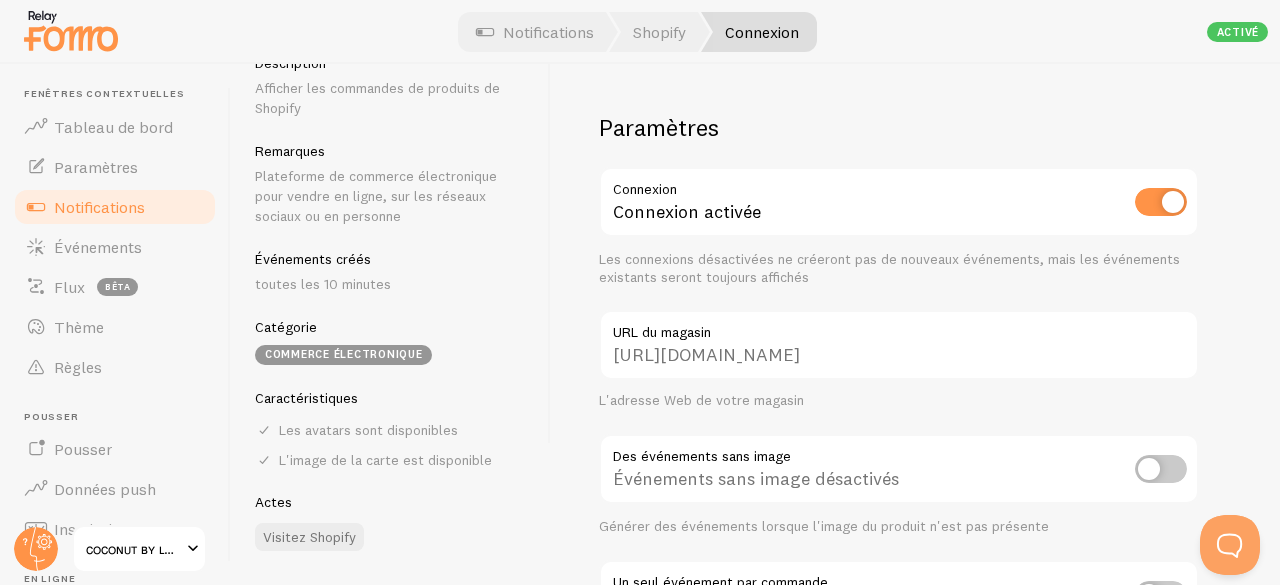 click at bounding box center (71, 30) 